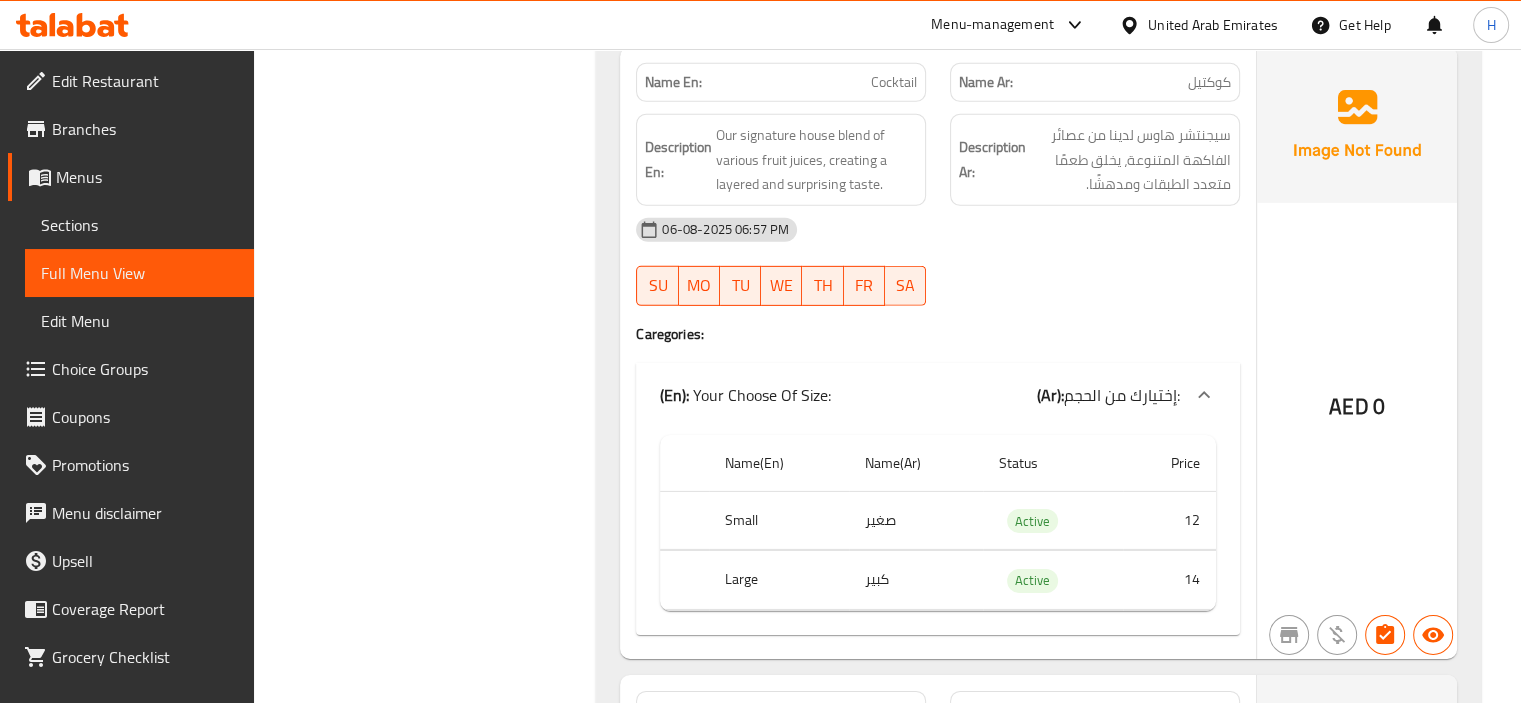 scroll, scrollTop: 13908, scrollLeft: 0, axis: vertical 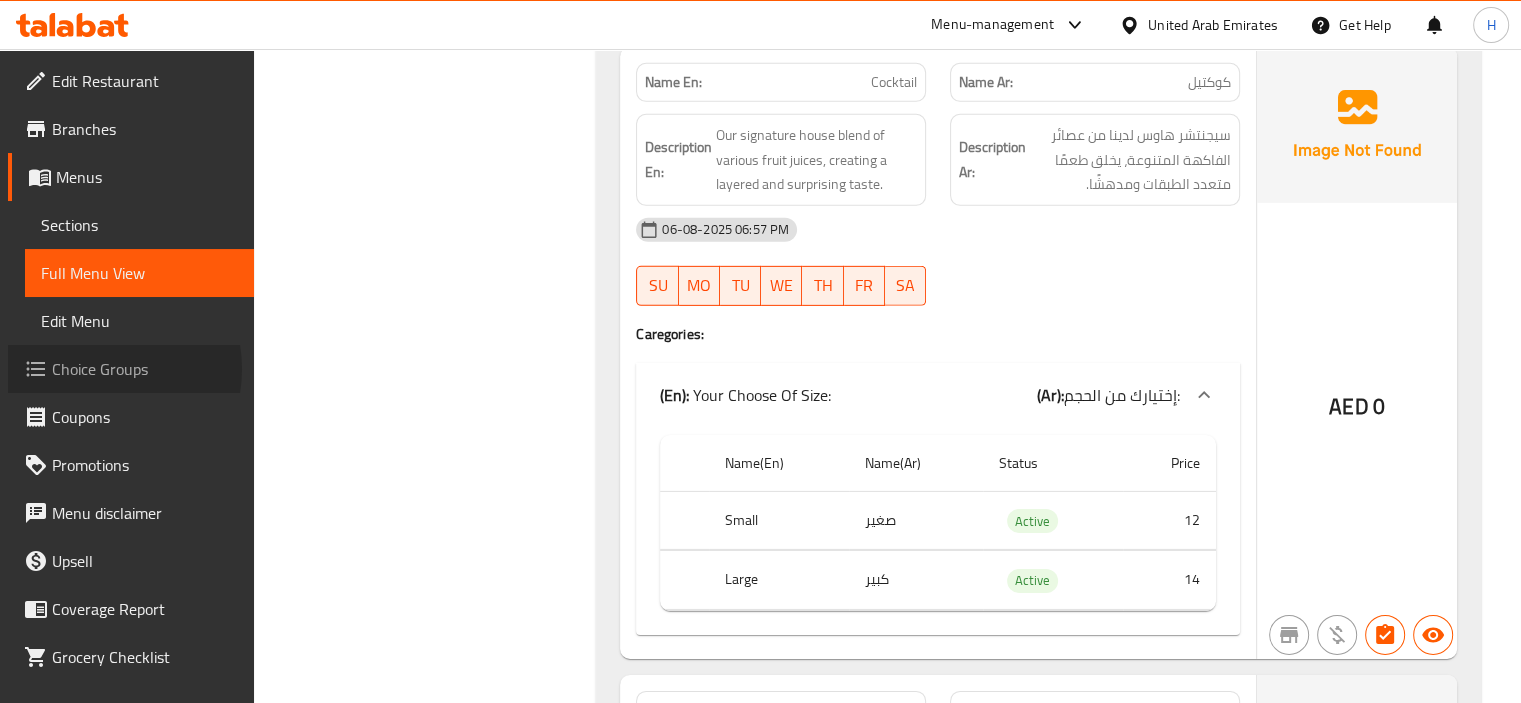 click on "Choice Groups" at bounding box center (145, 369) 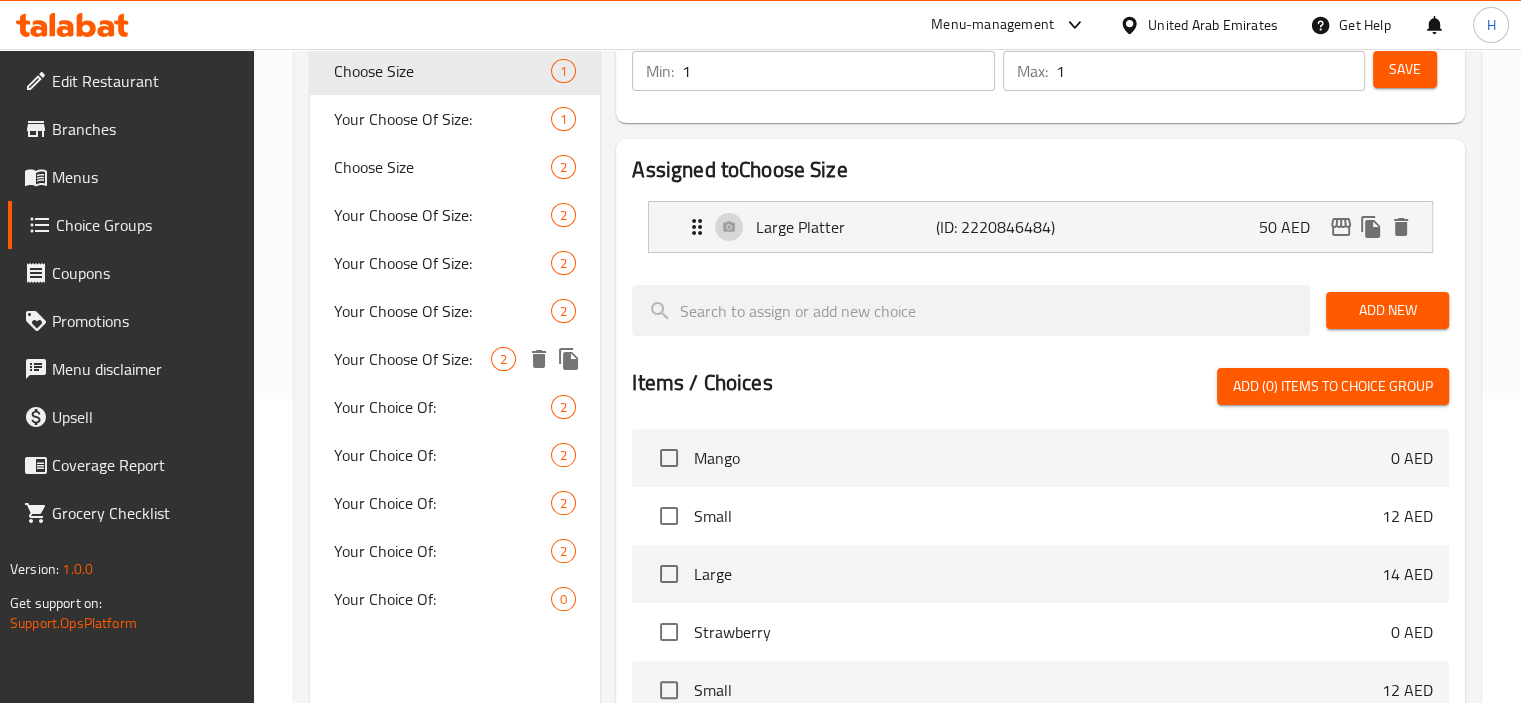 scroll, scrollTop: 308, scrollLeft: 0, axis: vertical 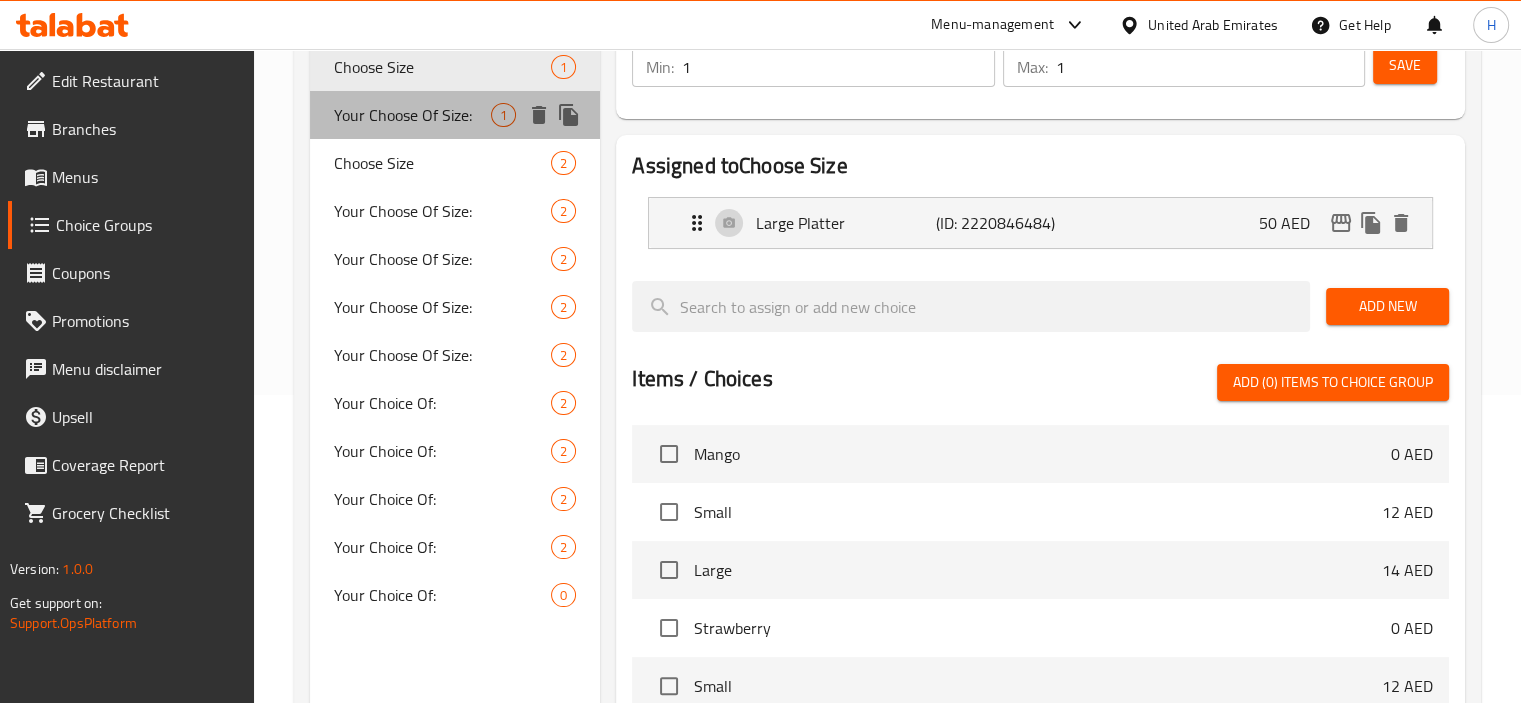 click on "Your Choose Of Size: 1" at bounding box center (455, 115) 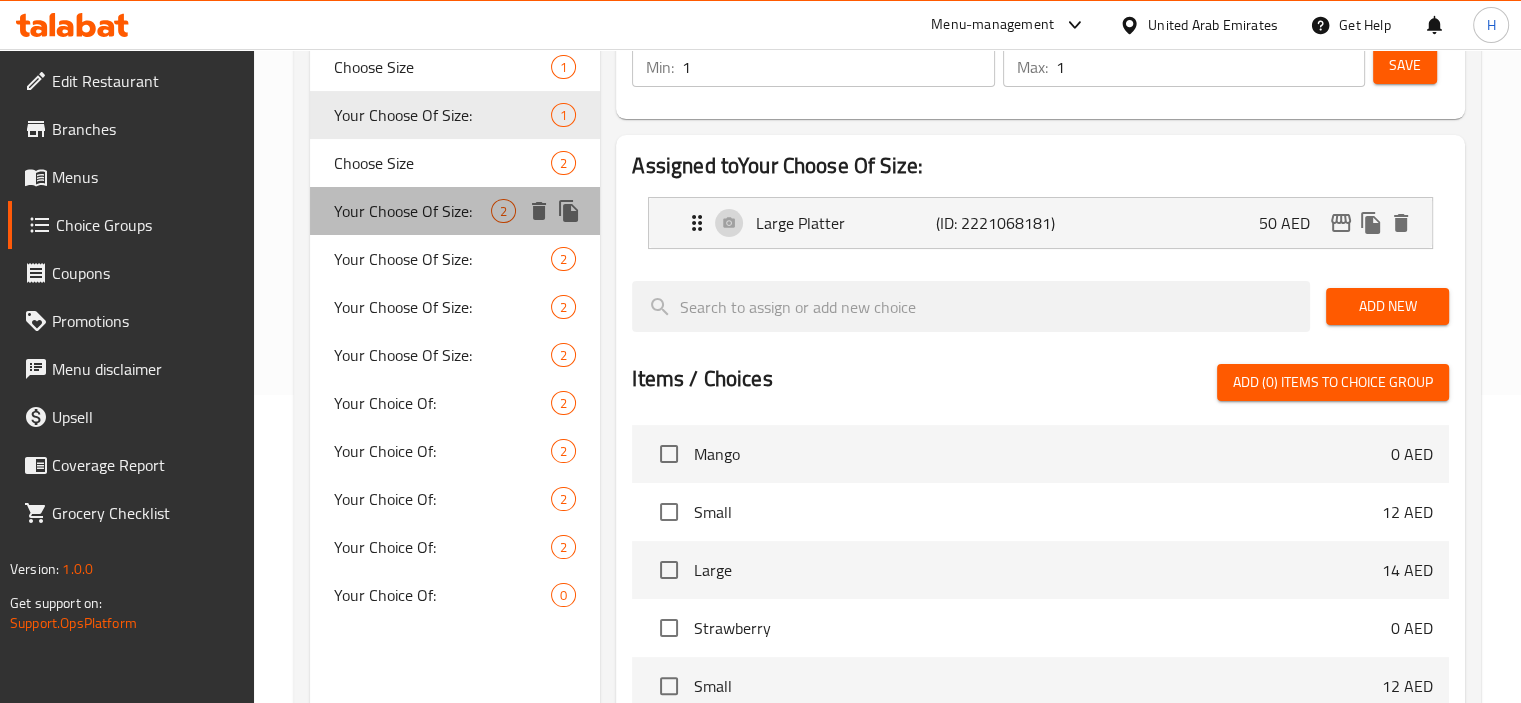 click on "Your Choose Of Size:" at bounding box center (413, 211) 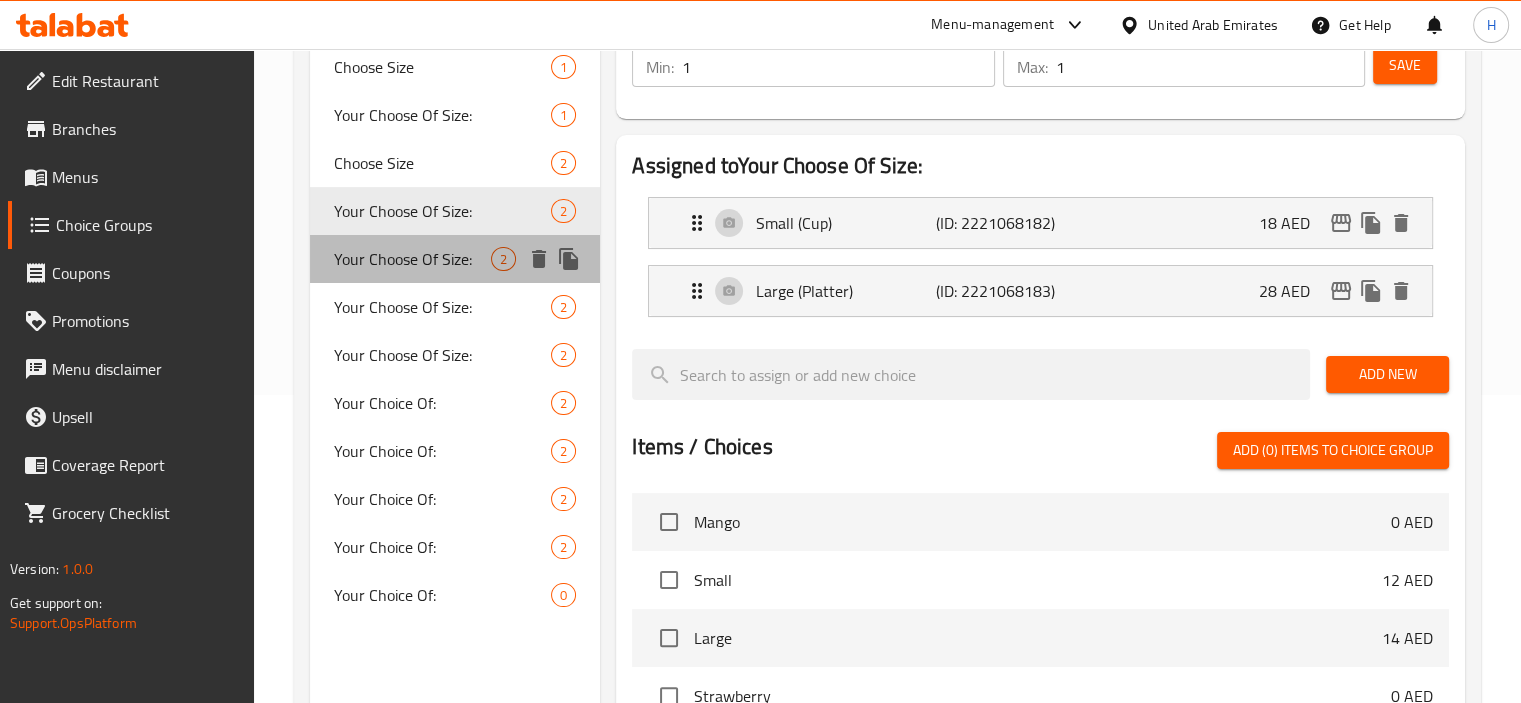 click on "Your Choose Of Size:" at bounding box center (413, 259) 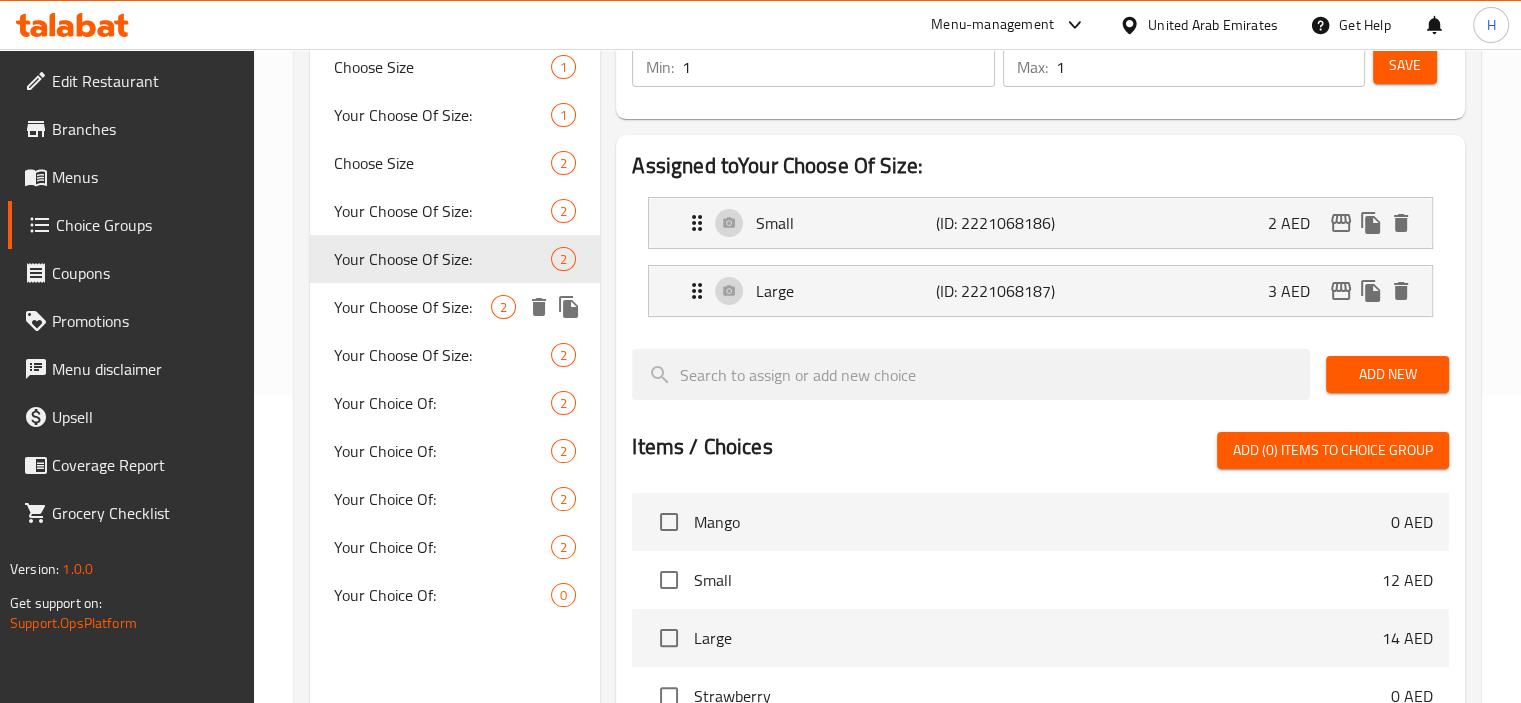 click on "Your Choose Of Size:" at bounding box center [413, 307] 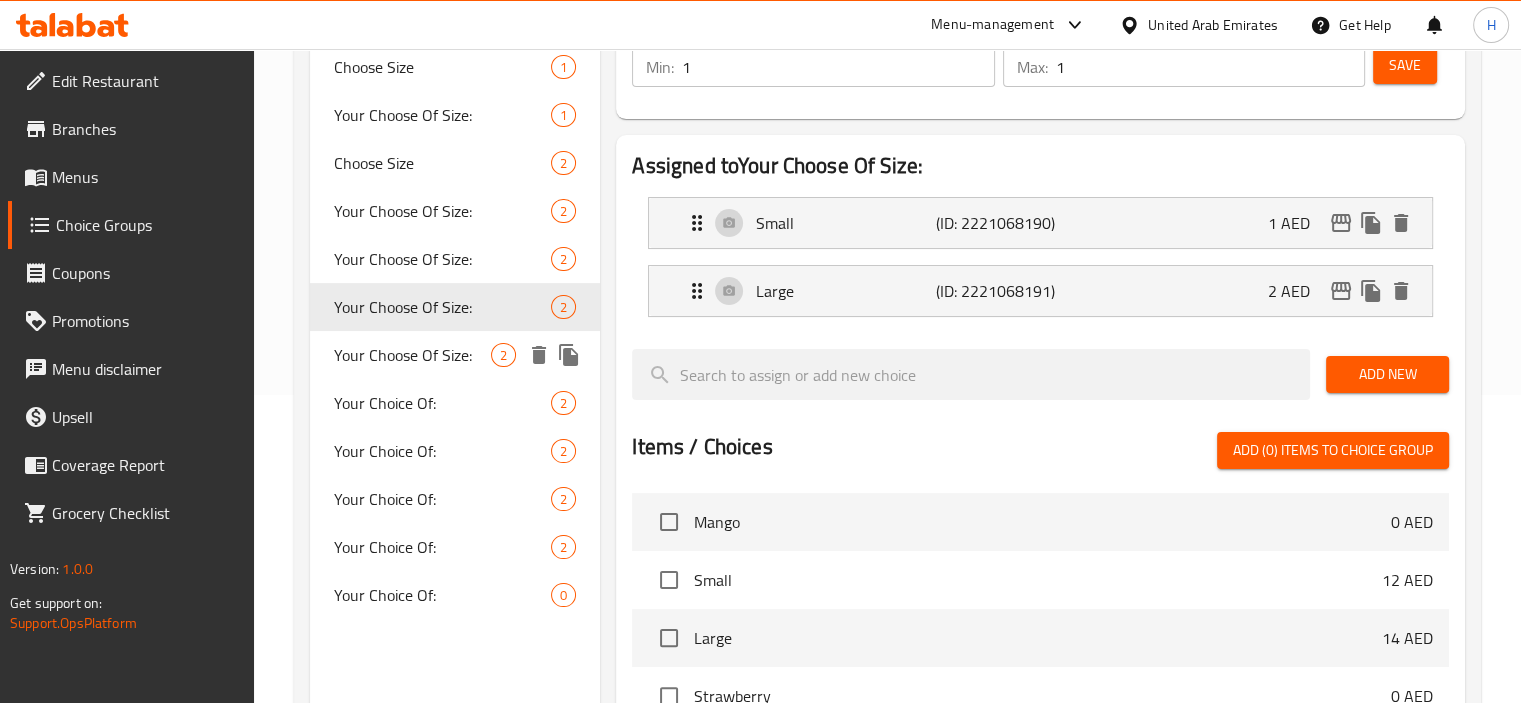 click on "Your Choose Of Size:" at bounding box center (413, 355) 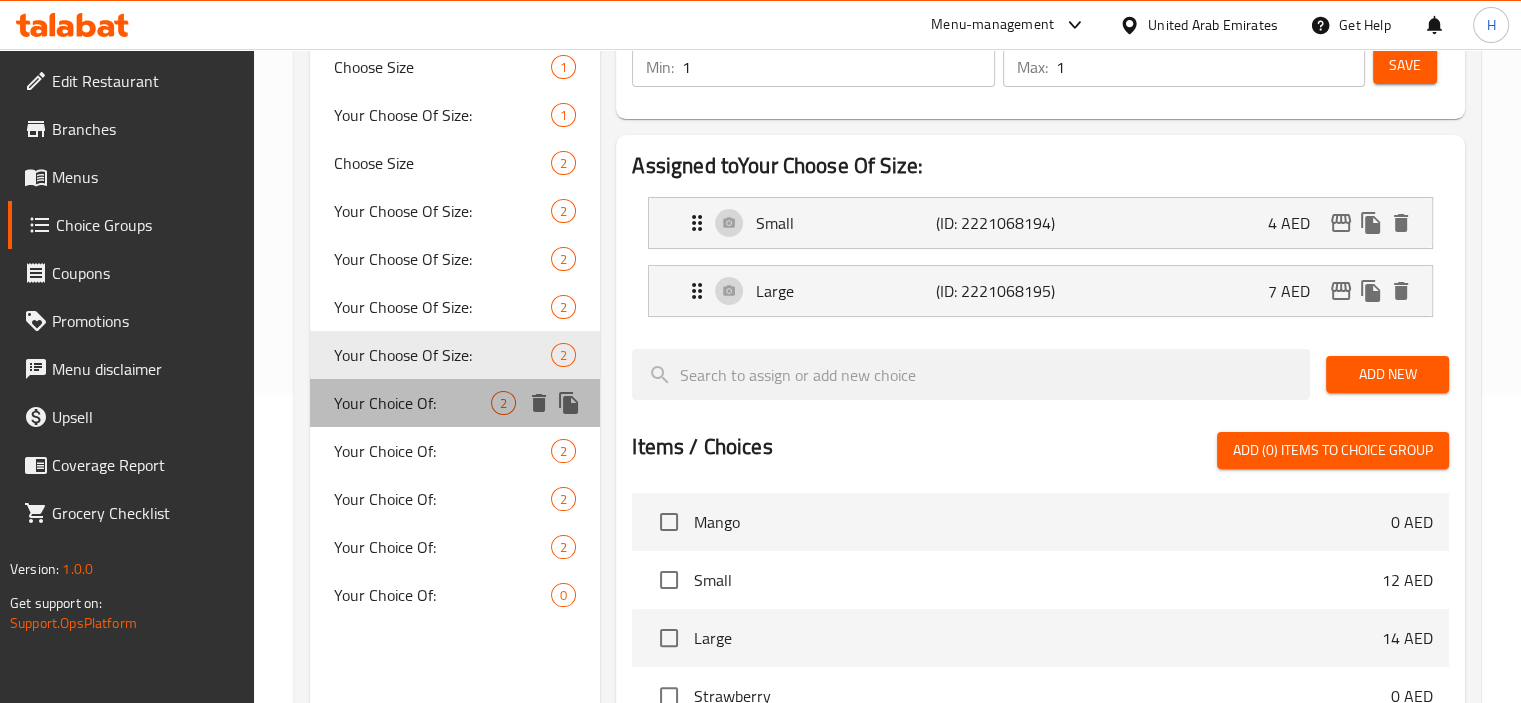 click on "Your Choice Of:" at bounding box center (413, 403) 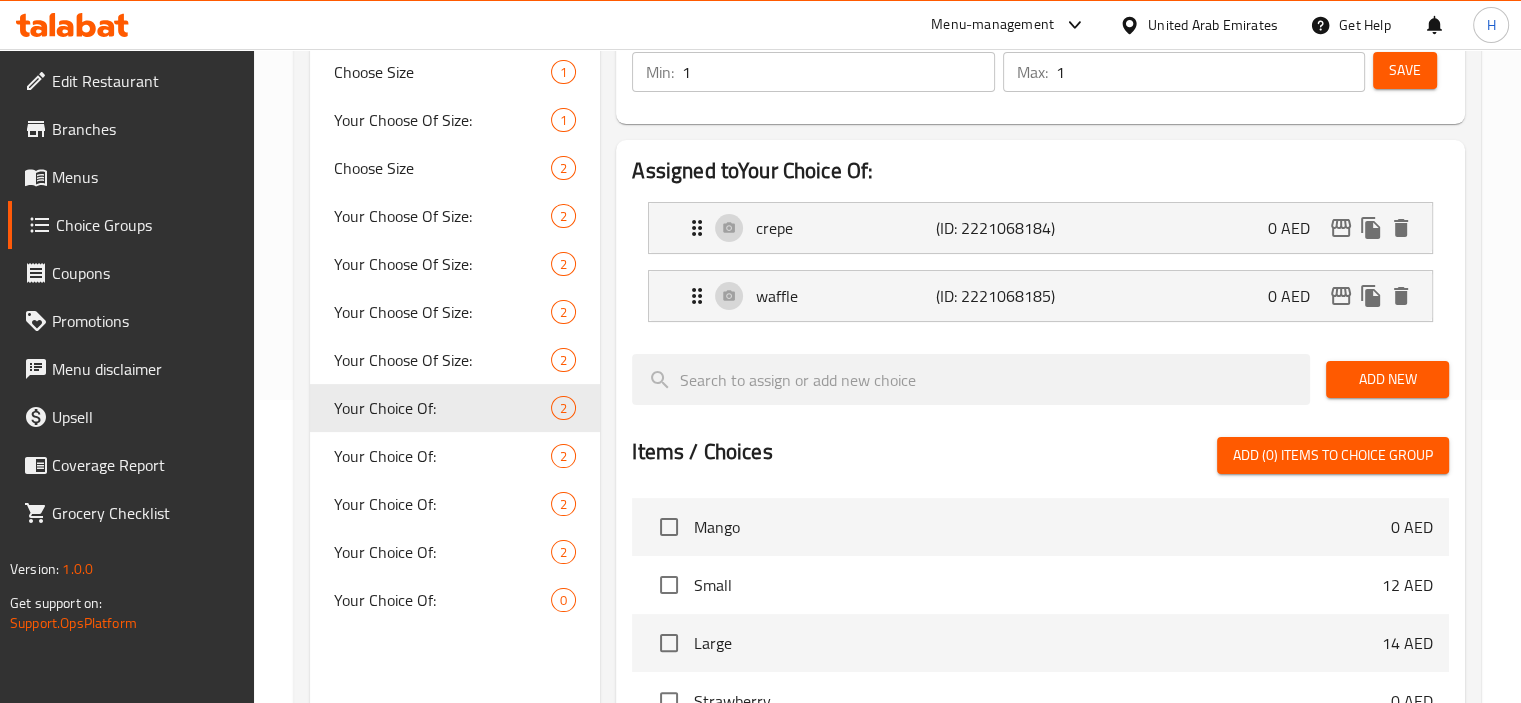 scroll, scrollTop: 304, scrollLeft: 0, axis: vertical 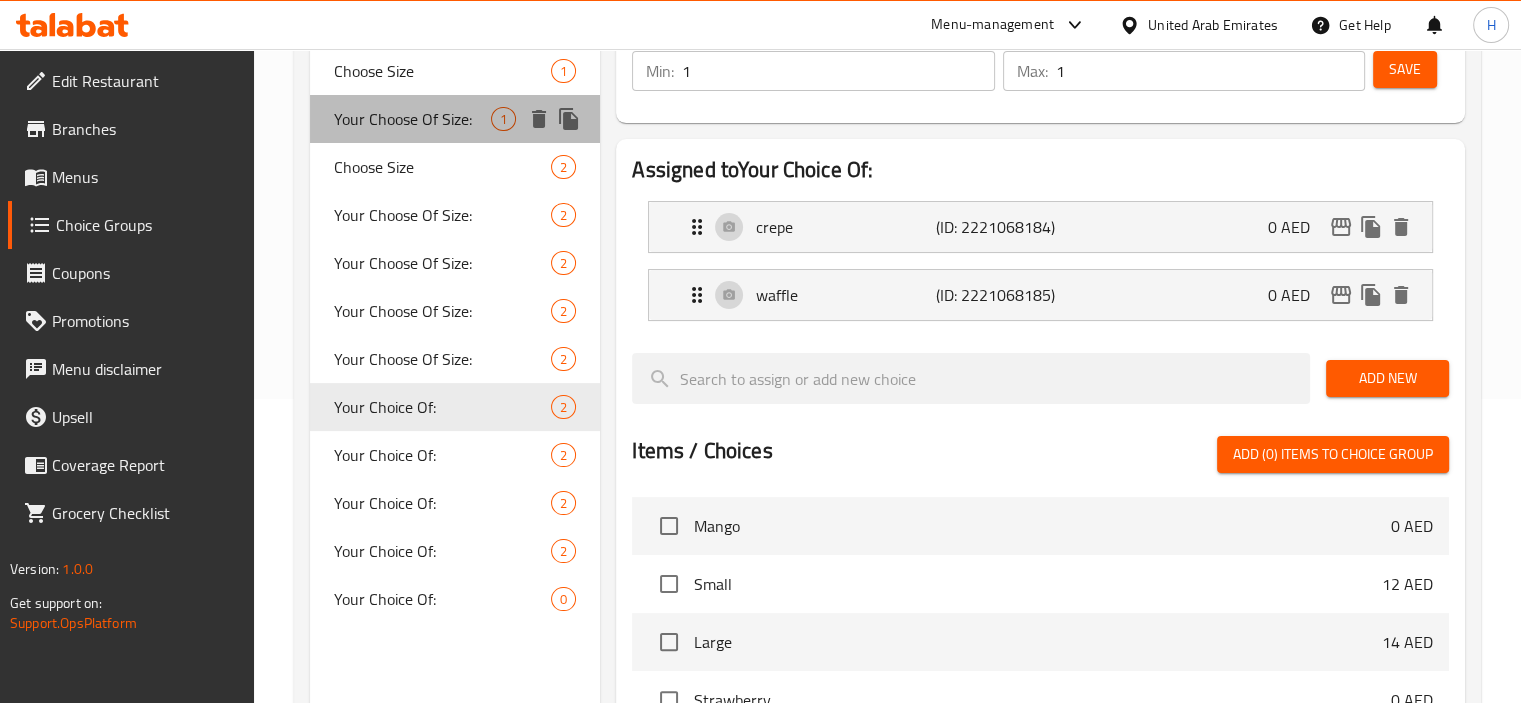 click on "Your Choose Of Size:" at bounding box center [413, 119] 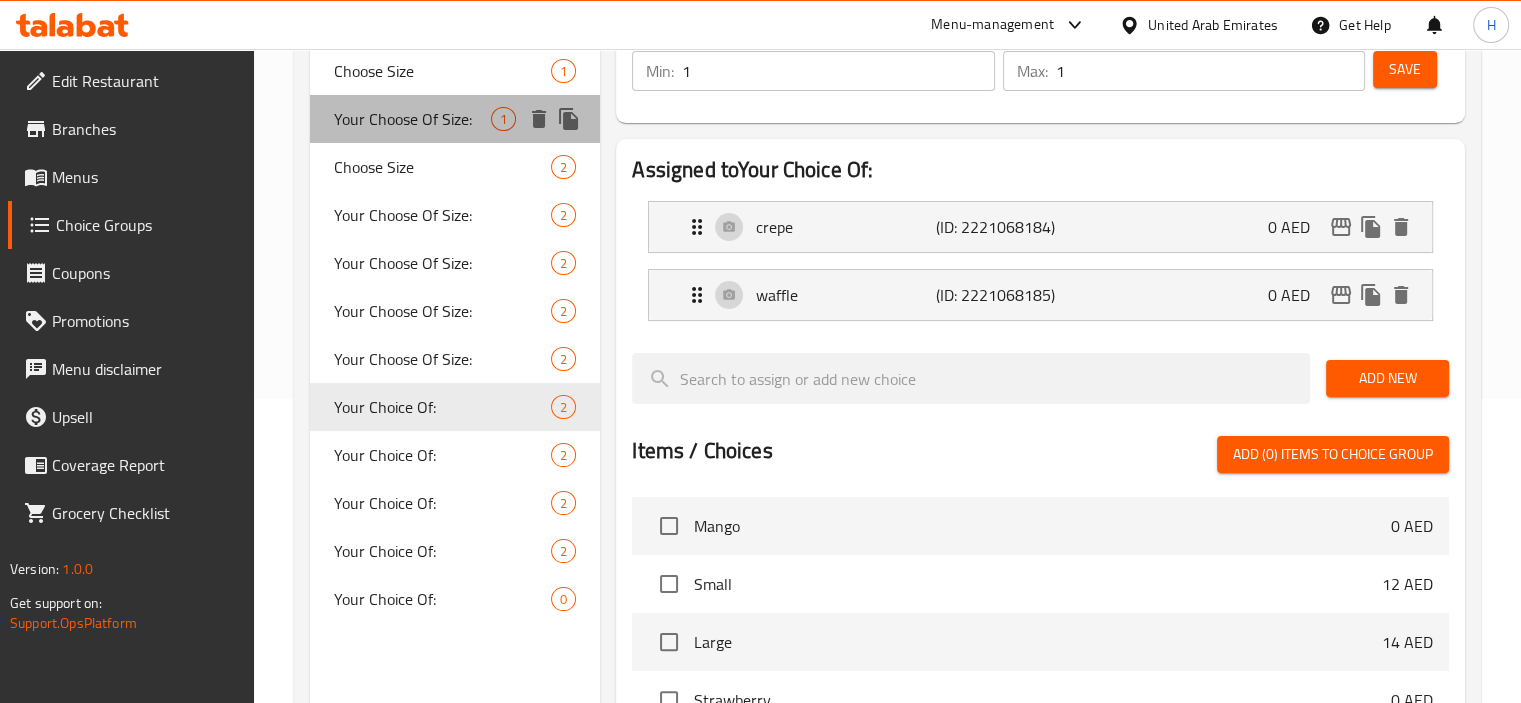 type on "Your Choose Of Size:" 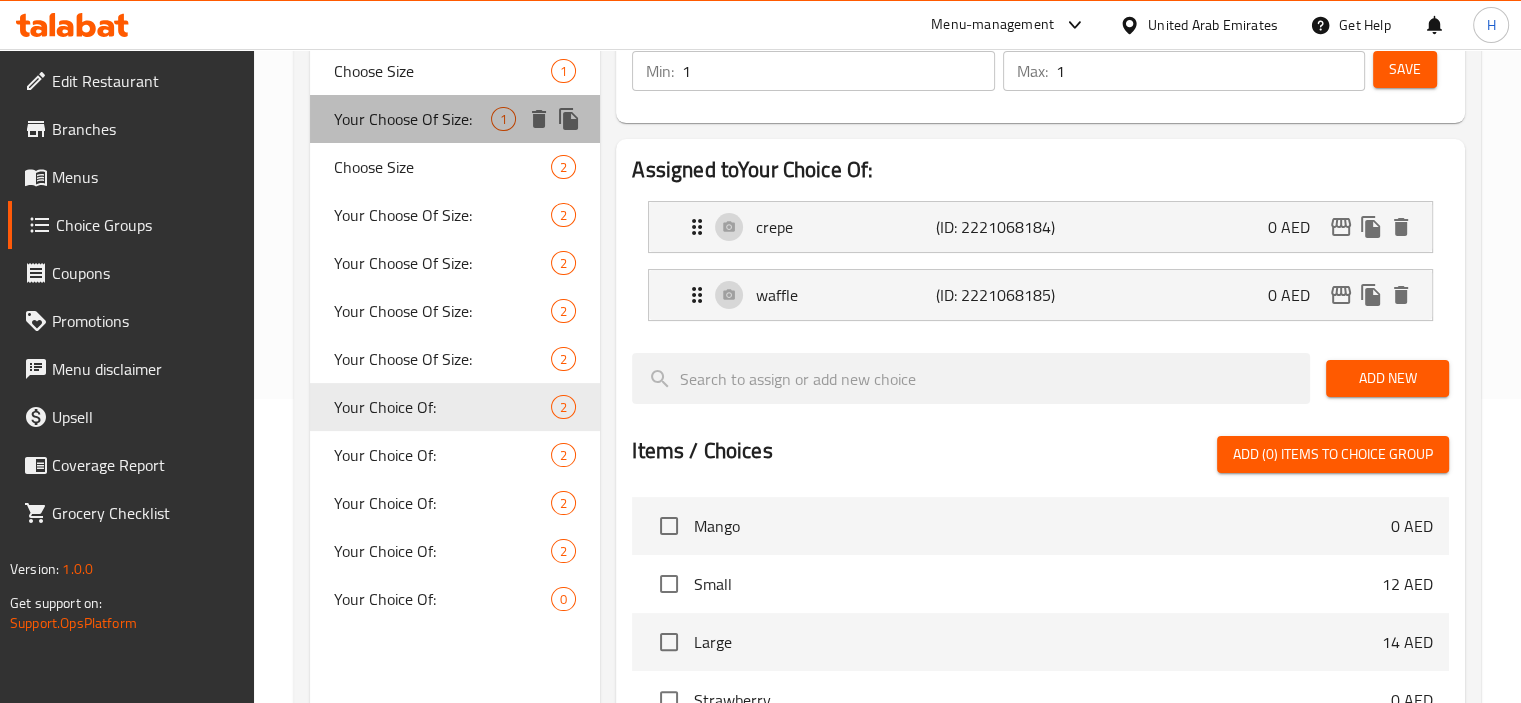 type on "إختيارك من الحجم:" 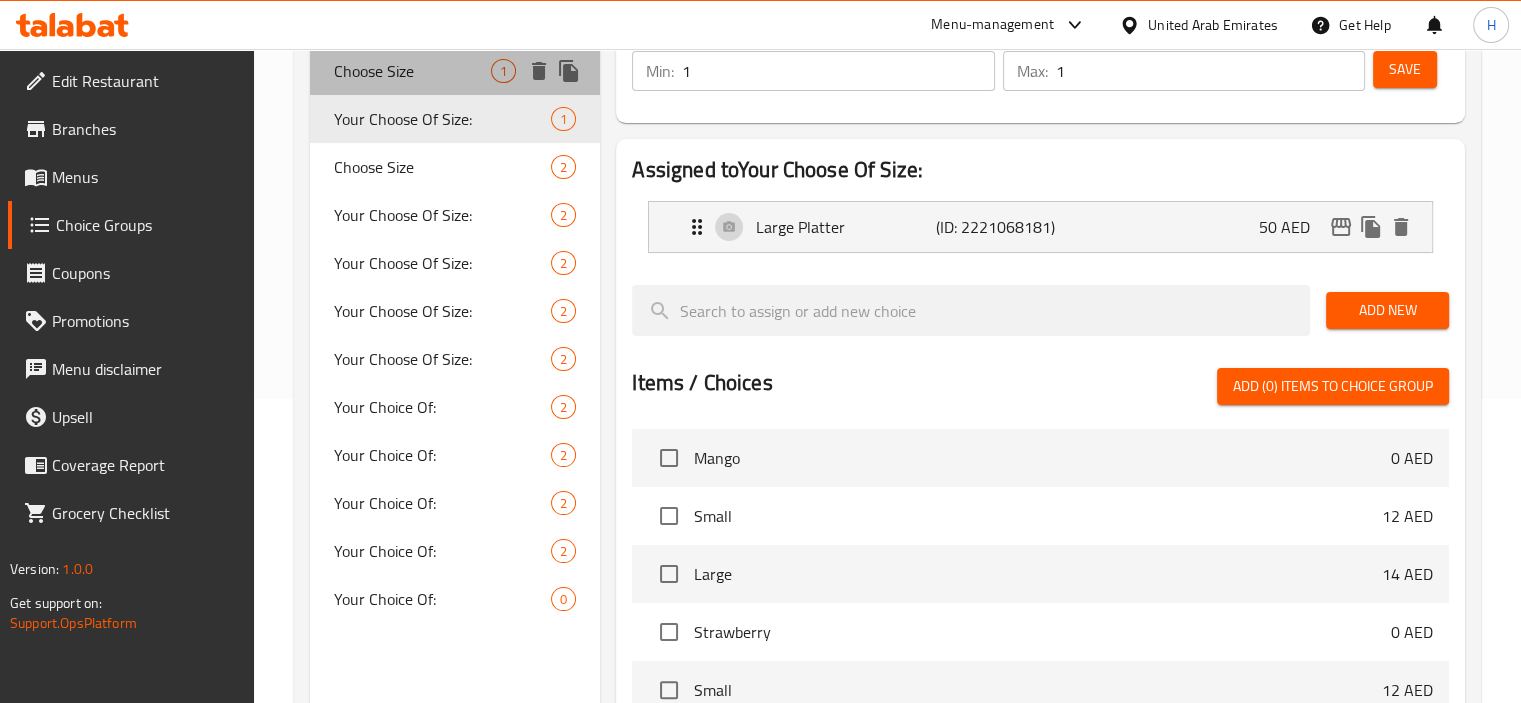 click on "Choose Size 1" at bounding box center [455, 71] 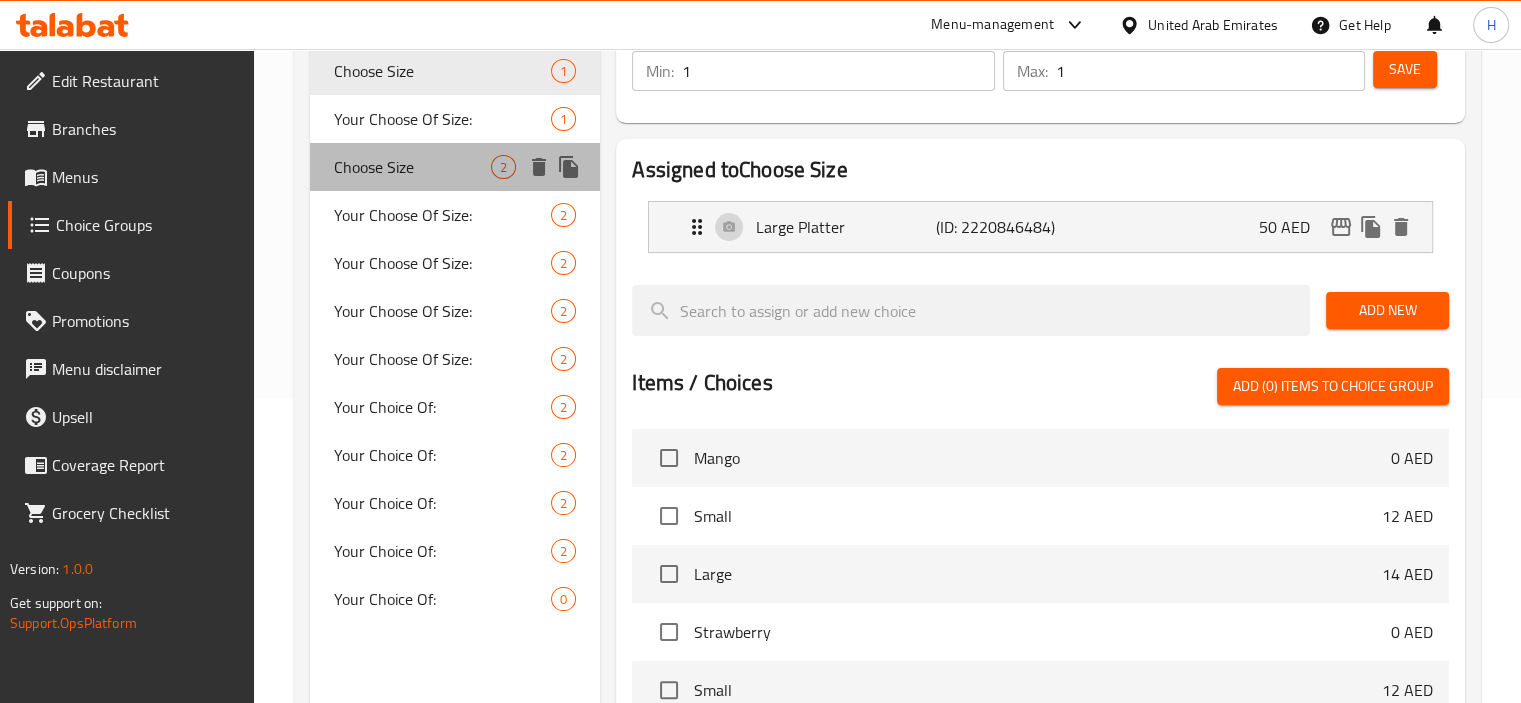 click on "Choose Size" at bounding box center [413, 167] 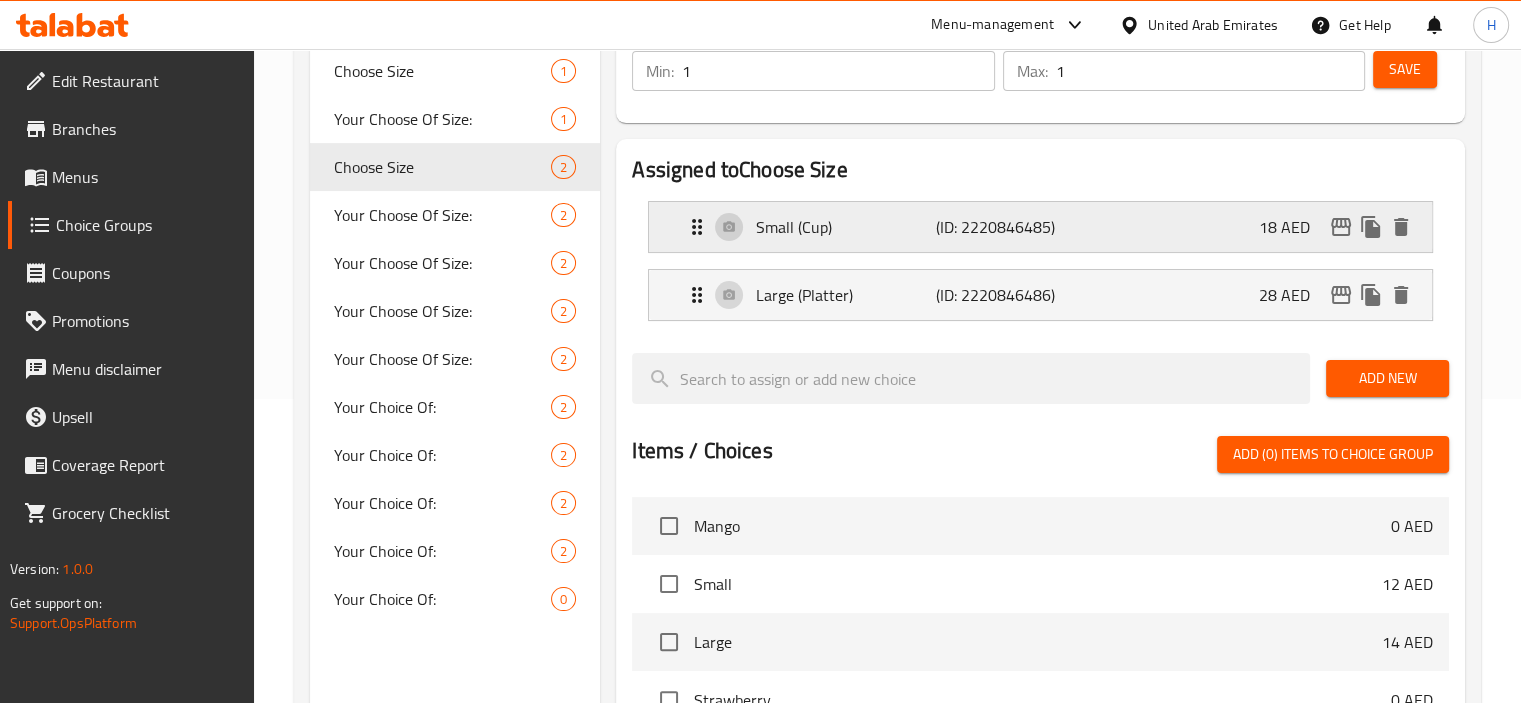 click on "Small (Cup) (ID: 2220846485) 18 AED" at bounding box center (1046, 227) 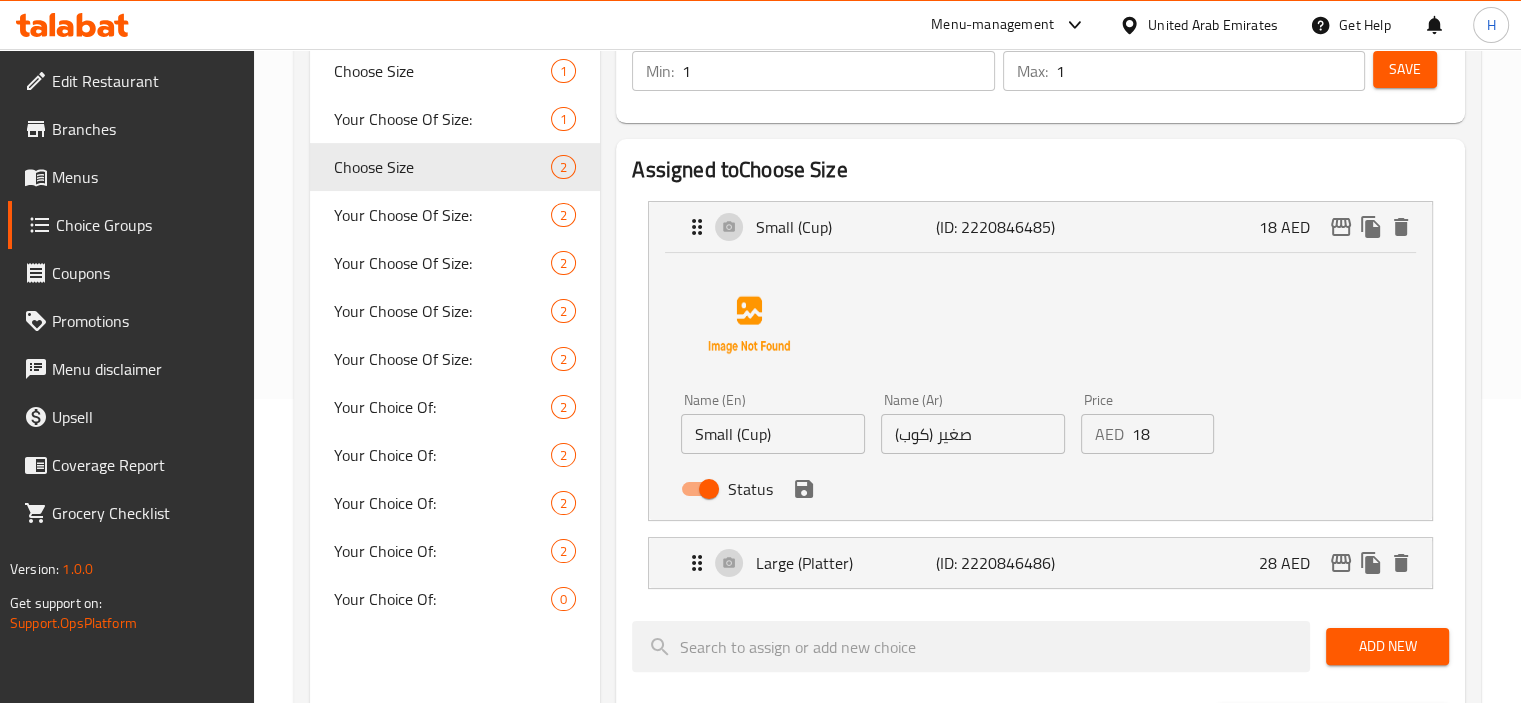 click on "Small (Cup)" at bounding box center [773, 434] 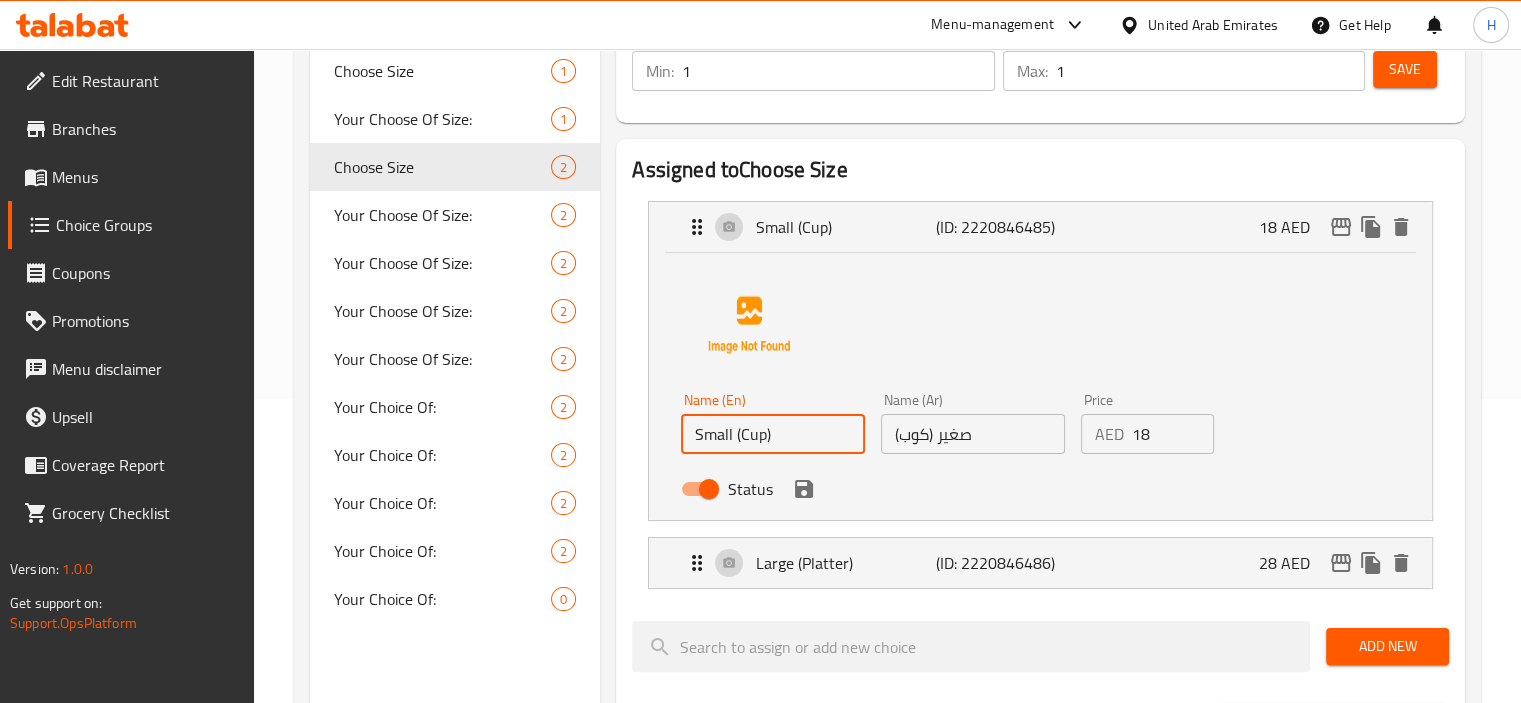 click on "Small (Cup)" at bounding box center [773, 434] 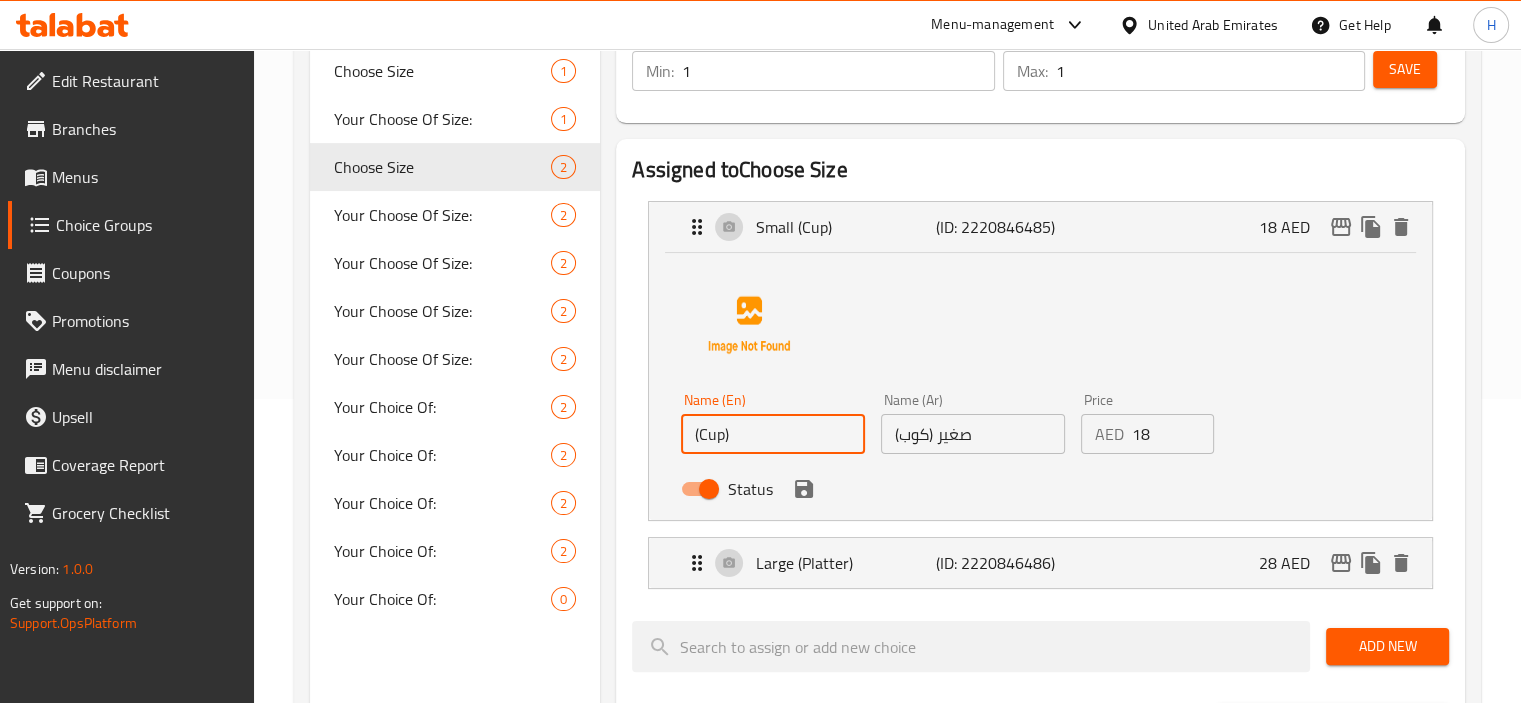 type on "(Cup)" 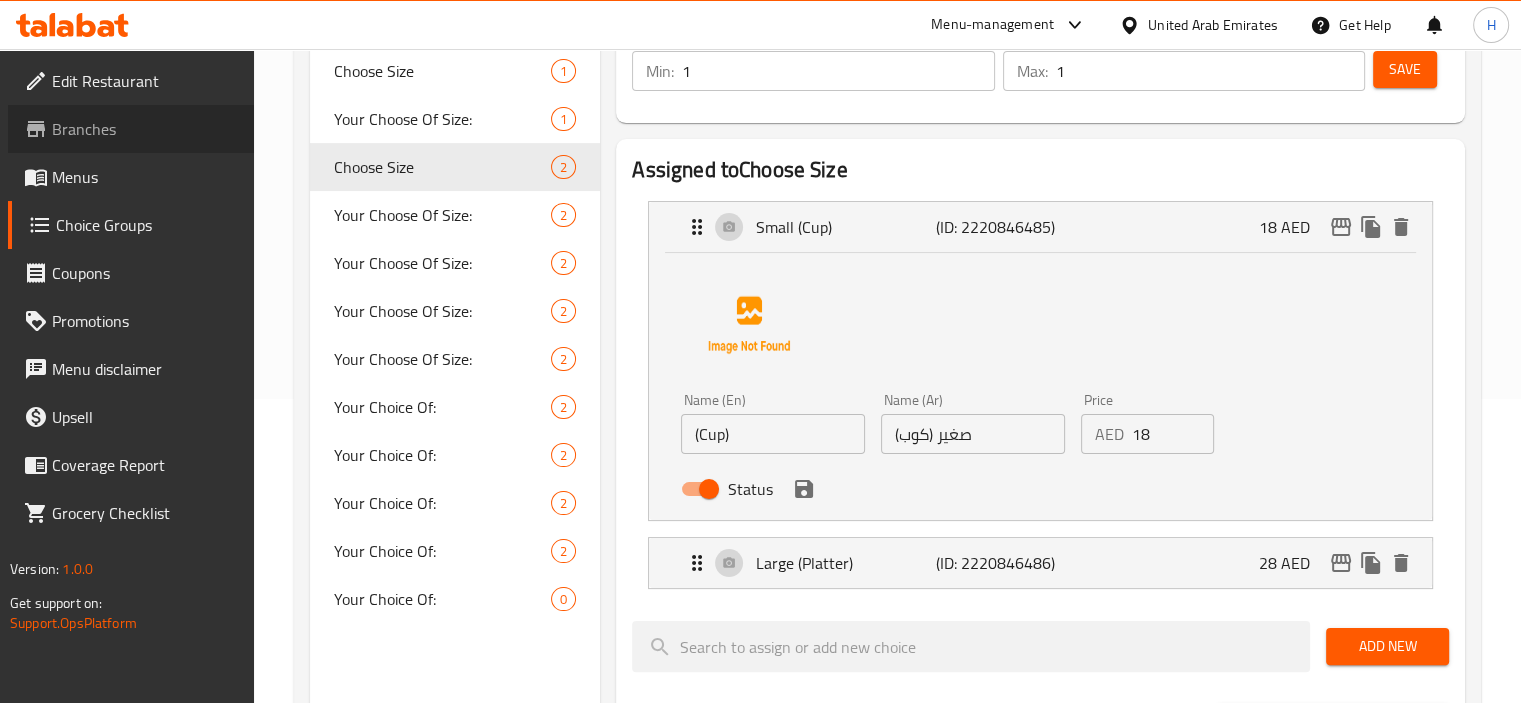 click on "Branches" at bounding box center [145, 129] 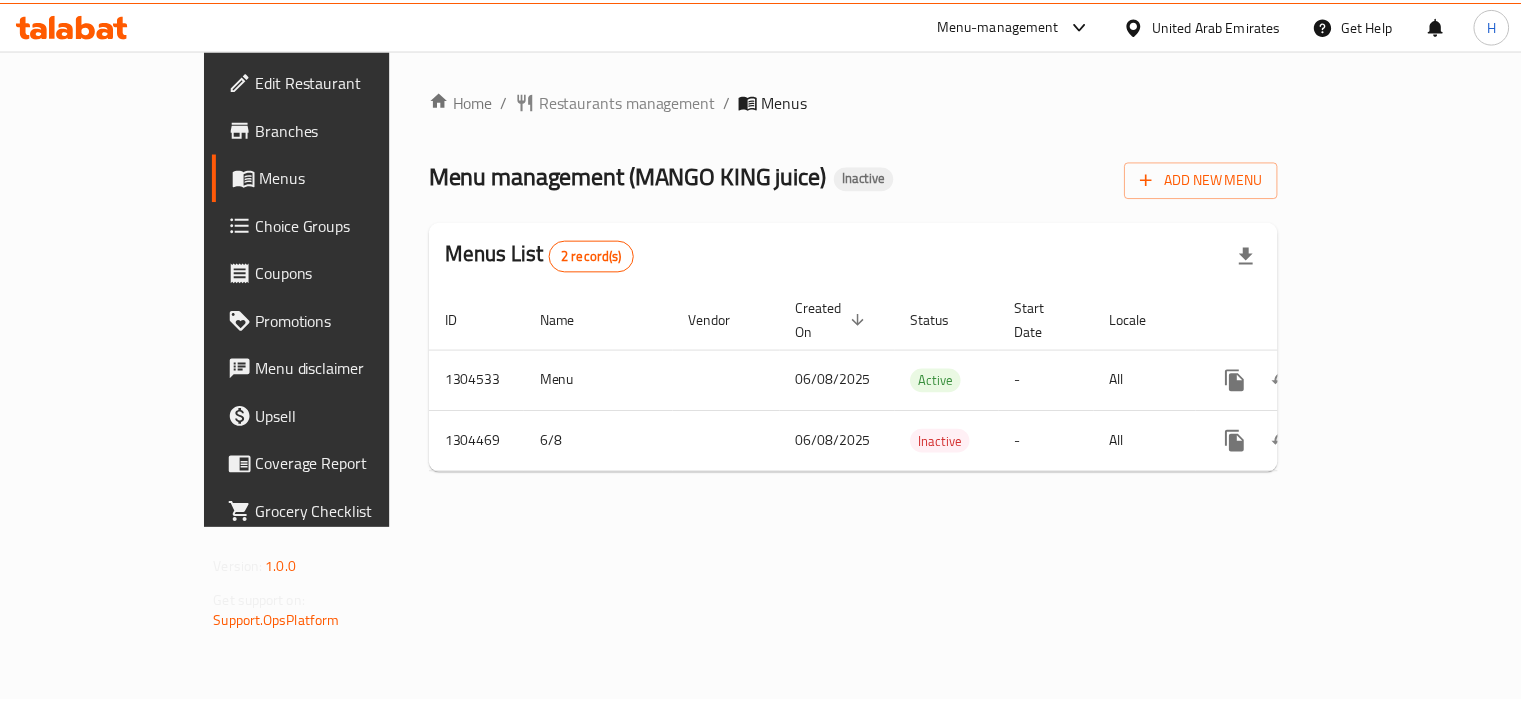 scroll, scrollTop: 0, scrollLeft: 0, axis: both 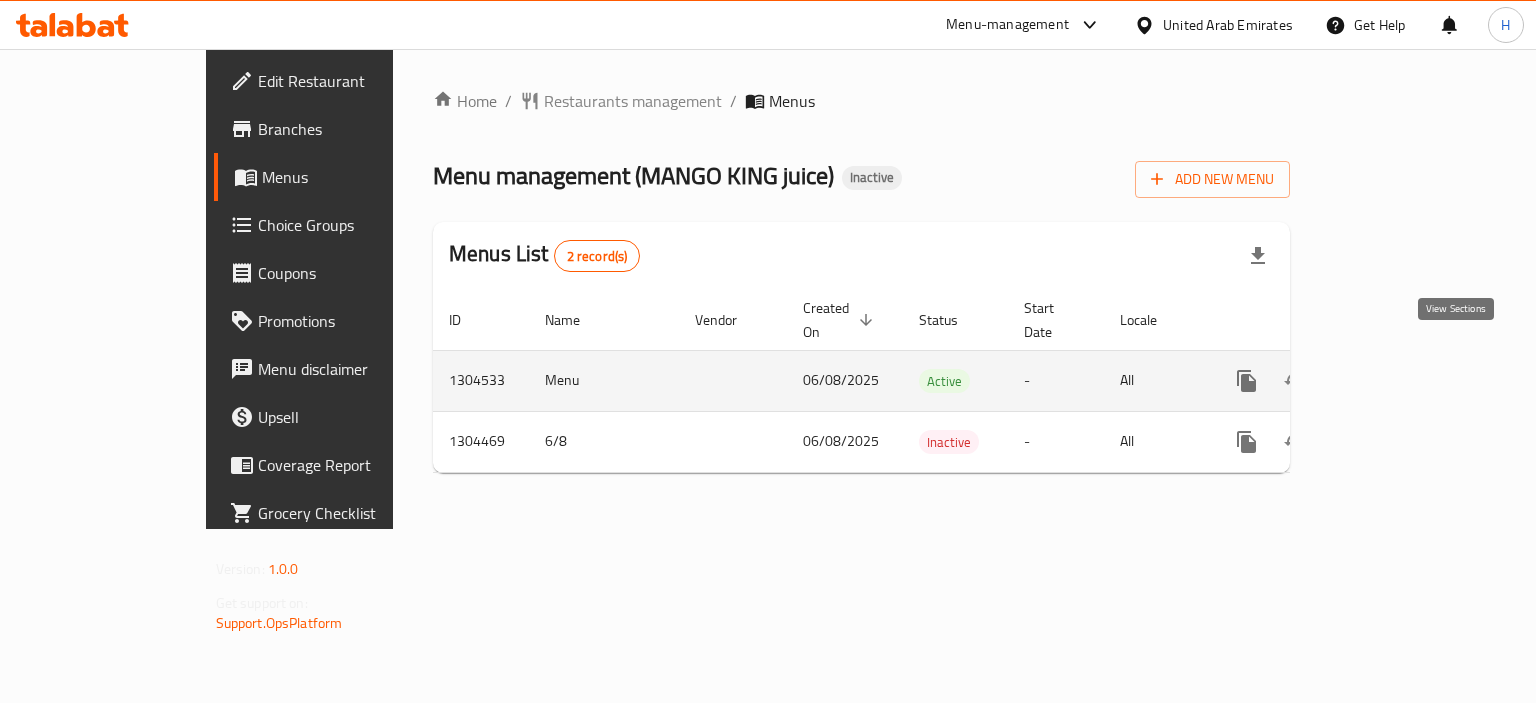 click 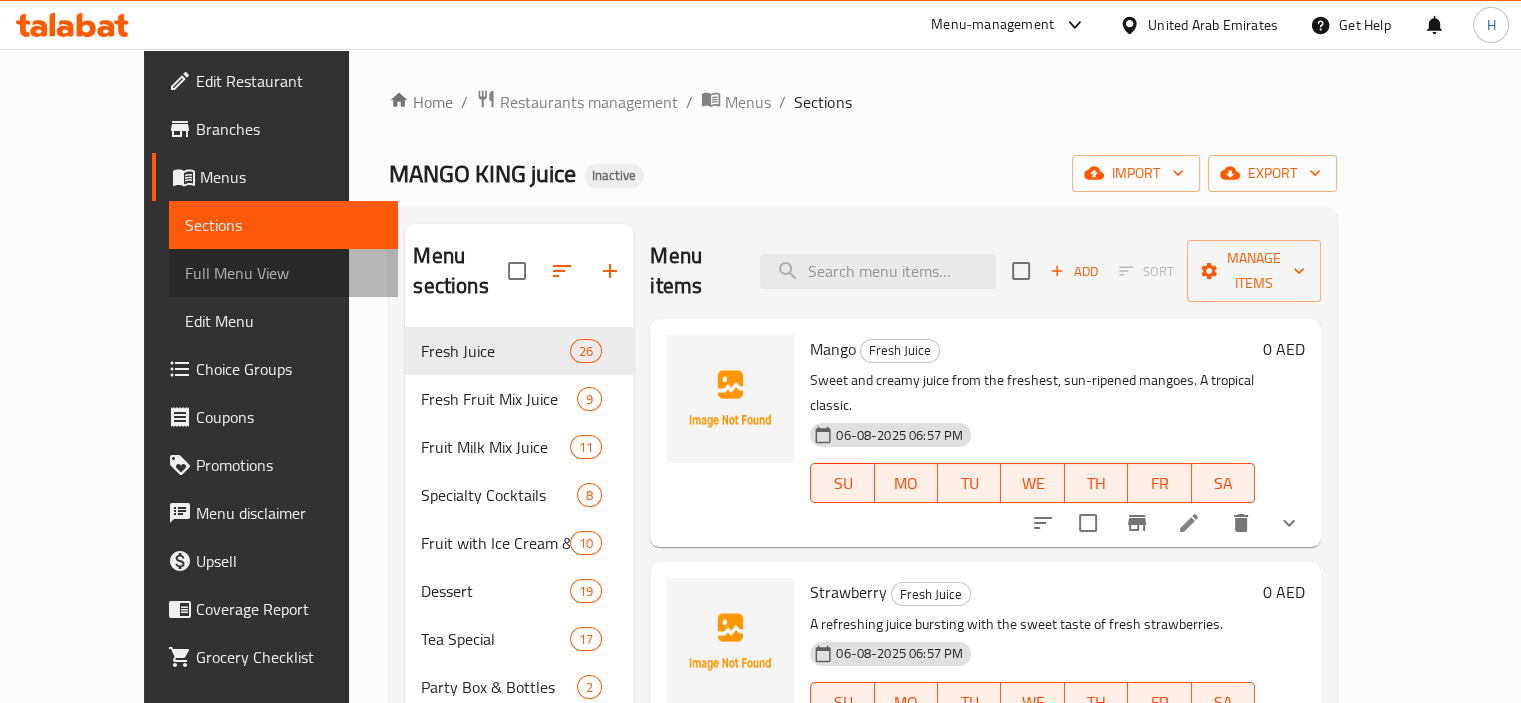 click on "Full Menu View" at bounding box center (283, 273) 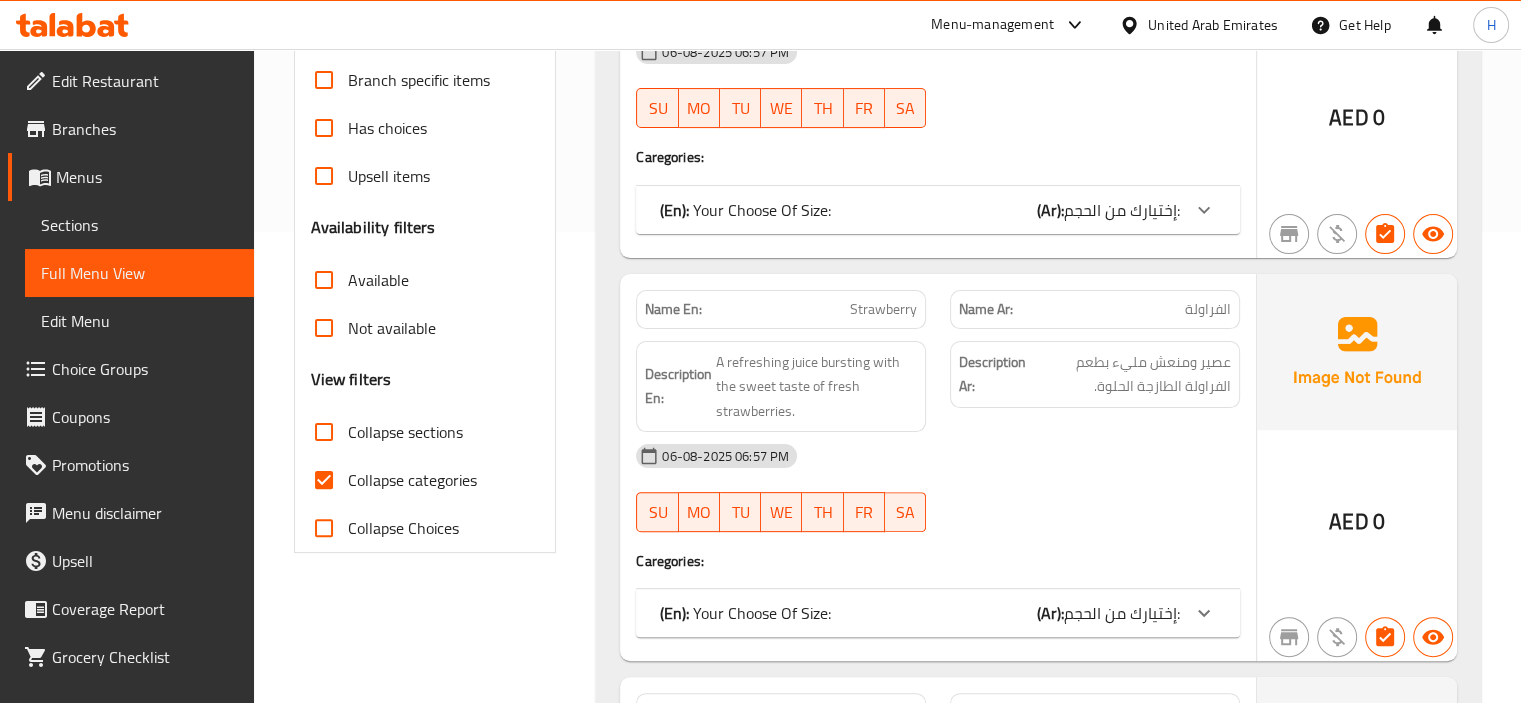 scroll, scrollTop: 480, scrollLeft: 0, axis: vertical 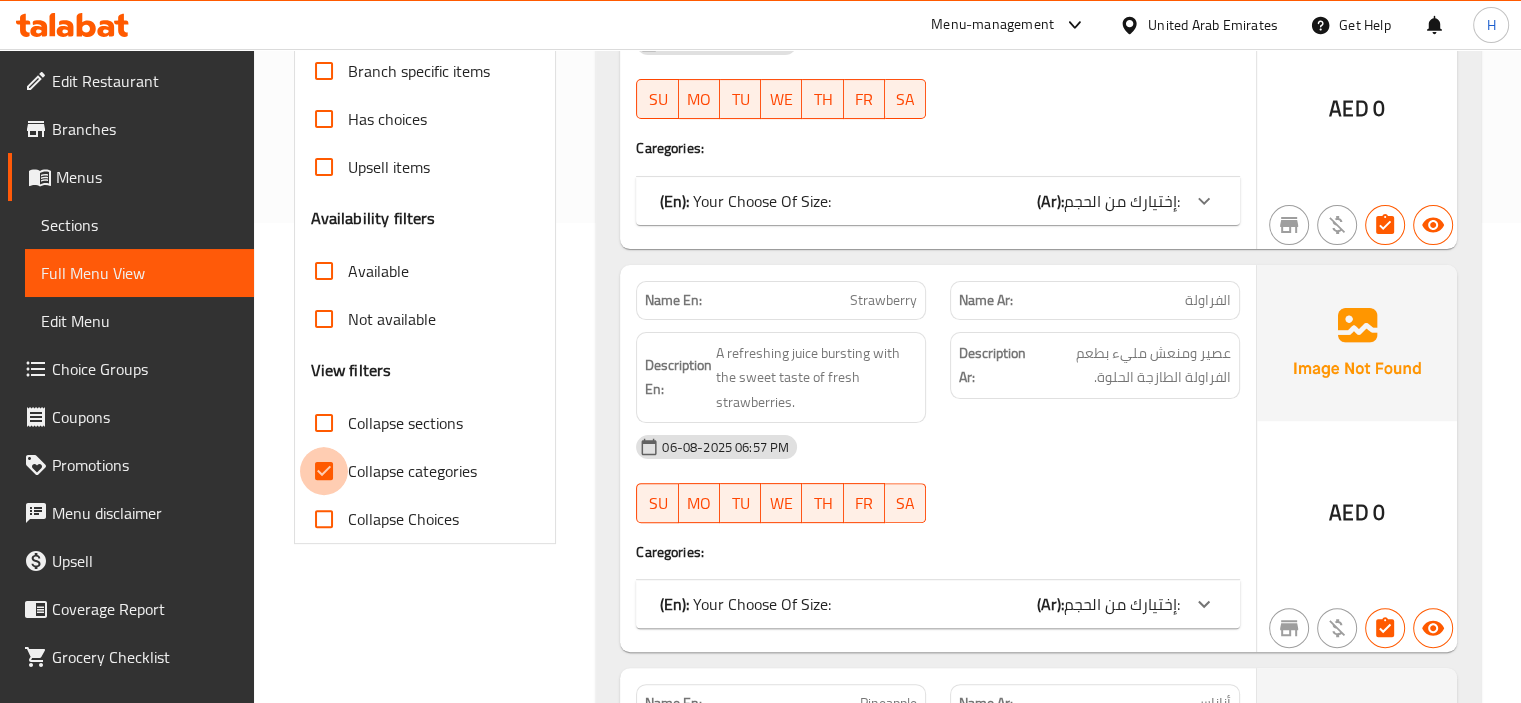 click on "Collapse categories" at bounding box center (324, 471) 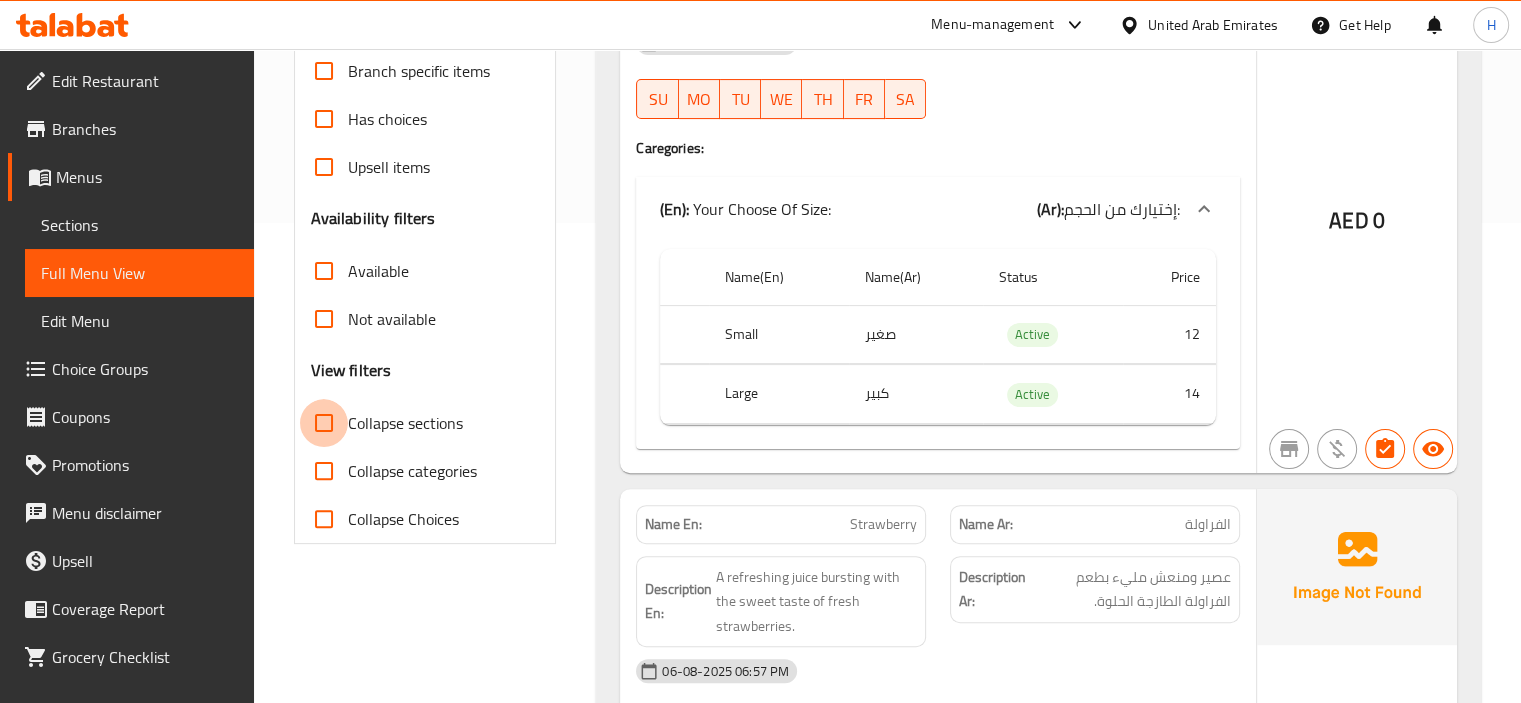 click on "Collapse sections" at bounding box center [324, 423] 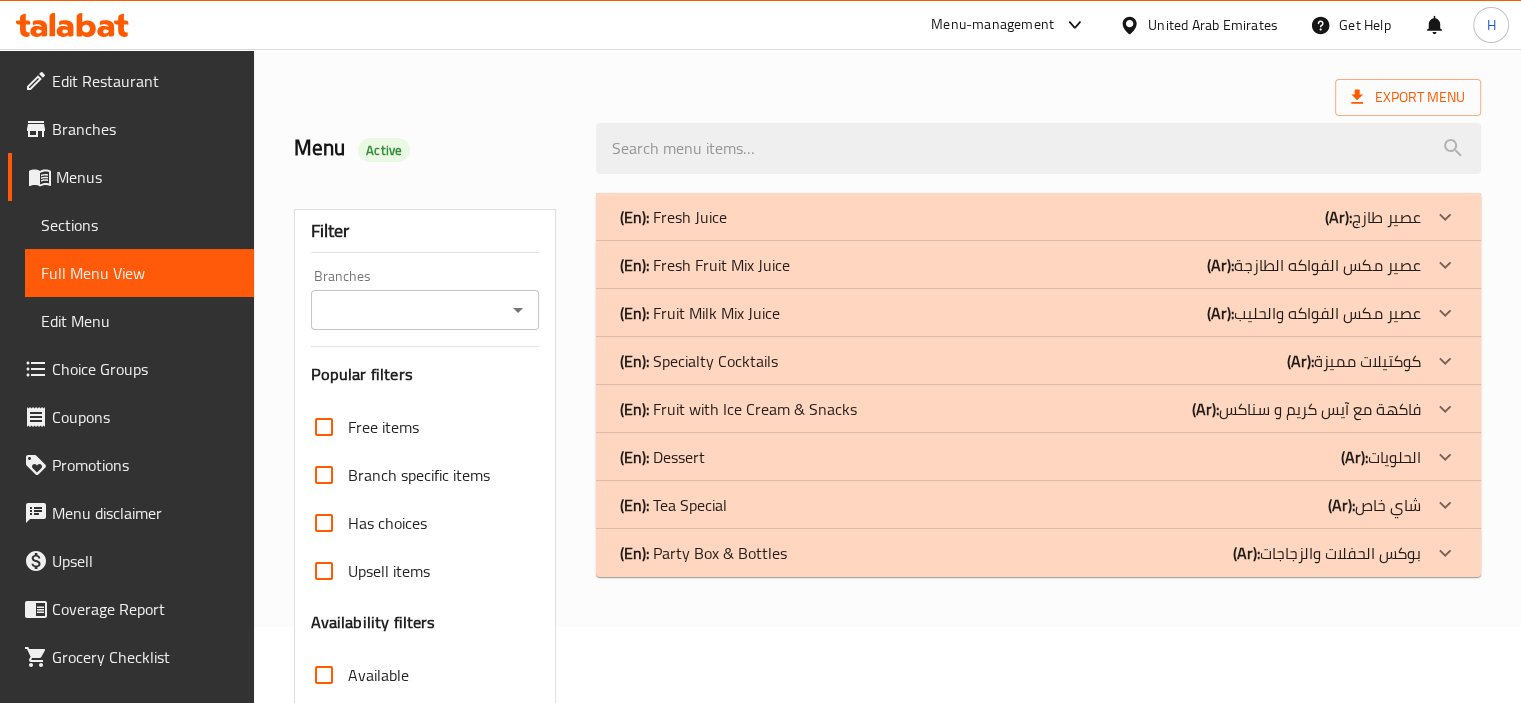 scroll, scrollTop: 28, scrollLeft: 0, axis: vertical 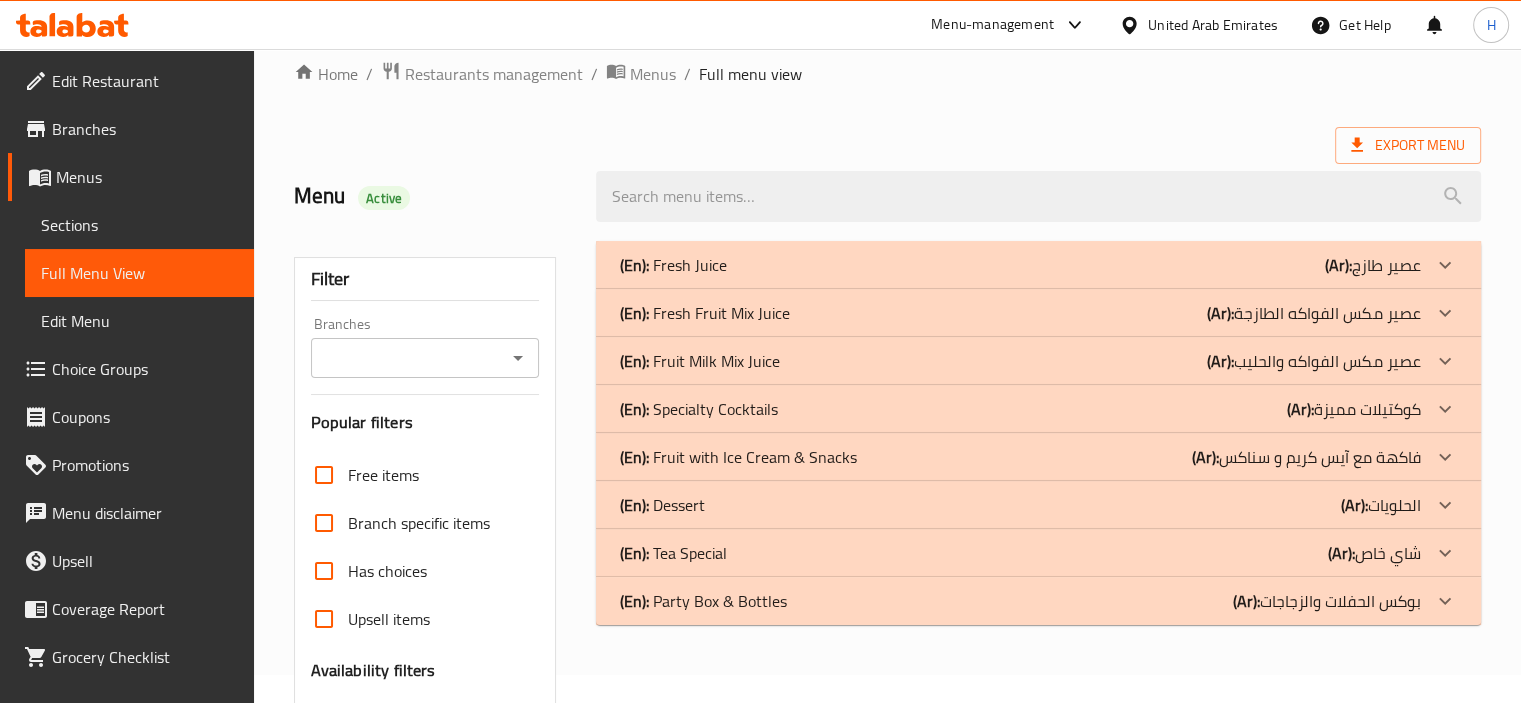 click on "(En):   Fresh Juice (Ar): عصير طازج" at bounding box center [1038, 265] 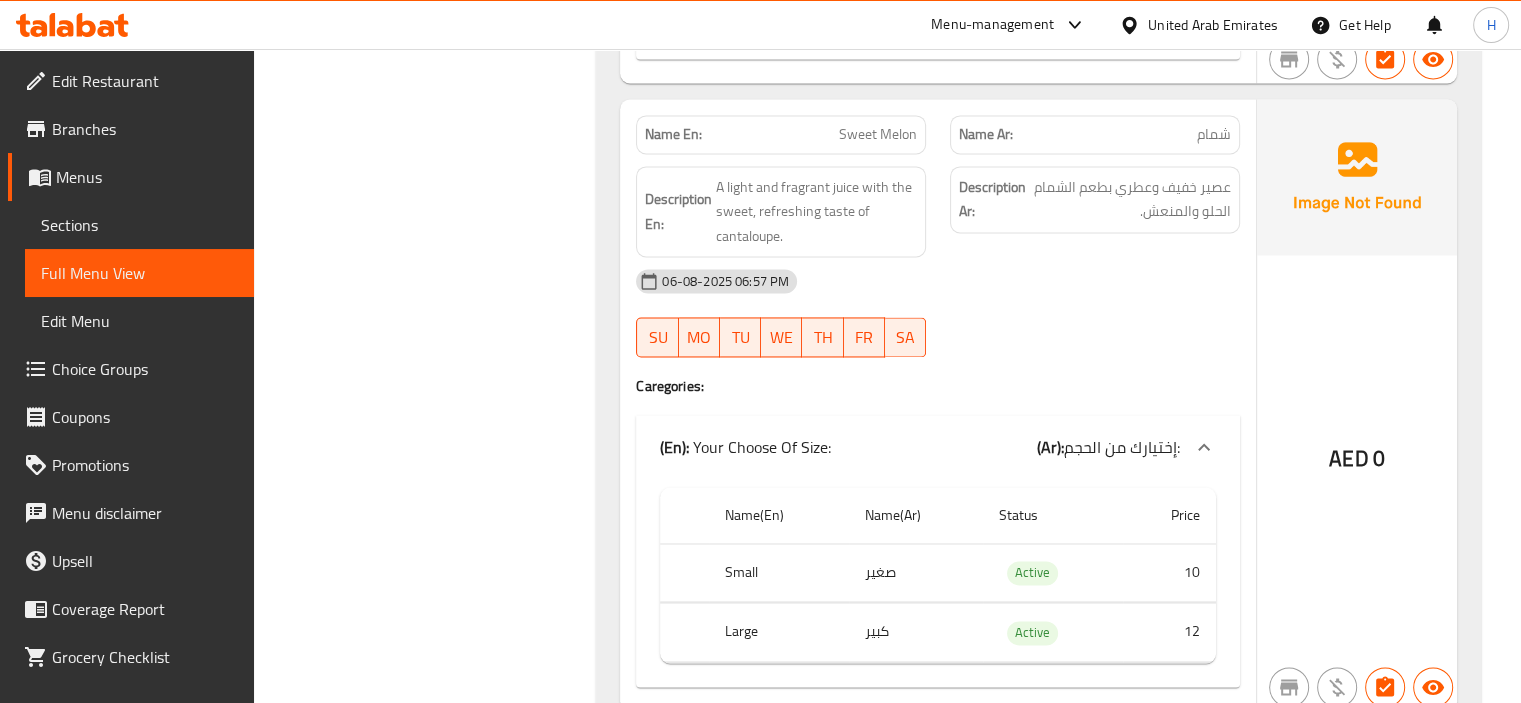 scroll, scrollTop: 10743, scrollLeft: 0, axis: vertical 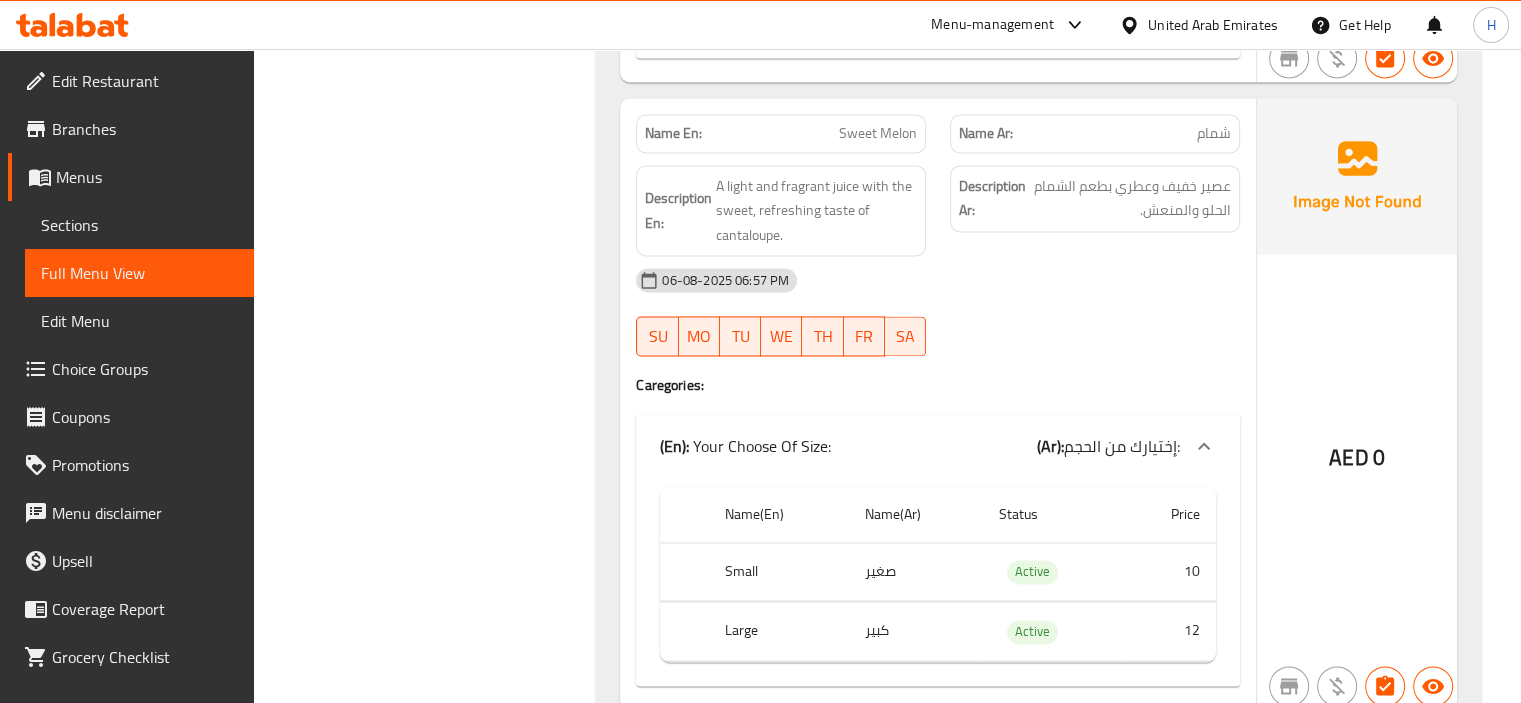click on "Sweet Melon" at bounding box center [878, 133] 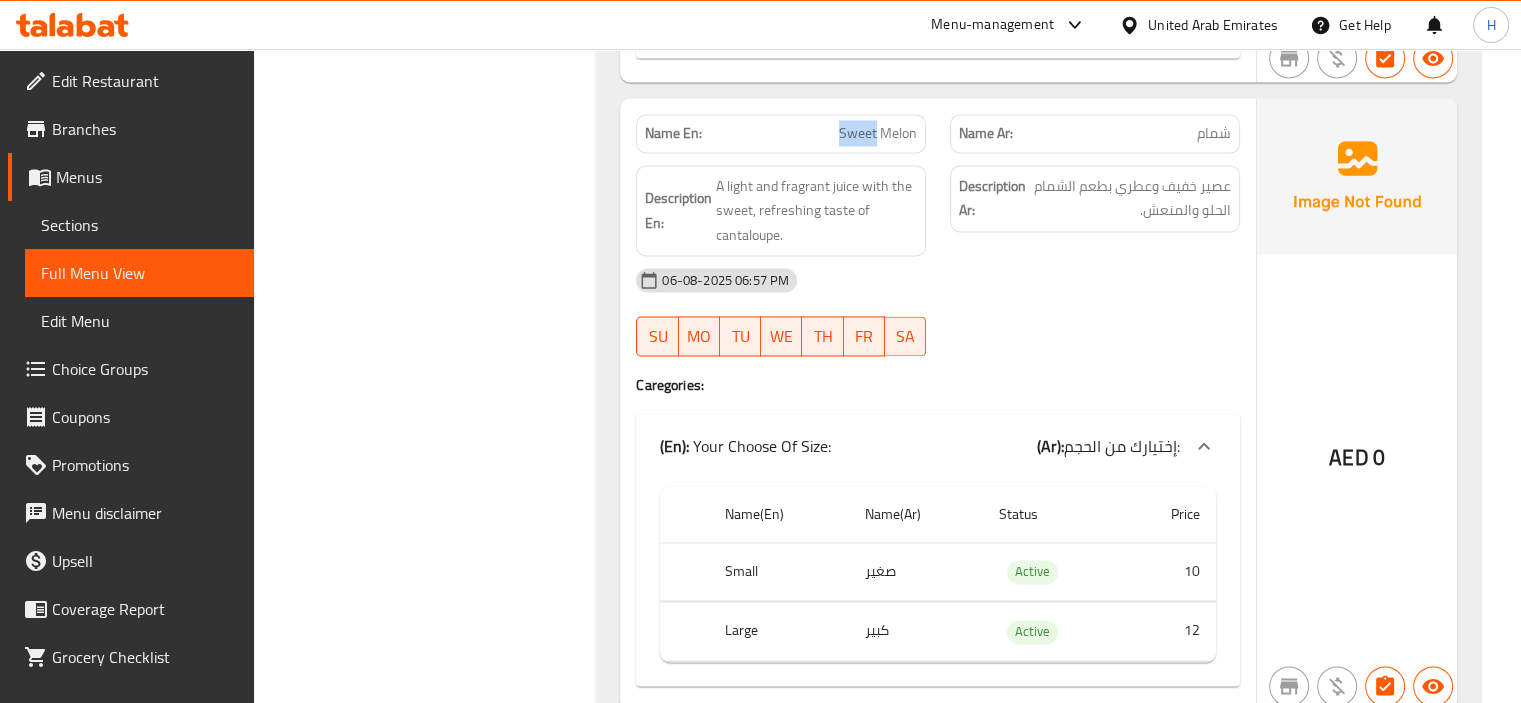 click on "Sweet Melon" at bounding box center (878, 133) 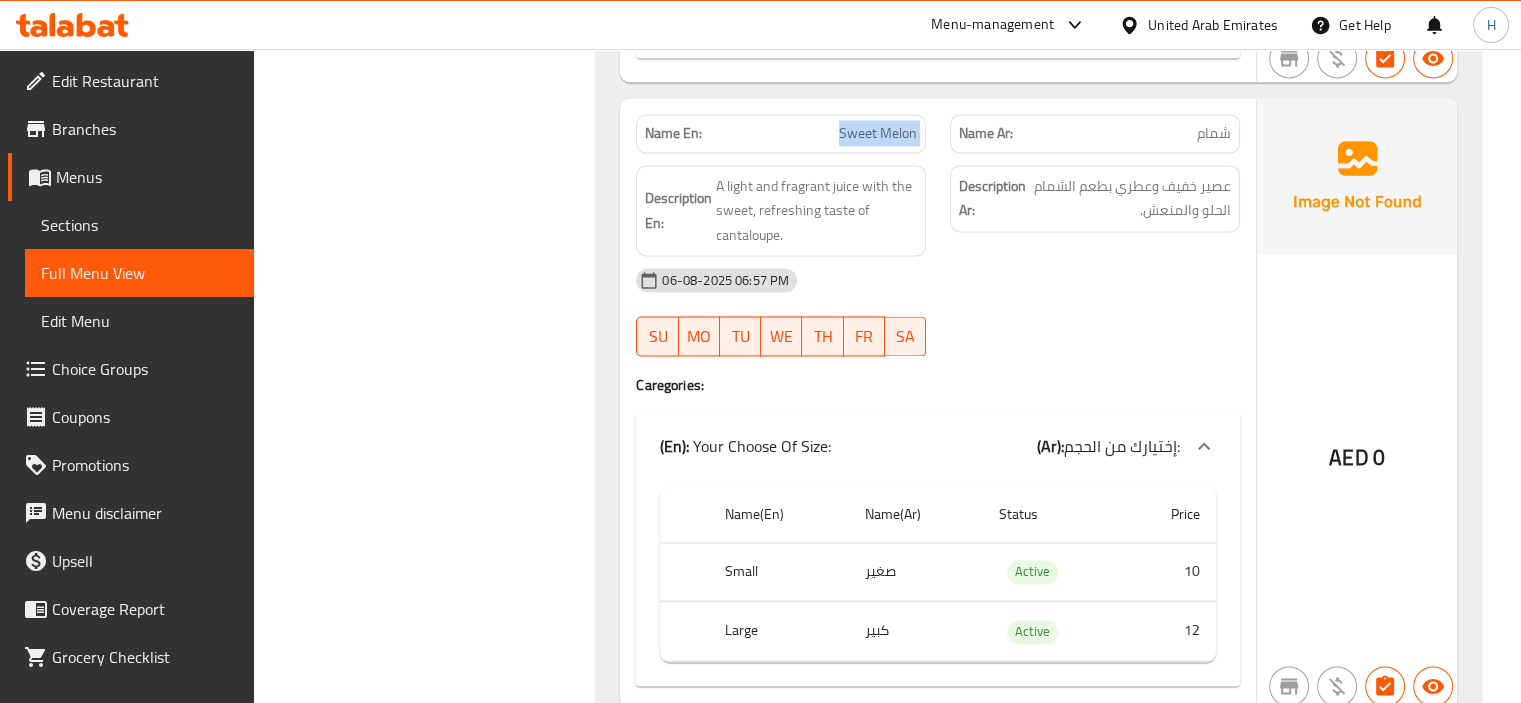 click on "Sweet Melon" at bounding box center (878, 133) 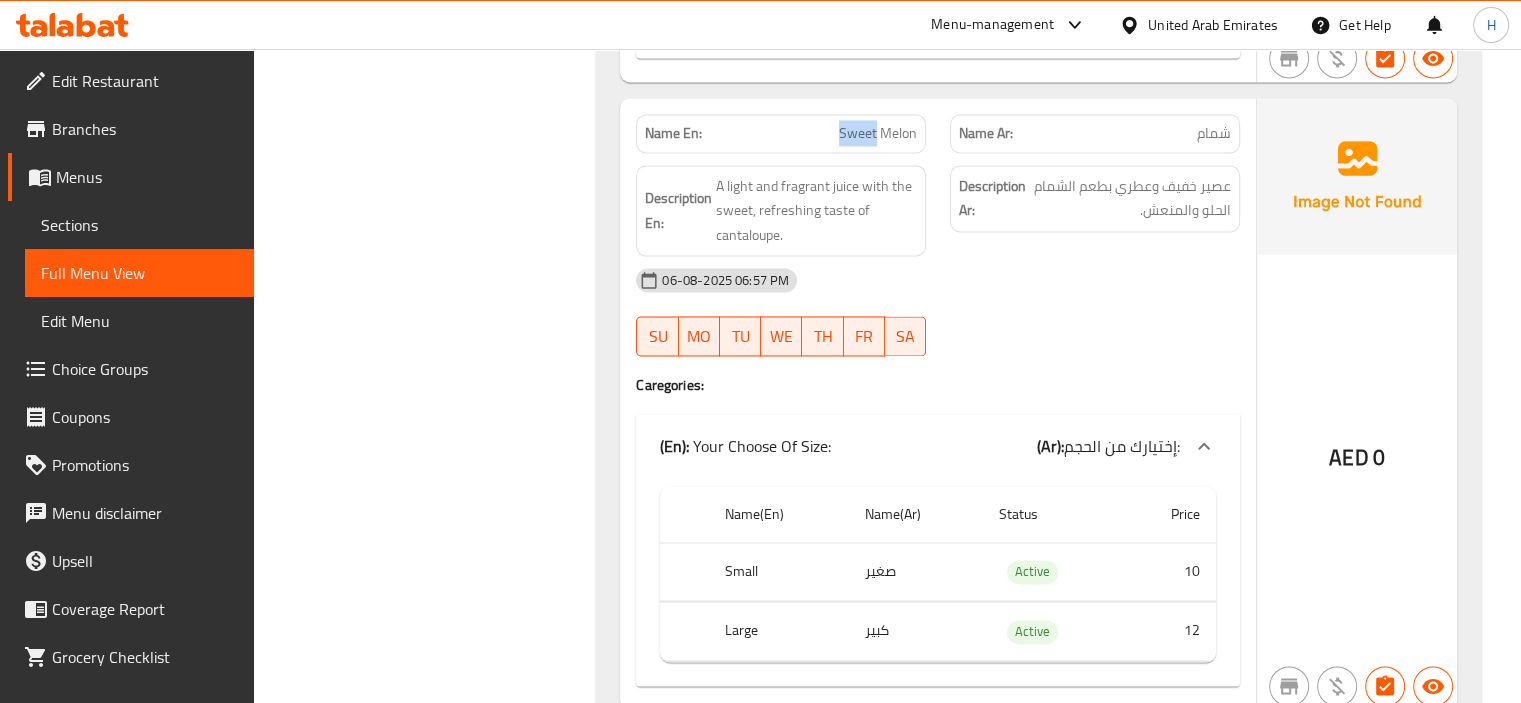 click on "Sweet Melon" at bounding box center (878, 133) 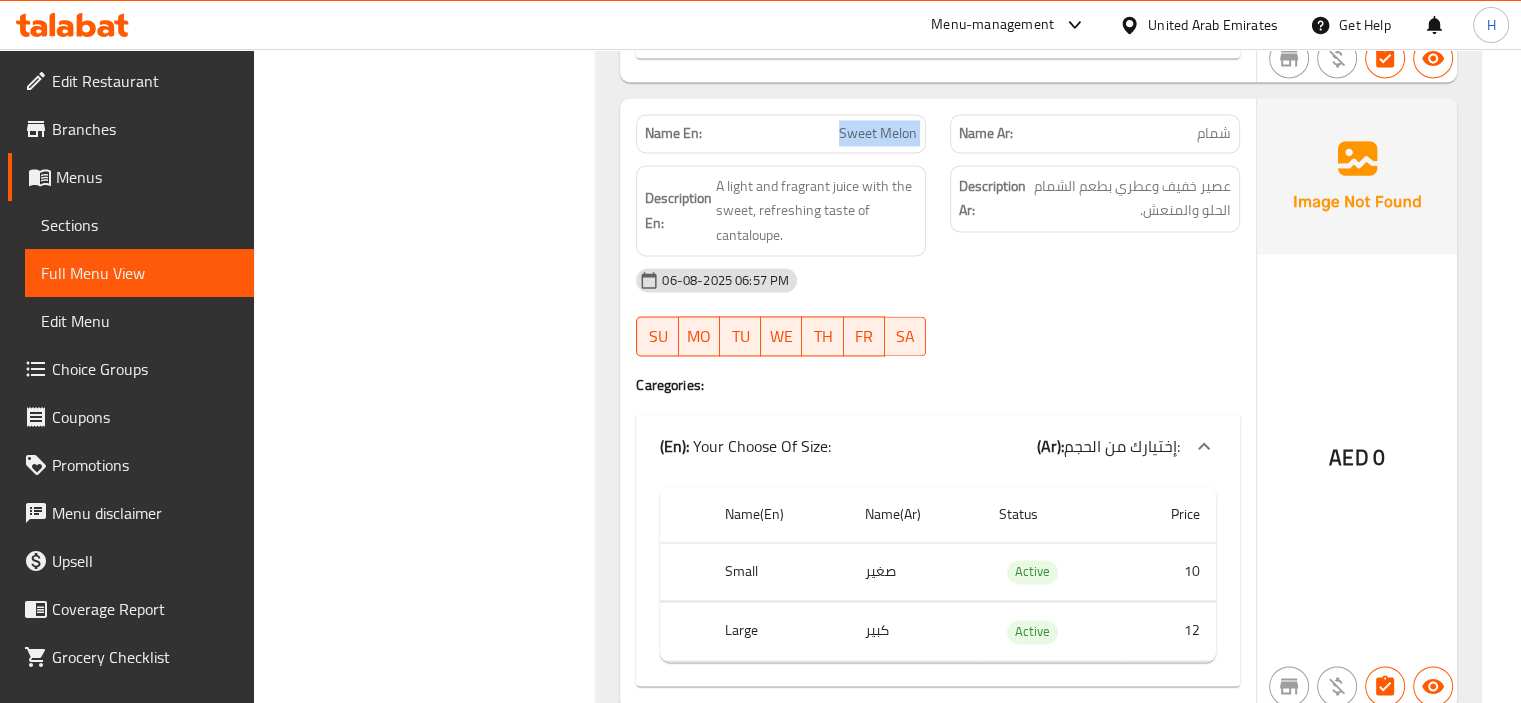 click on "Sweet Melon" at bounding box center (878, 133) 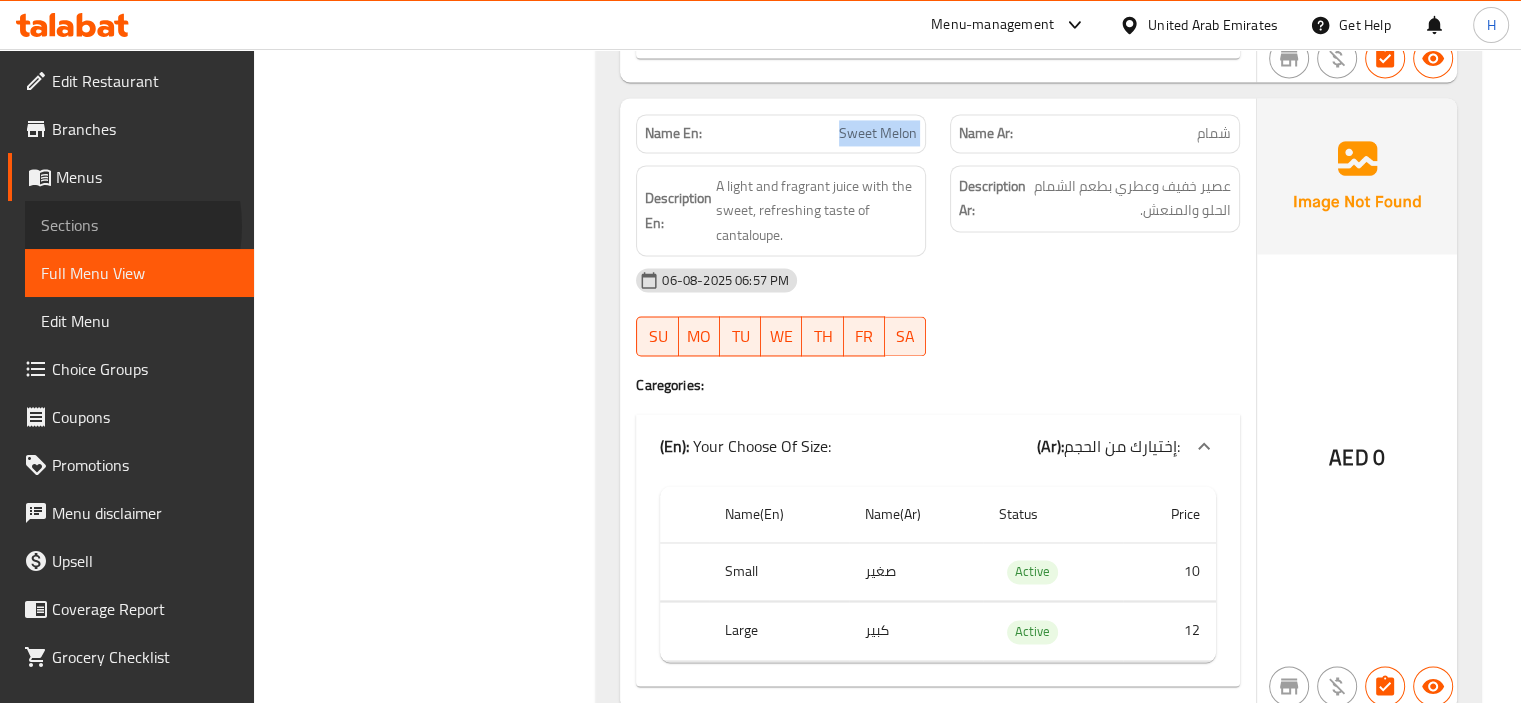 click on "Sections" at bounding box center (139, 225) 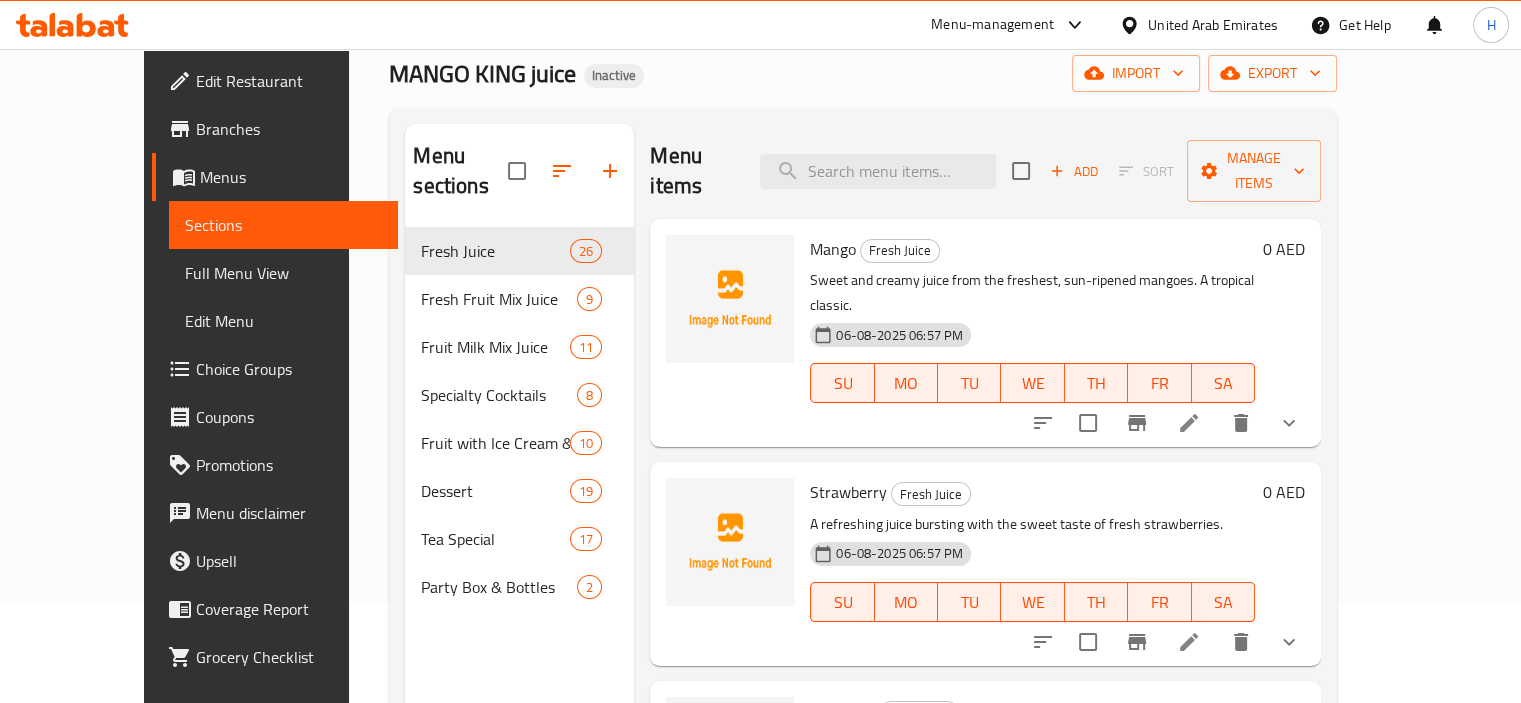 scroll, scrollTop: 0, scrollLeft: 0, axis: both 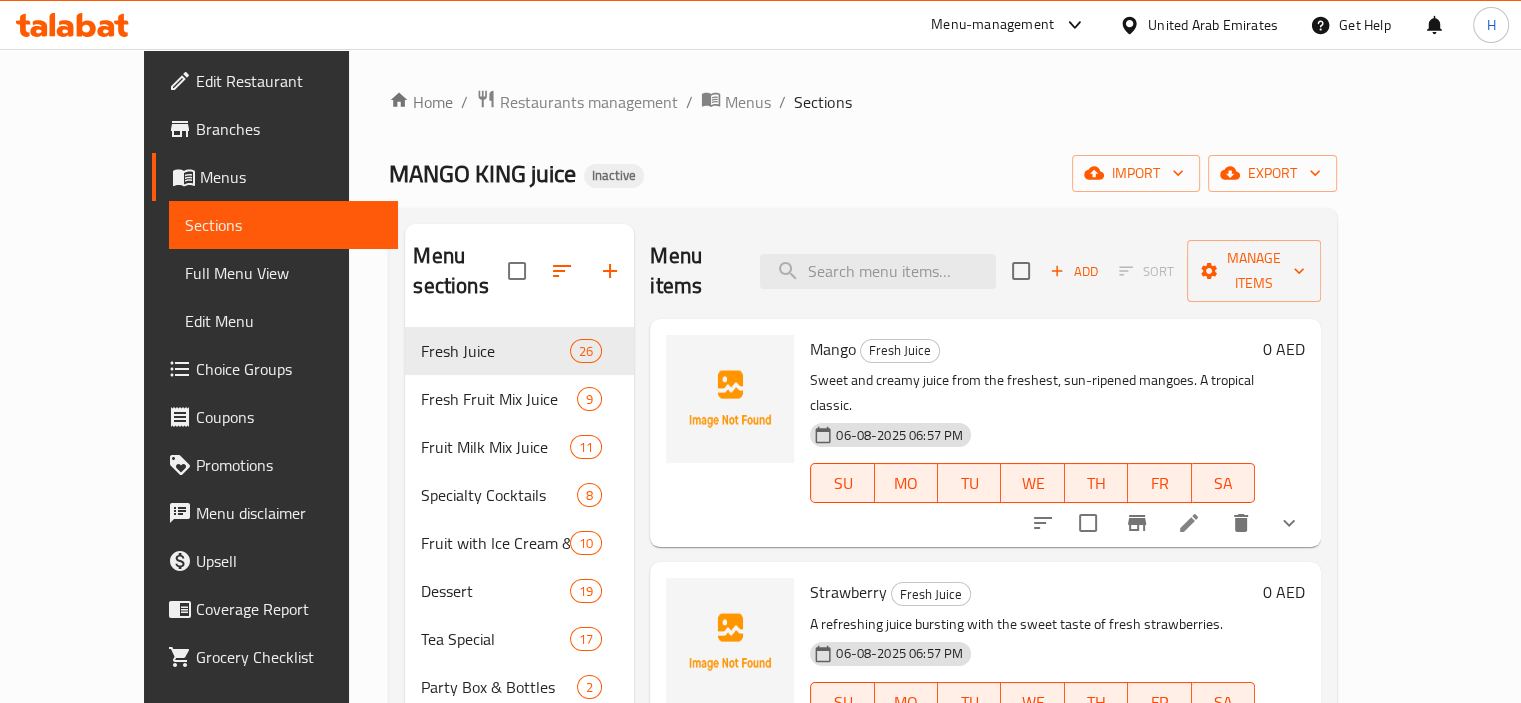 click on "Menu sections Fresh Juice 26 Fresh Fruit Mix Juice 9 Fruit Milk Mix Juice 11 Specialty Cocktails 8 Fruit with Ice Cream & Snacks 10 Dessert 19 Tea Special 17 Party Box & Bottles 2 Menu items Add Sort Manage items Mango   Fresh Juice Sweet and creamy juice from the freshest, sun-ripened mangoes. A tropical classic. 06-08-2025 06:57 PM SU MO TU WE TH FR SA 0   AED Strawberry   Fresh Juice A refreshing juice bursting with the sweet taste of fresh strawberries. 06-08-2025 06:57 PM SU MO TU WE TH FR SA 0   AED Pineapple   Fresh Juice A tangy and sweet tropical juice, freshly pressed to capture its vibrant flavor. 06-08-2025 06:57 PM SU MO TU WE TH FR SA 0   AED Orange   Fresh Juice Pure, classic, and freshly squeezed orange juice, packed with Vitamin C. 06-08-2025 06:57 PM SU MO TU WE TH FR SA 0   AED Red Apple   Fresh Juice A crisp, sweet, and wholesome juice made from fresh red apples. 06-08-2025 06:57 PM SU MO TU WE TH FR SA 0   AED Green Apple   Fresh Juice 06-08-2025 06:57 PM SU MO TU WE TH FR SA 0   AED   SU" at bounding box center [863, 575] 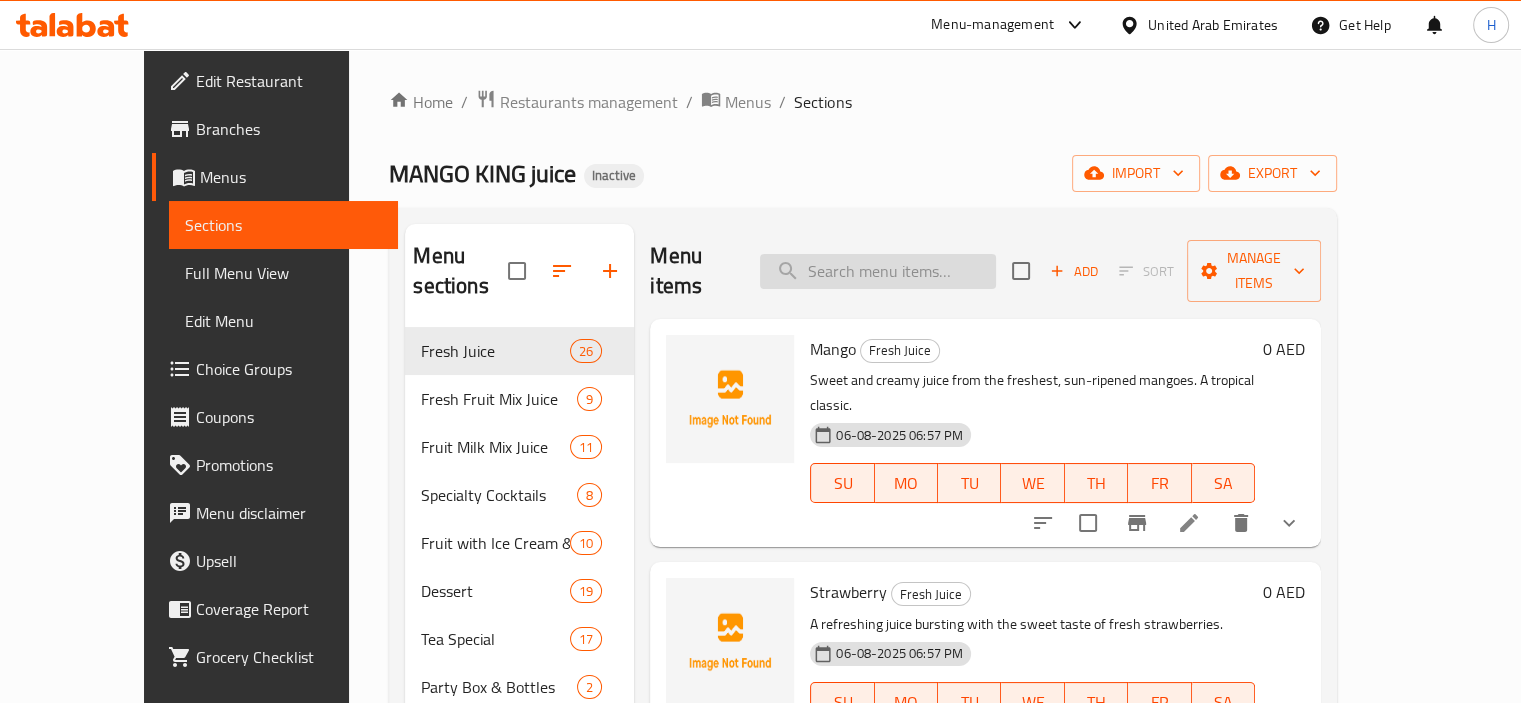 click at bounding box center (878, 271) 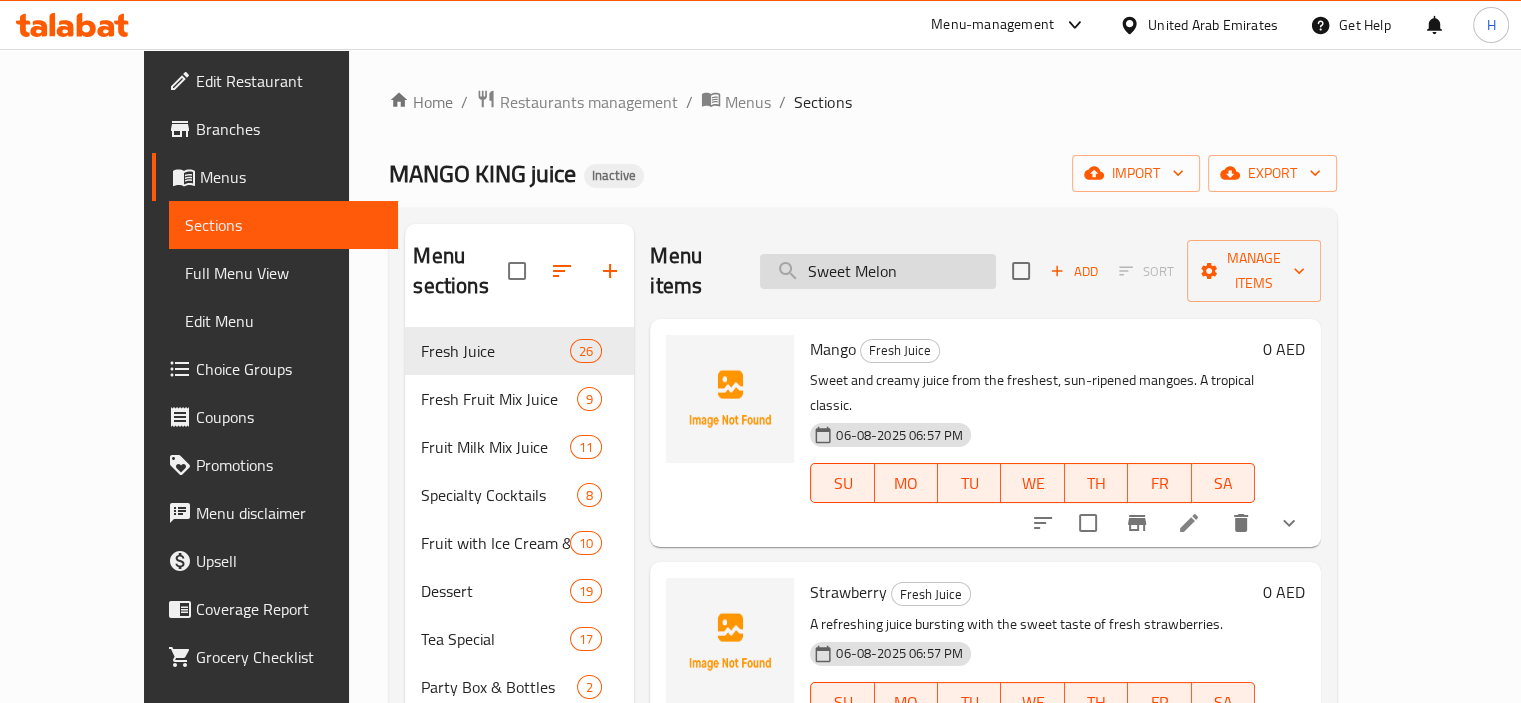 click on "Sweet Melon" at bounding box center (878, 271) 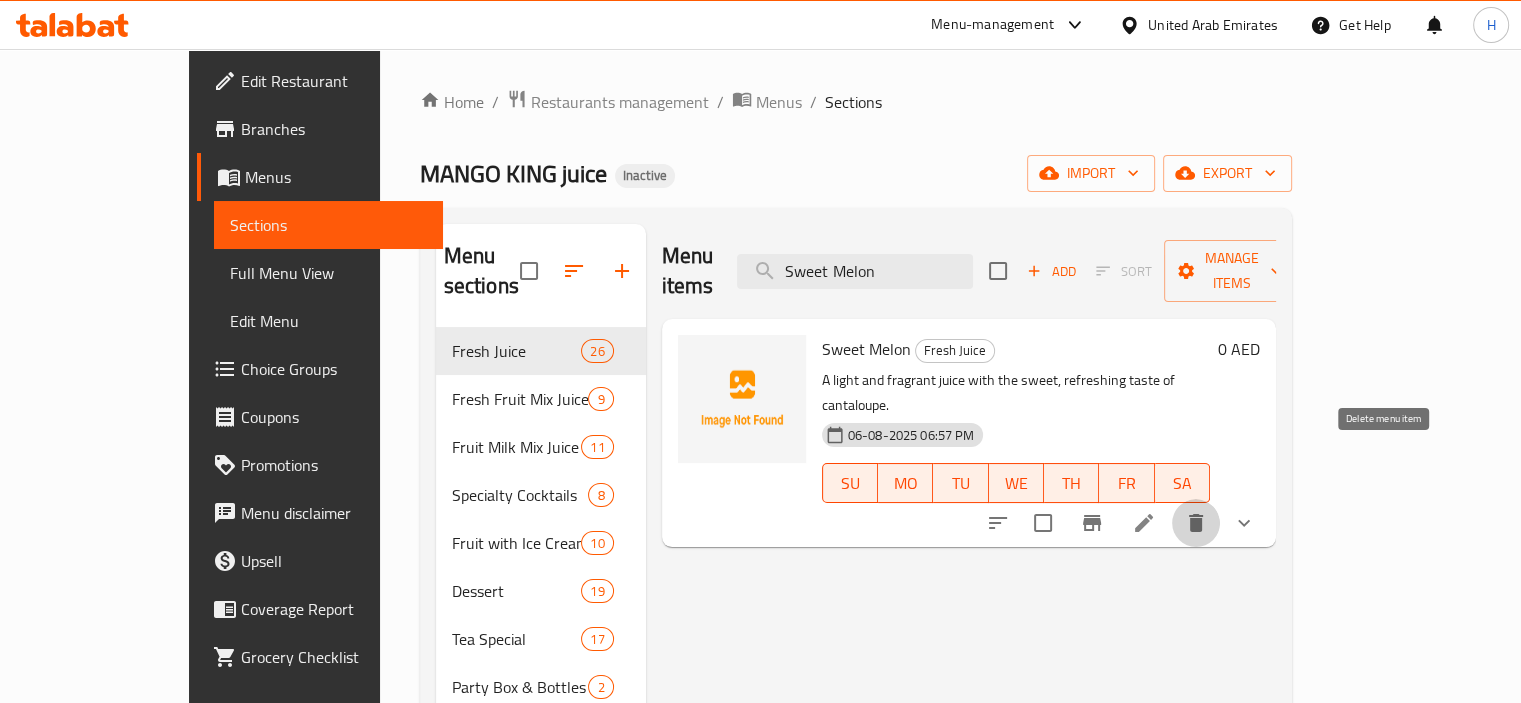 click 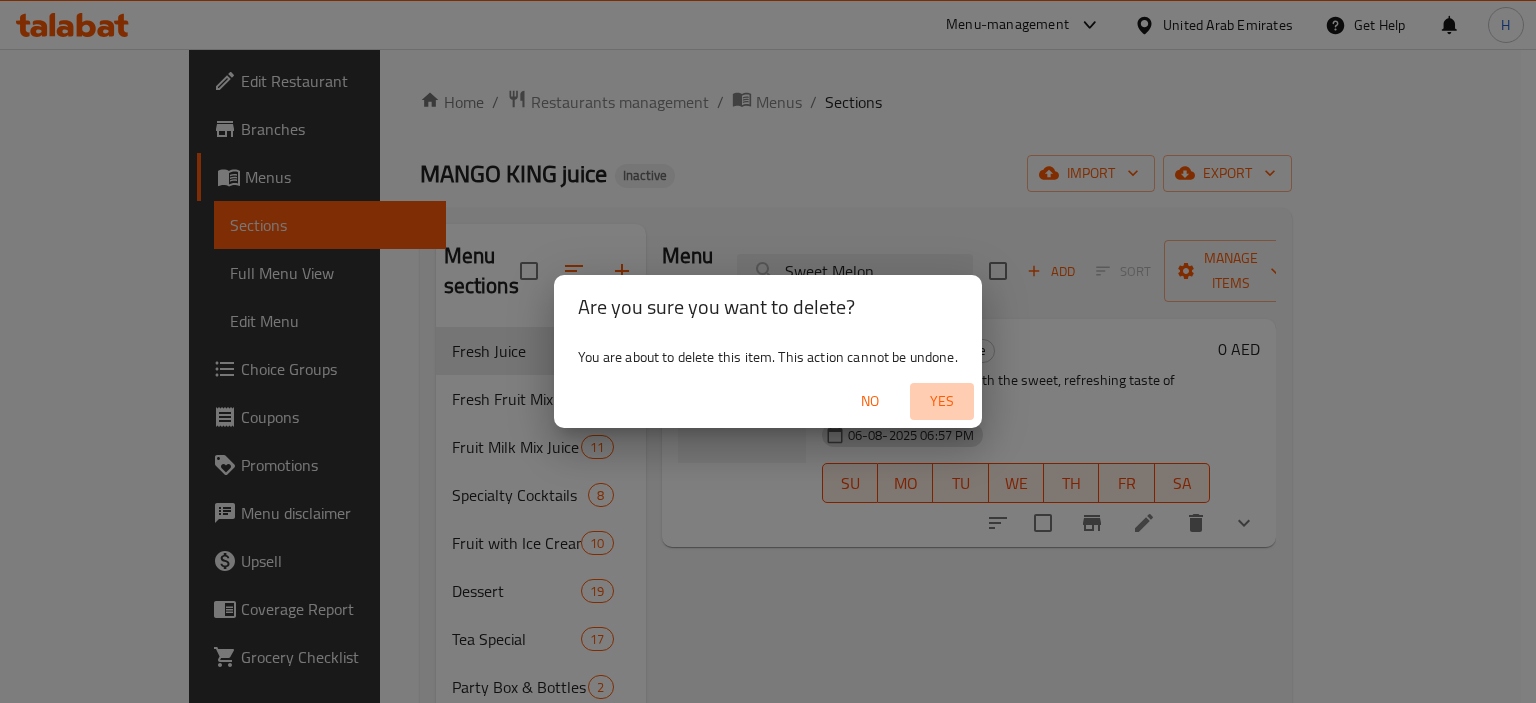 click on "Yes" at bounding box center (942, 401) 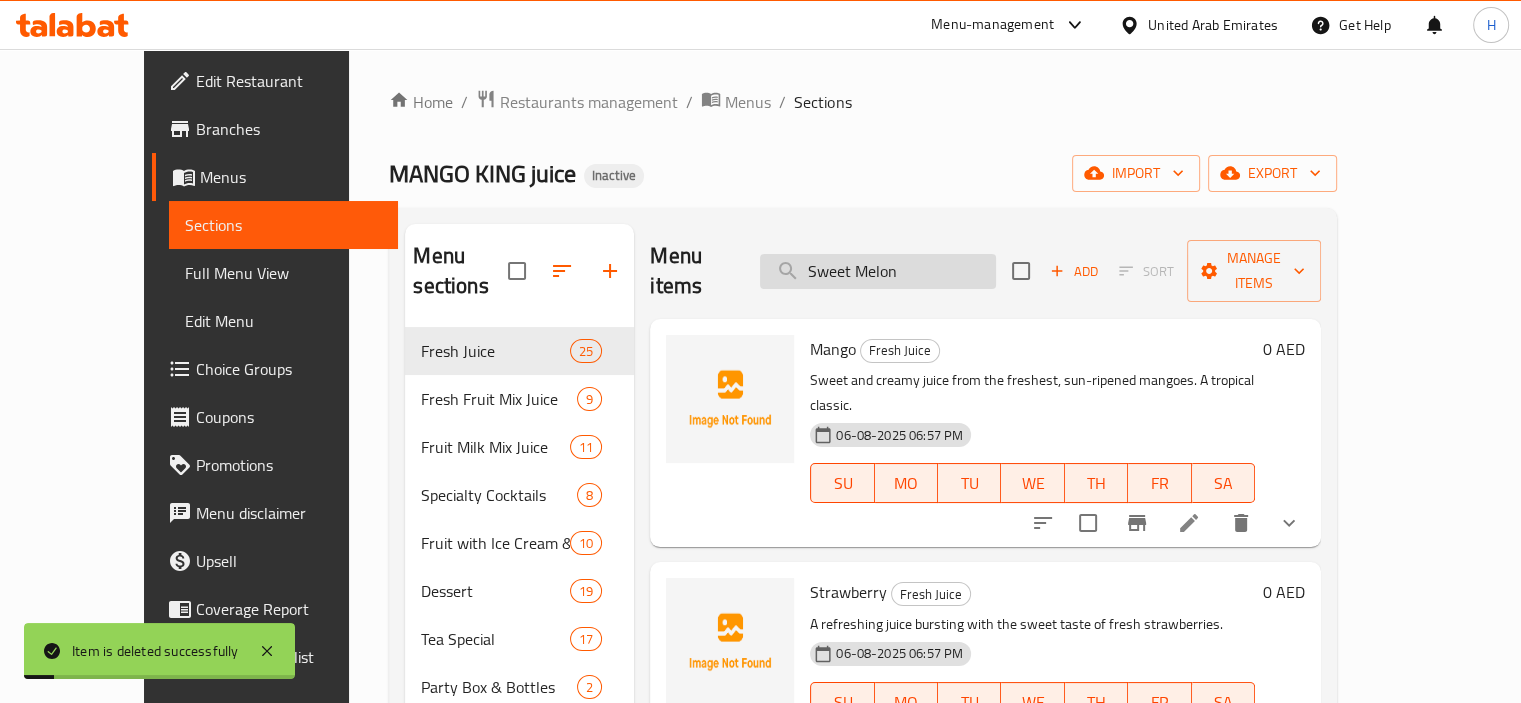 click on "Sweet Melon" at bounding box center [878, 271] 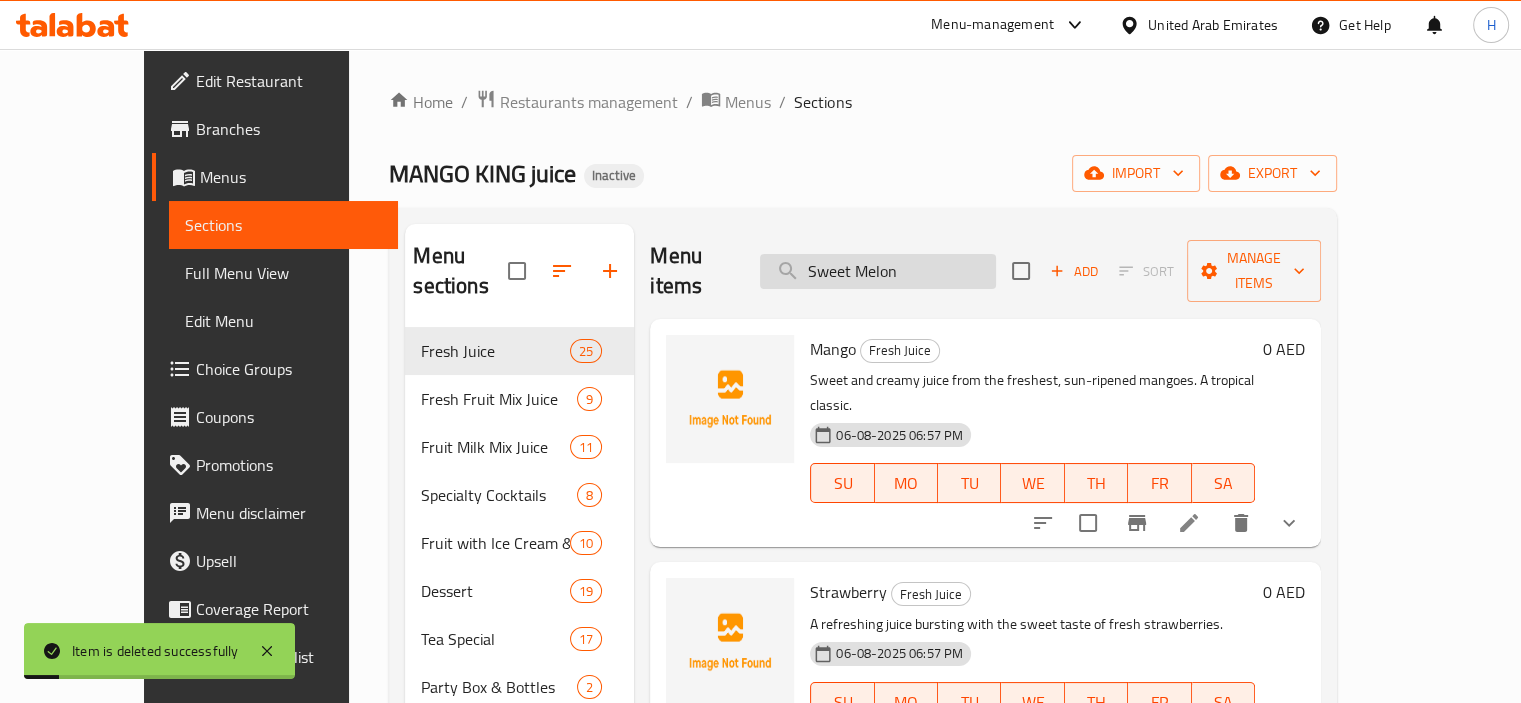 click on "Sweet Melon" at bounding box center [878, 271] 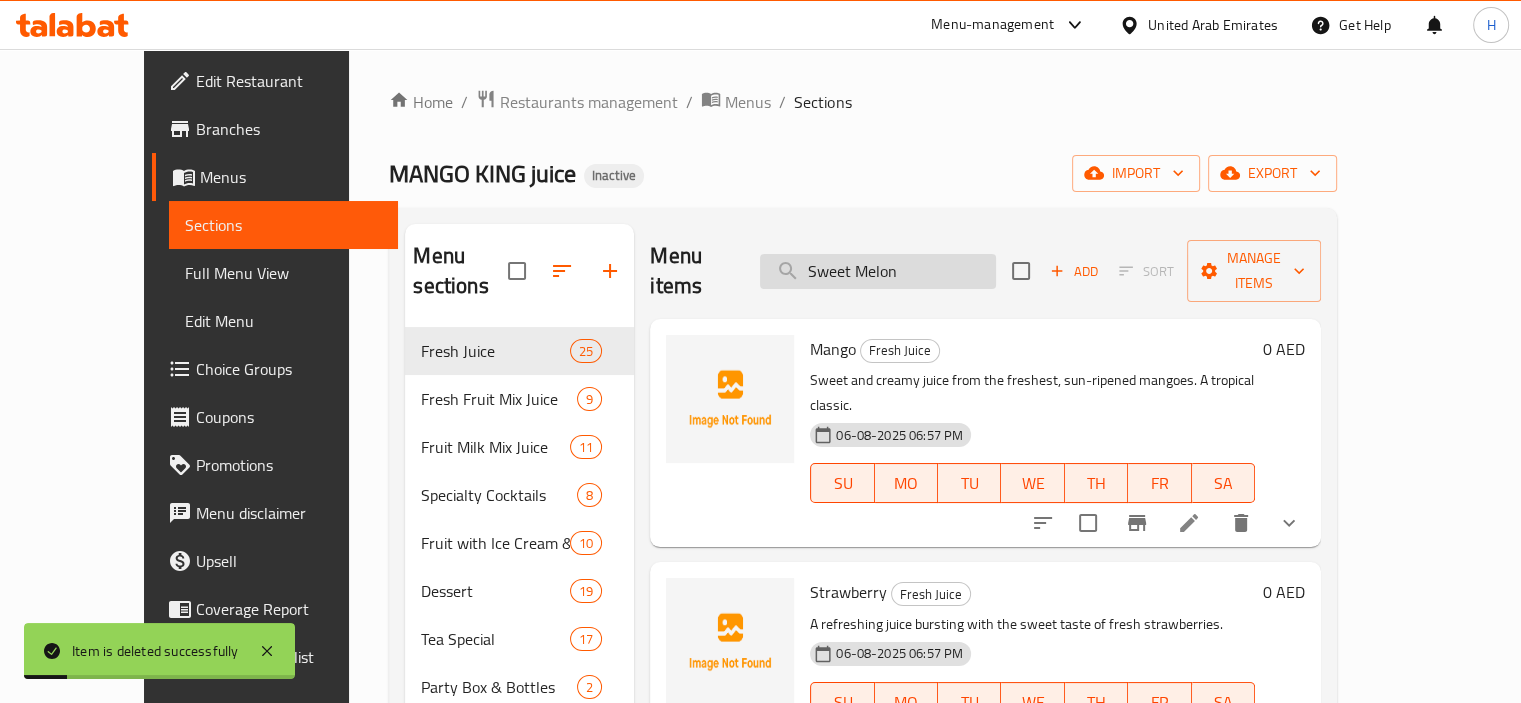 click on "Sweet Melon" at bounding box center (878, 271) 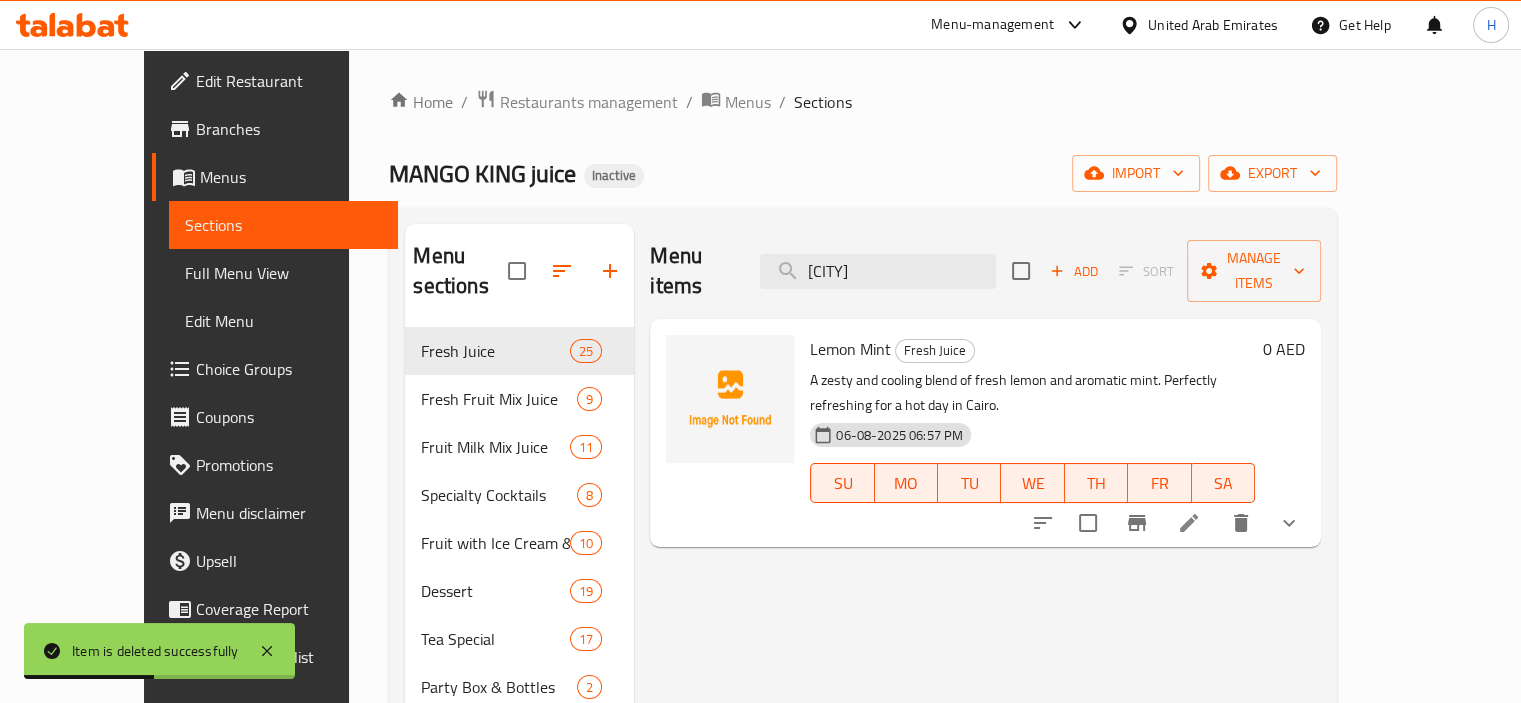 type on "cairo" 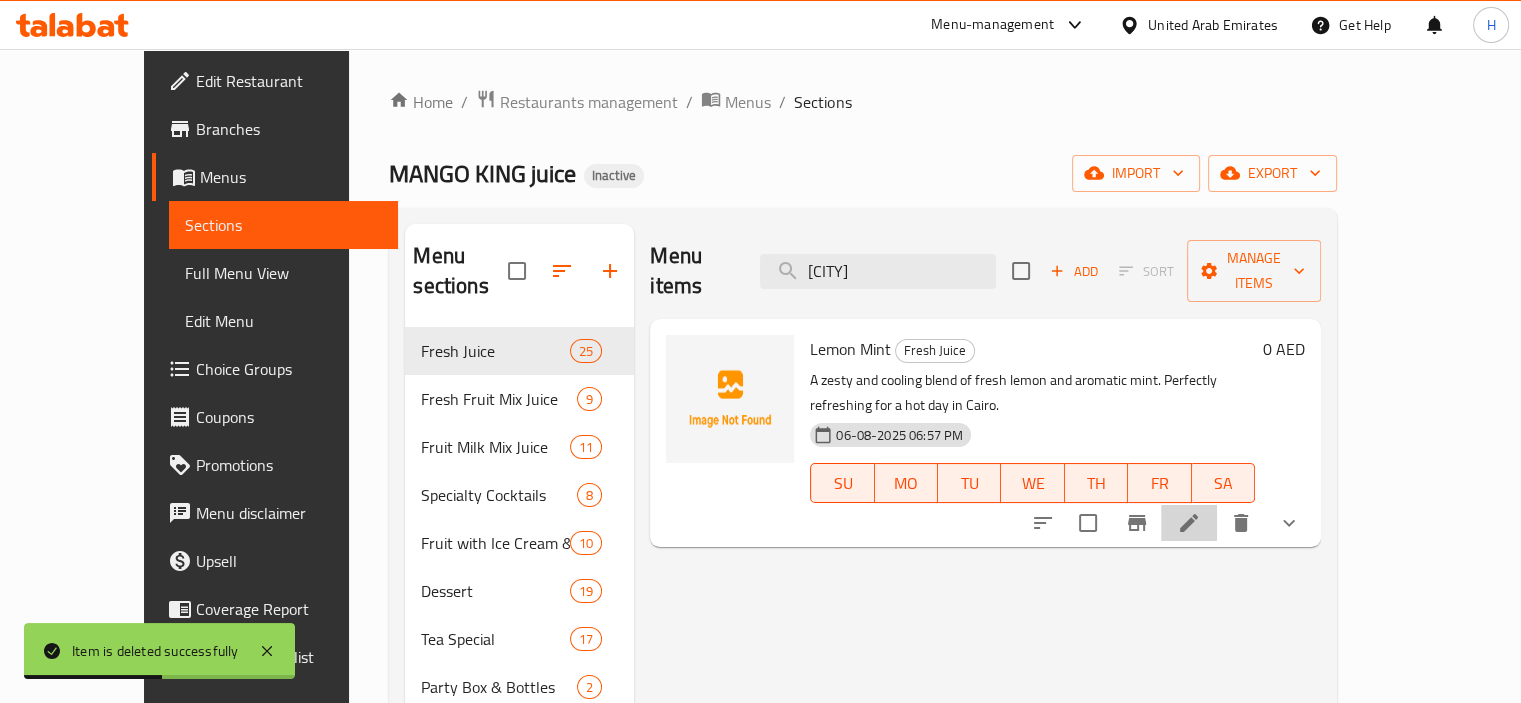 click at bounding box center [1189, 523] 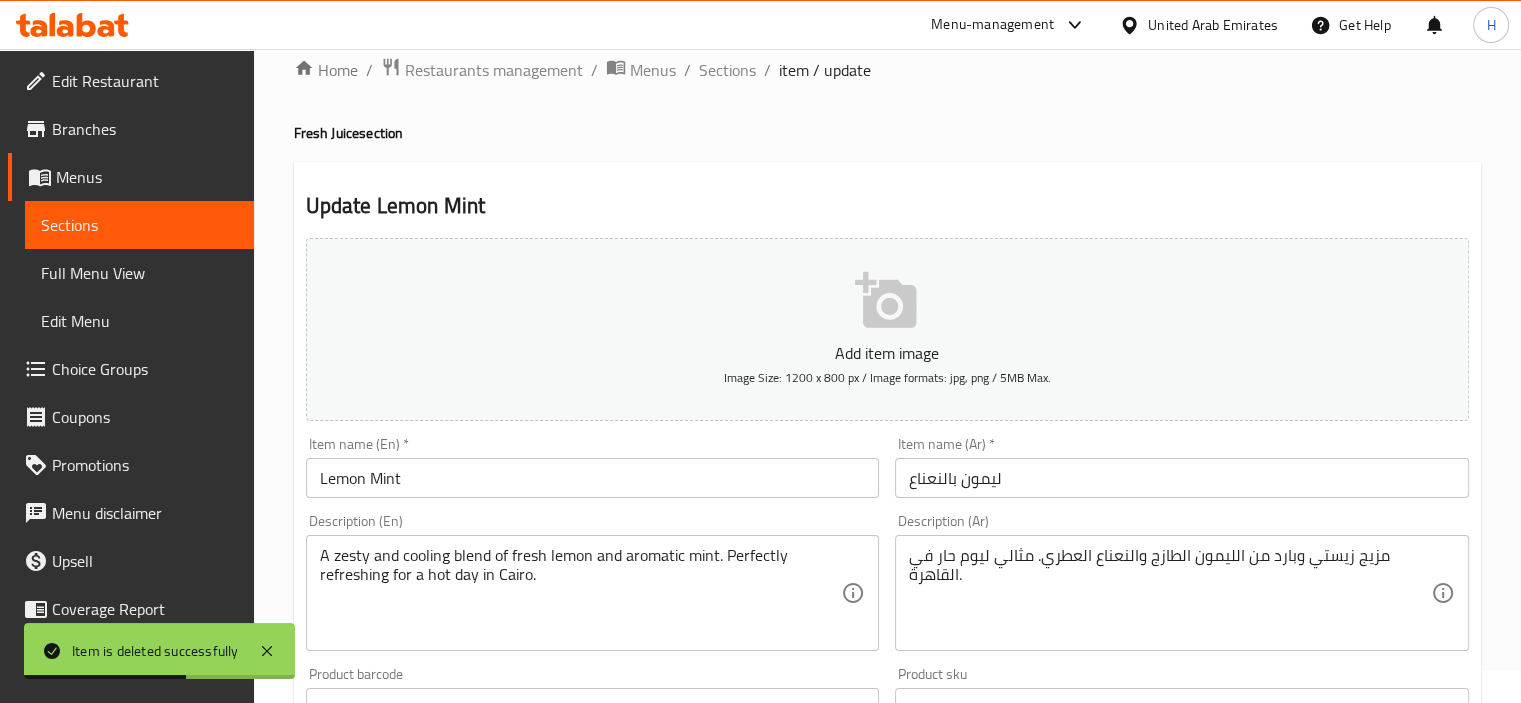scroll, scrollTop: 35, scrollLeft: 0, axis: vertical 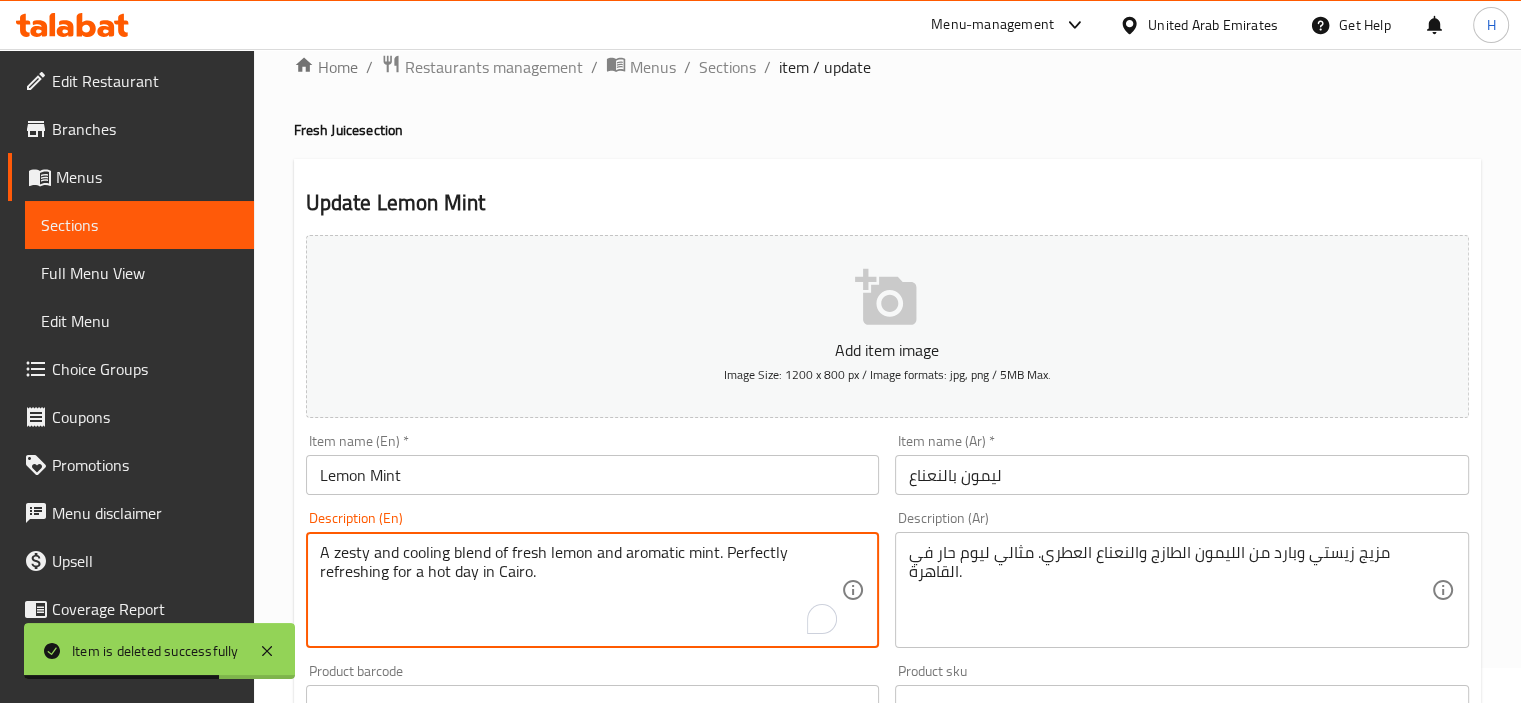 drag, startPoint x: 772, startPoint y: 583, endPoint x: 724, endPoint y: 554, distance: 56.0803 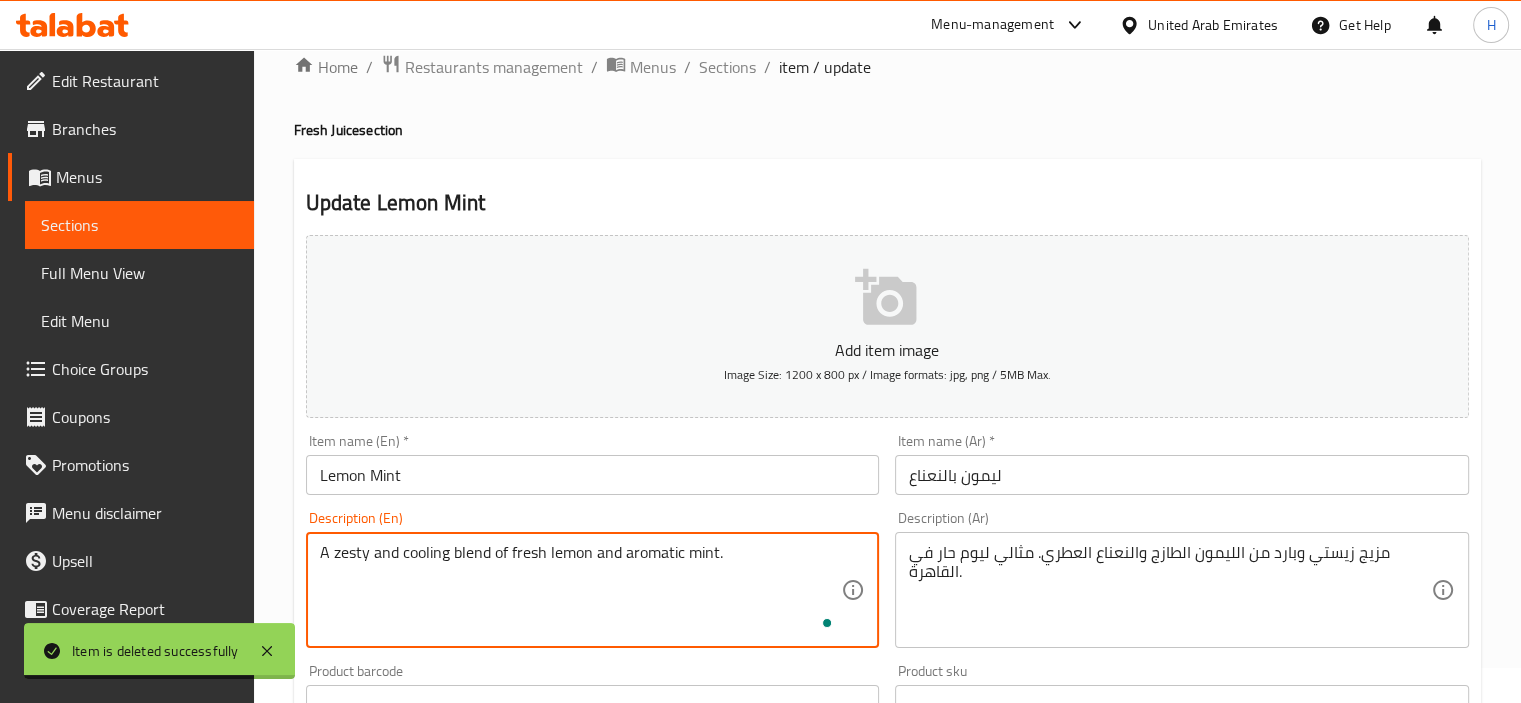 type on "A zesty and cooling blend of fresh lemon and aromatic mint." 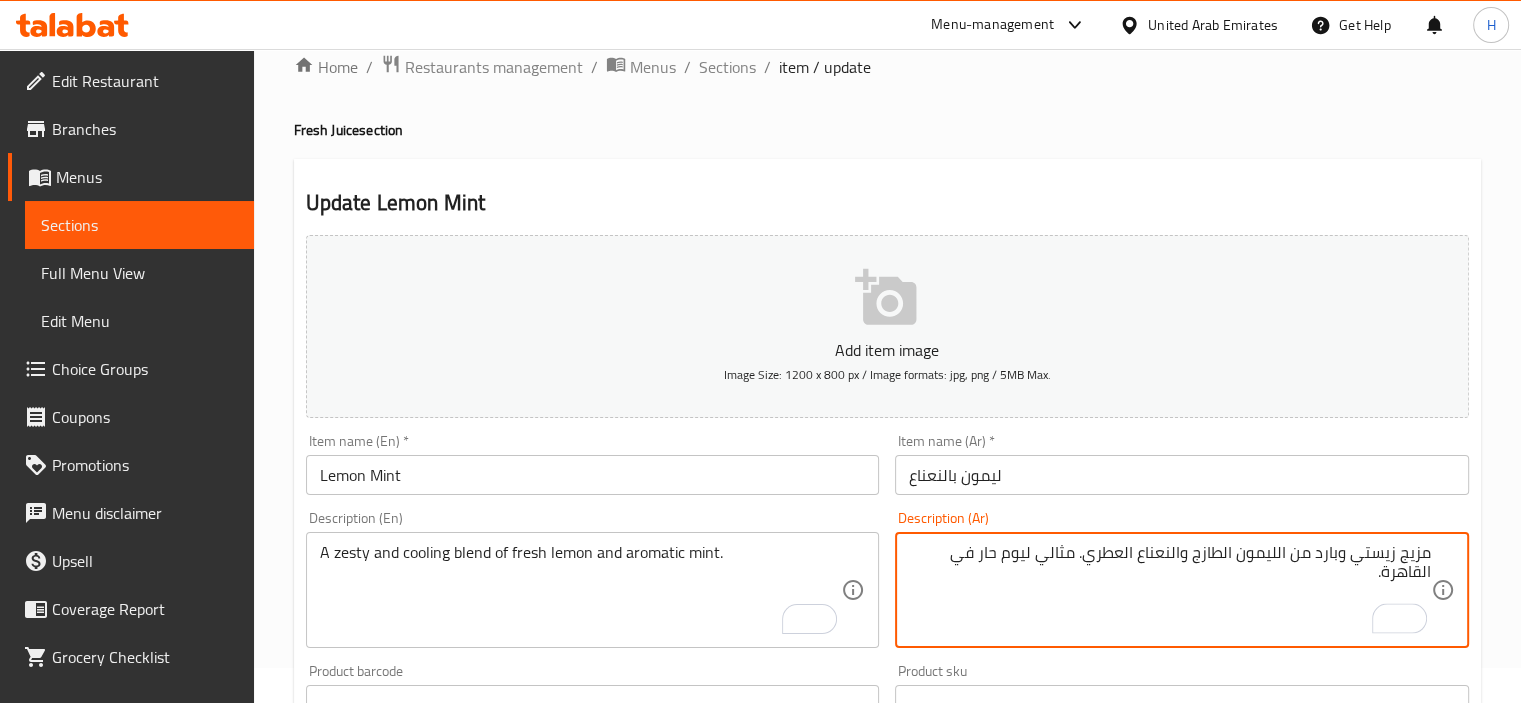 drag, startPoint x: 1000, startPoint y: 595, endPoint x: 1078, endPoint y: 557, distance: 86.764046 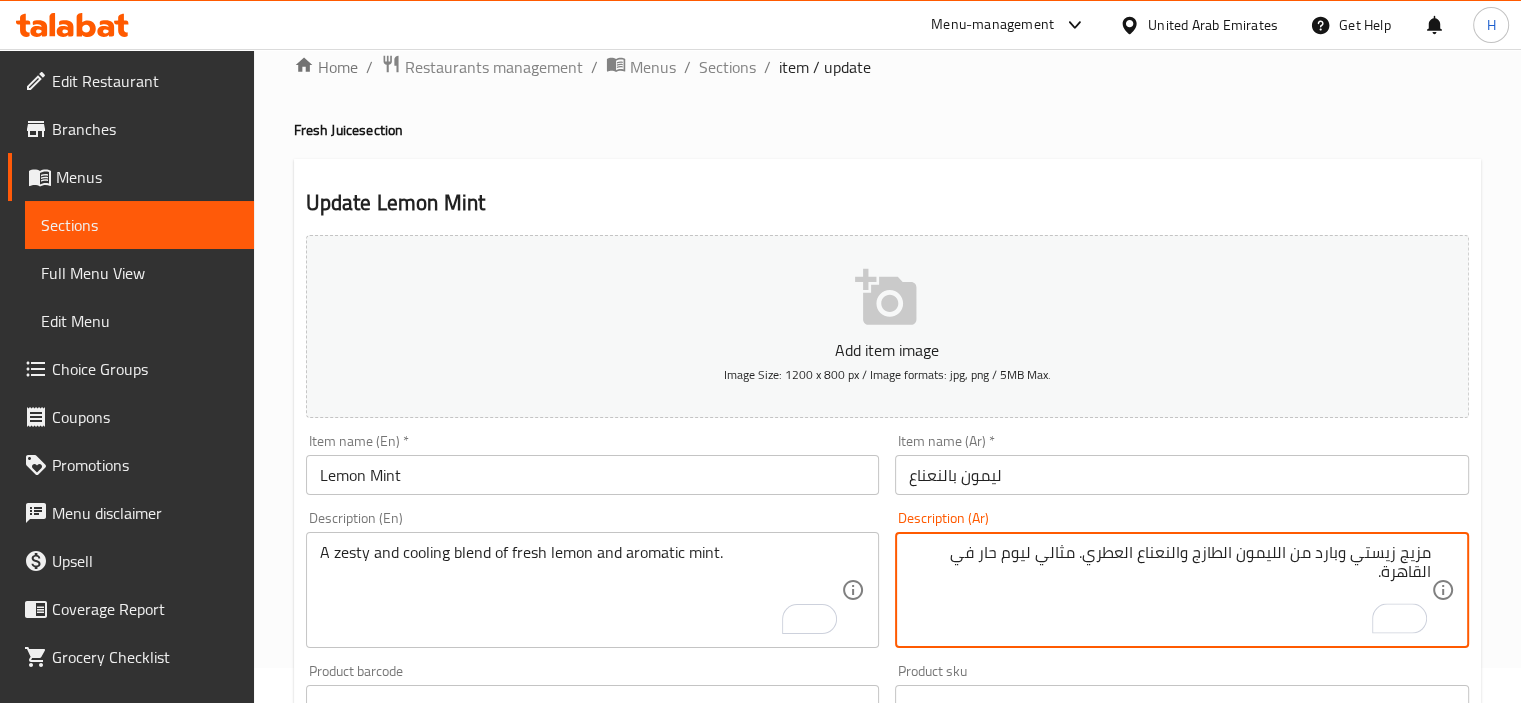 click on "مزيج زيستي وبارد من الليمون الطازج والنعناع العطري. مثالي ليوم حار في القاهرة." at bounding box center (1170, 590) 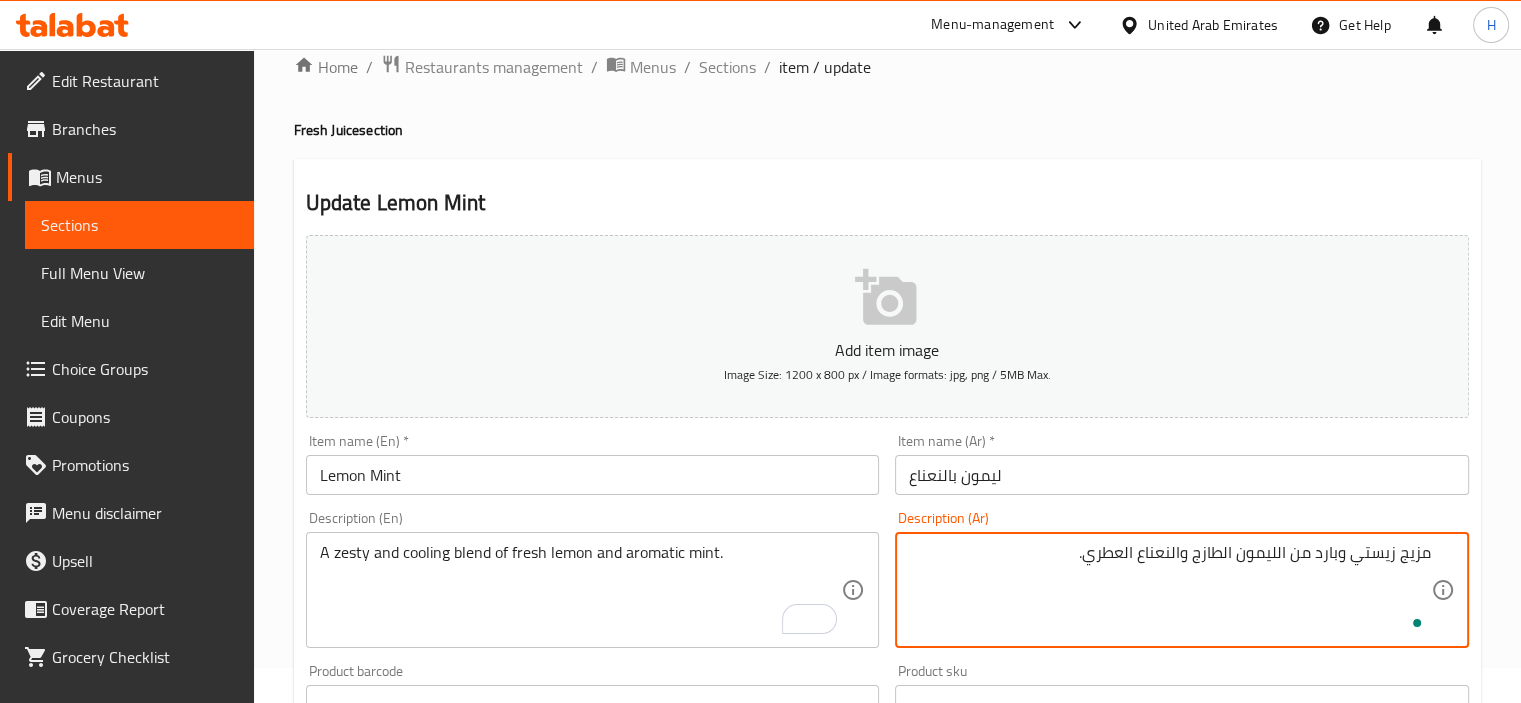 scroll, scrollTop: 753, scrollLeft: 0, axis: vertical 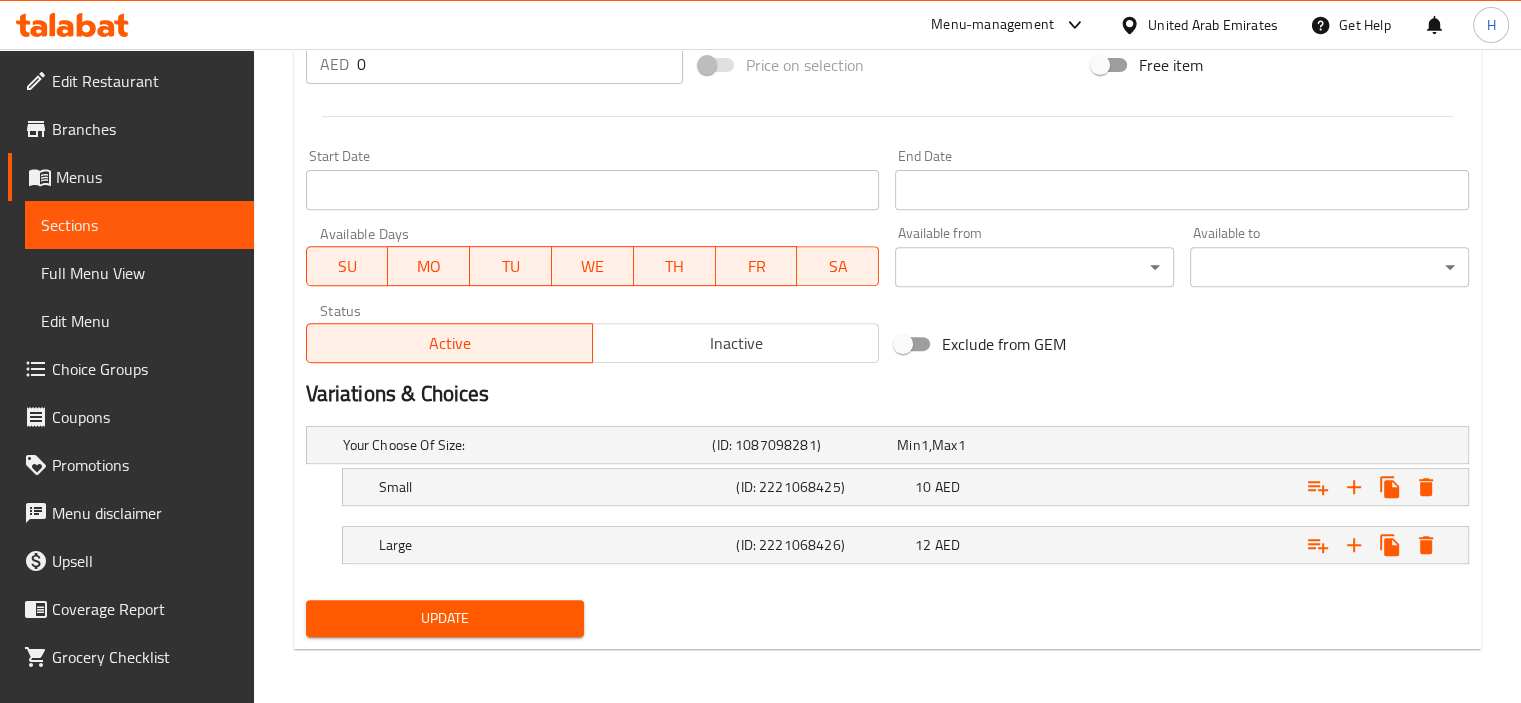 type on "مزيج زيستي وبارد من الليمون الطازج والنعناع العطري." 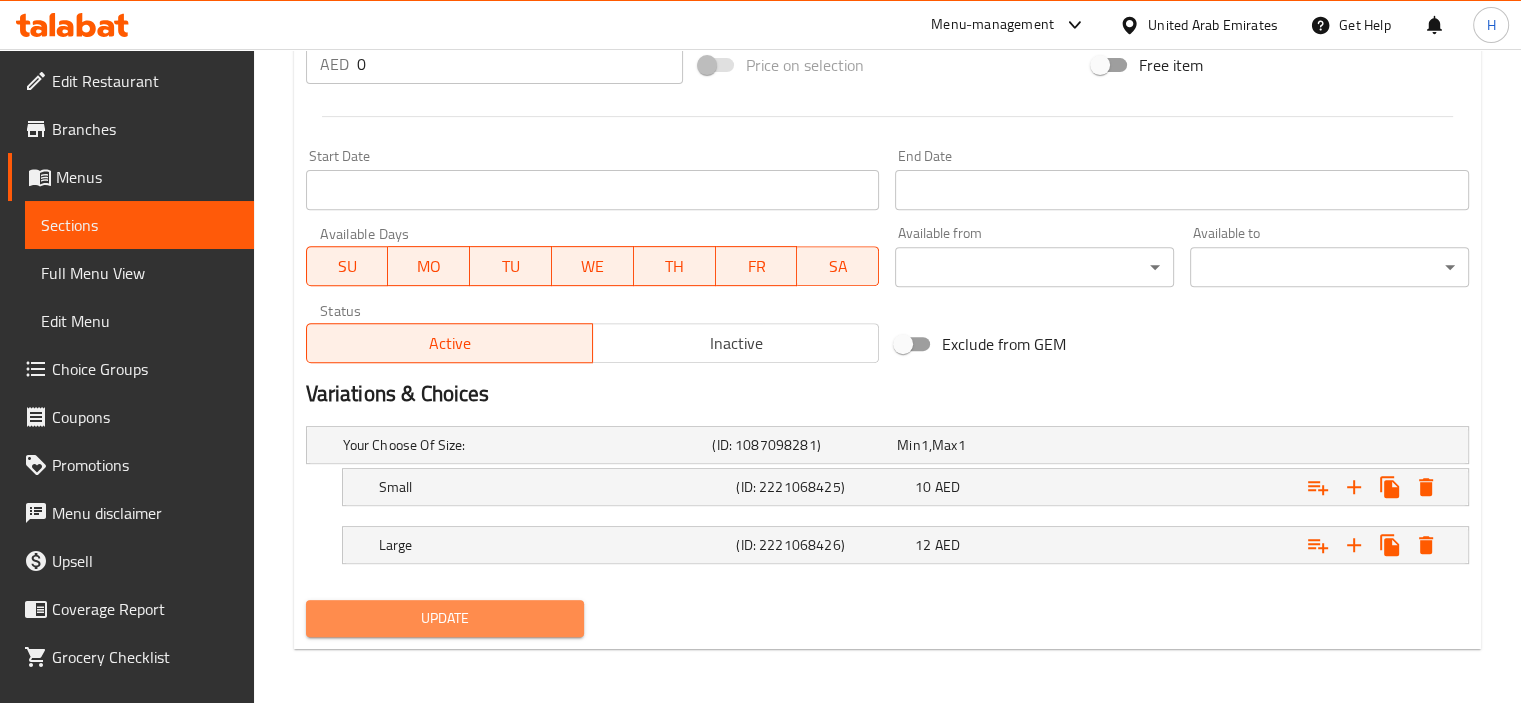 click on "Update" at bounding box center (445, 618) 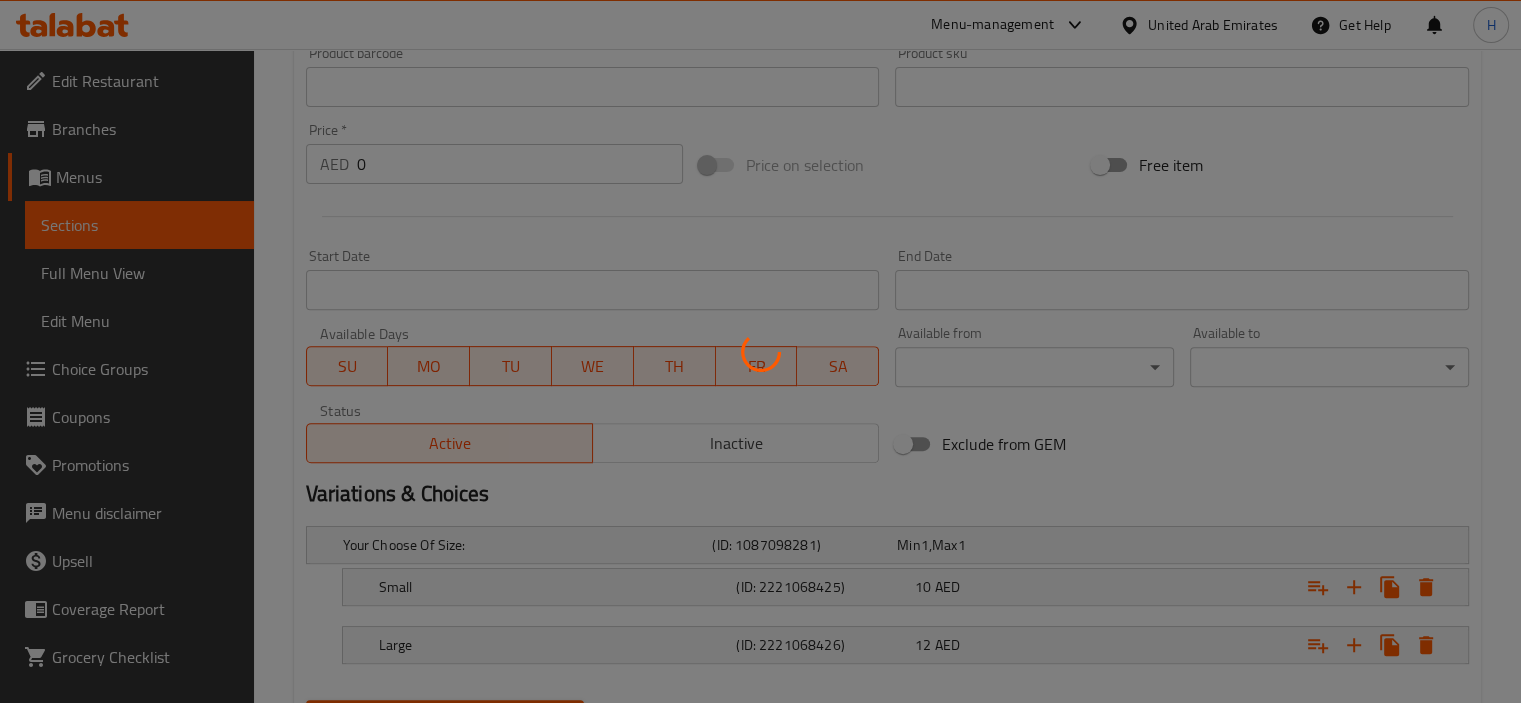 scroll, scrollTop: 650, scrollLeft: 0, axis: vertical 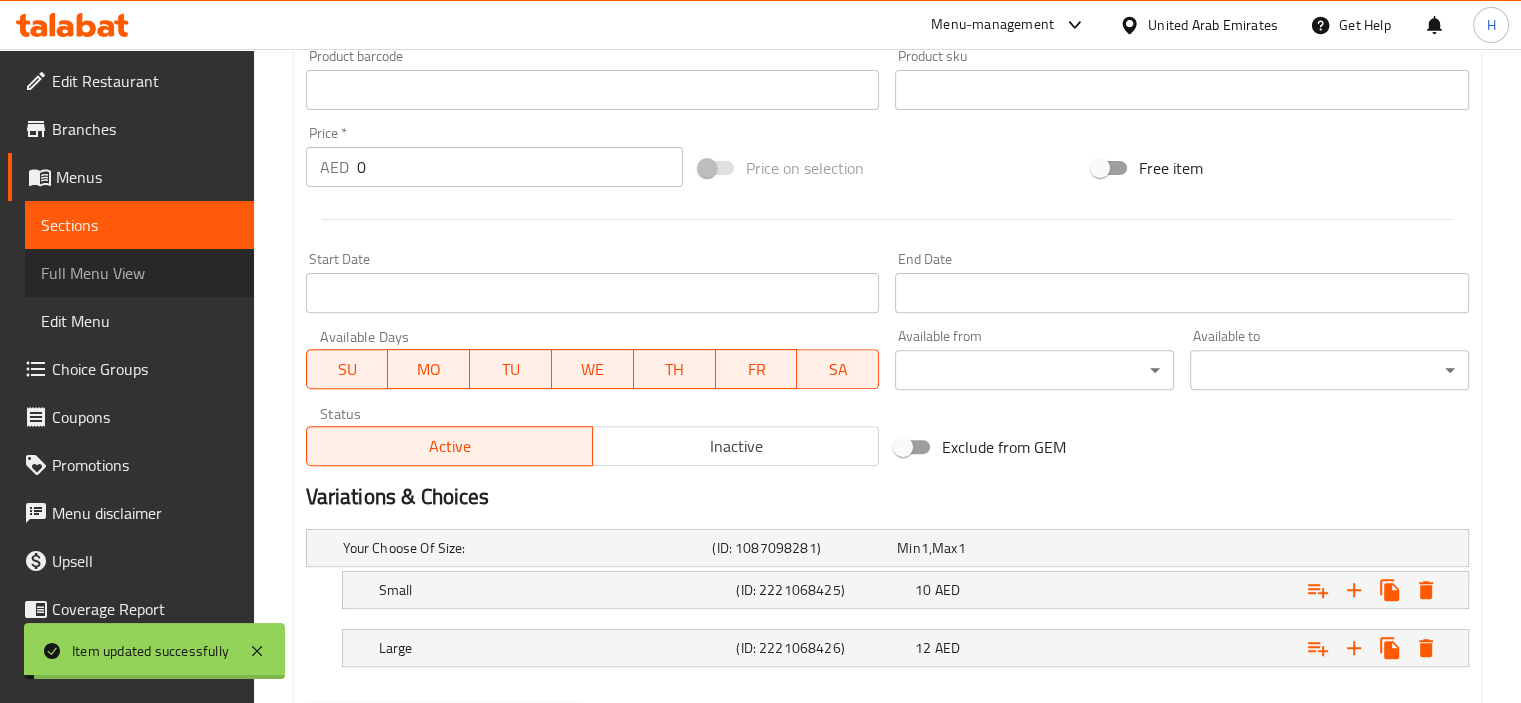 click on "Full Menu View" at bounding box center [139, 273] 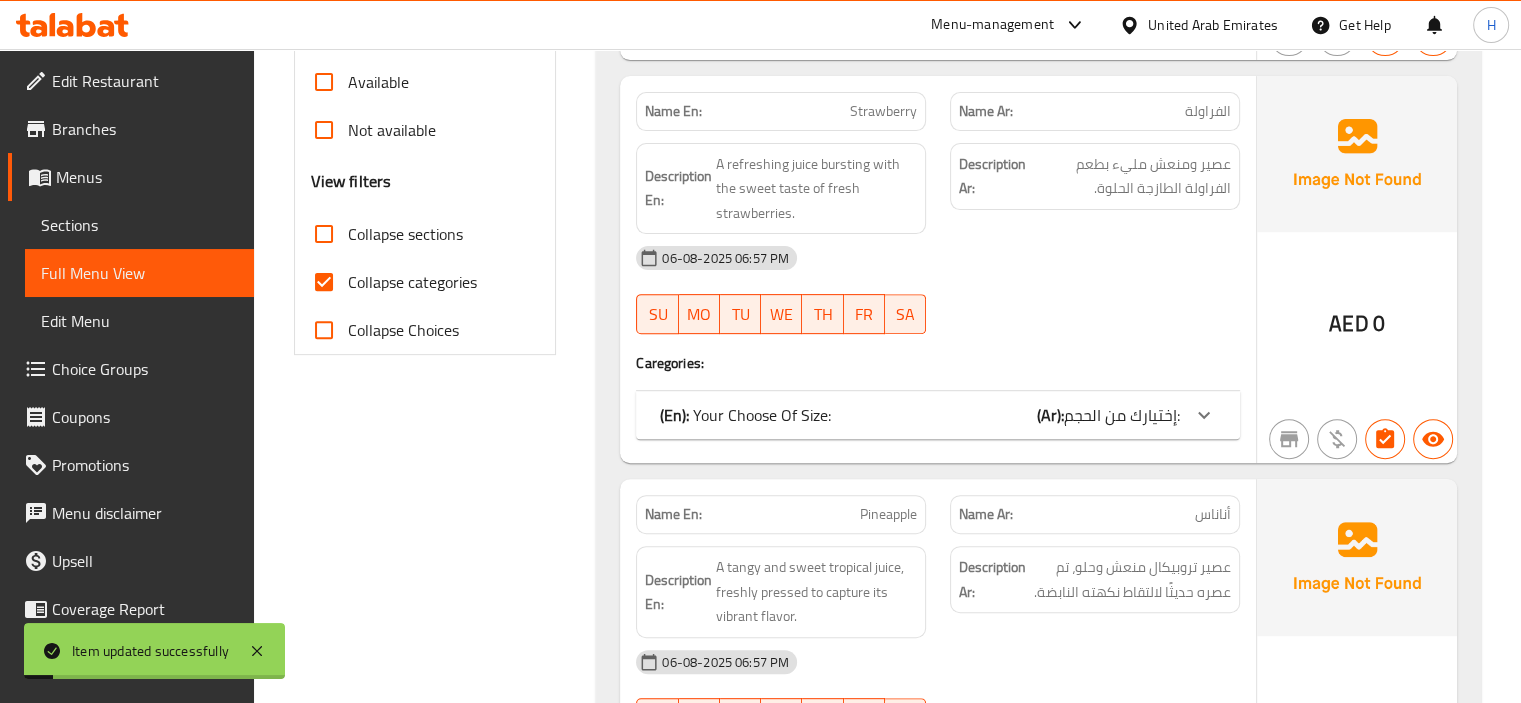 scroll, scrollTop: 670, scrollLeft: 0, axis: vertical 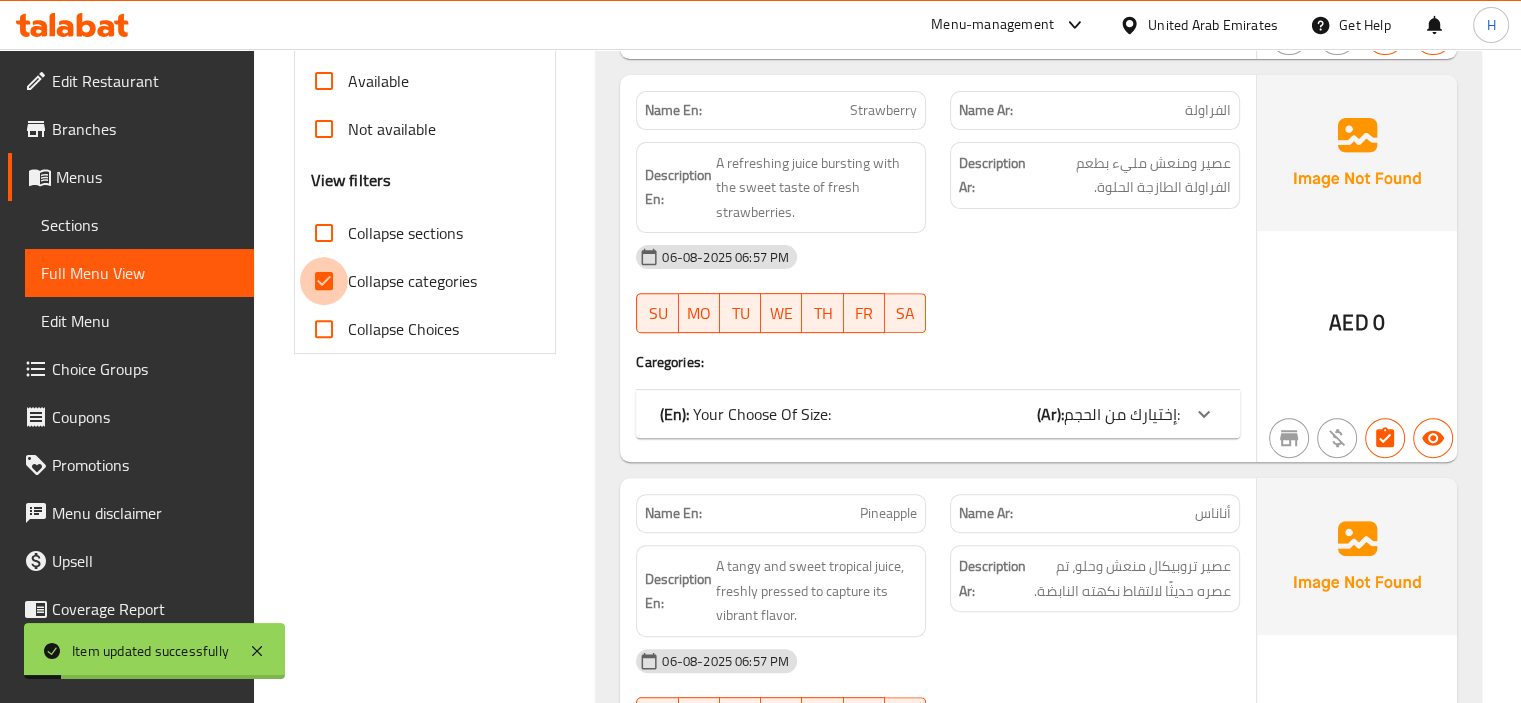 click on "Collapse categories" at bounding box center [324, 281] 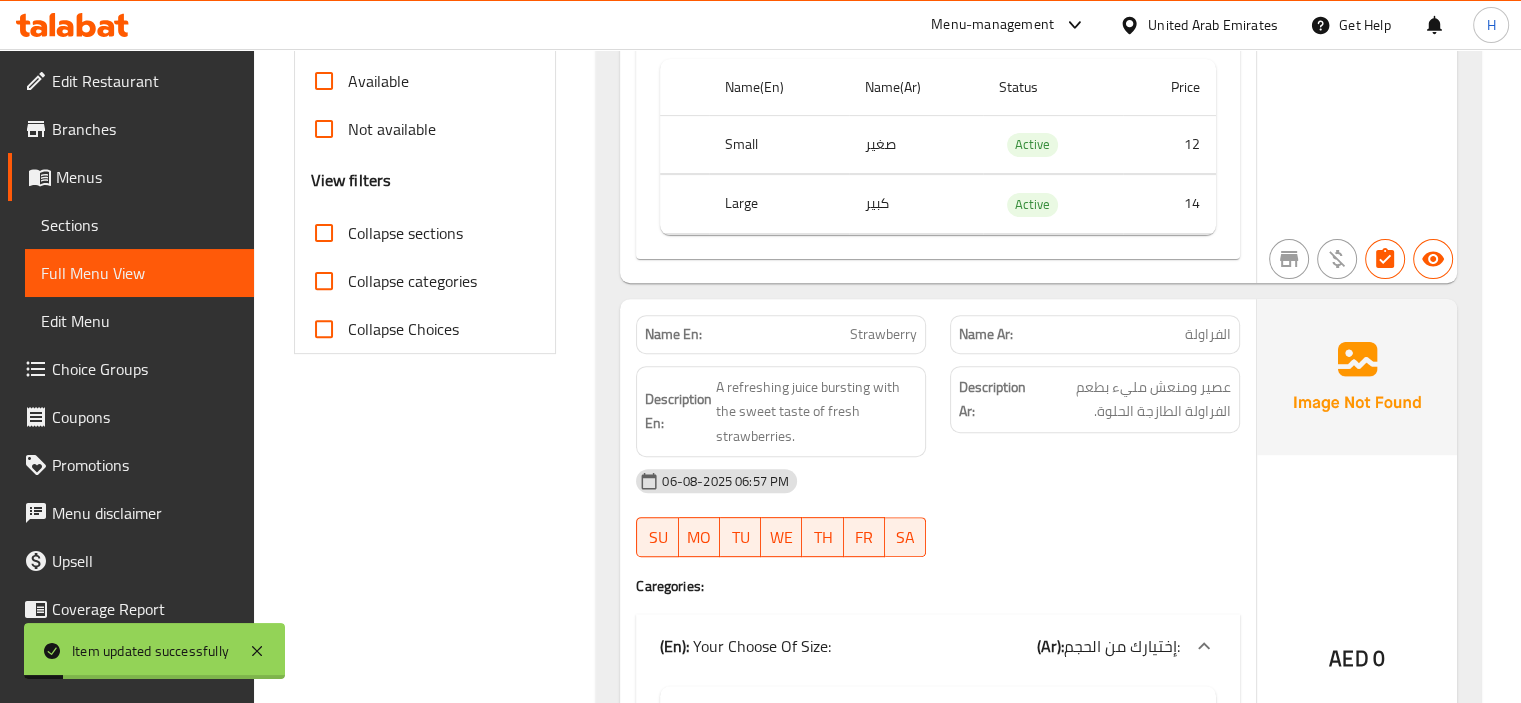 click on "Collapse sections" at bounding box center [324, 233] 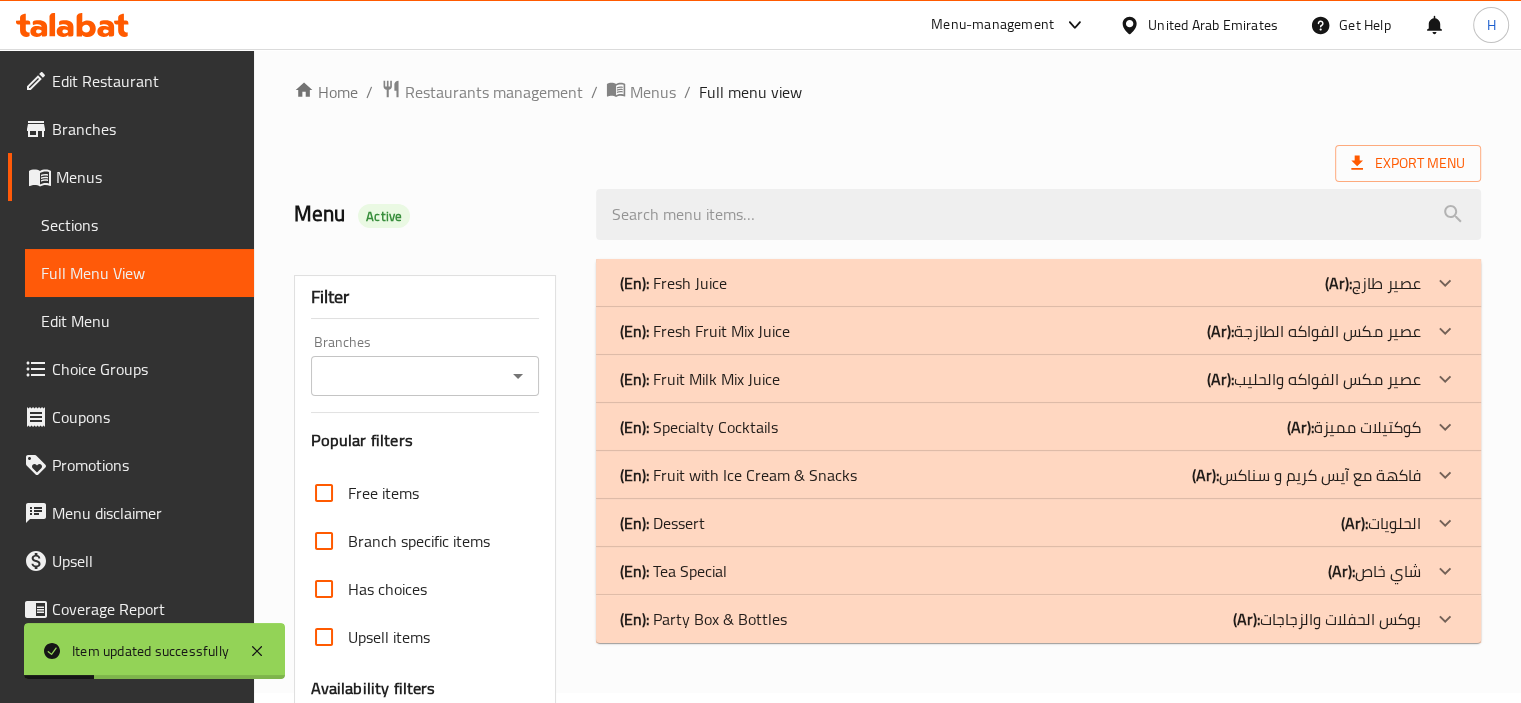 scroll, scrollTop: 0, scrollLeft: 0, axis: both 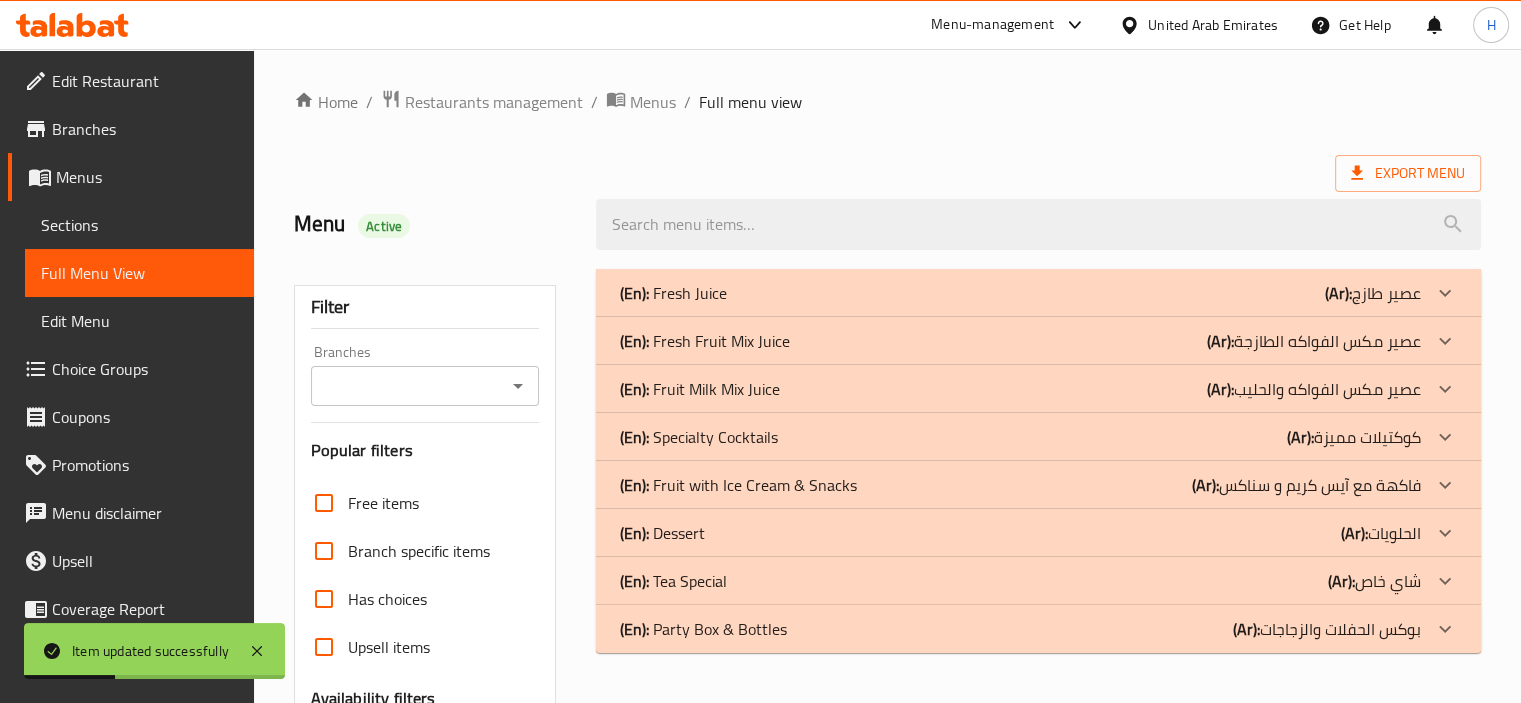 click on "(En):   Fresh Juice" at bounding box center (673, 293) 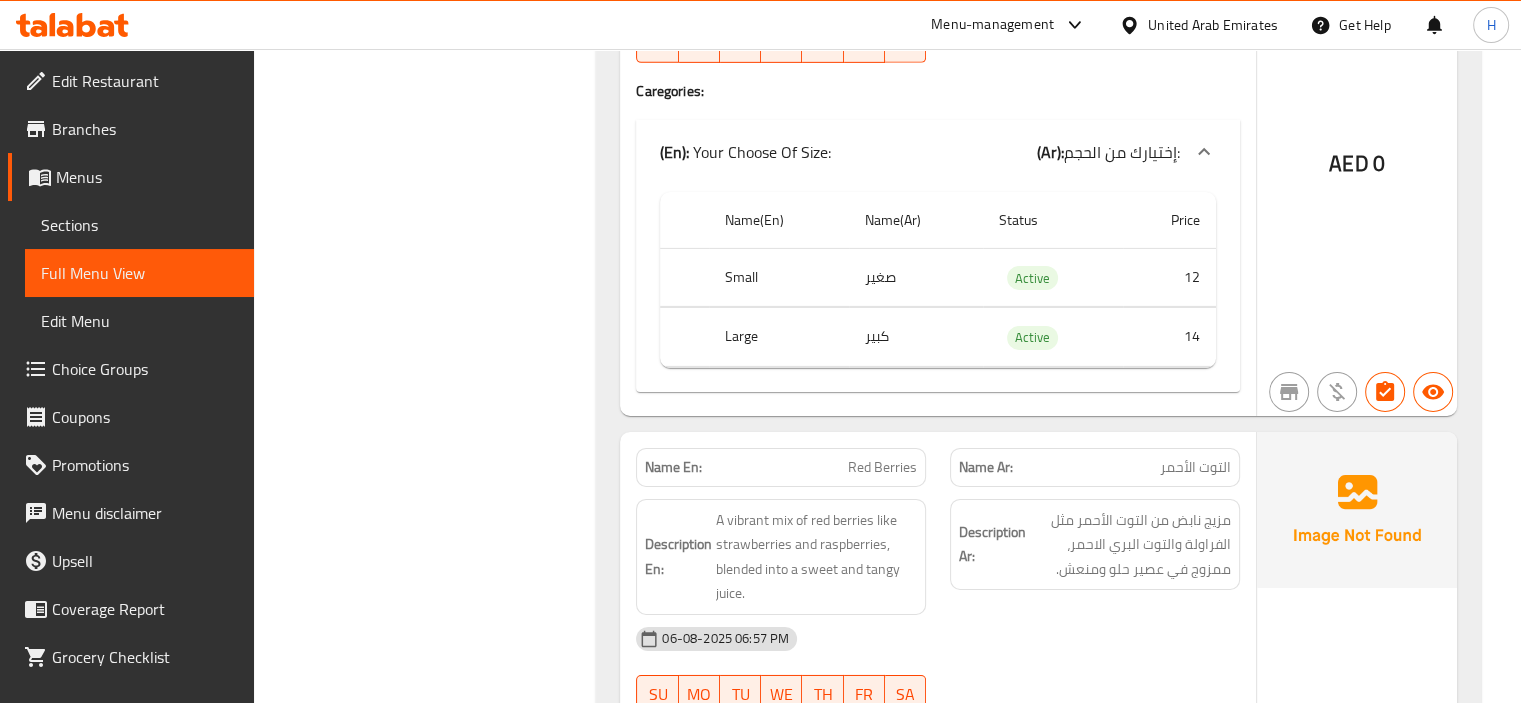 scroll, scrollTop: 14094, scrollLeft: 0, axis: vertical 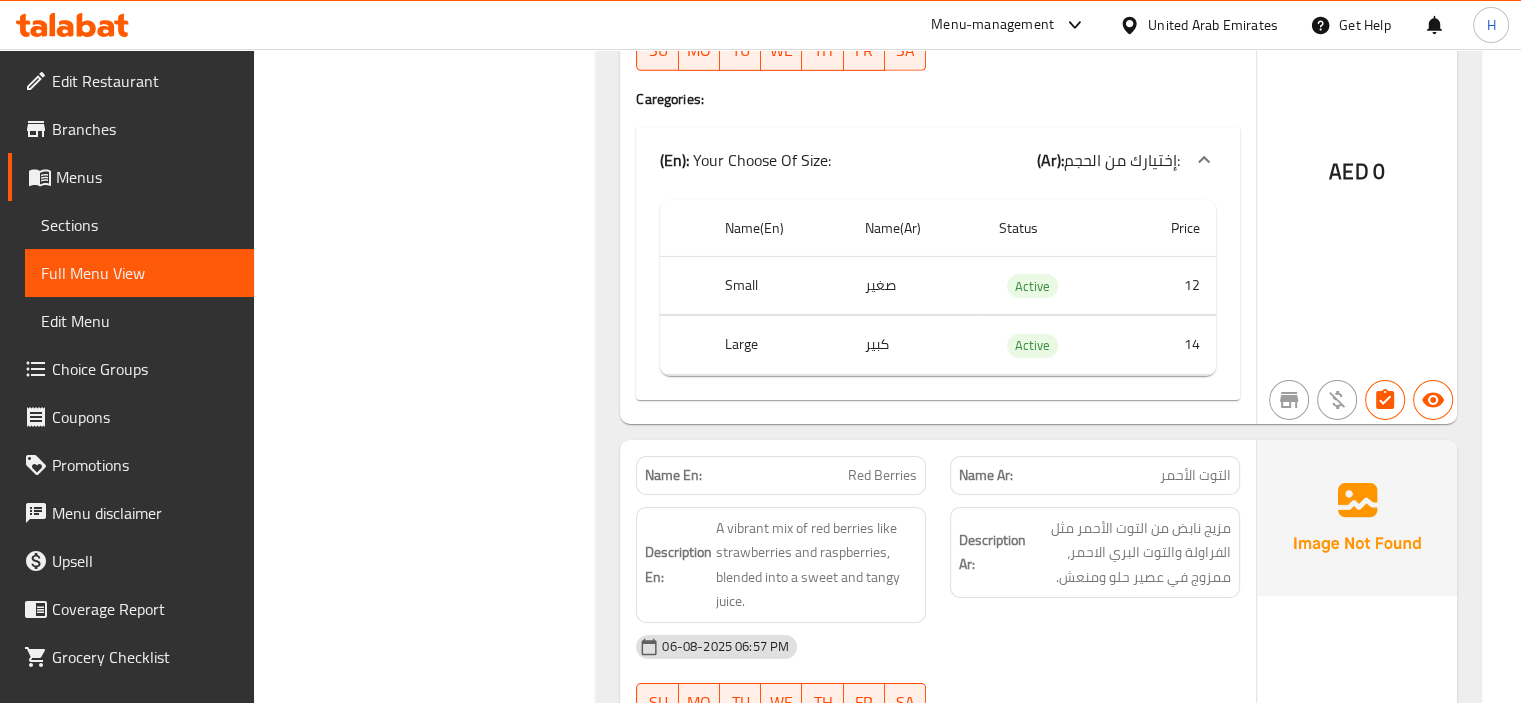 click on "Status" at bounding box center [1052, -13337] 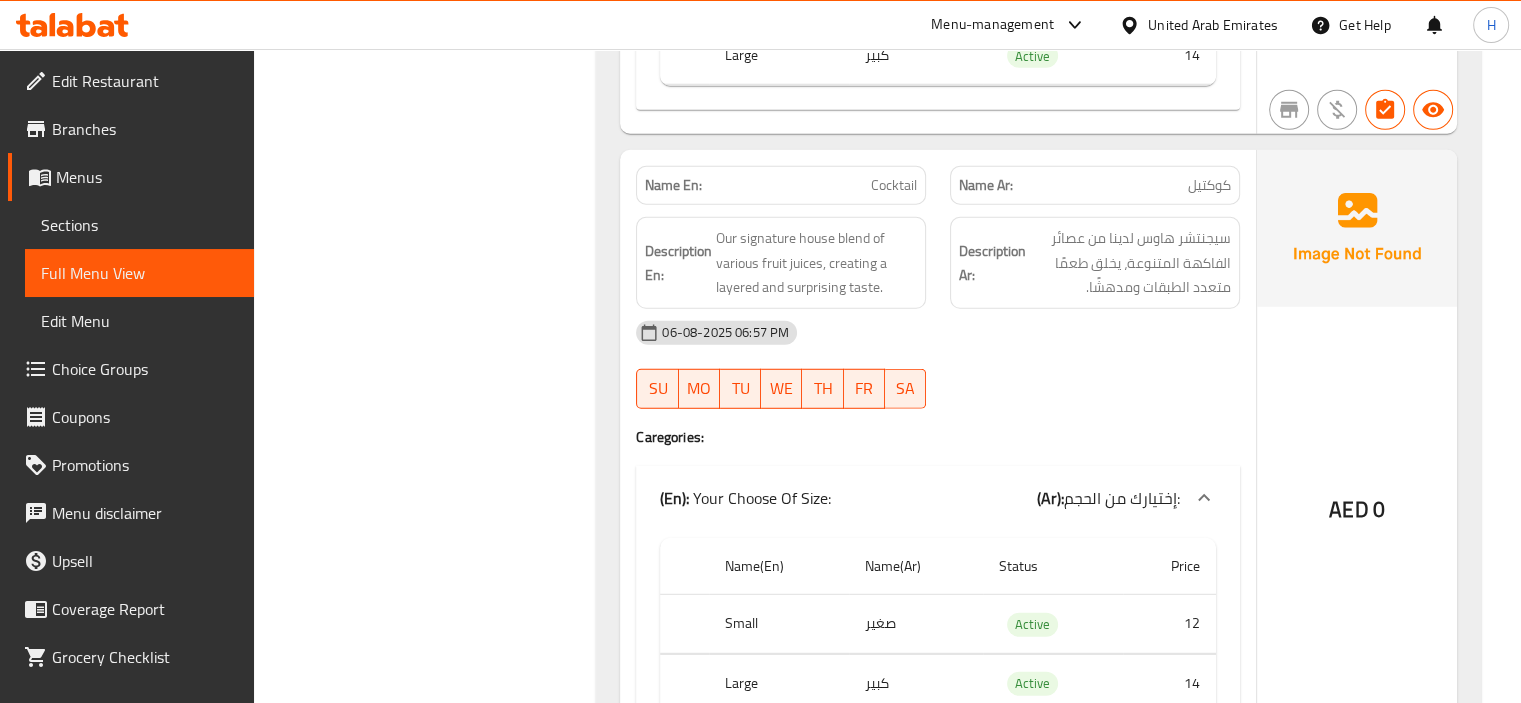 scroll, scrollTop: 13132, scrollLeft: 0, axis: vertical 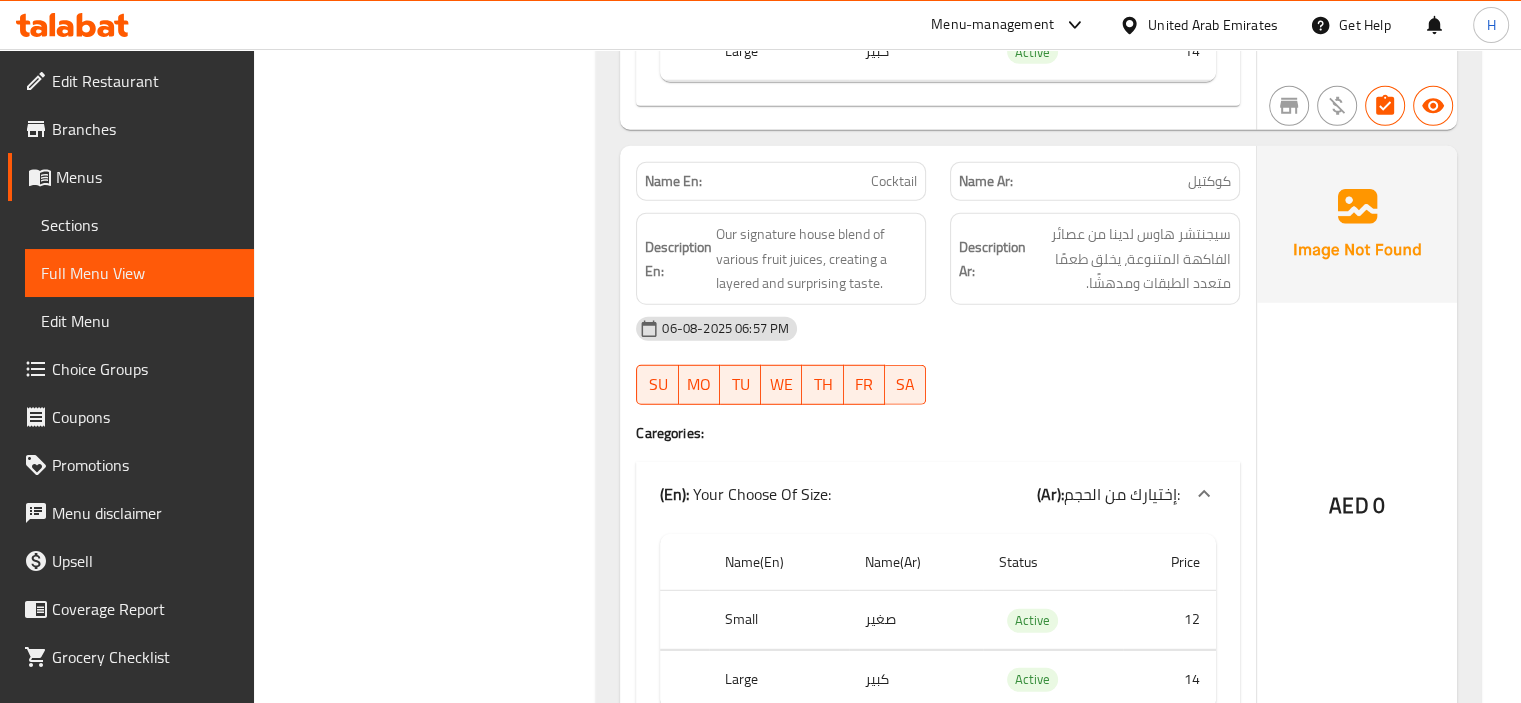 click on "Cocktail" at bounding box center [894, 181] 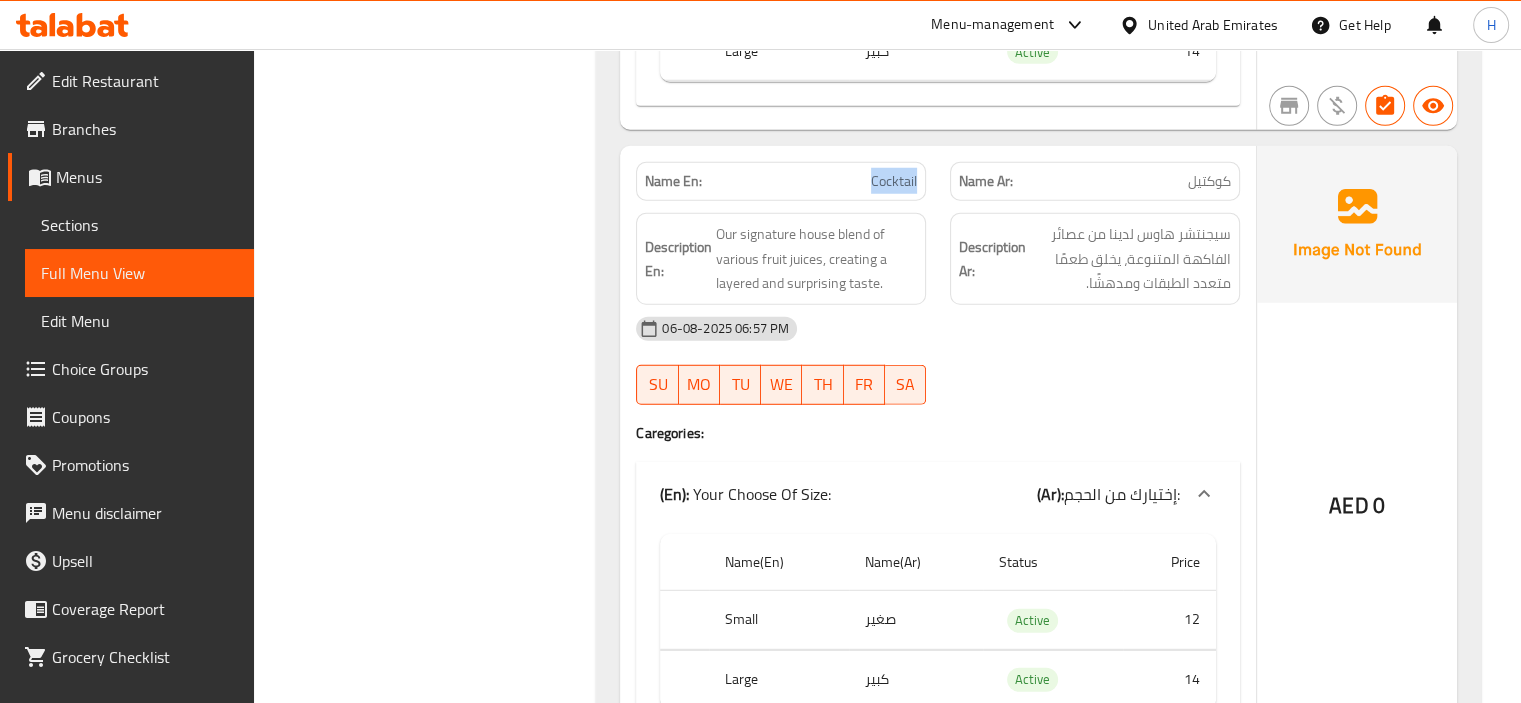 click on "Cocktail" at bounding box center [894, 181] 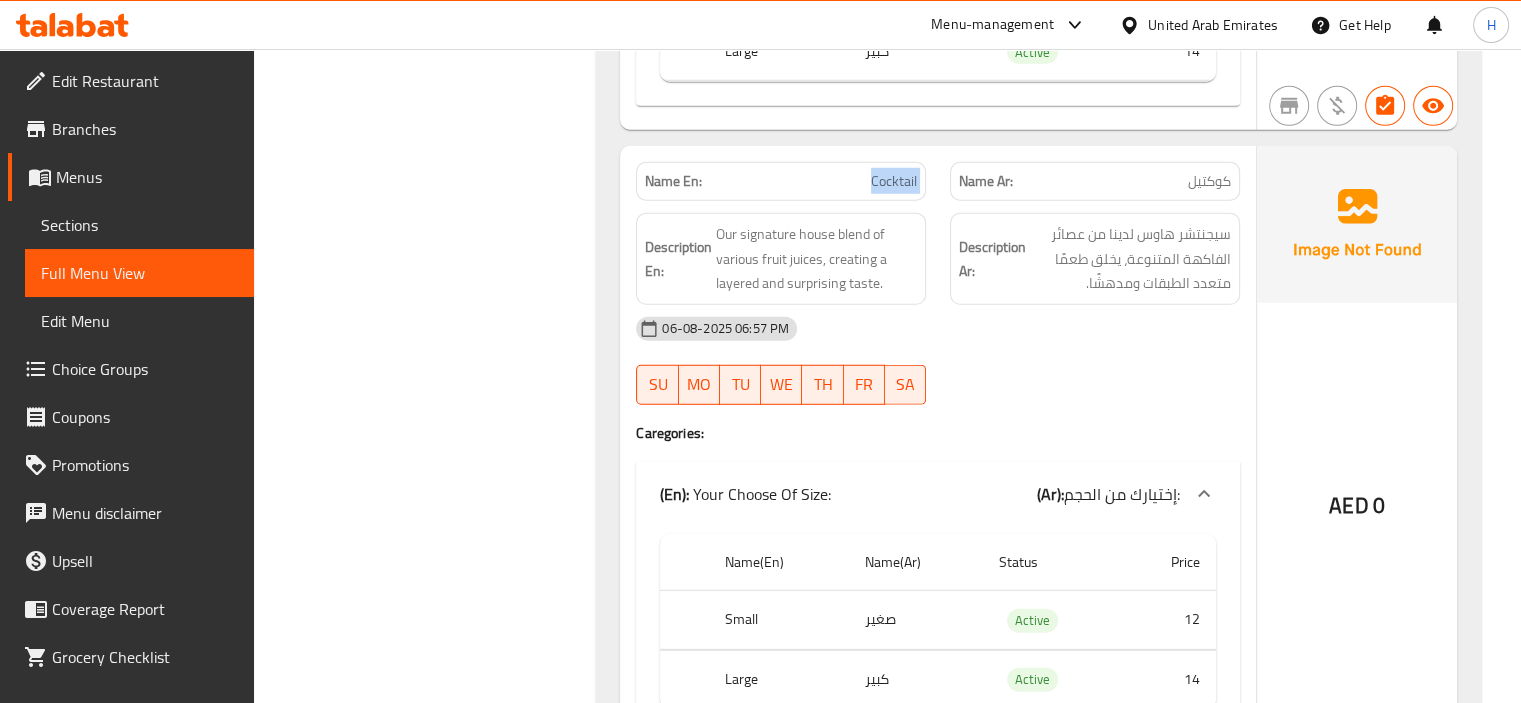 copy on "Cocktail" 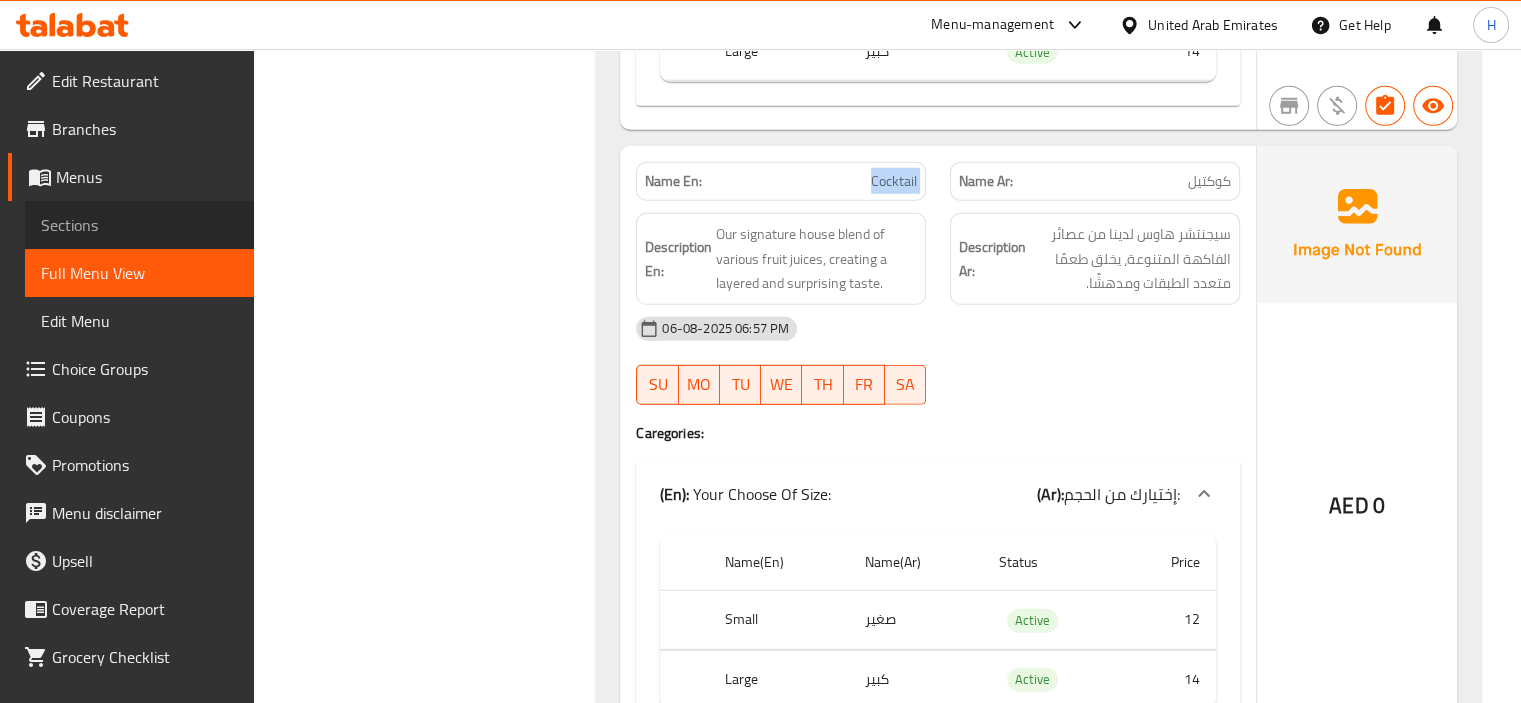 click on "Sections" at bounding box center [139, 225] 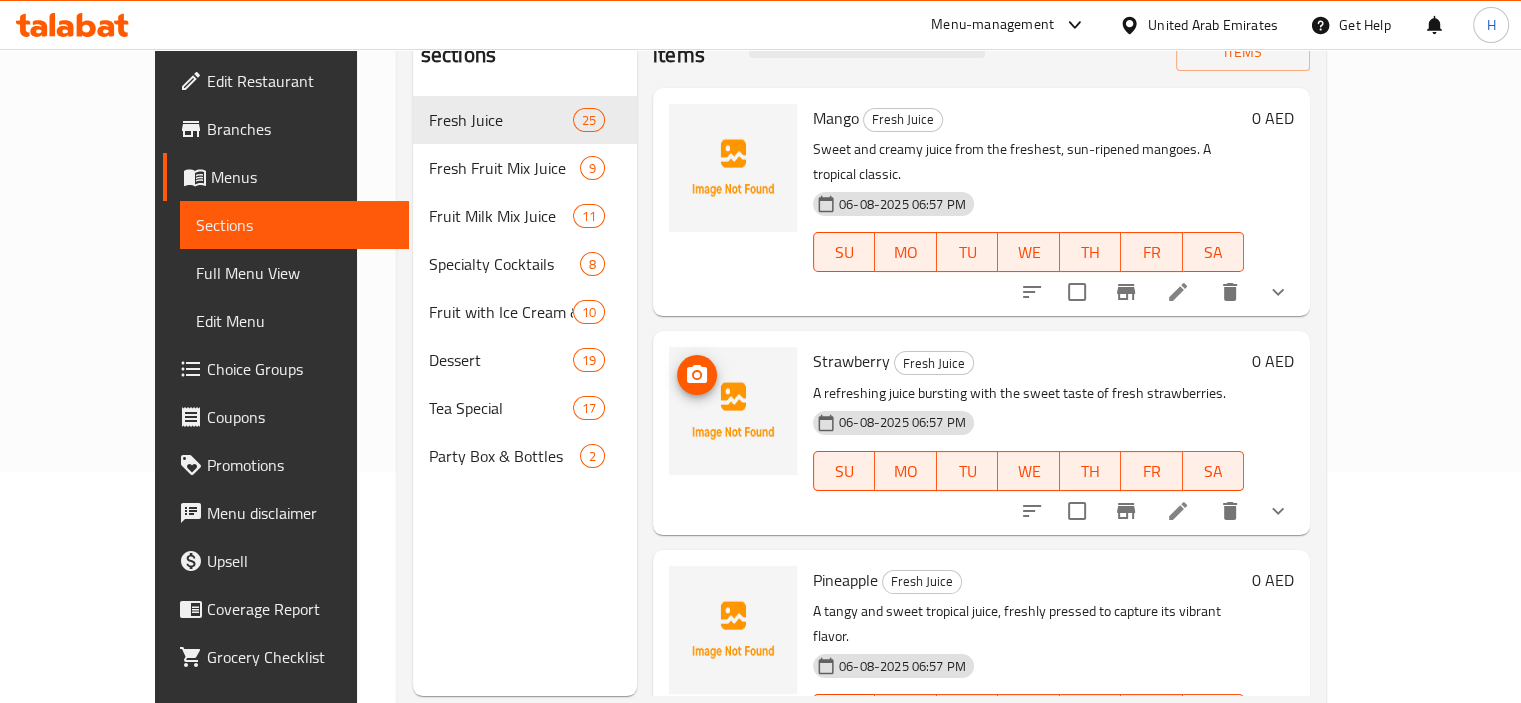 scroll, scrollTop: 0, scrollLeft: 0, axis: both 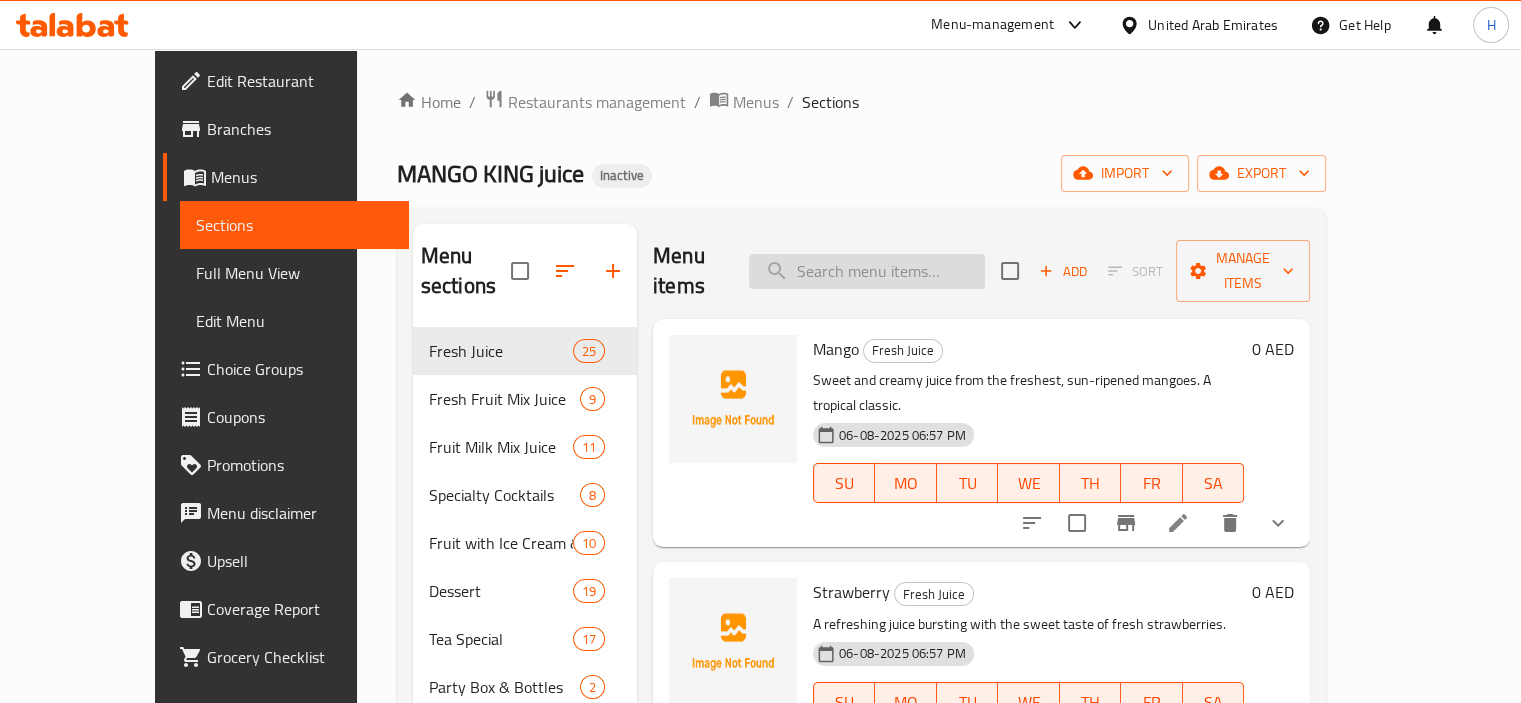 paste on "Cocktail" 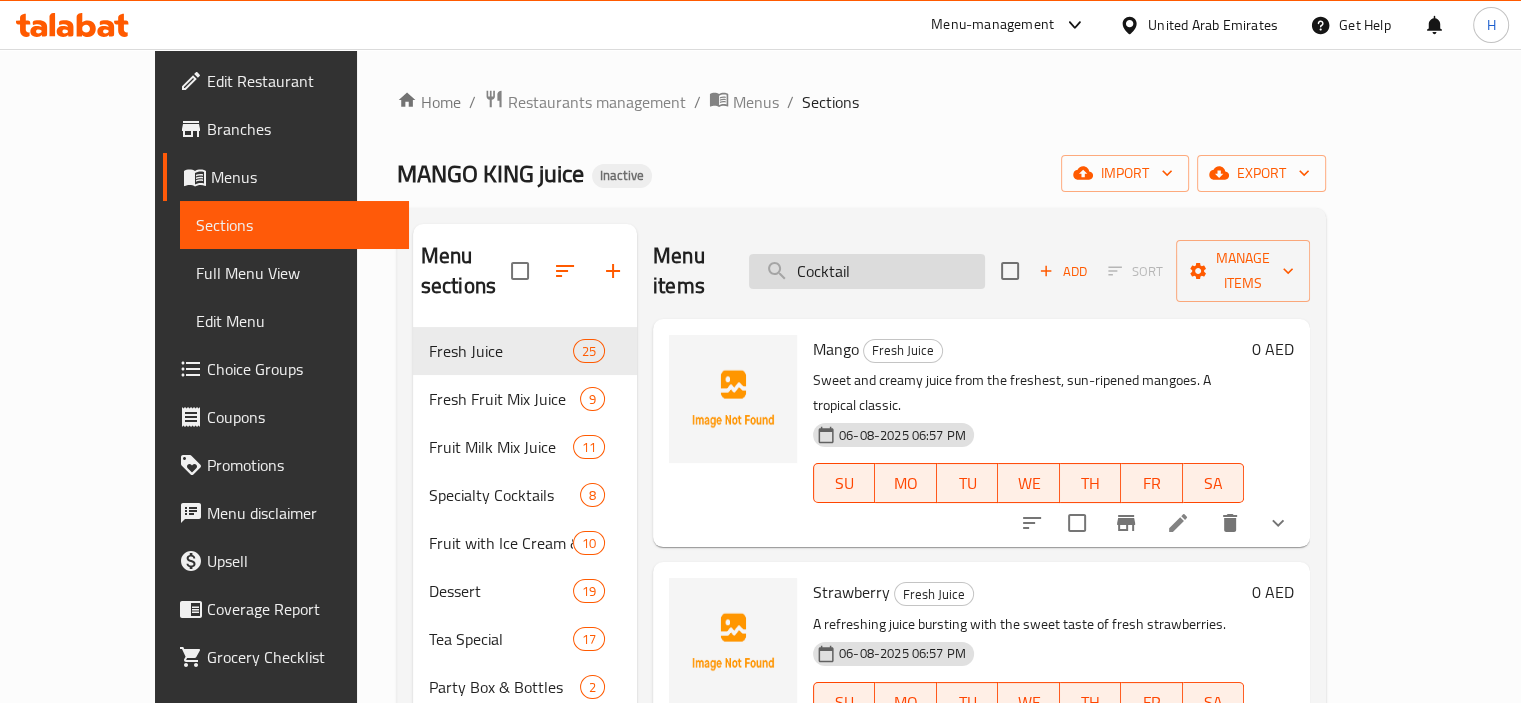 click on "Cocktail" at bounding box center [867, 271] 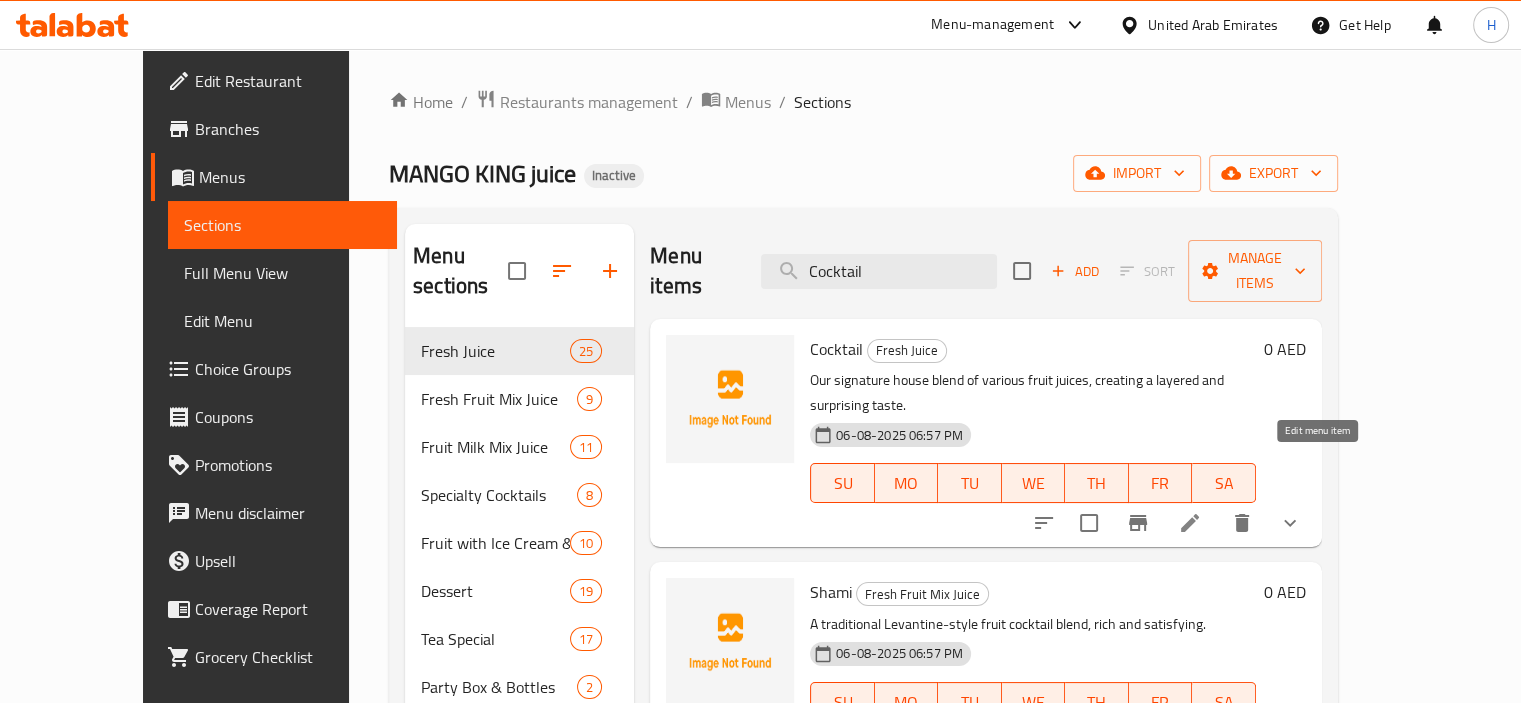 type on "Cocktail" 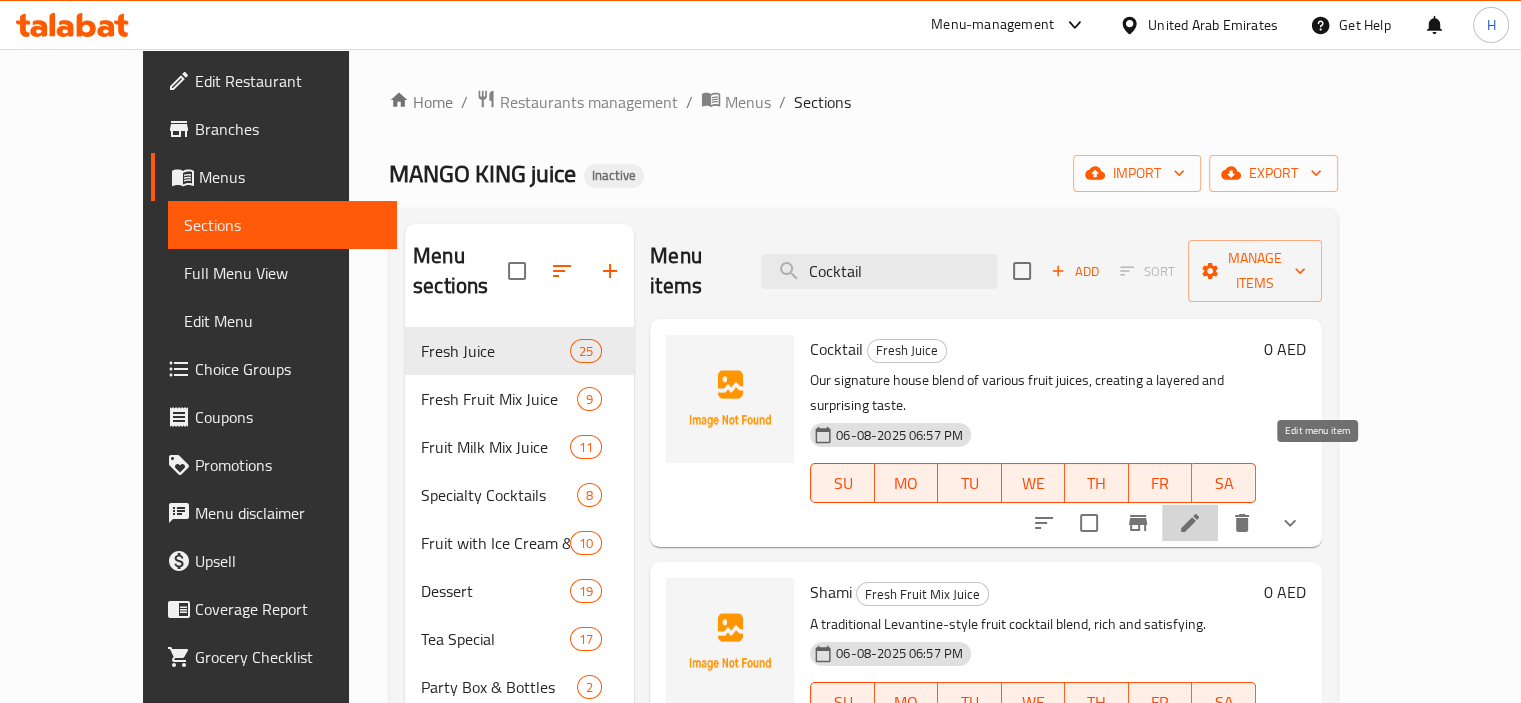 click 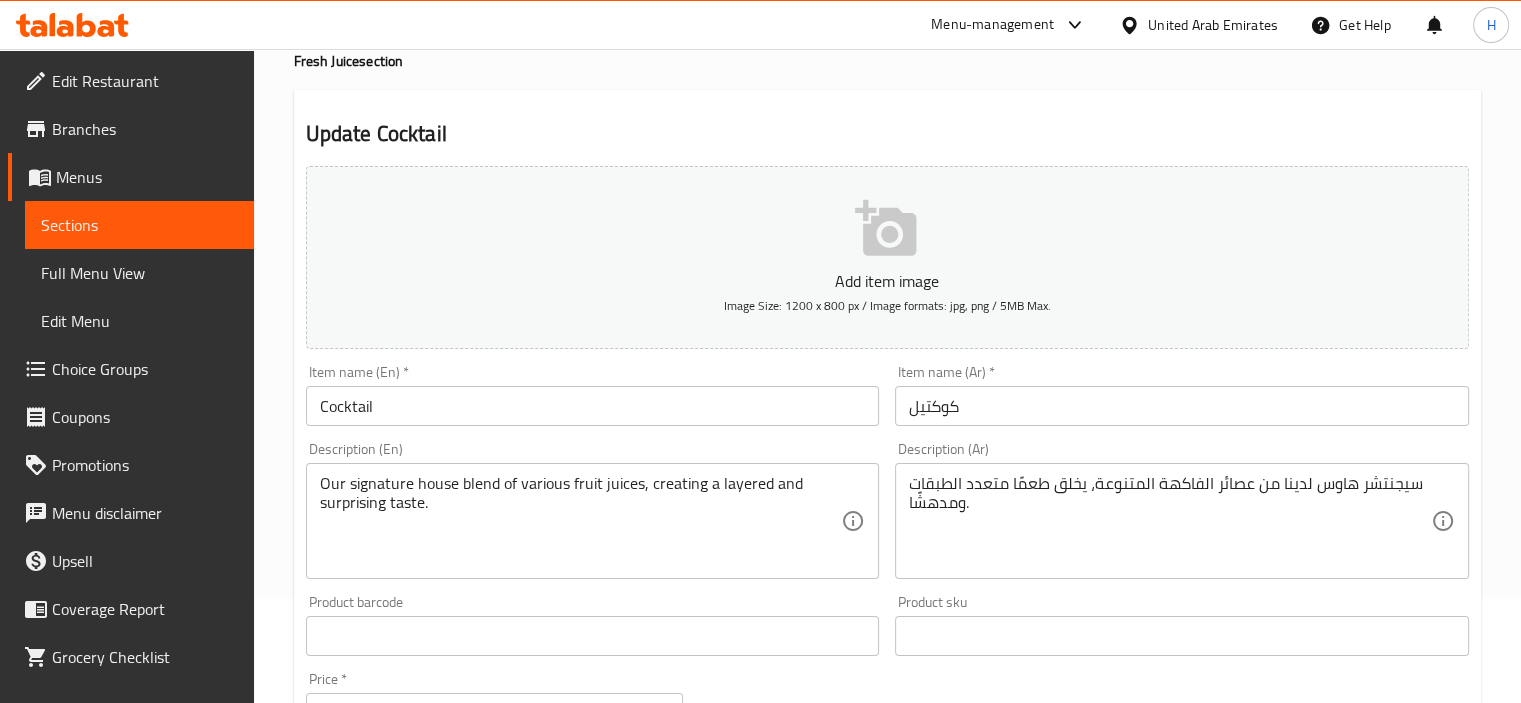 scroll, scrollTop: 120, scrollLeft: 0, axis: vertical 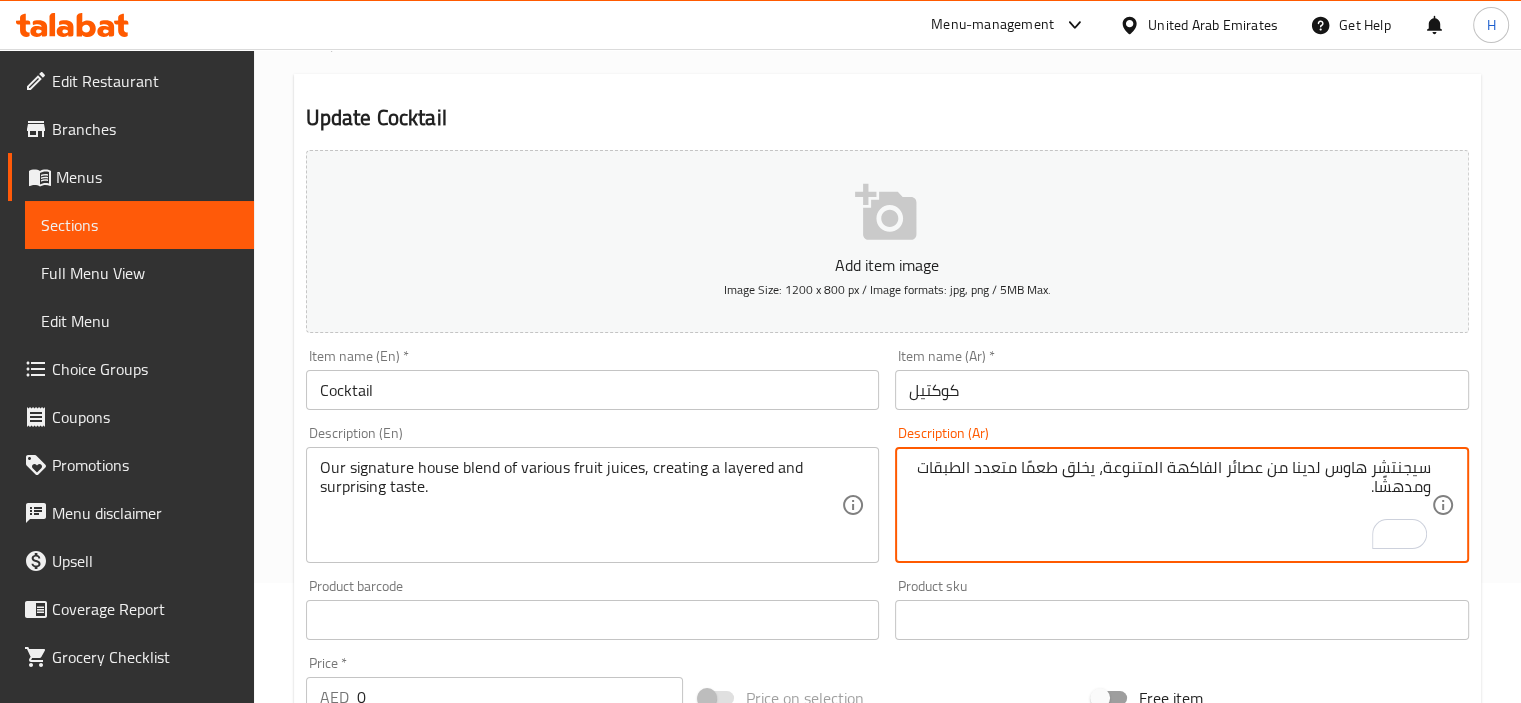 click on "سيجنتشر هاوس لدينا من عصائر الفاكهة المتنوعة، يخلق طعمًا متعدد الطبقات ومدهشًا." at bounding box center [1170, 505] 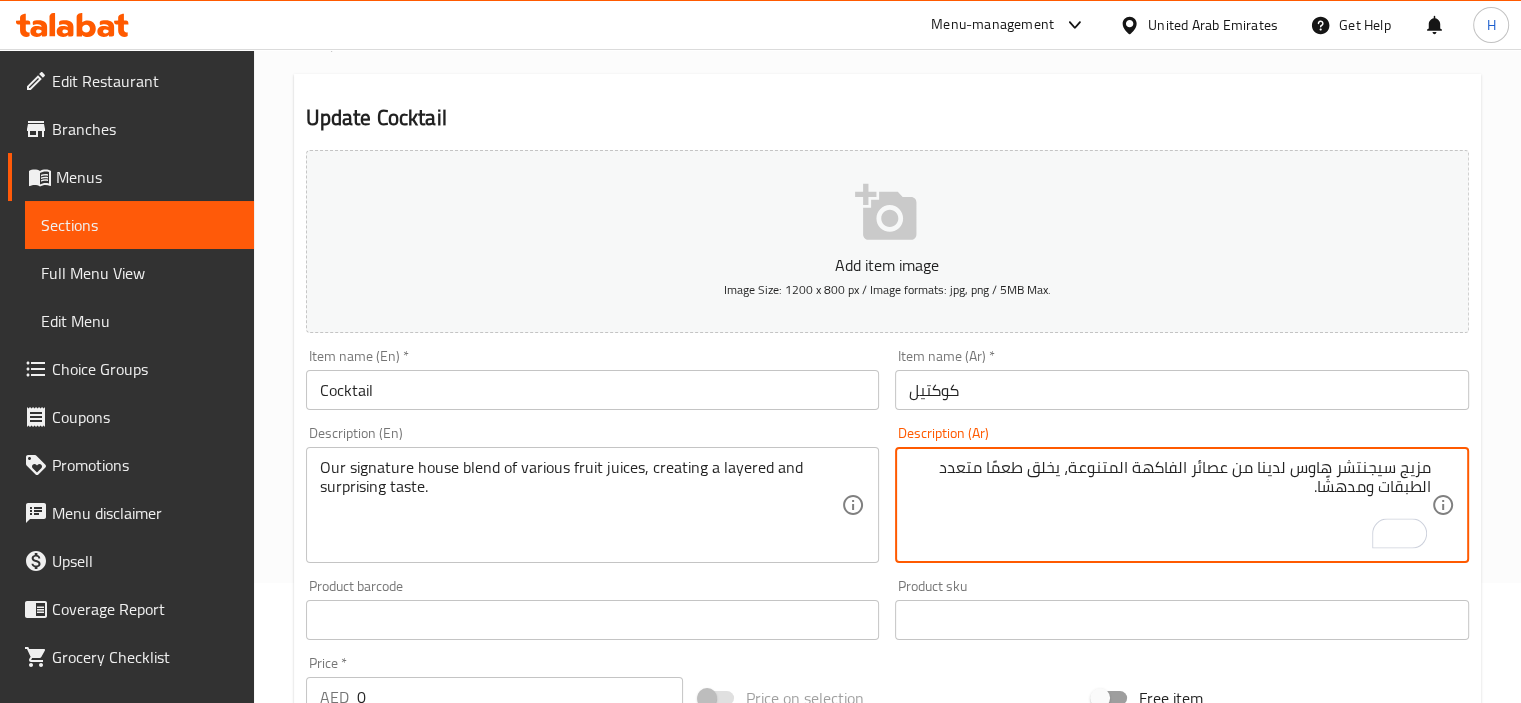 scroll, scrollTop: 753, scrollLeft: 0, axis: vertical 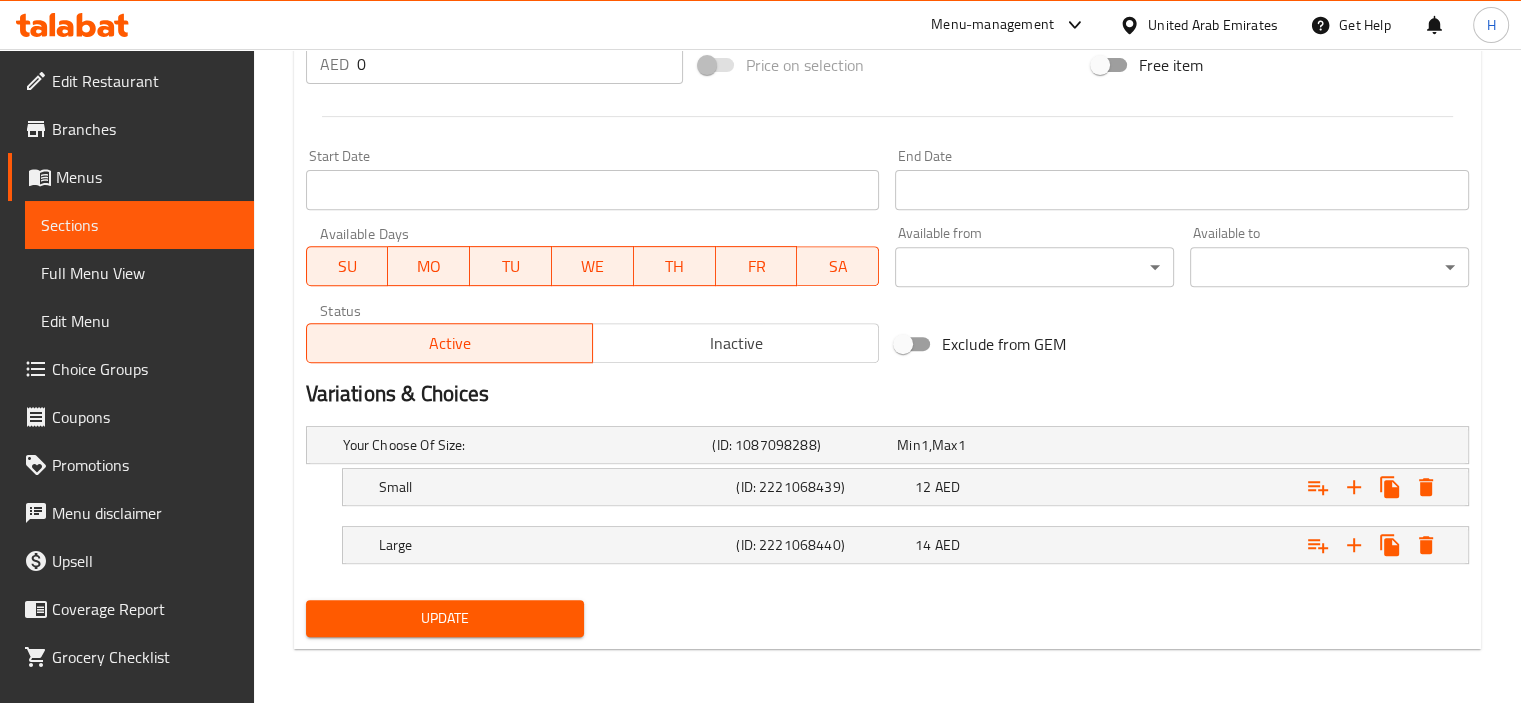 type on "مزيج سيجنتشر هاوس لدينا من عصائر الفاكهة المتنوعة، يخلق طعمًا متعدد الطبقات ومدهشًا." 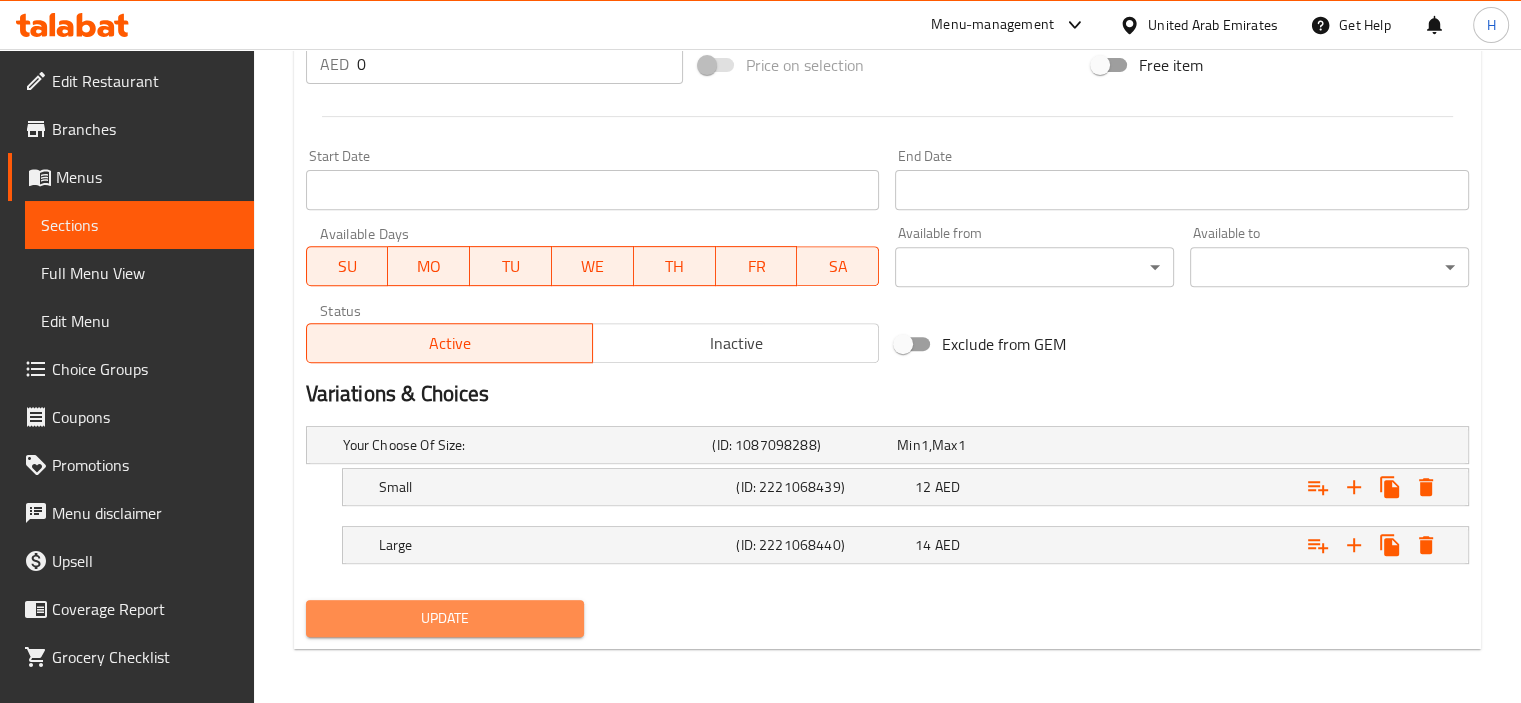 click on "Update" at bounding box center (445, 618) 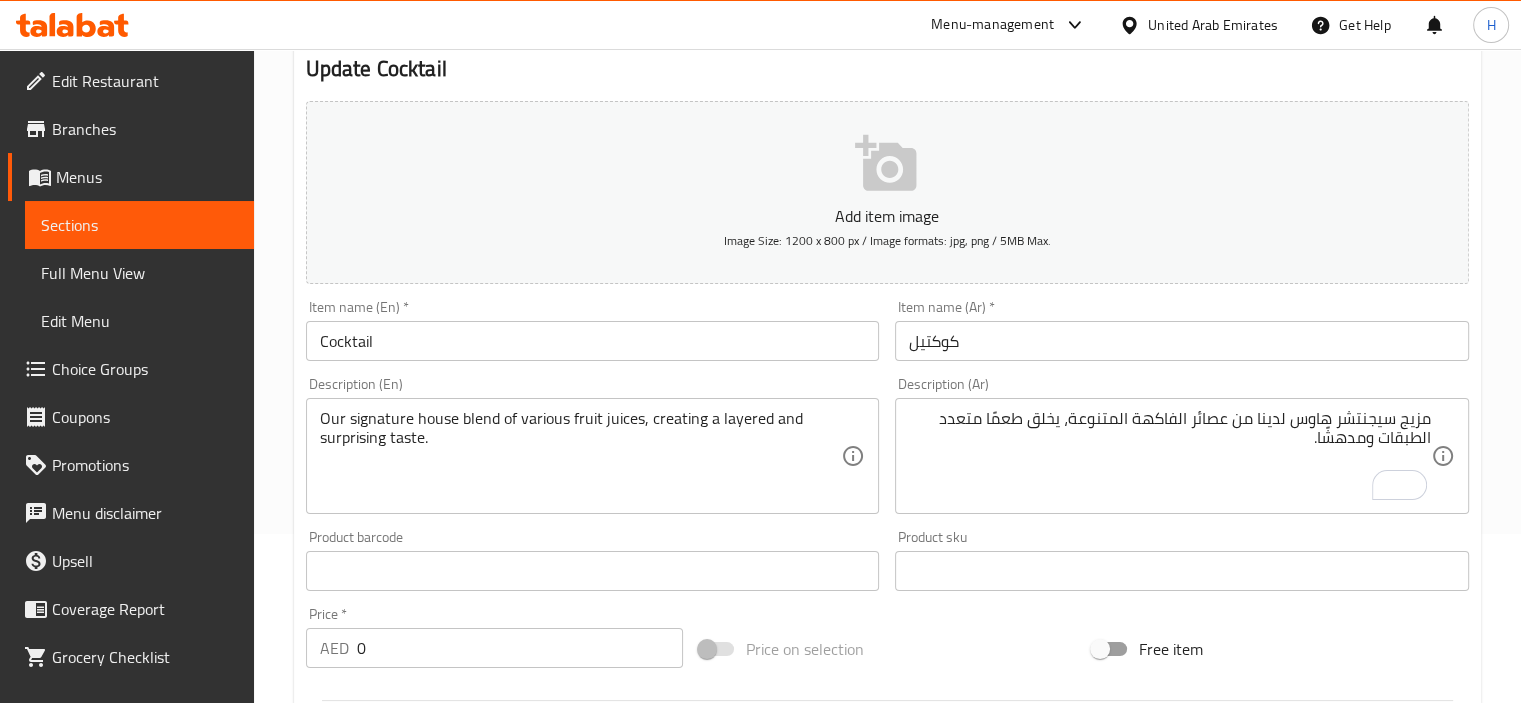 scroll, scrollTop: 0, scrollLeft: 0, axis: both 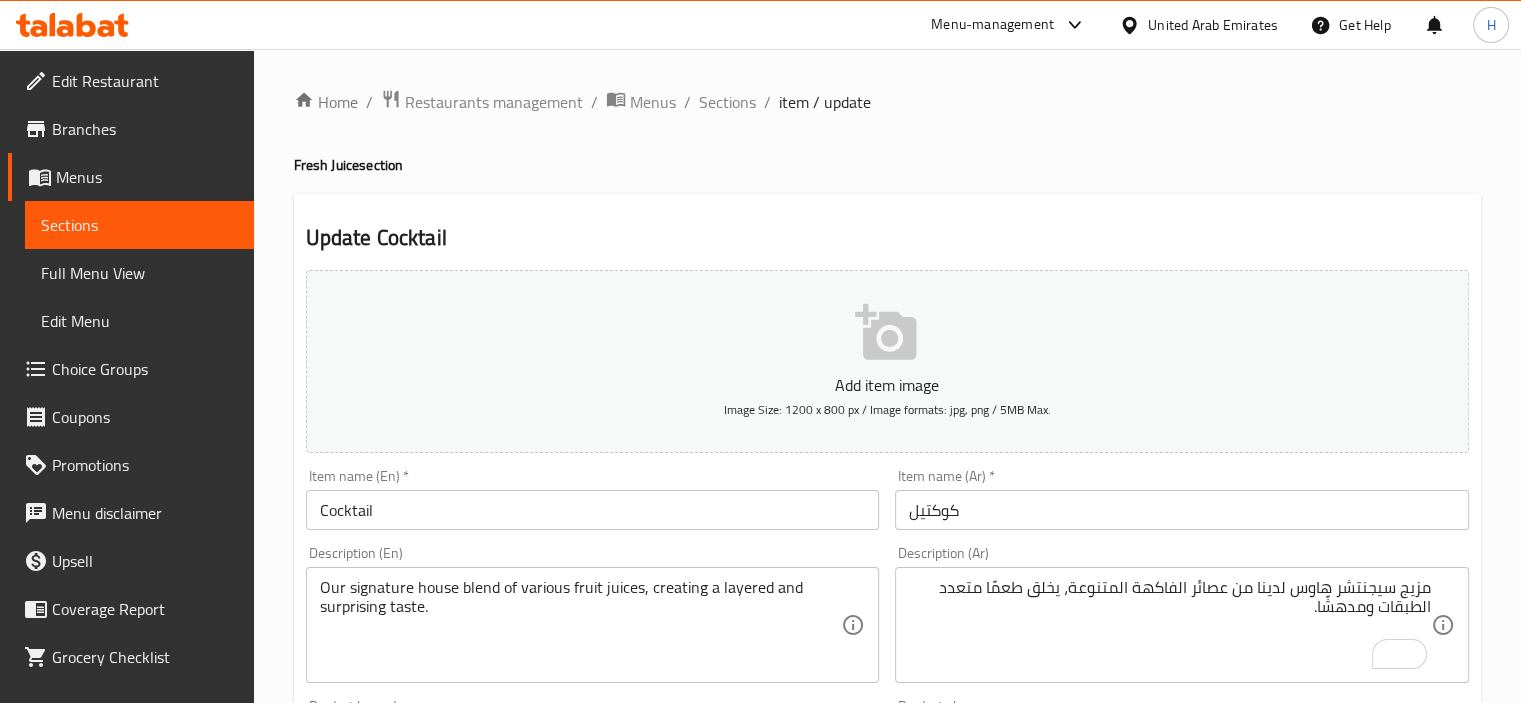 drag, startPoint x: 360, startPoint y: 535, endPoint x: 363, endPoint y: 519, distance: 16.27882 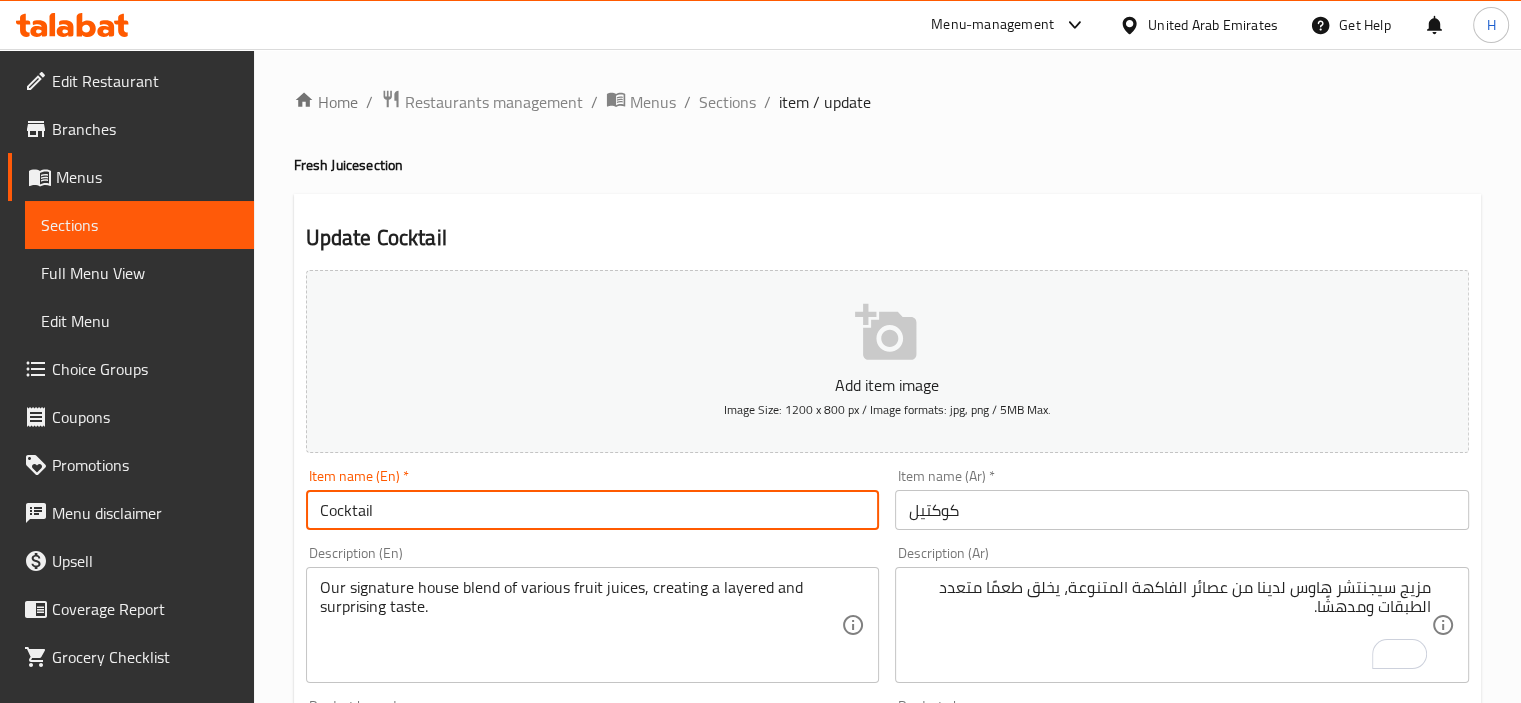 click on "Cocktail" at bounding box center (593, 510) 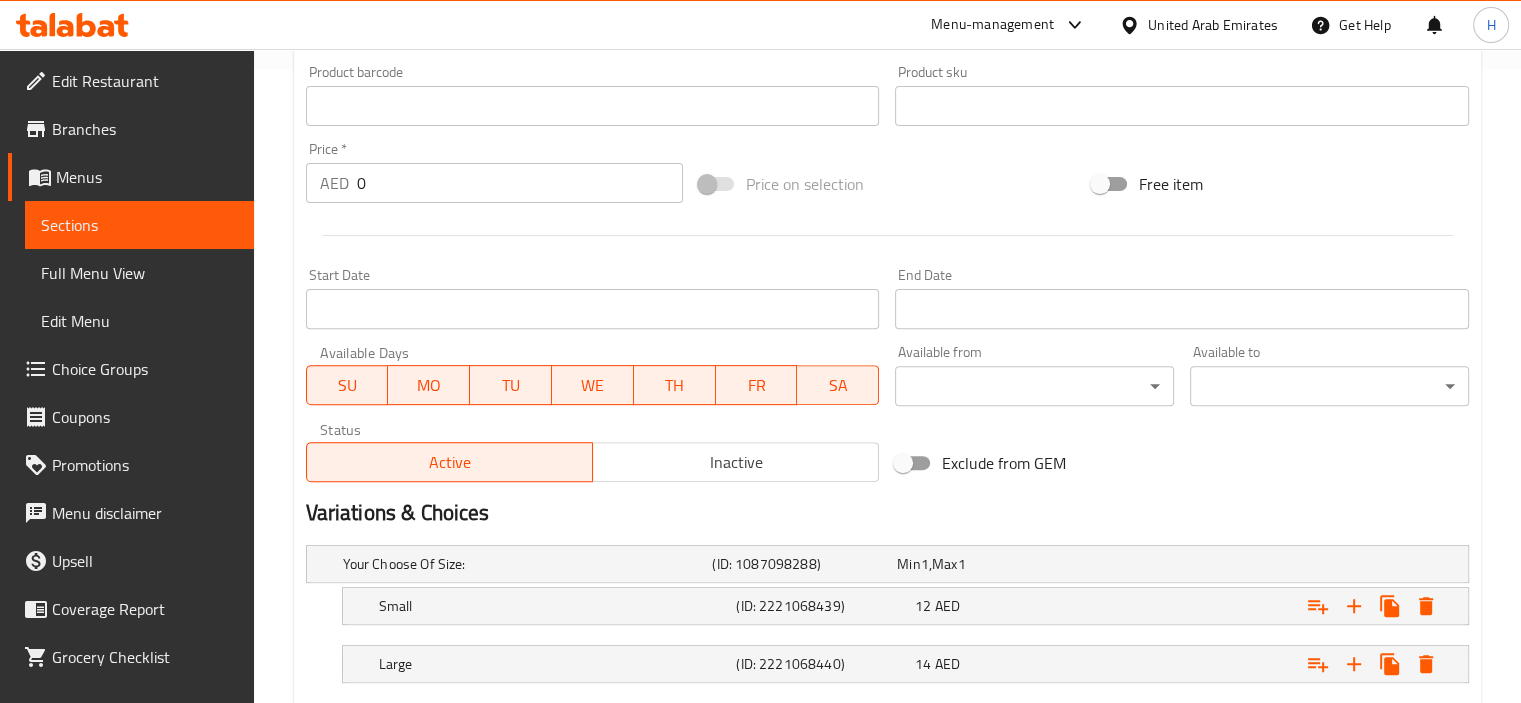 scroll, scrollTop: 753, scrollLeft: 0, axis: vertical 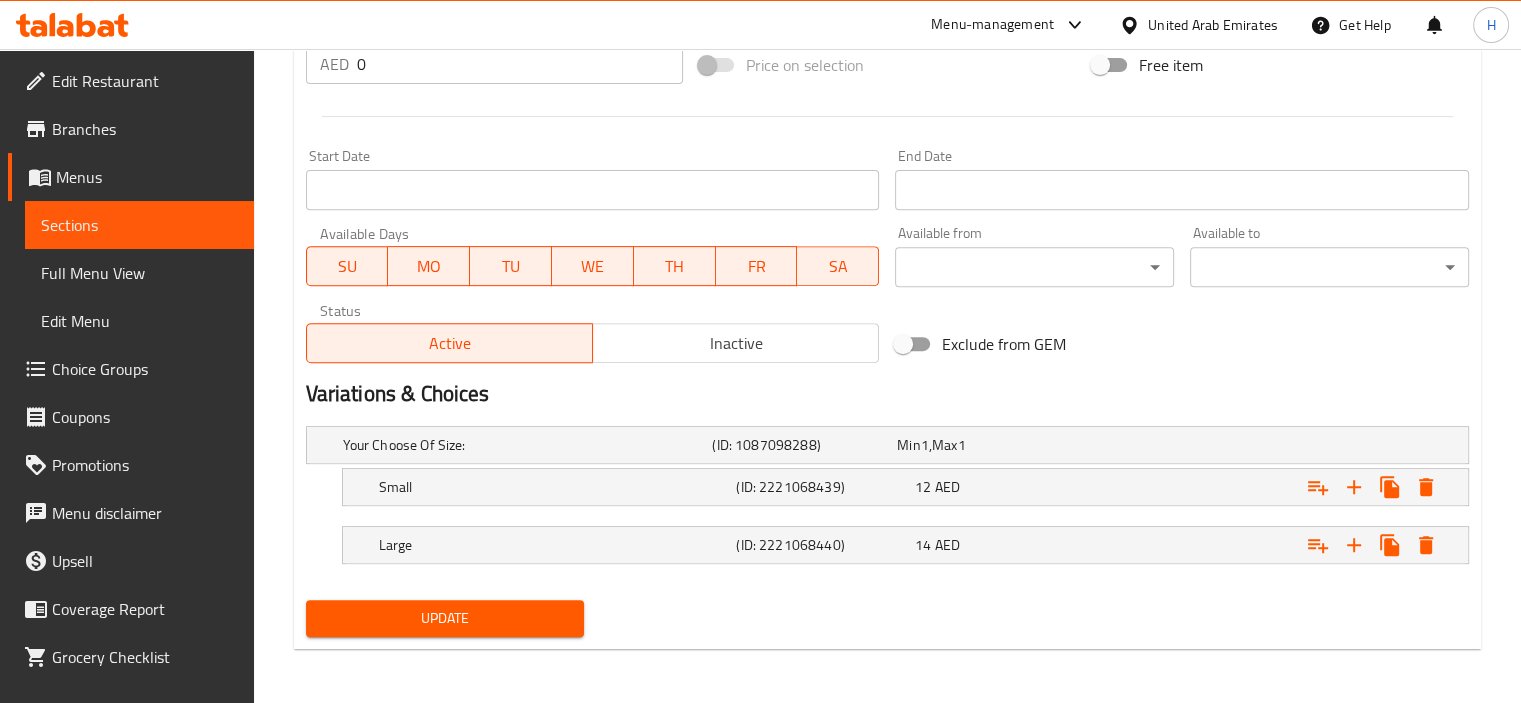drag, startPoint x: 380, startPoint y: 644, endPoint x: 384, endPoint y: 632, distance: 12.649111 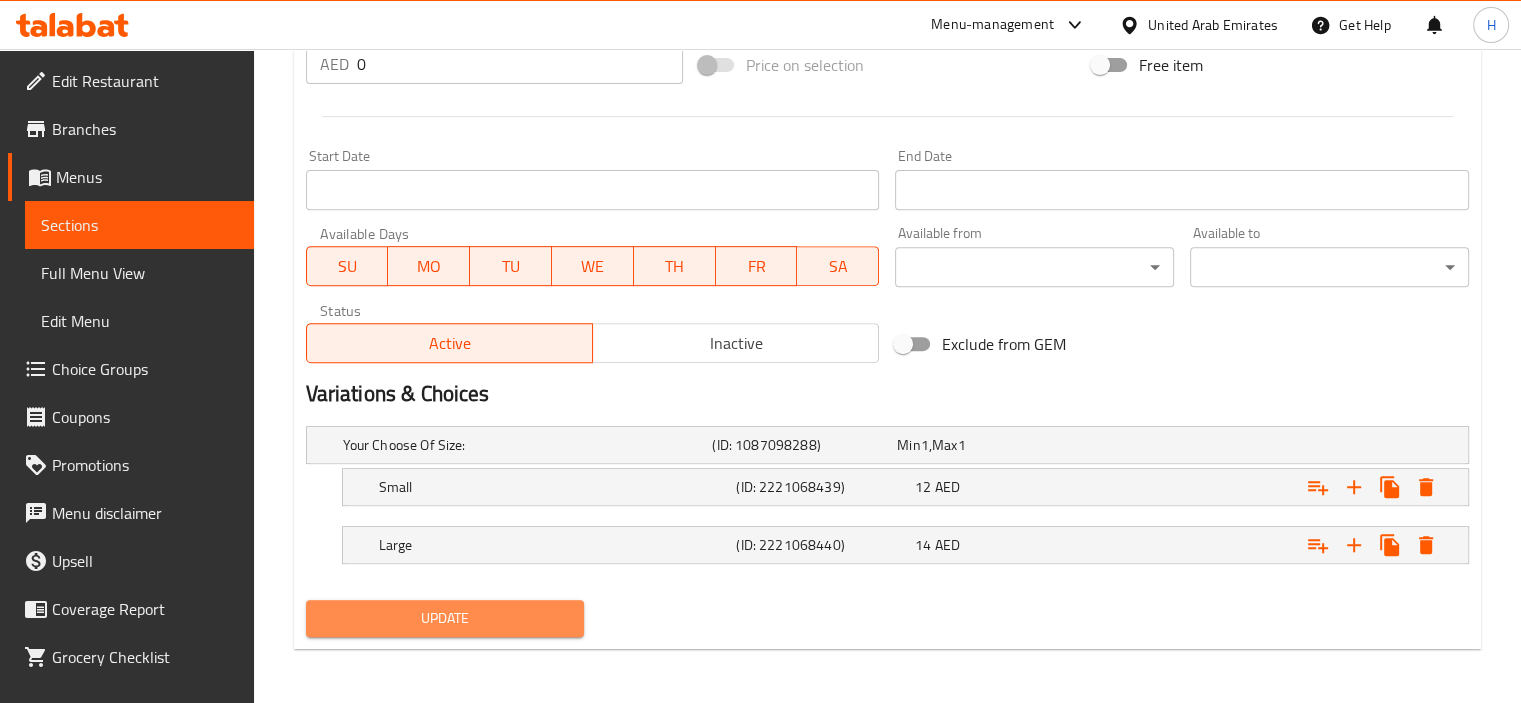 click on "Update" at bounding box center (445, 618) 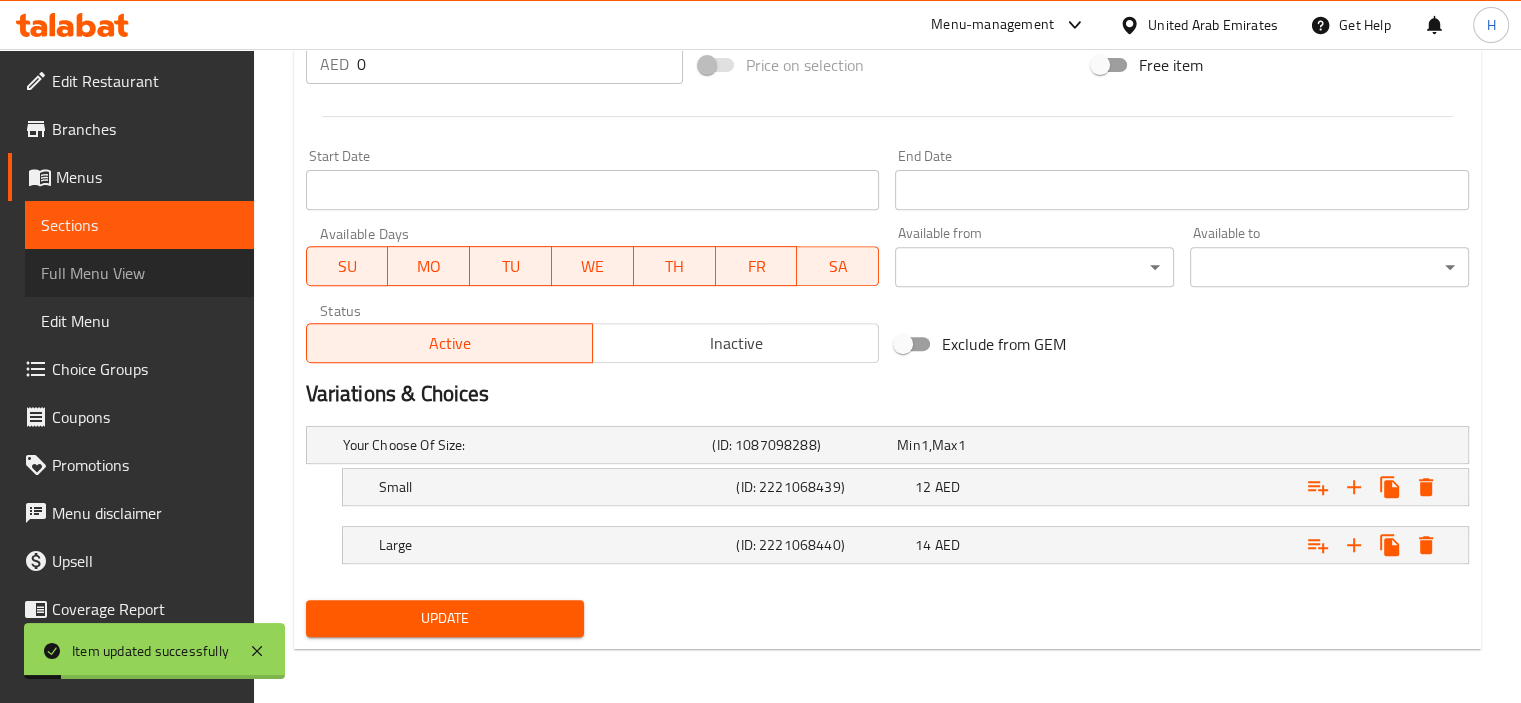 click on "Full Menu View" at bounding box center [139, 273] 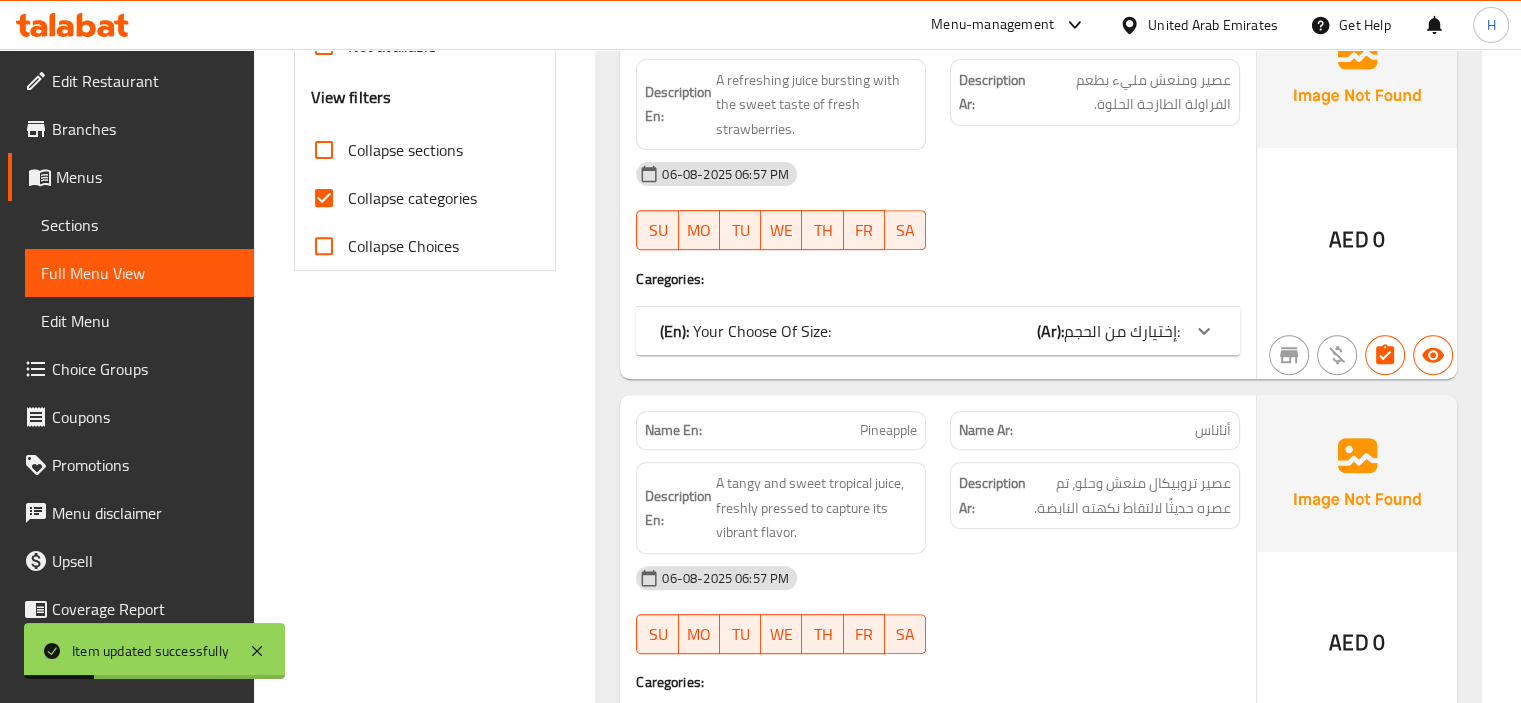 click on "Collapse categories" at bounding box center (412, 198) 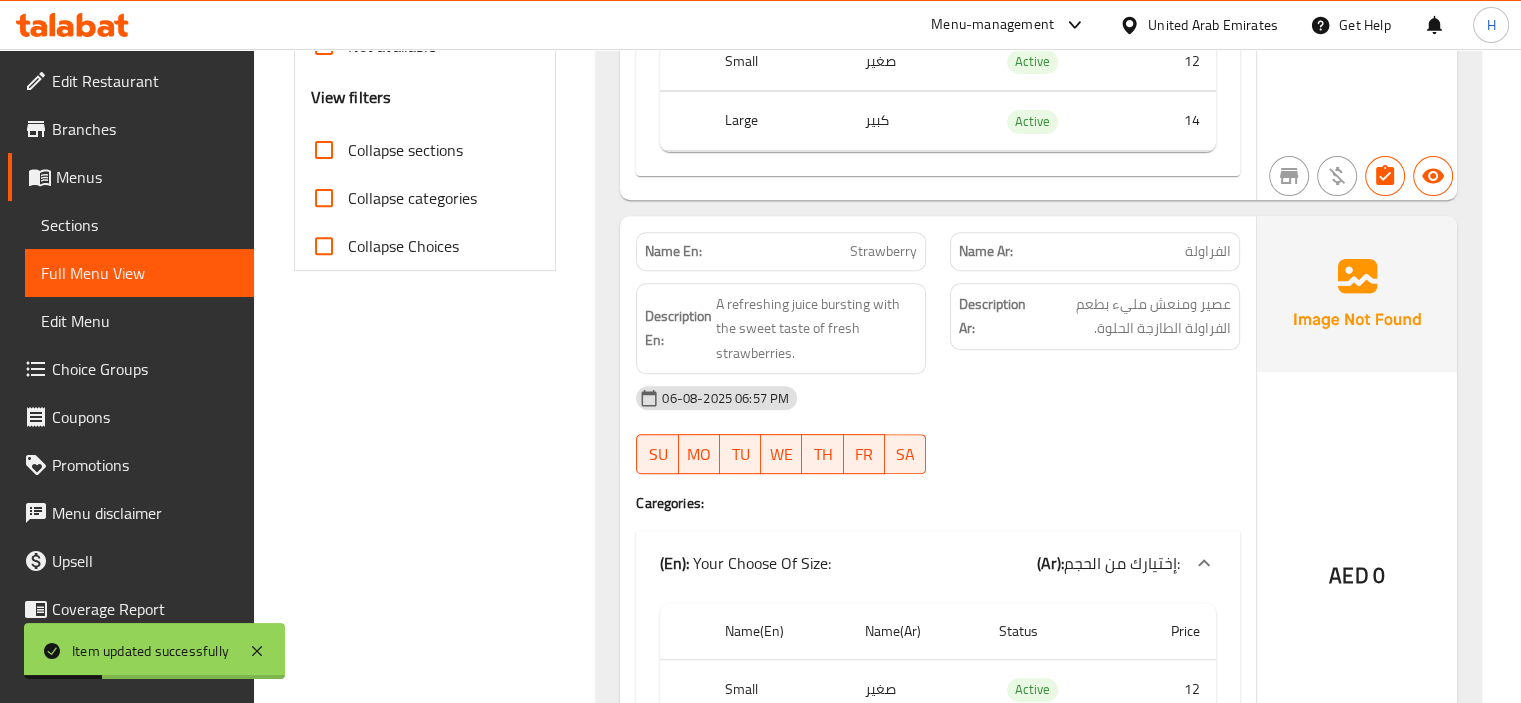 click on "Collapse sections" at bounding box center [324, 150] 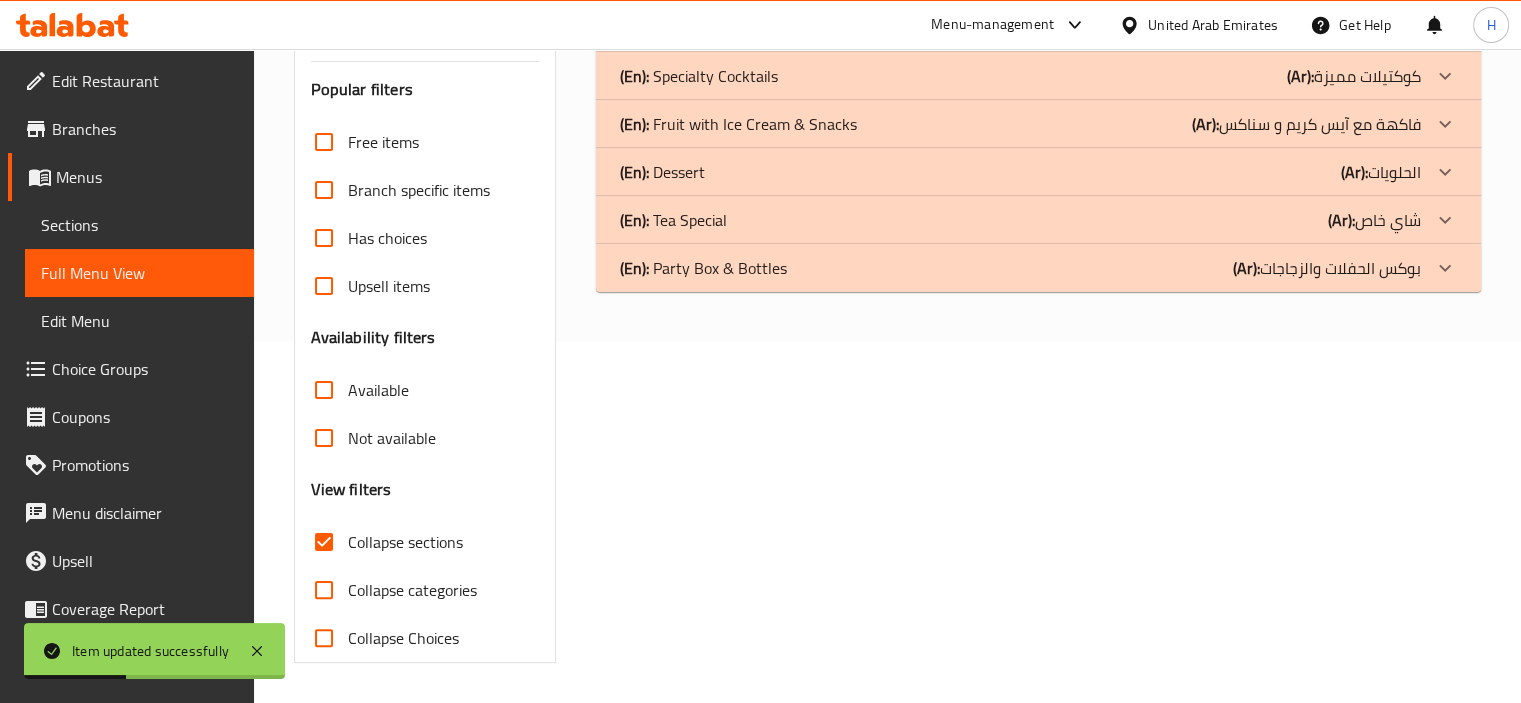 scroll, scrollTop: 0, scrollLeft: 0, axis: both 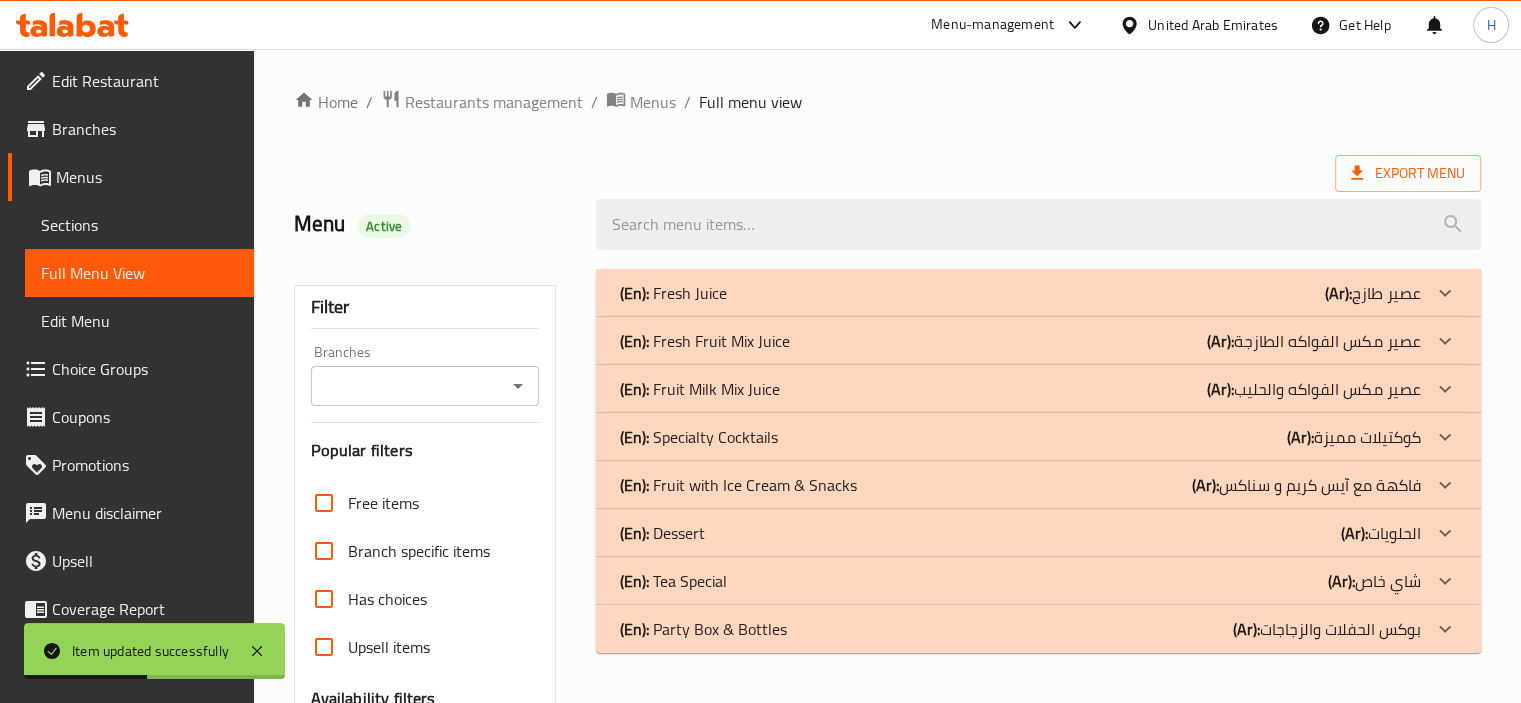 click on "(En):   Fresh Juice (Ar): عصير طازج" at bounding box center (1020, 293) 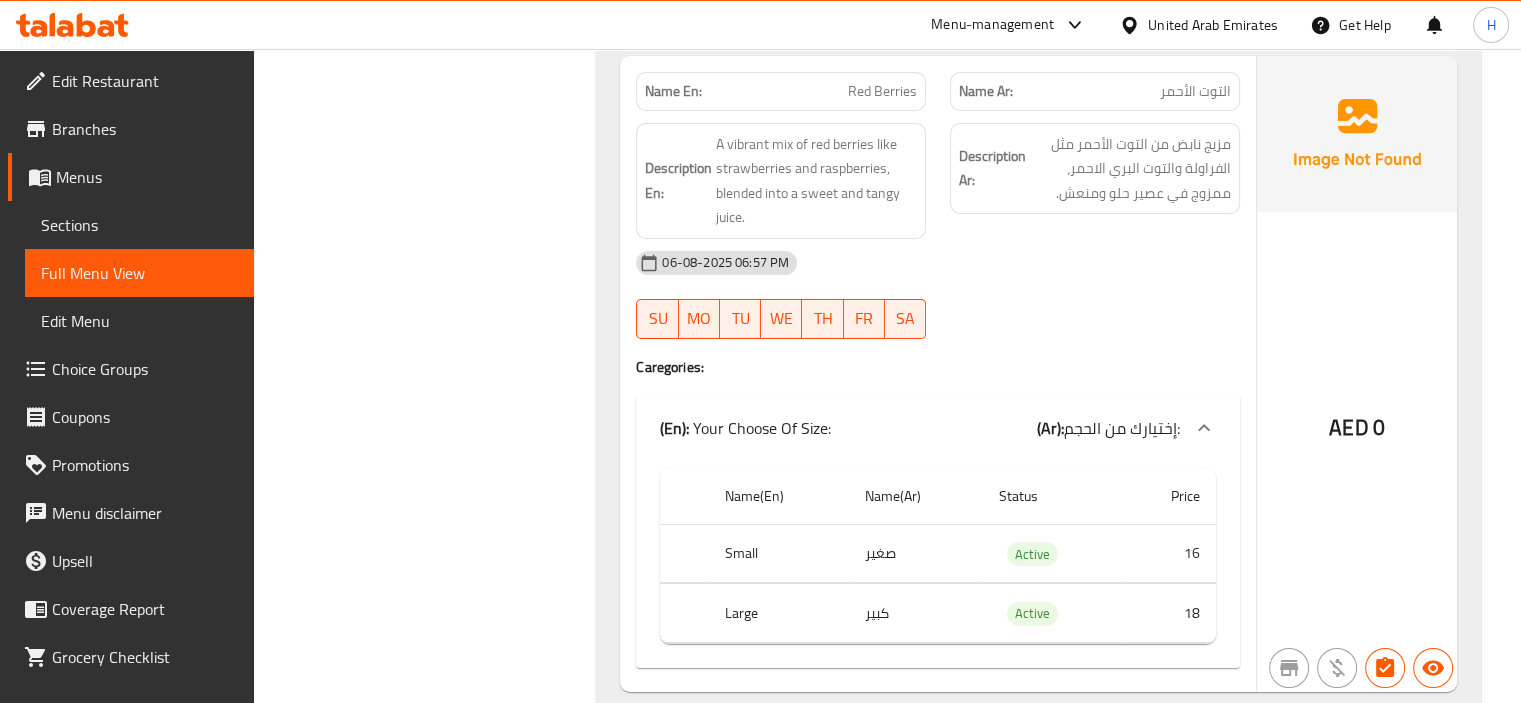 scroll, scrollTop: 14480, scrollLeft: 0, axis: vertical 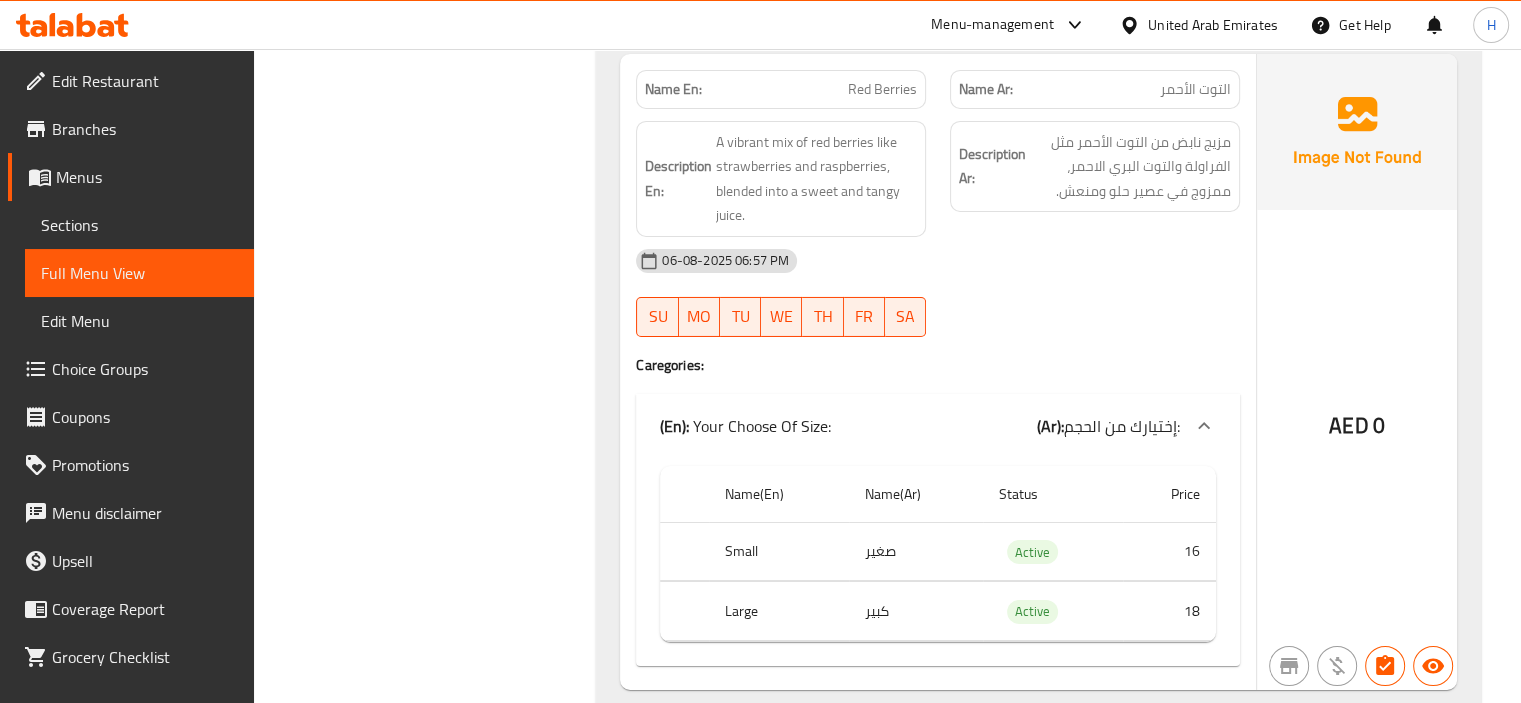 click on "Name En: Red Berries" at bounding box center (781, 89) 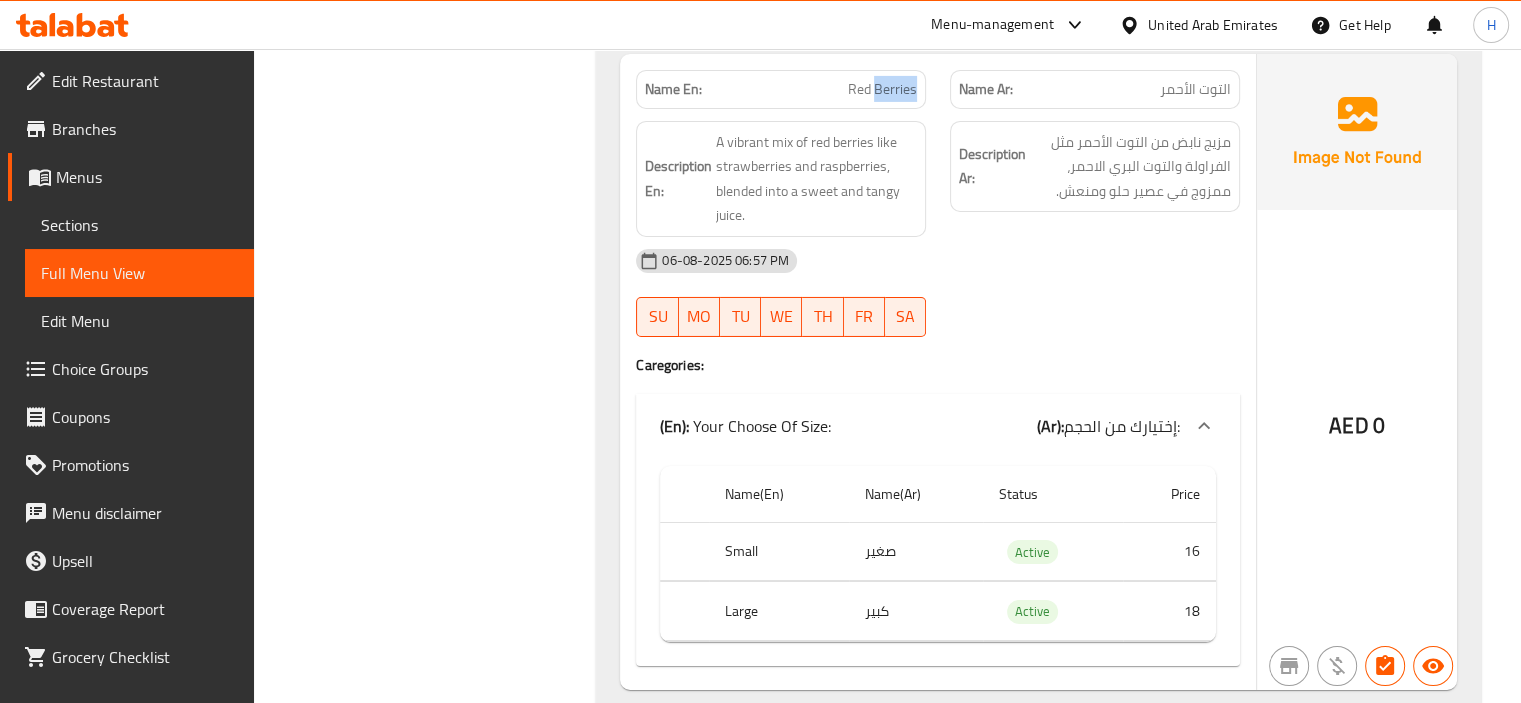 click on "Name En: Red Berries" at bounding box center (781, 89) 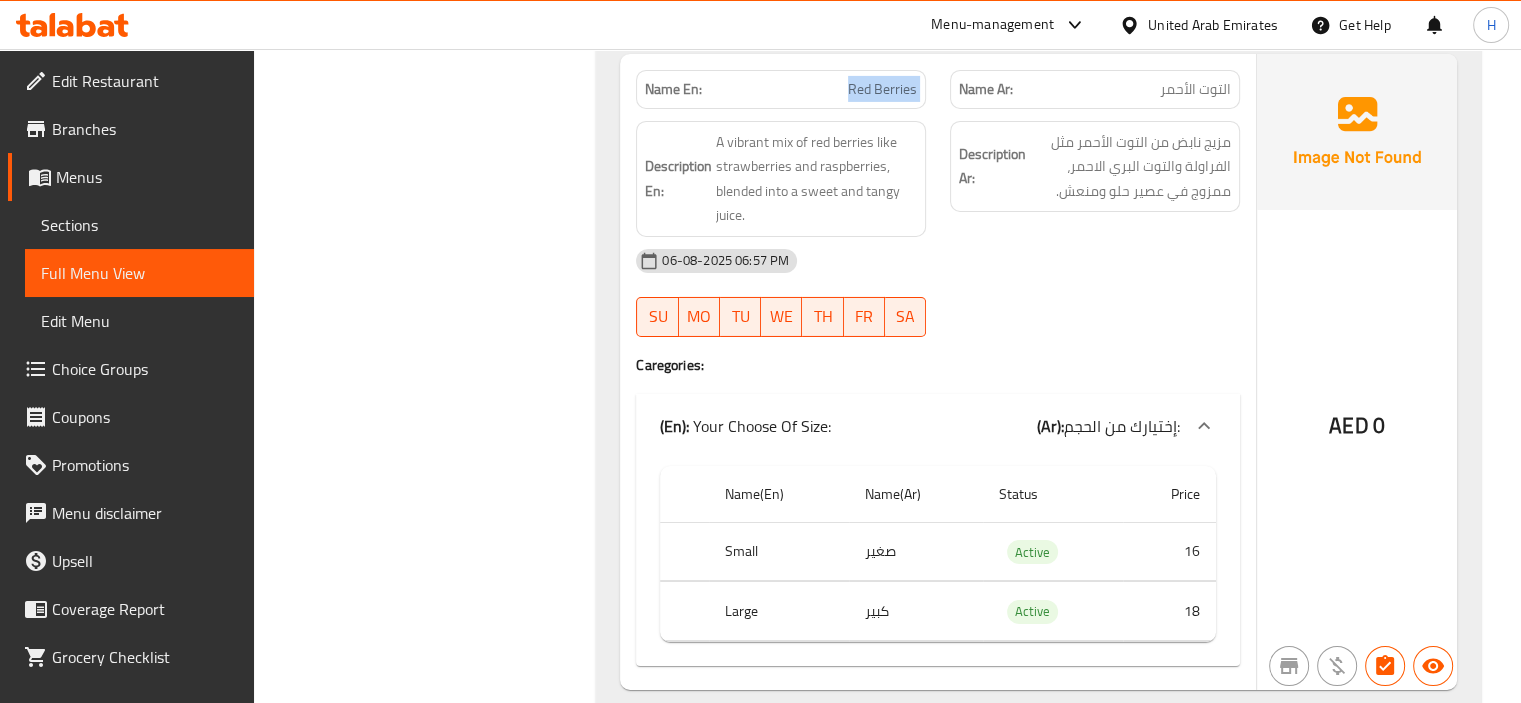 copy on "Red Berries" 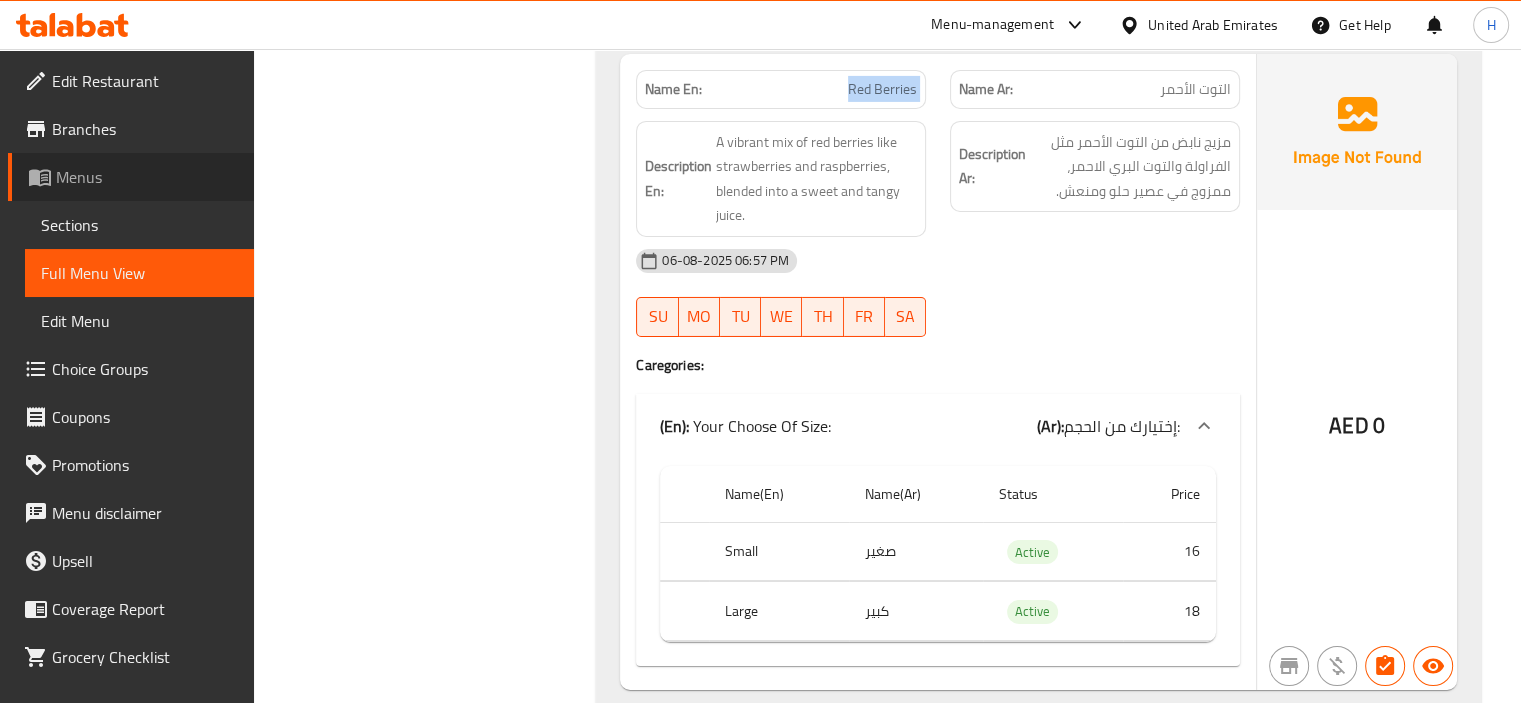 click on "Menus" at bounding box center (131, 177) 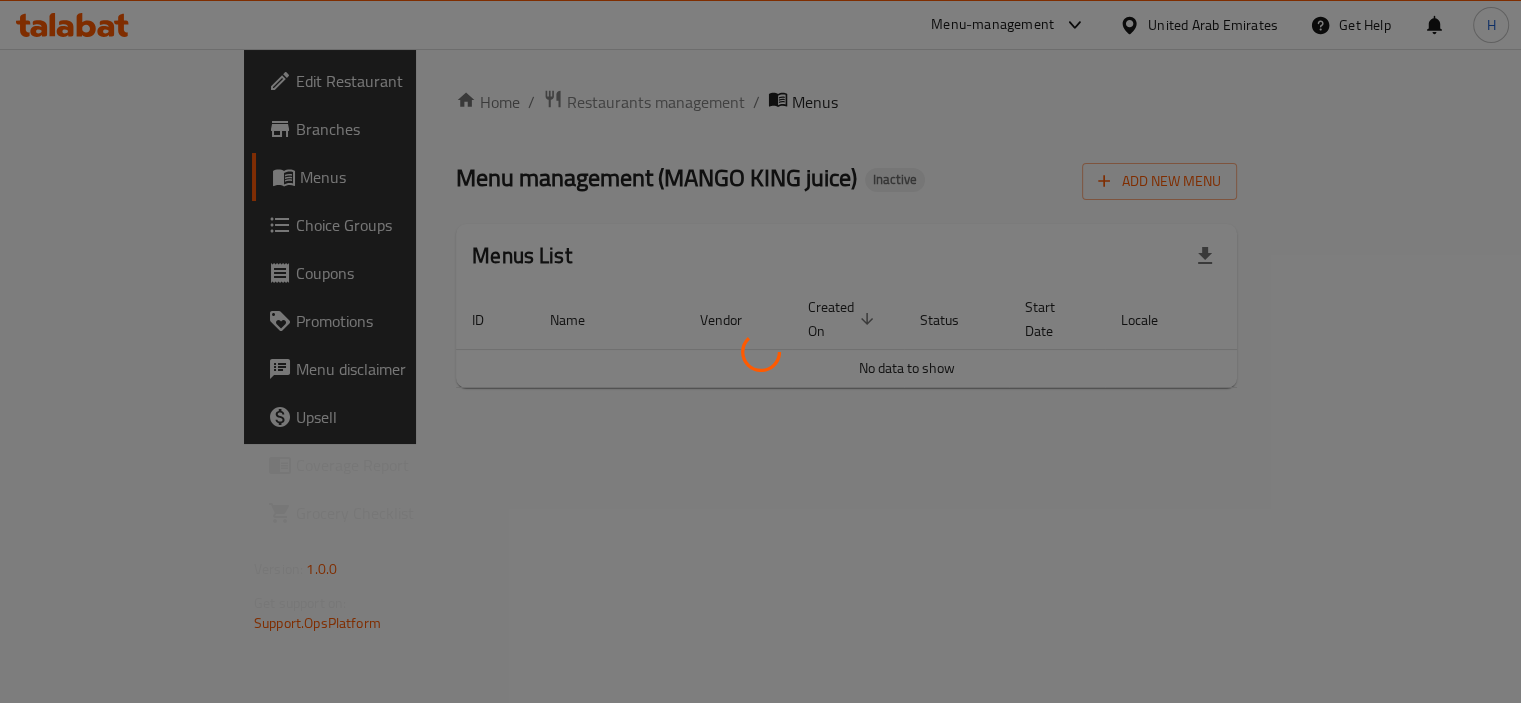 scroll, scrollTop: 0, scrollLeft: 0, axis: both 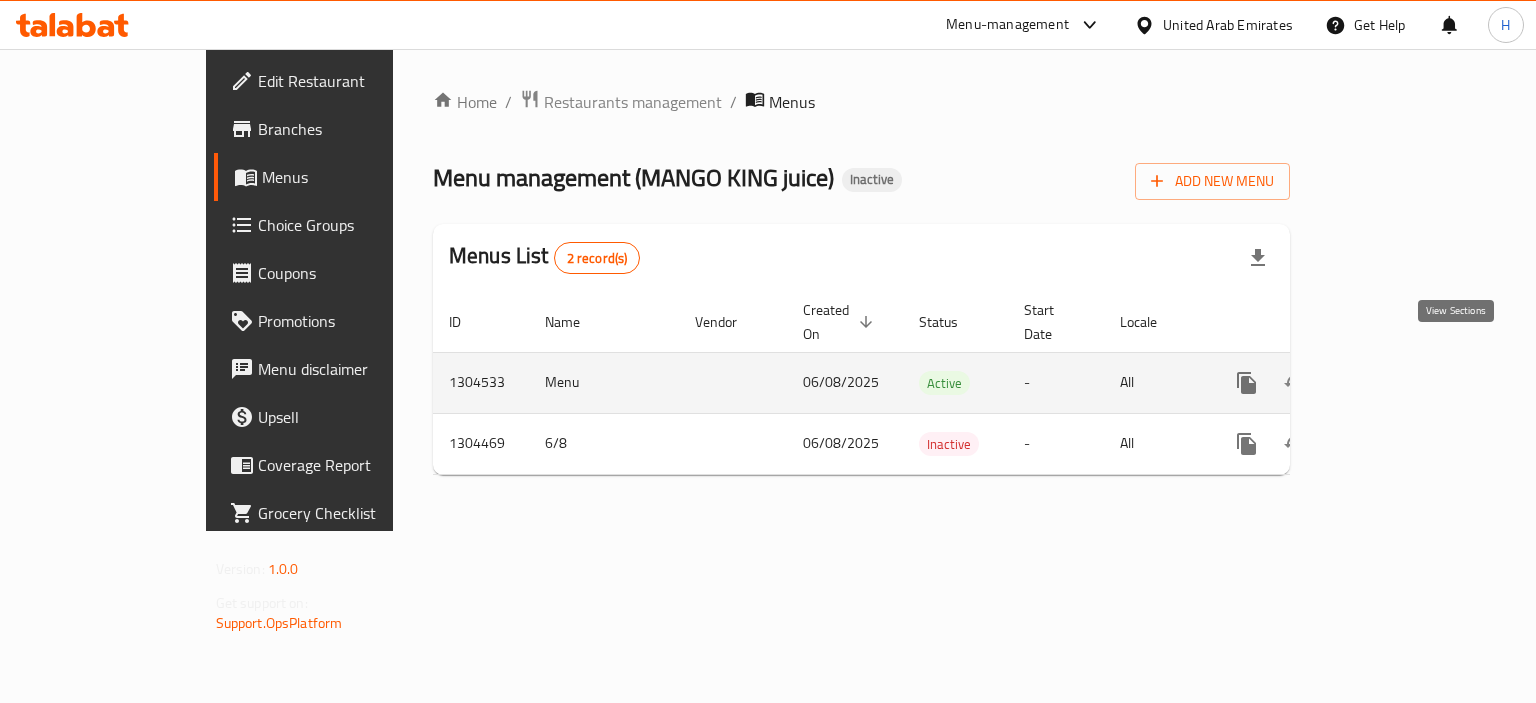 click at bounding box center [1391, 383] 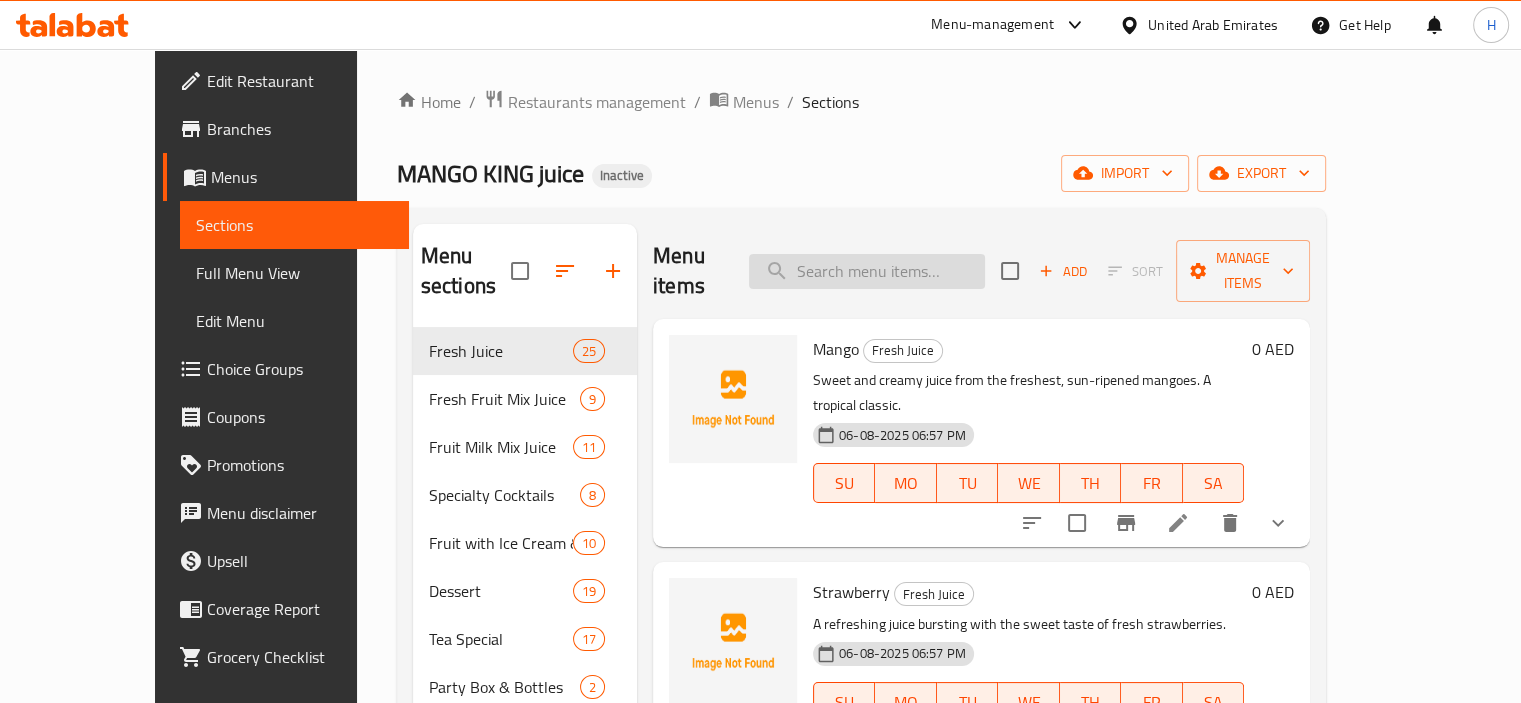 paste on "Red Berries" 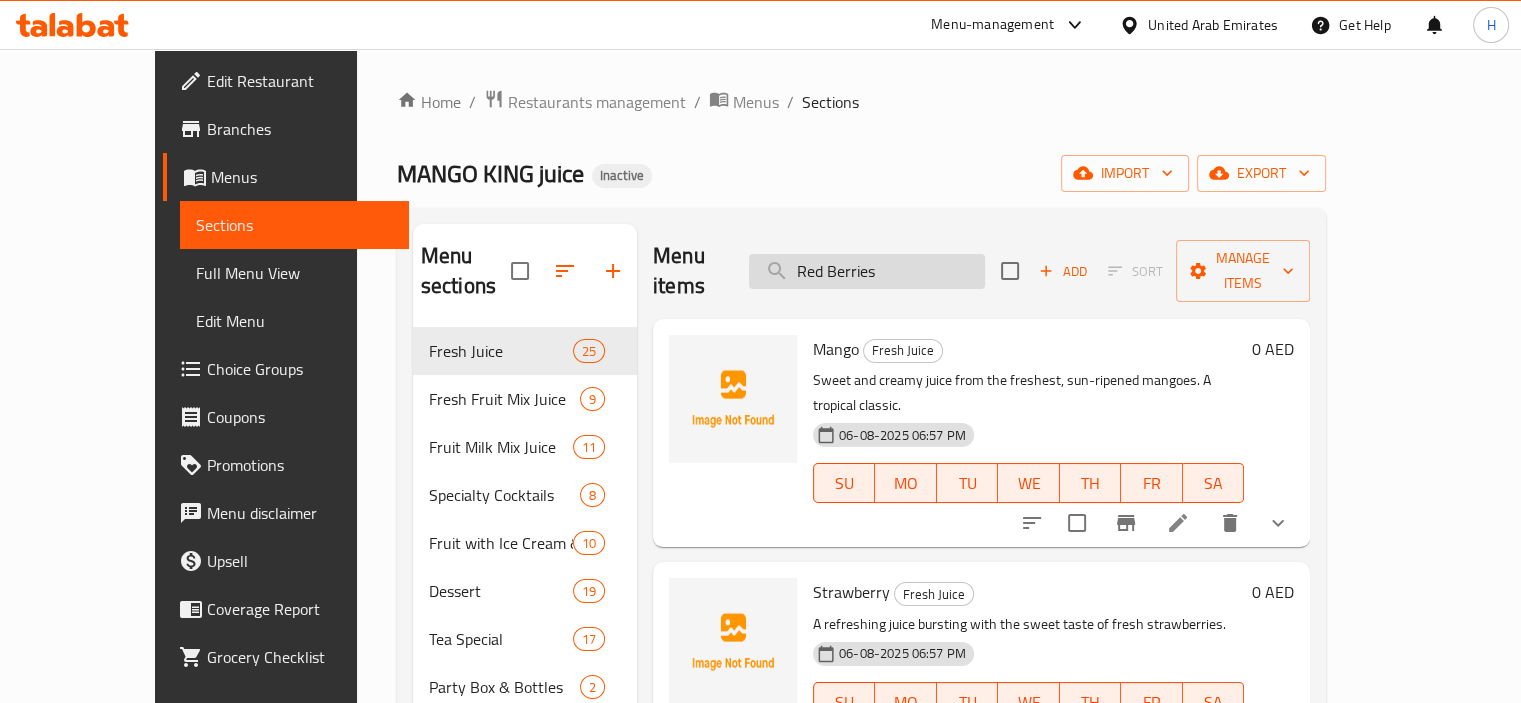 click on "Red Berries" at bounding box center (867, 271) 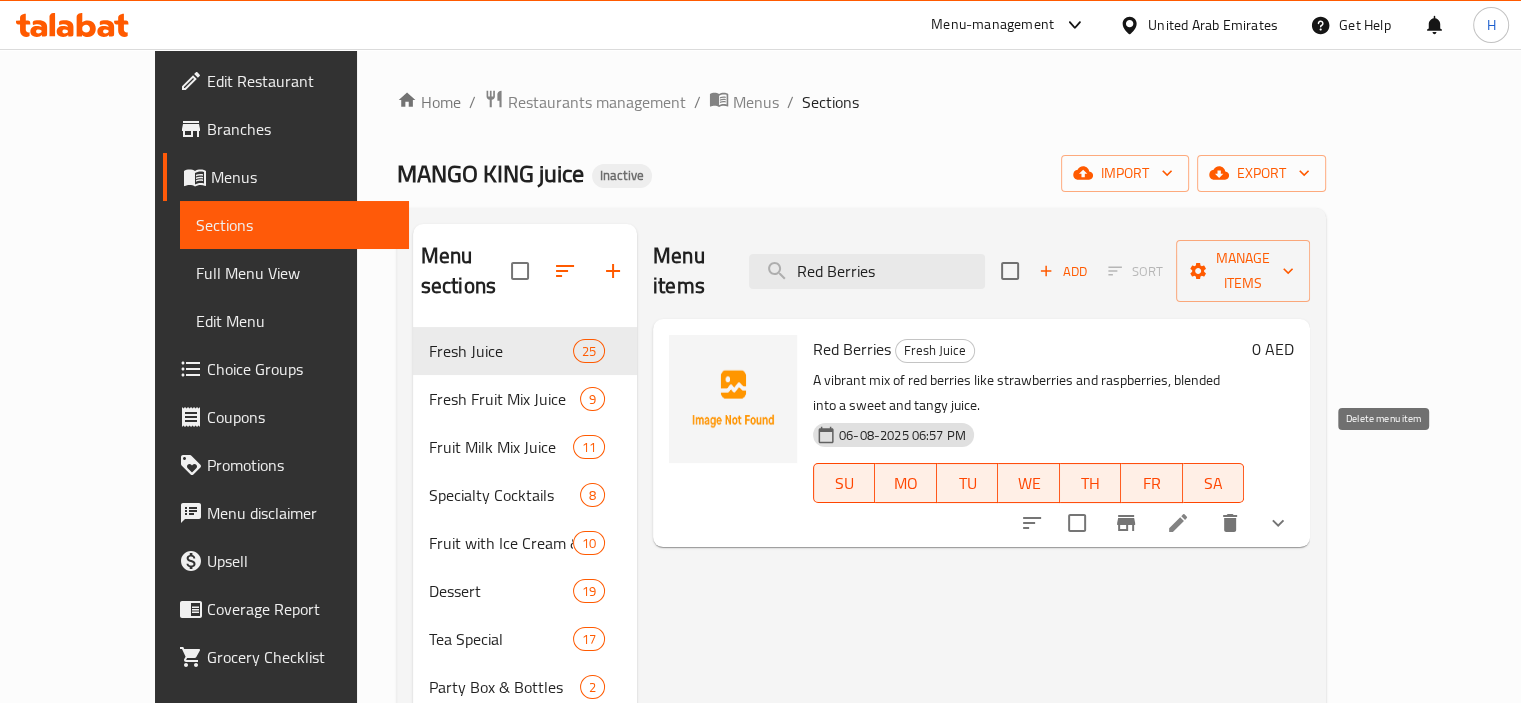 type on "Red Berries" 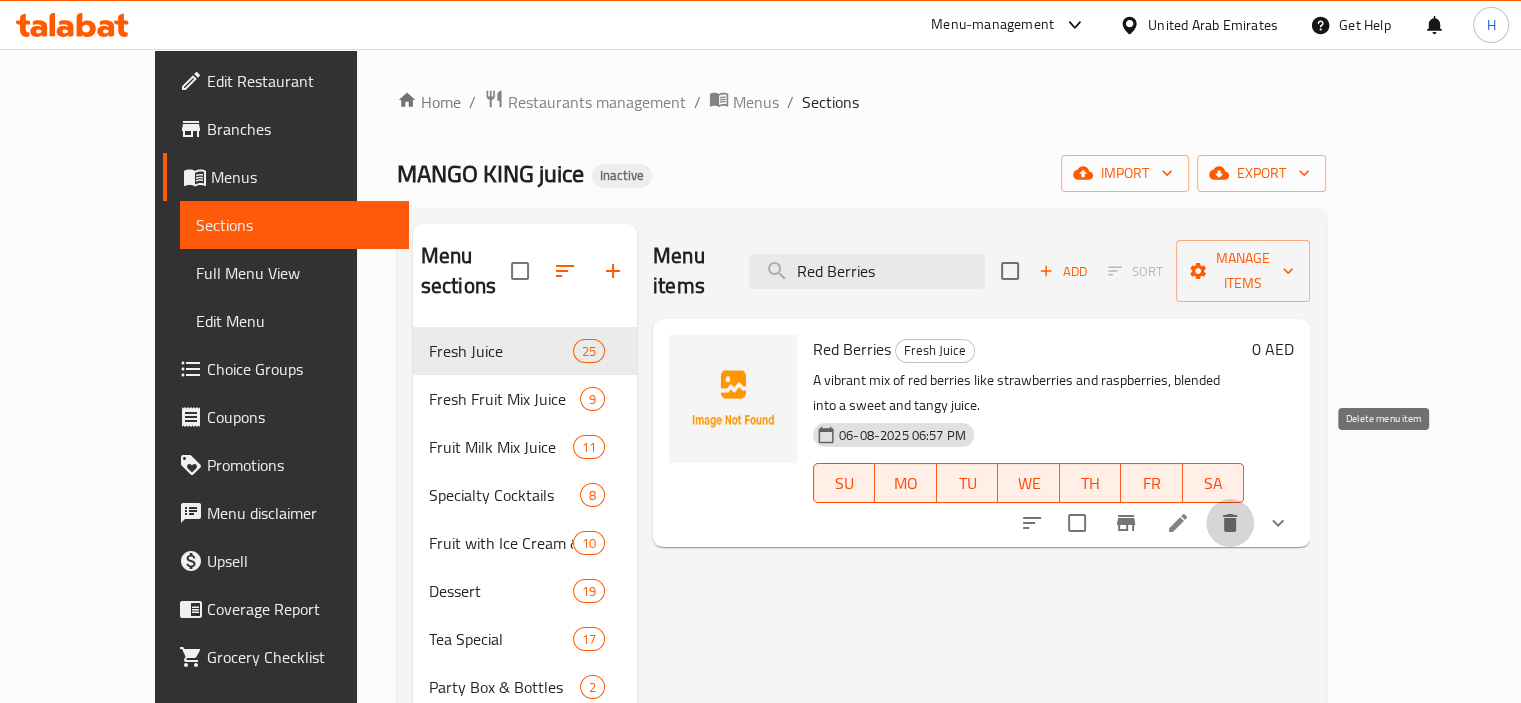 click 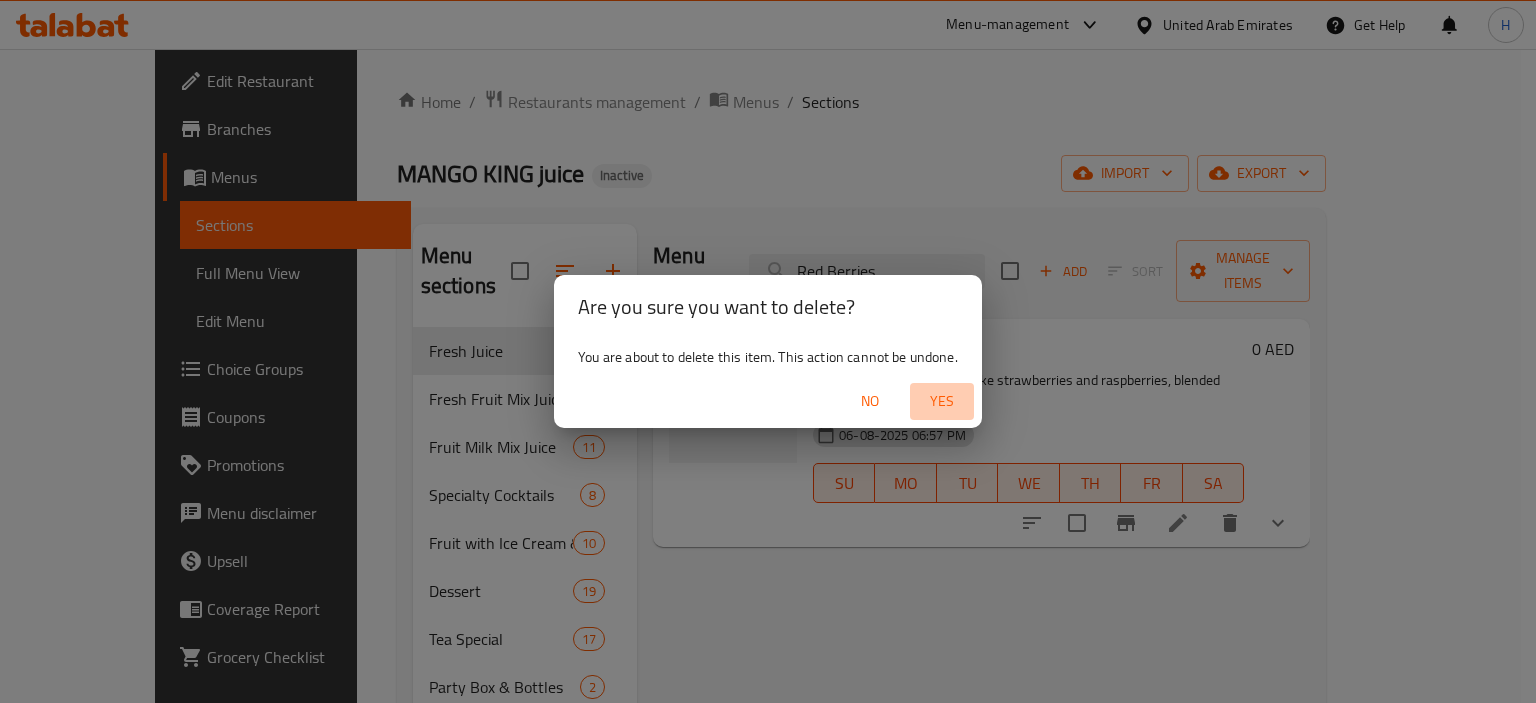 click on "Yes" at bounding box center (942, 401) 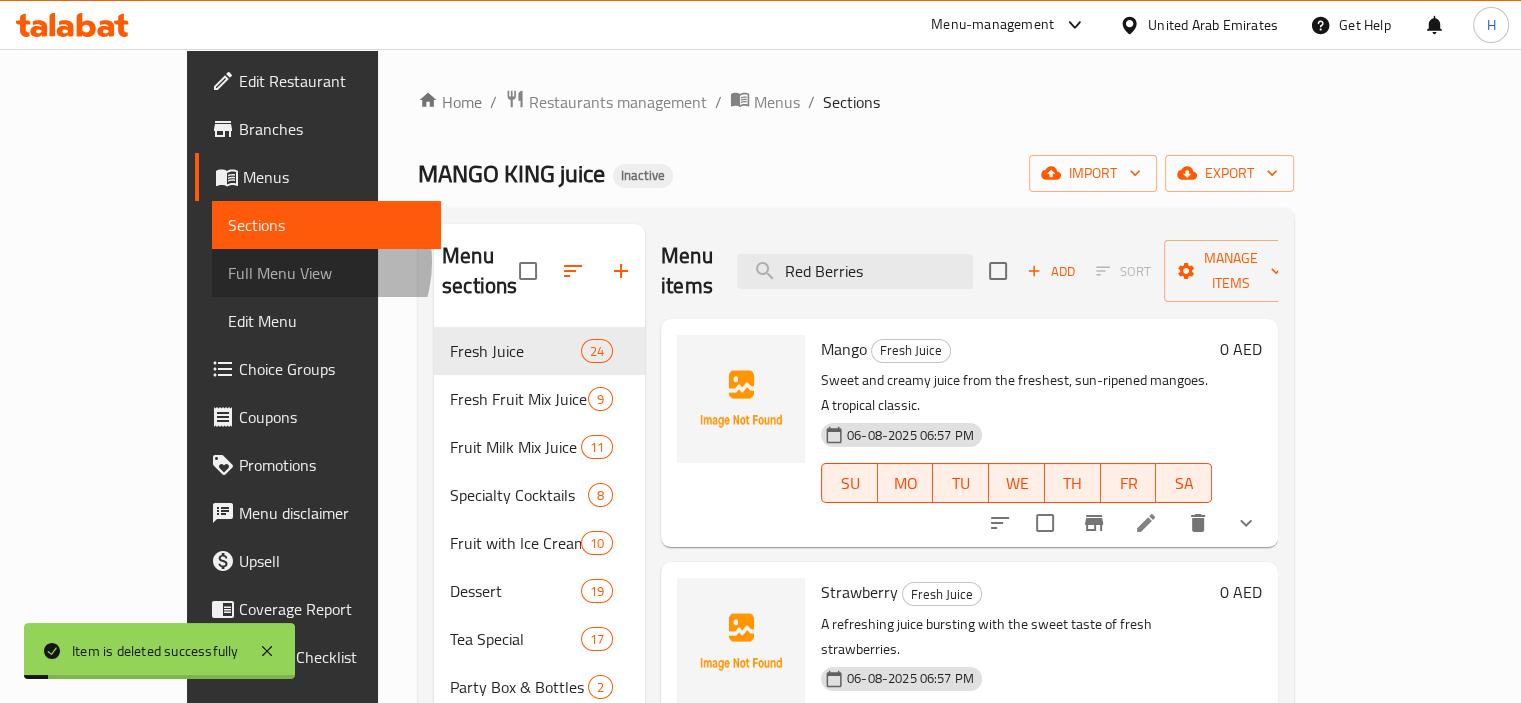 click on "Full Menu View" at bounding box center (326, 273) 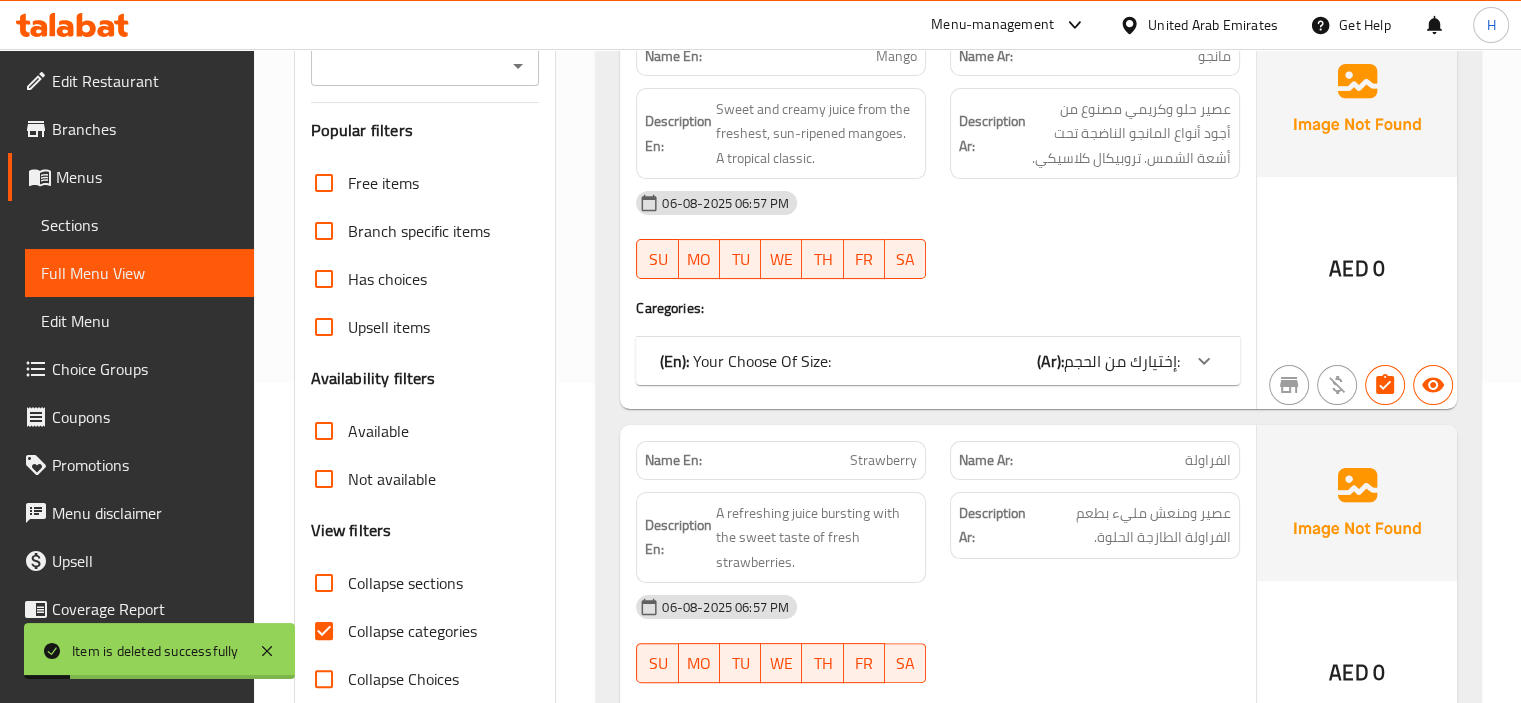 scroll, scrollTop: 492, scrollLeft: 0, axis: vertical 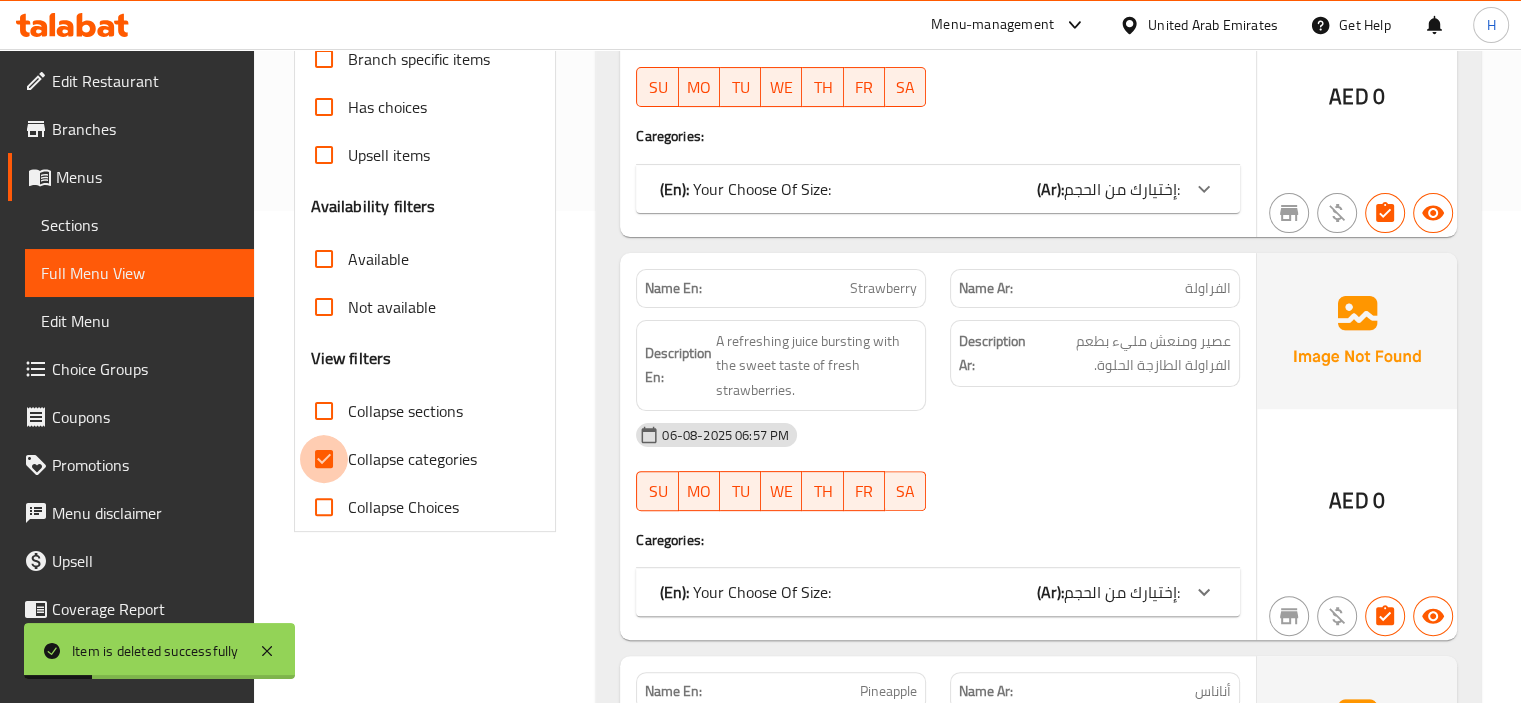 click on "Collapse categories" at bounding box center (324, 459) 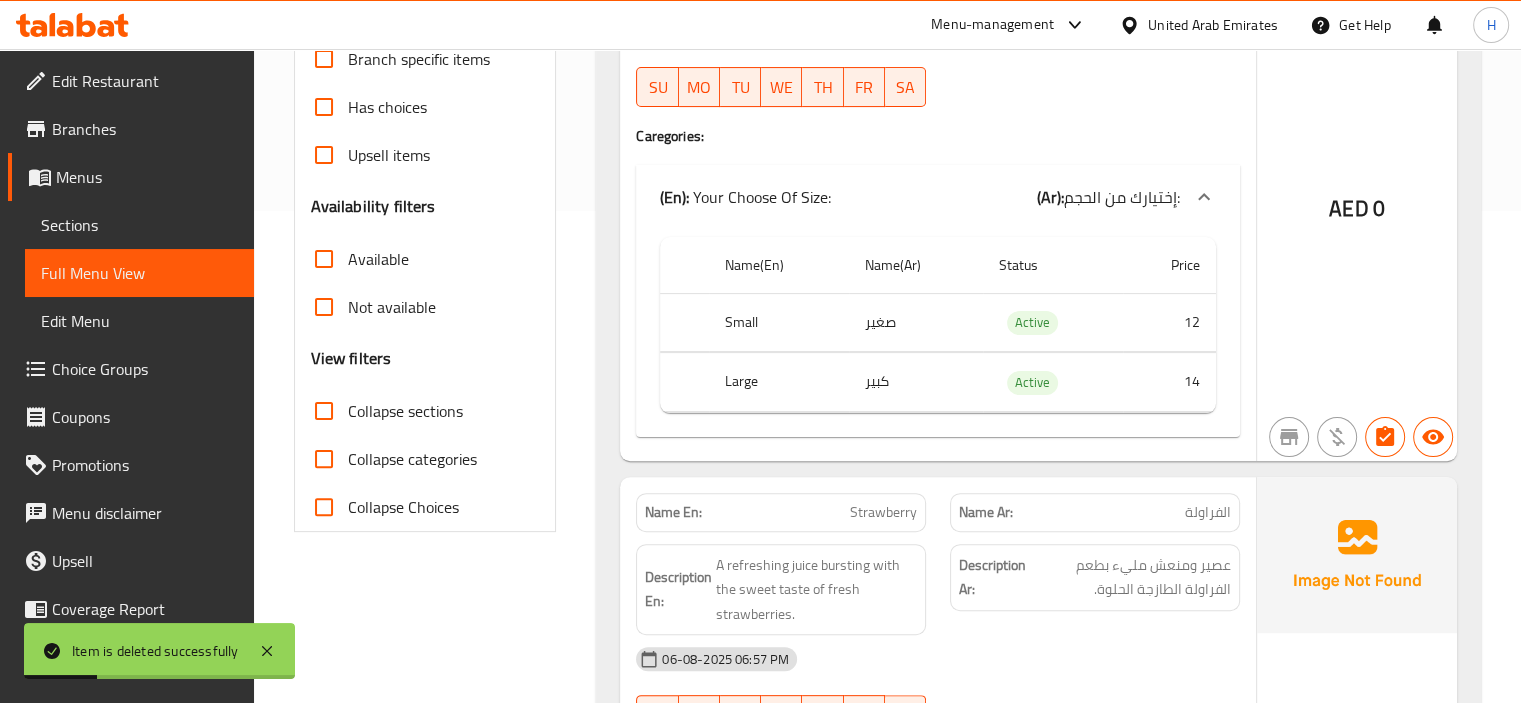 click on "Collapse sections" at bounding box center [324, 411] 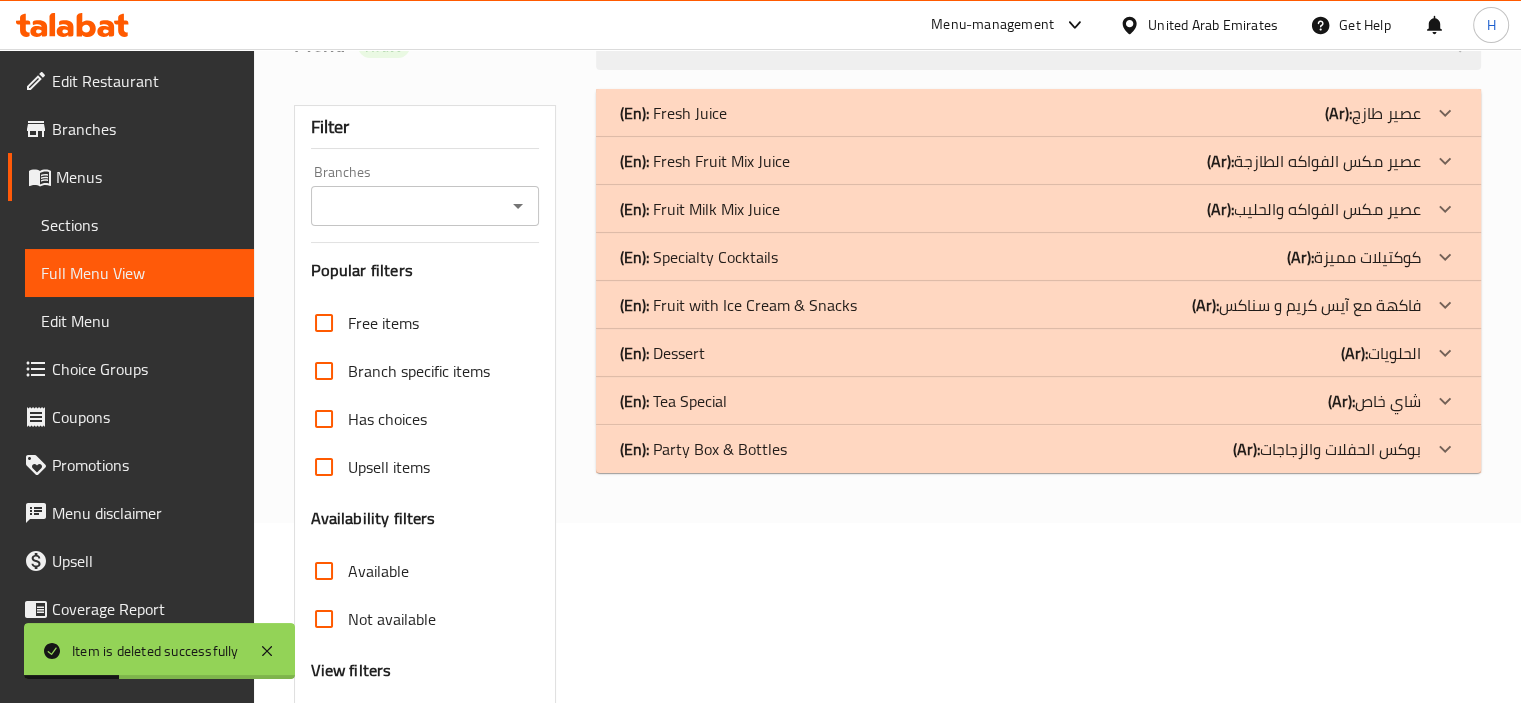 scroll, scrollTop: 0, scrollLeft: 0, axis: both 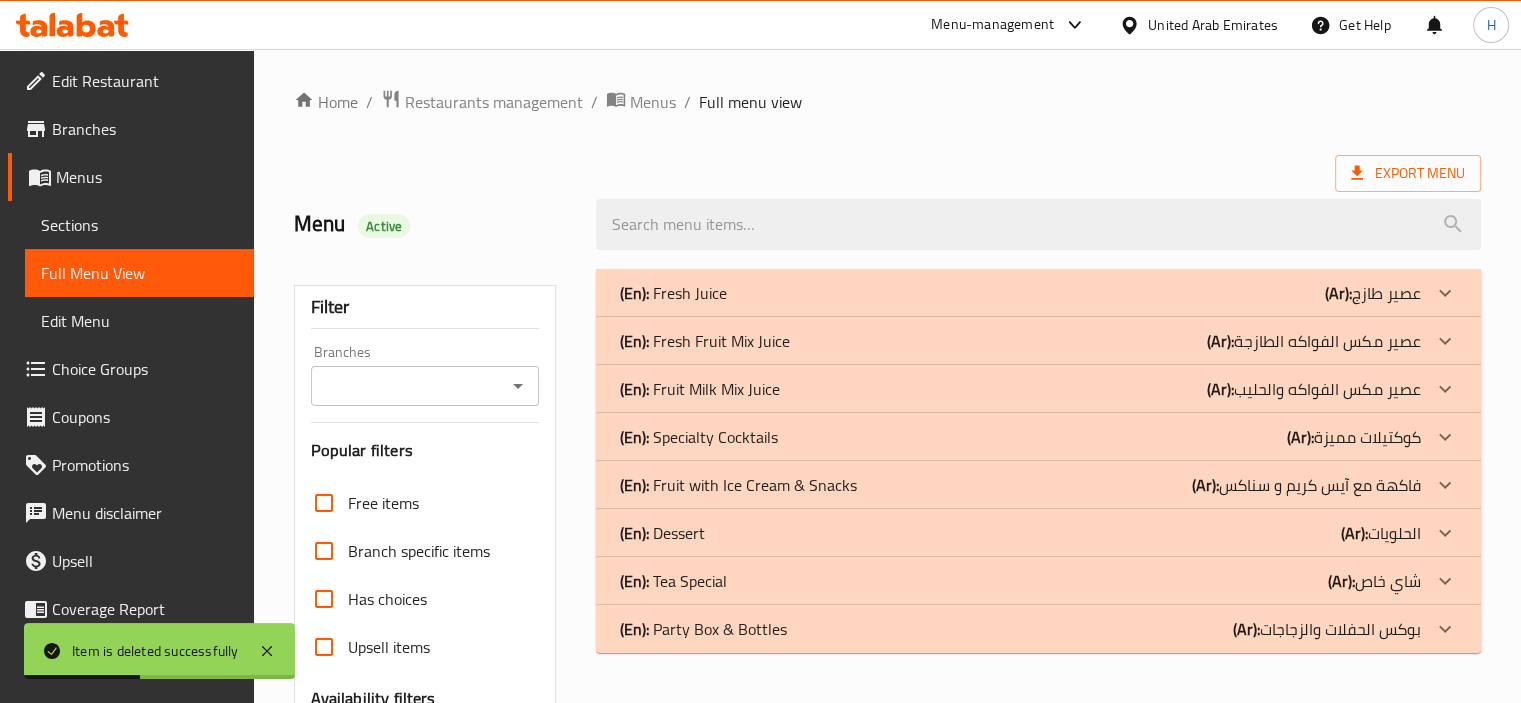click on "(En):   Fresh Juice (Ar): عصير طازج" at bounding box center [1038, 293] 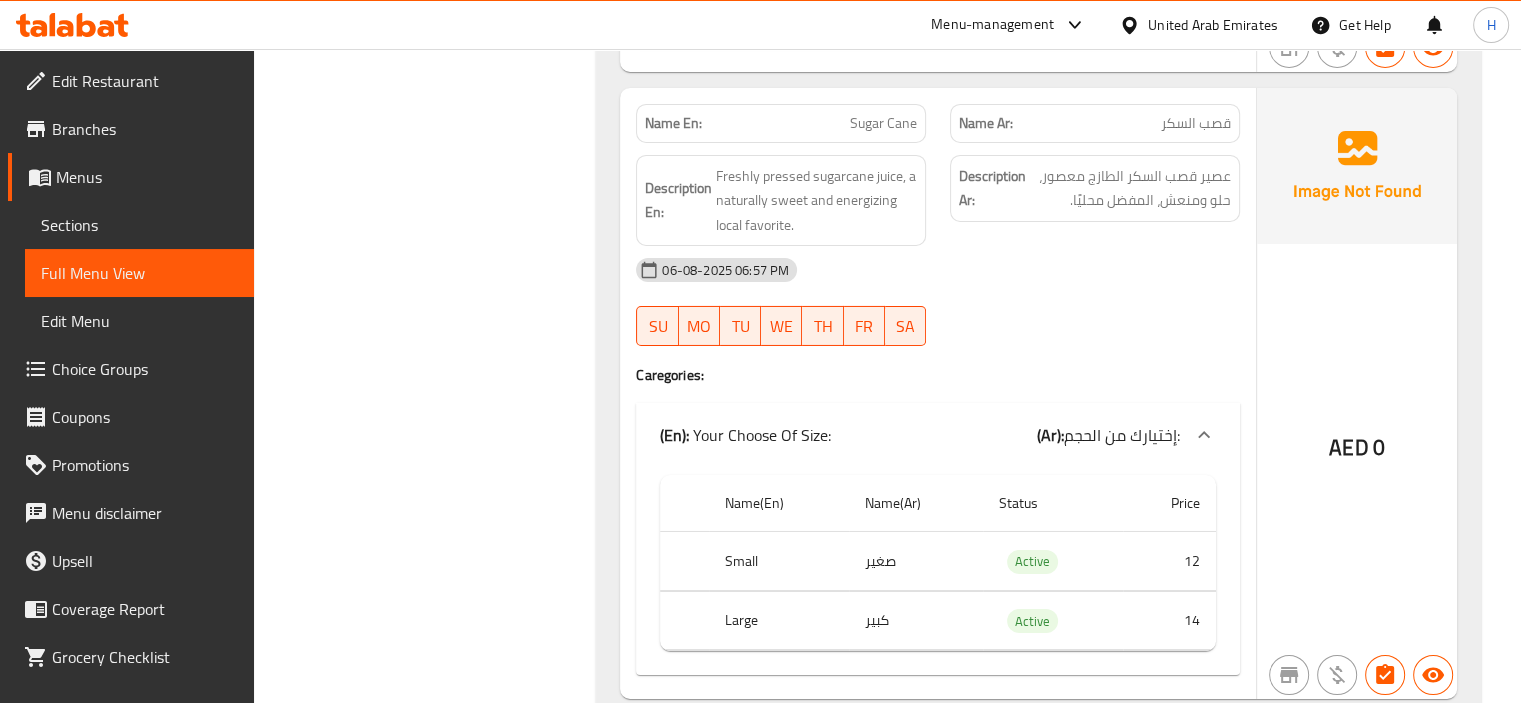 scroll, scrollTop: 14458, scrollLeft: 0, axis: vertical 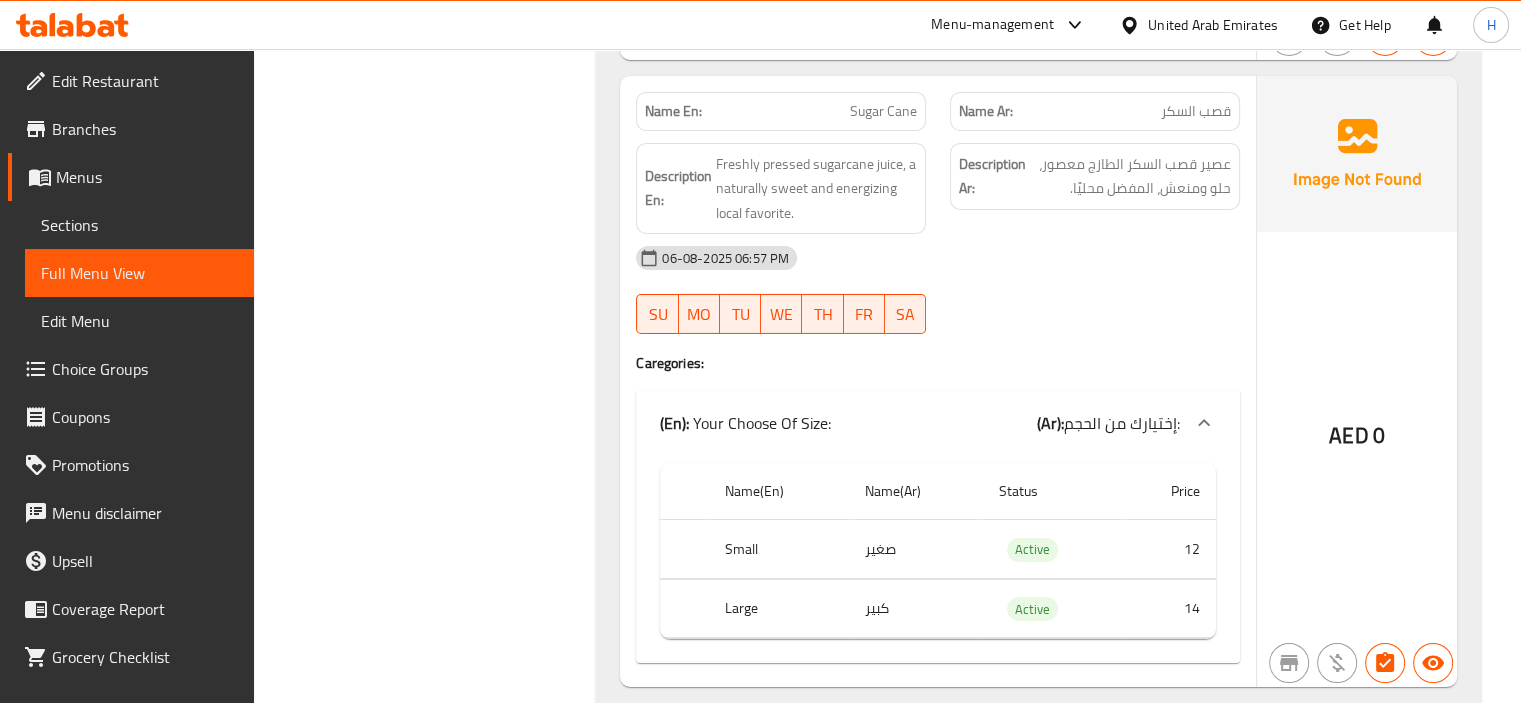 click on "Name En: Sugar Cane" at bounding box center [781, 111] 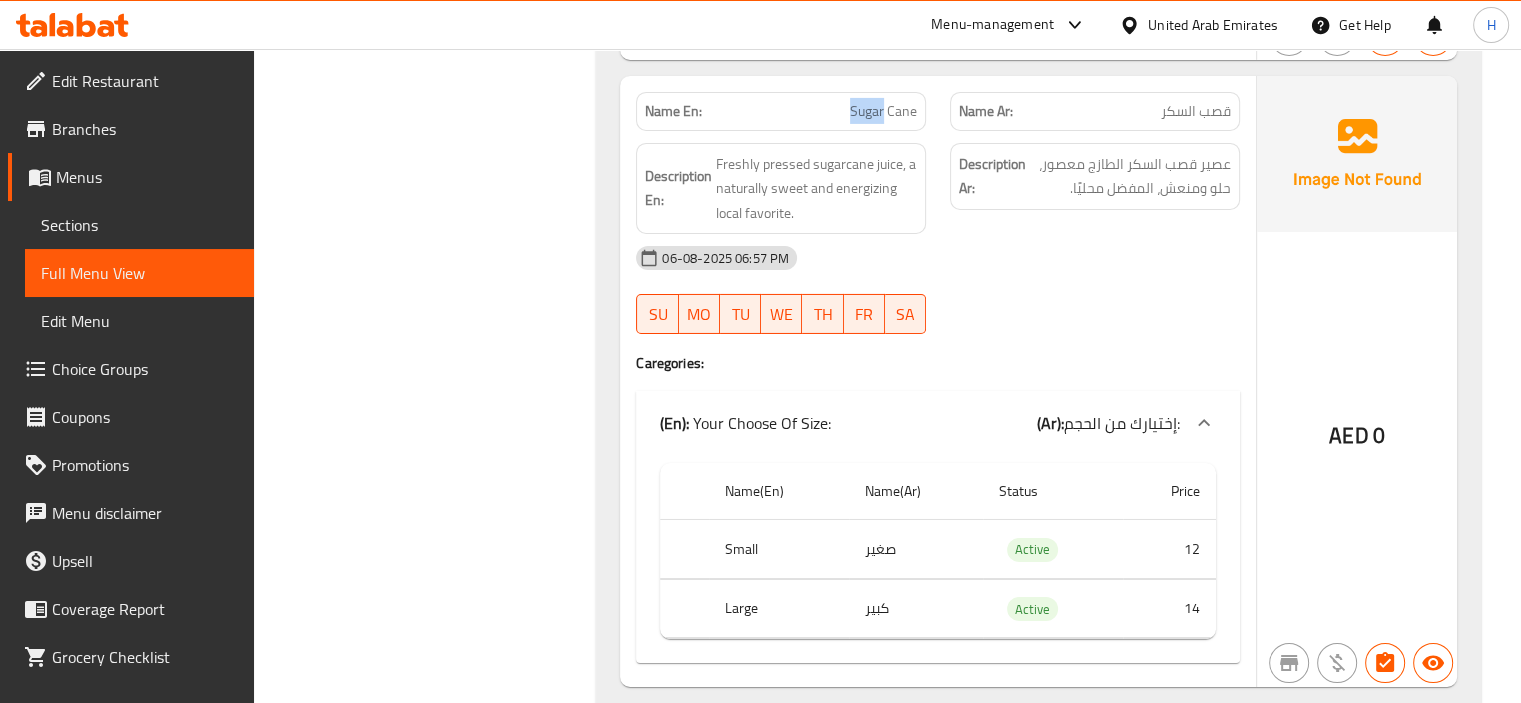 click on "Name En: Sugar Cane" at bounding box center [781, 111] 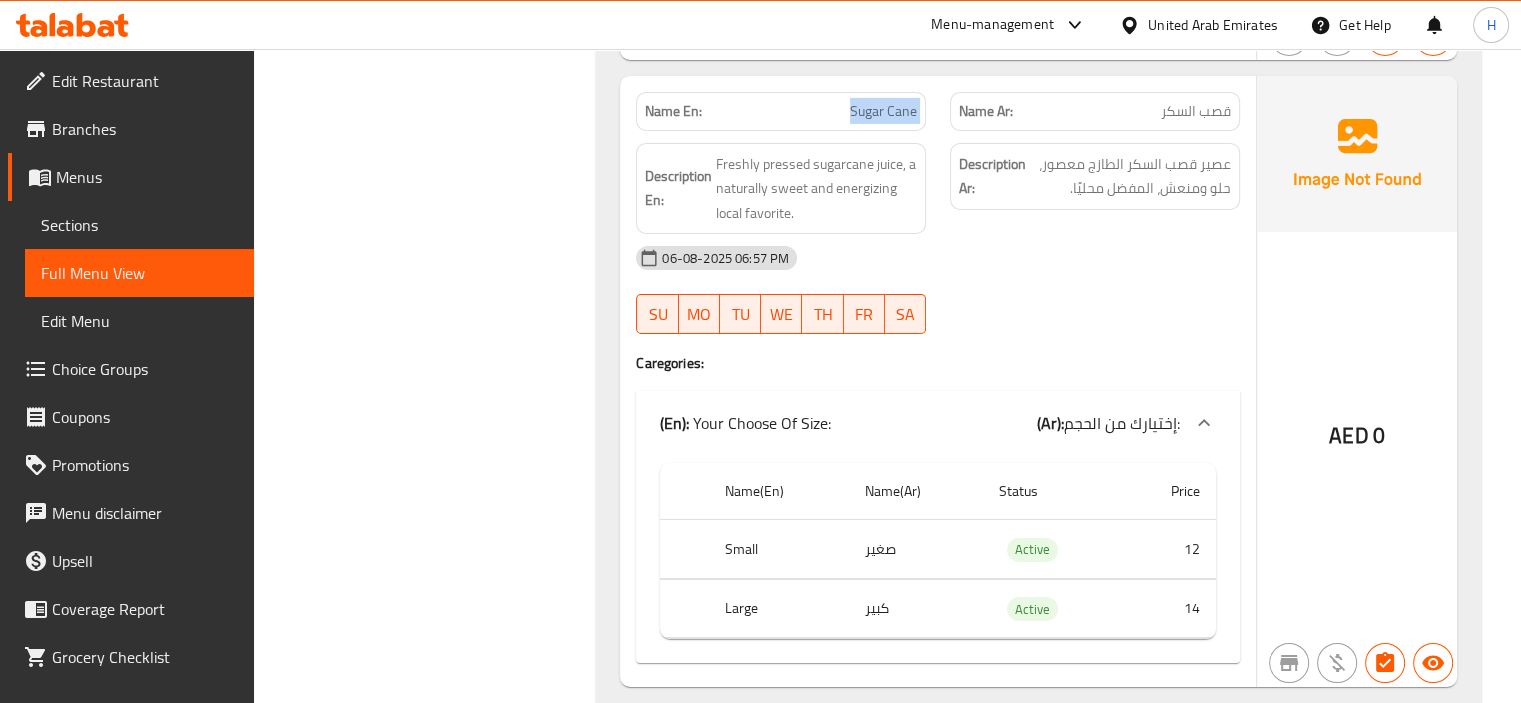 copy on "Sugar Cane" 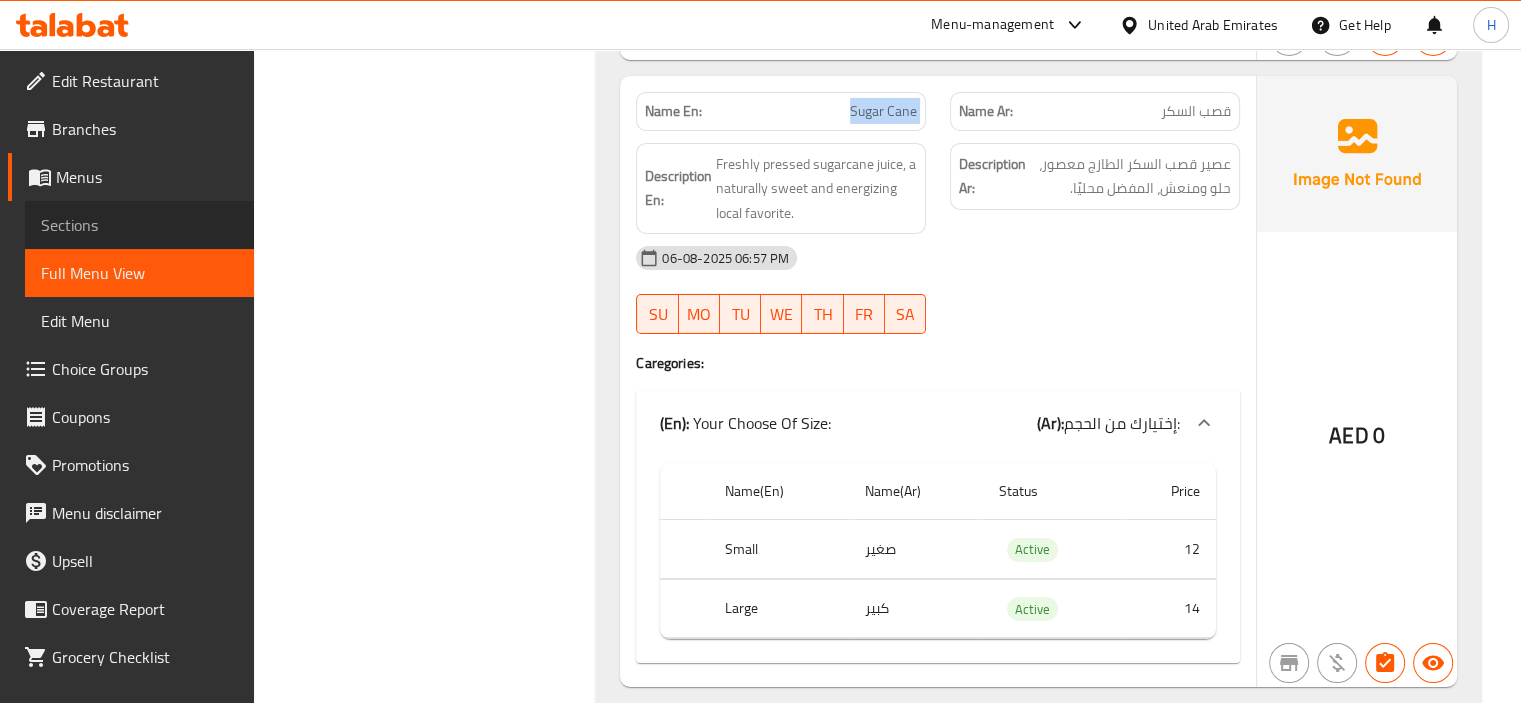 click on "Sections" at bounding box center [139, 225] 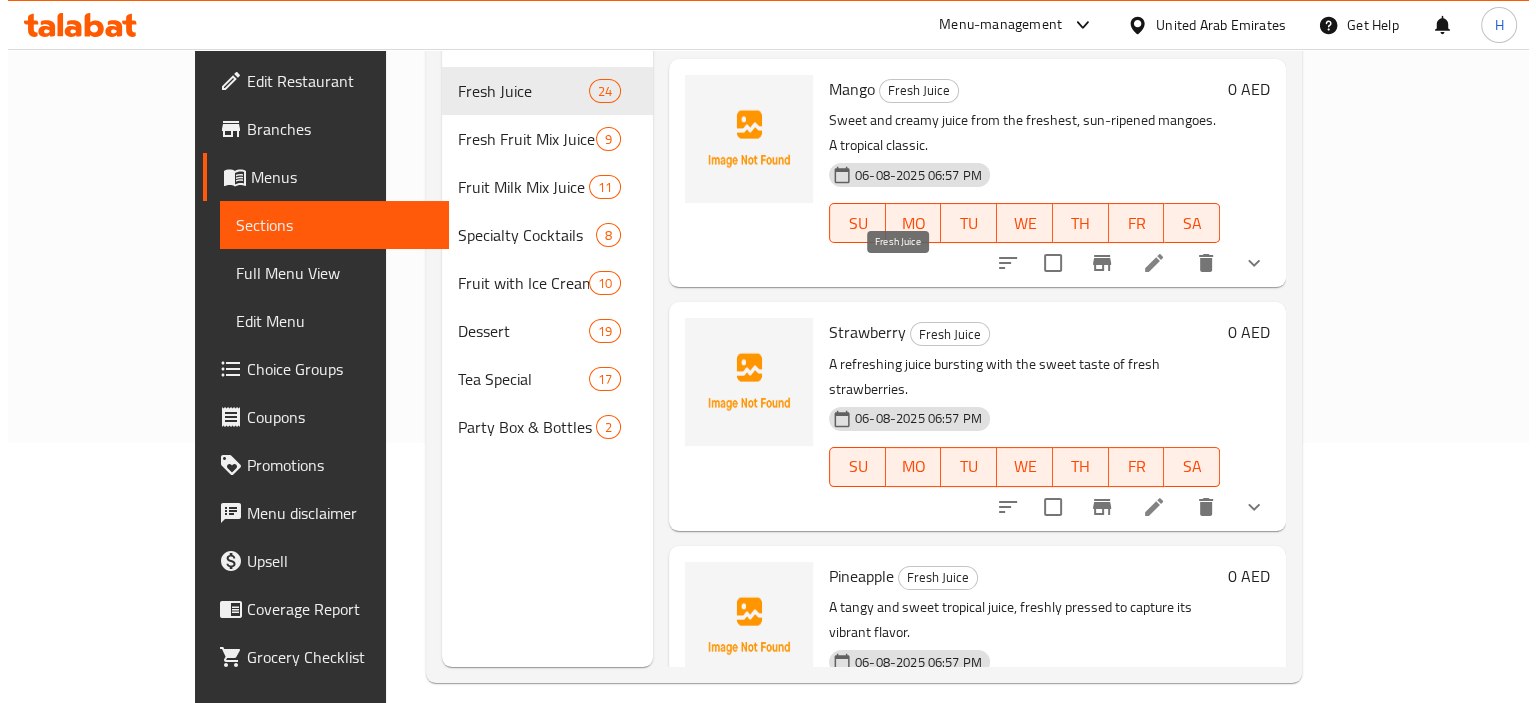 scroll, scrollTop: 0, scrollLeft: 0, axis: both 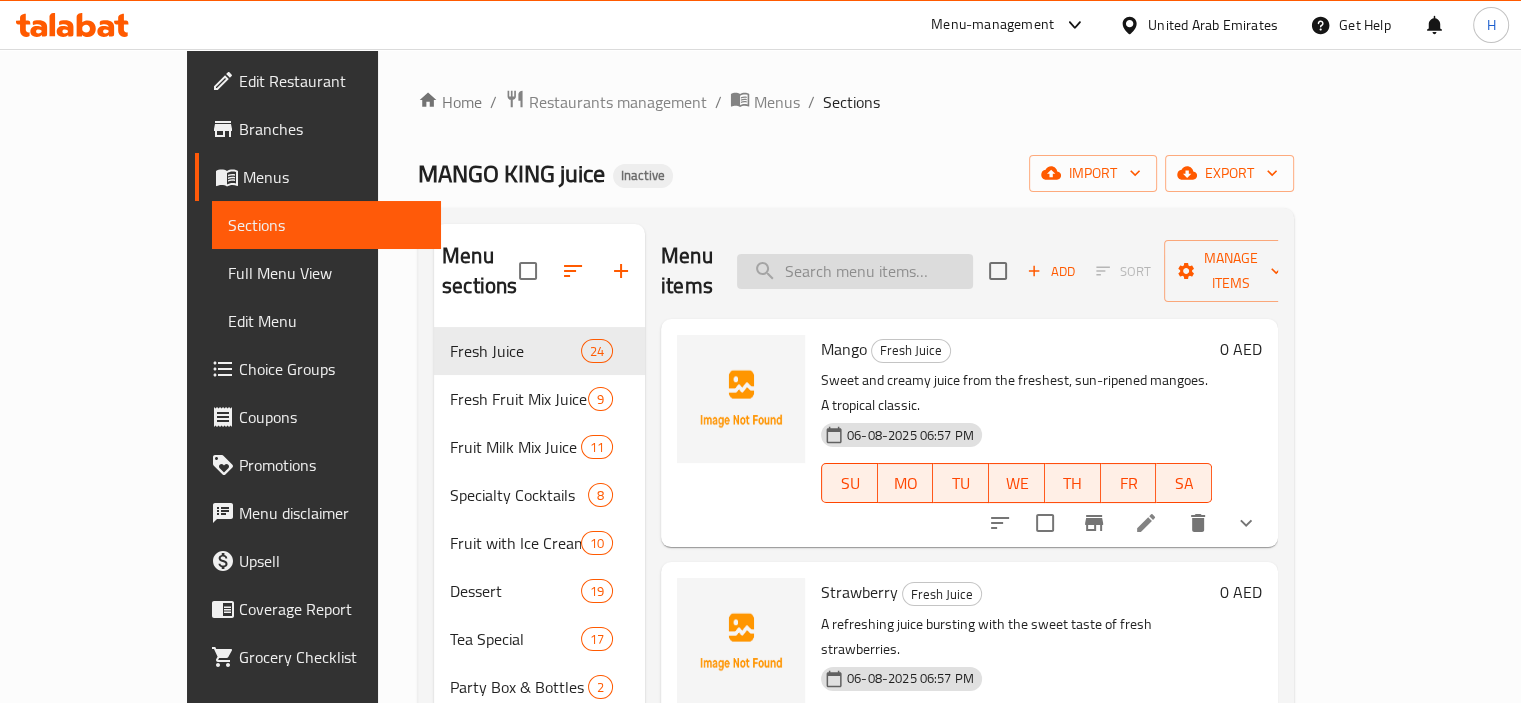paste on "Sugar Cane" 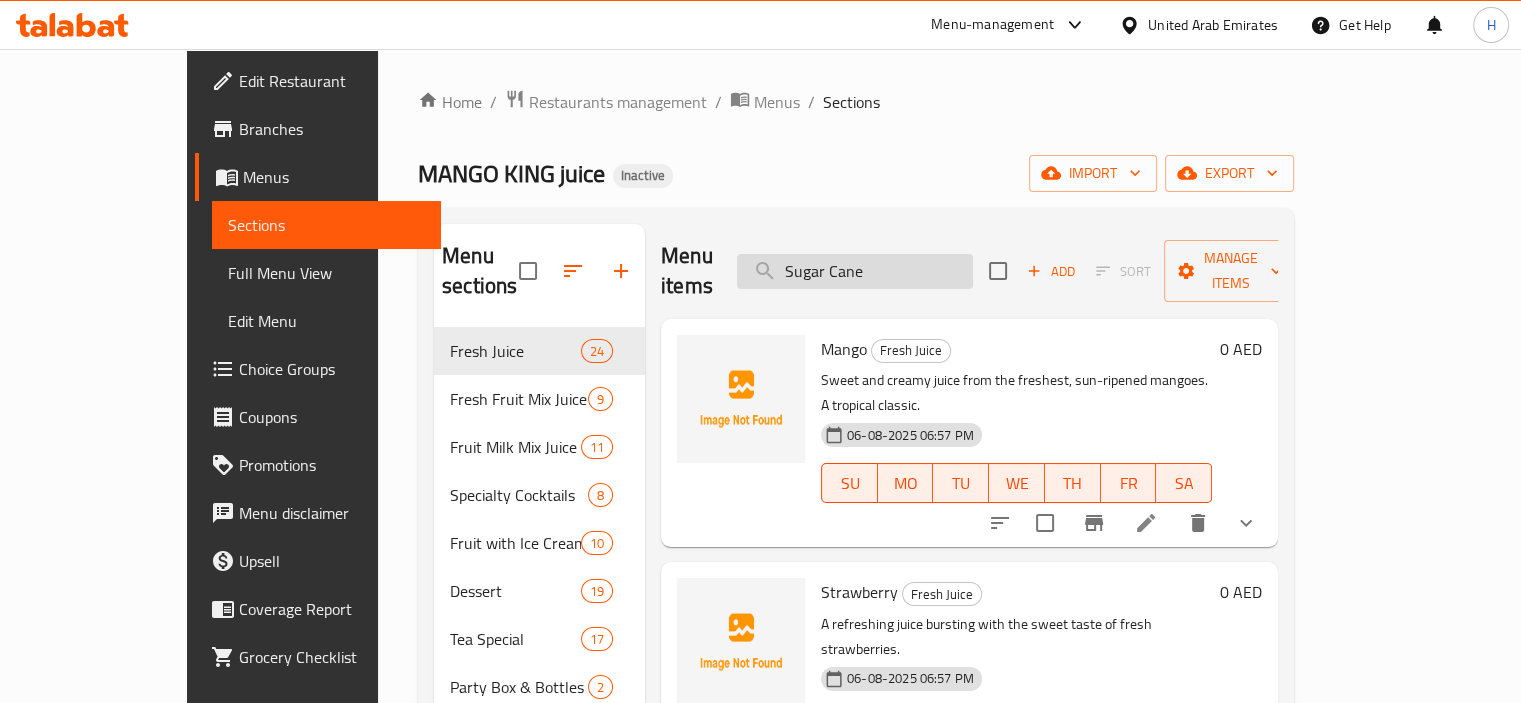 click on "Sugar Cane" at bounding box center (855, 271) 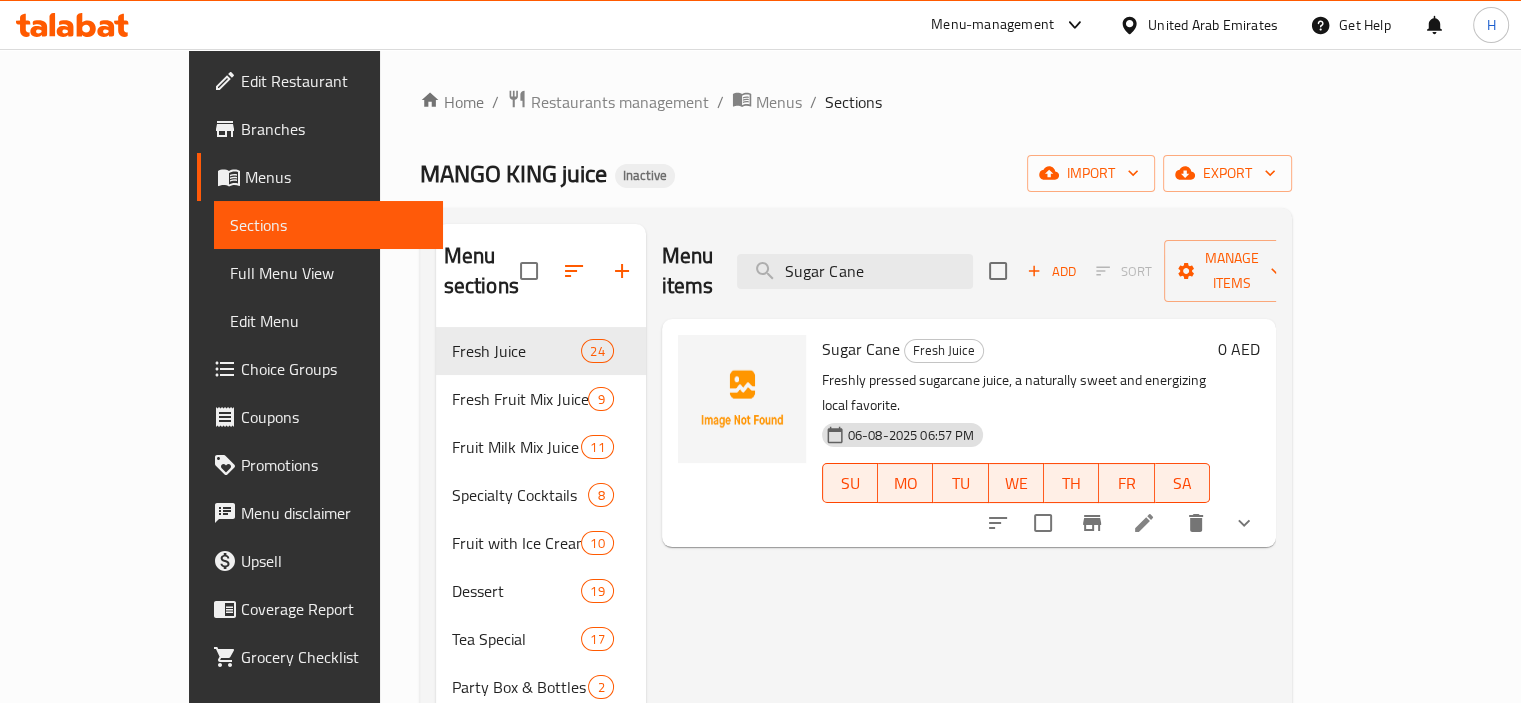 type on "Sugar Cane" 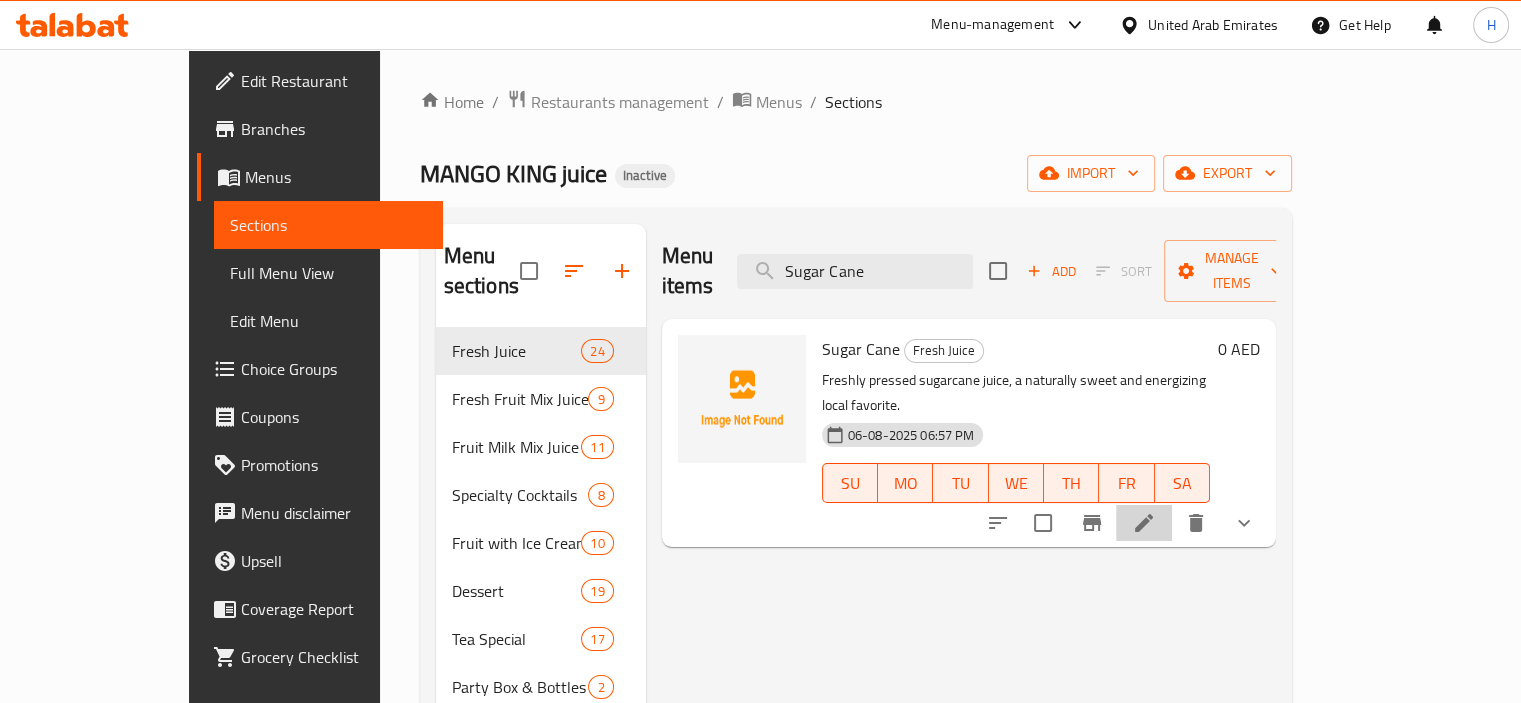 click at bounding box center (1144, 523) 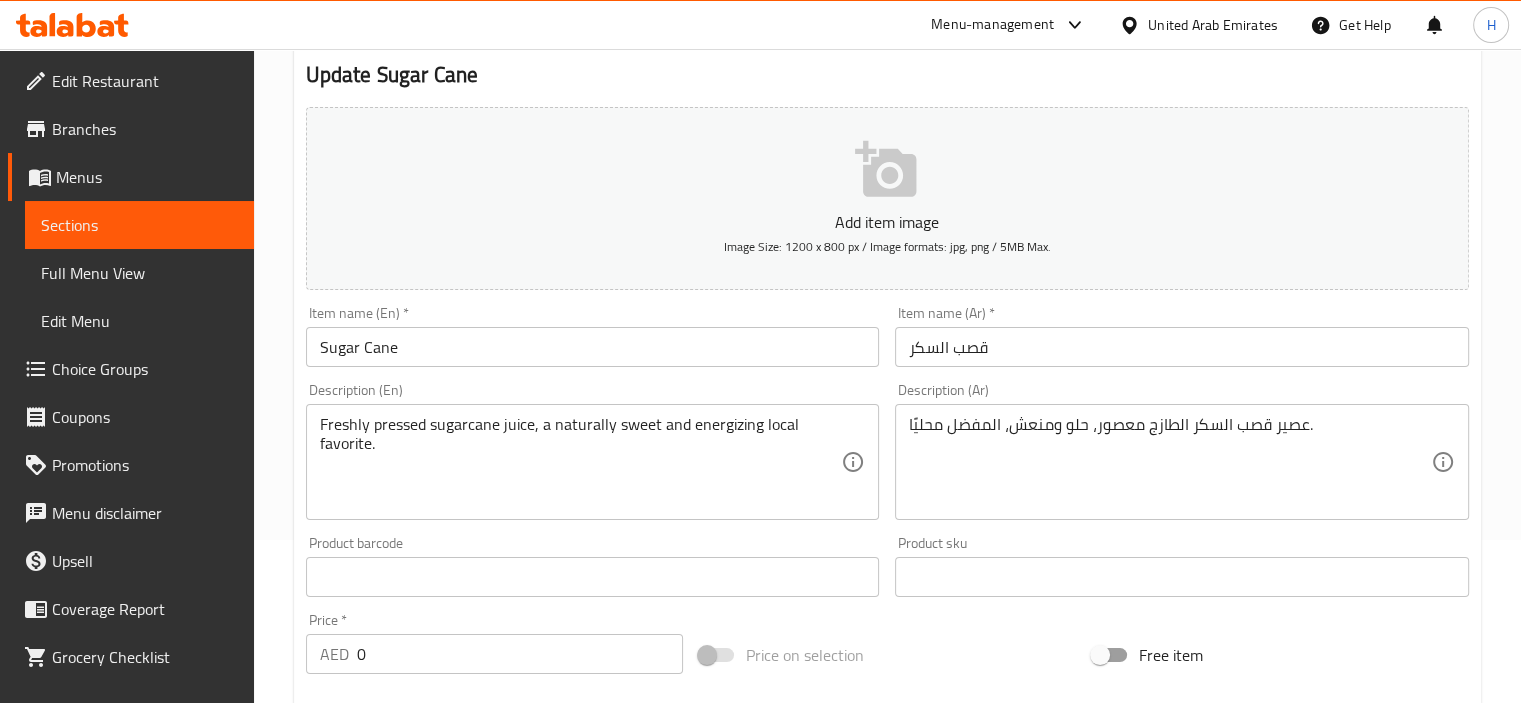 scroll, scrollTop: 180, scrollLeft: 0, axis: vertical 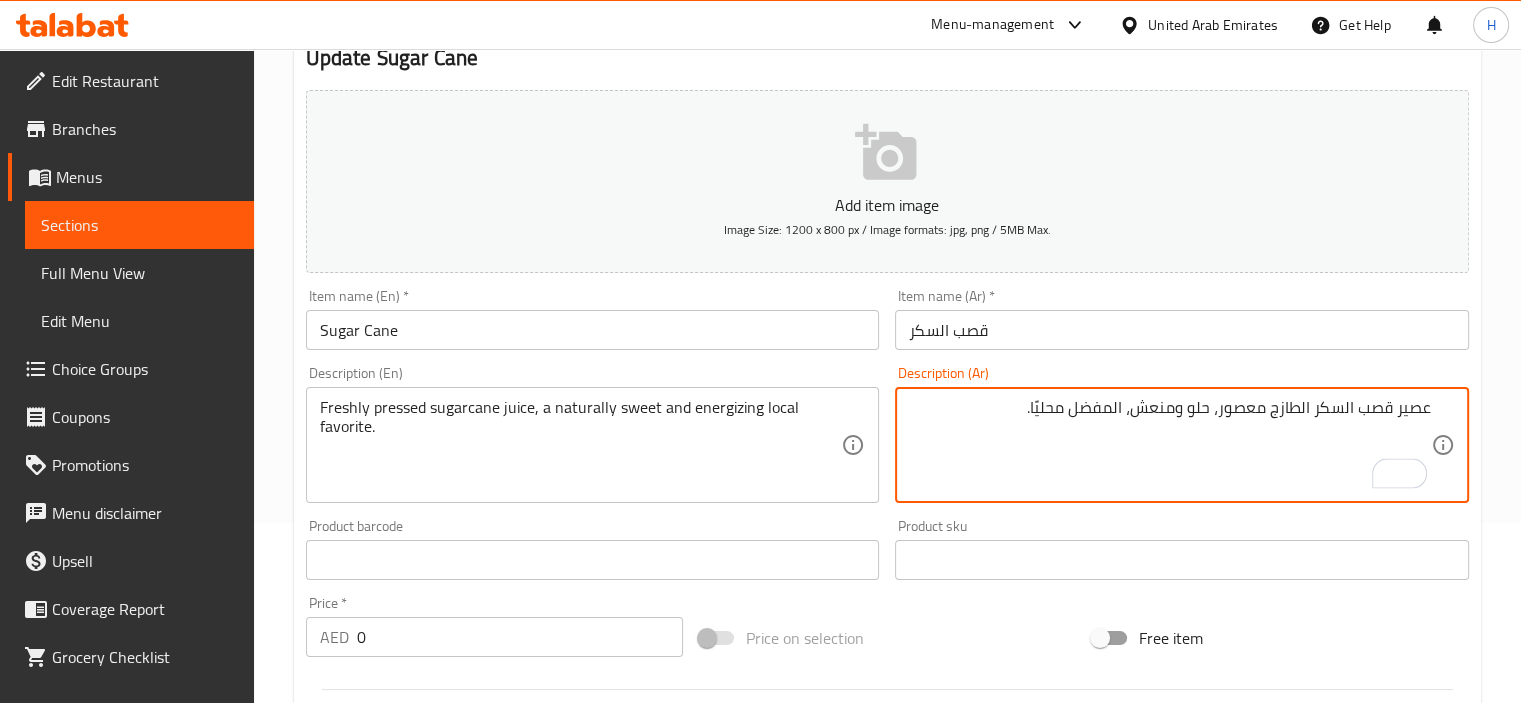 click on "عصير قصب السكر الطازج معصور، حلو ومنعش، المفضل محليًا." at bounding box center (1170, 445) 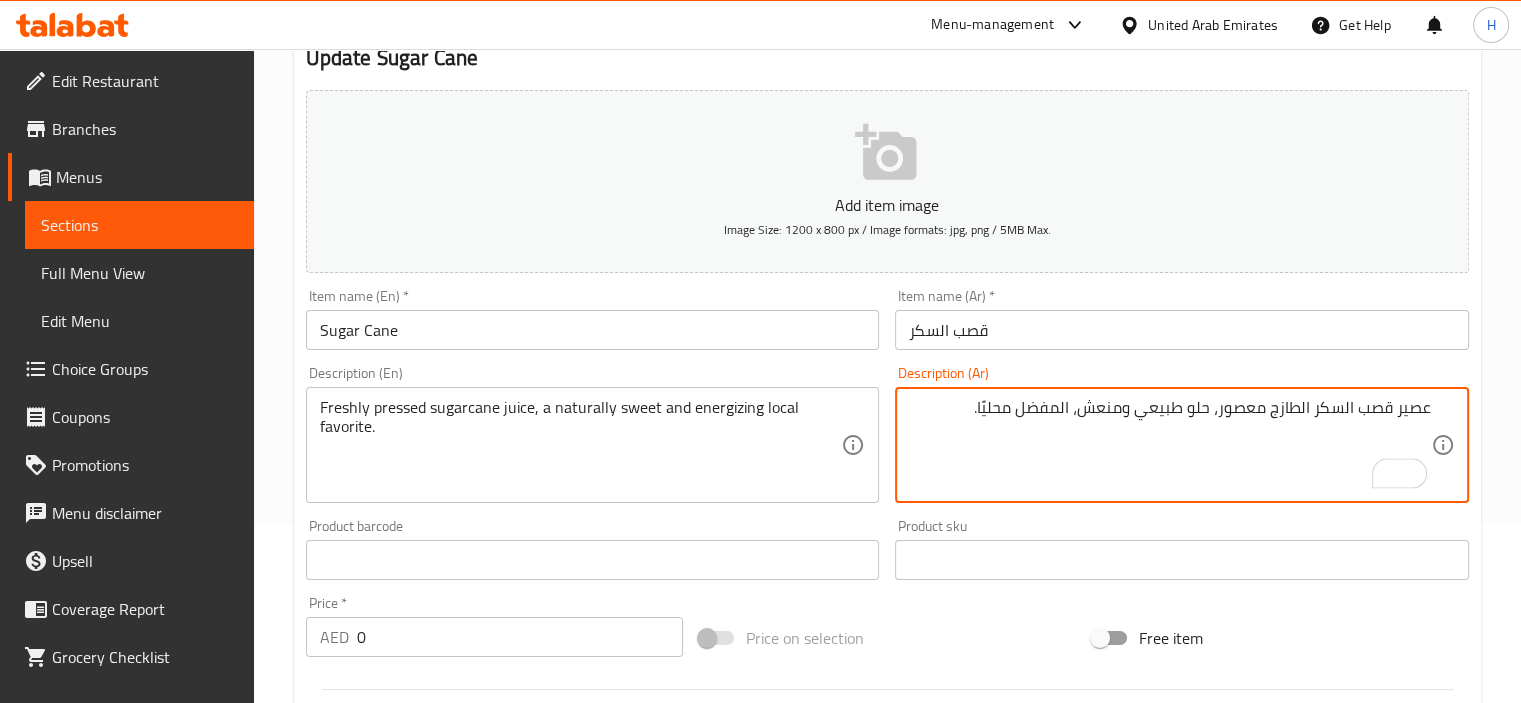 type on "عصير قصب السكر الطازج معصور، حلو طبيعي ومنعش، المفضل محليًا." 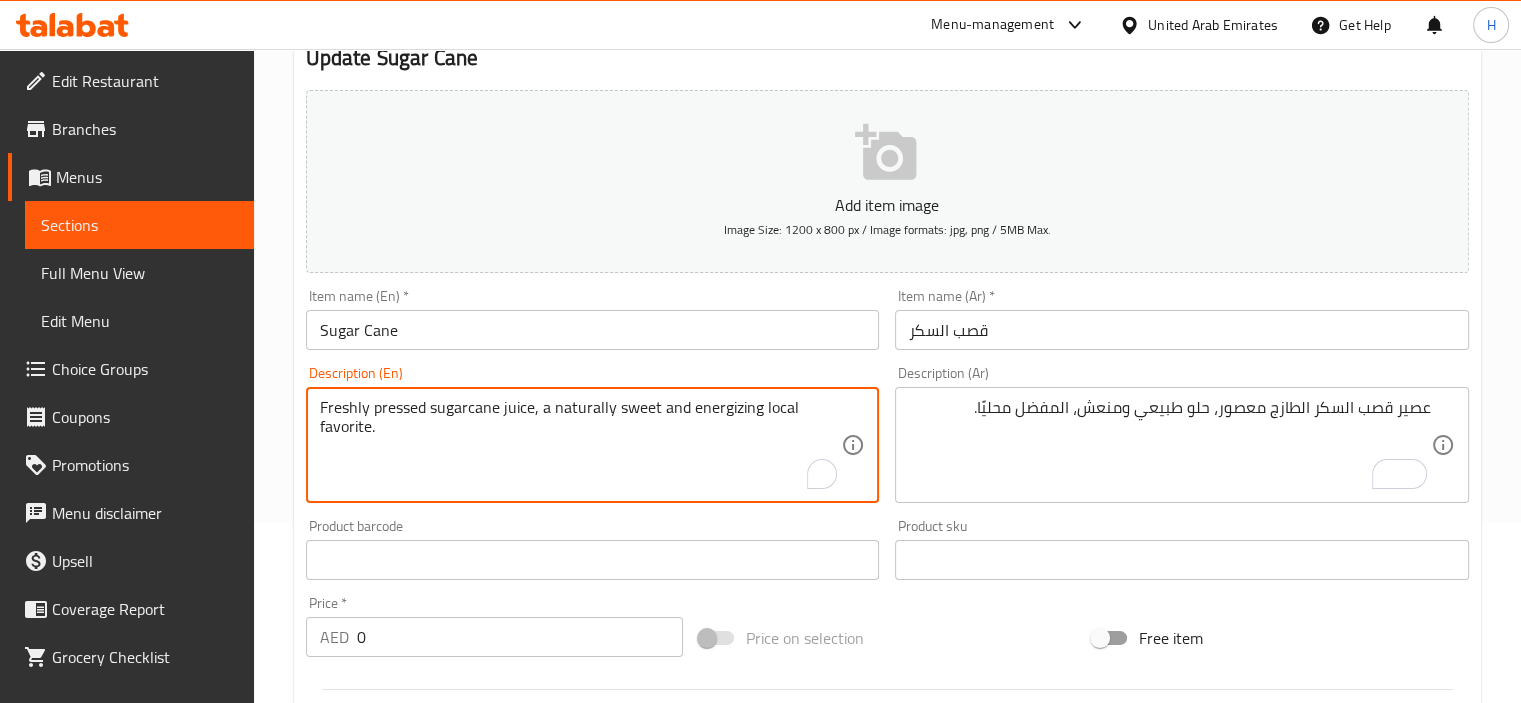 click on "Freshly pressed sugarcane juice, a naturally sweet and energizing local favorite." at bounding box center (581, 445) 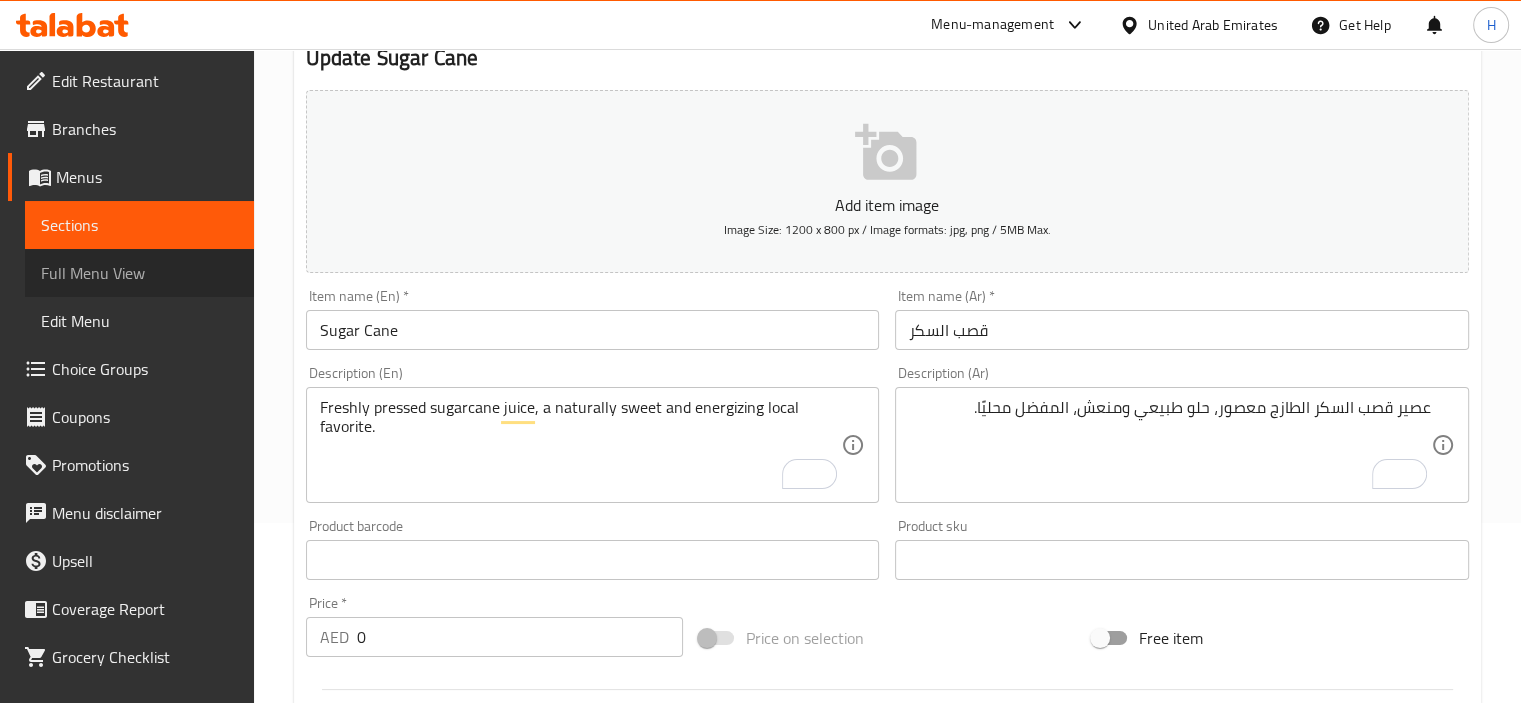 click on "Full Menu View" at bounding box center [139, 273] 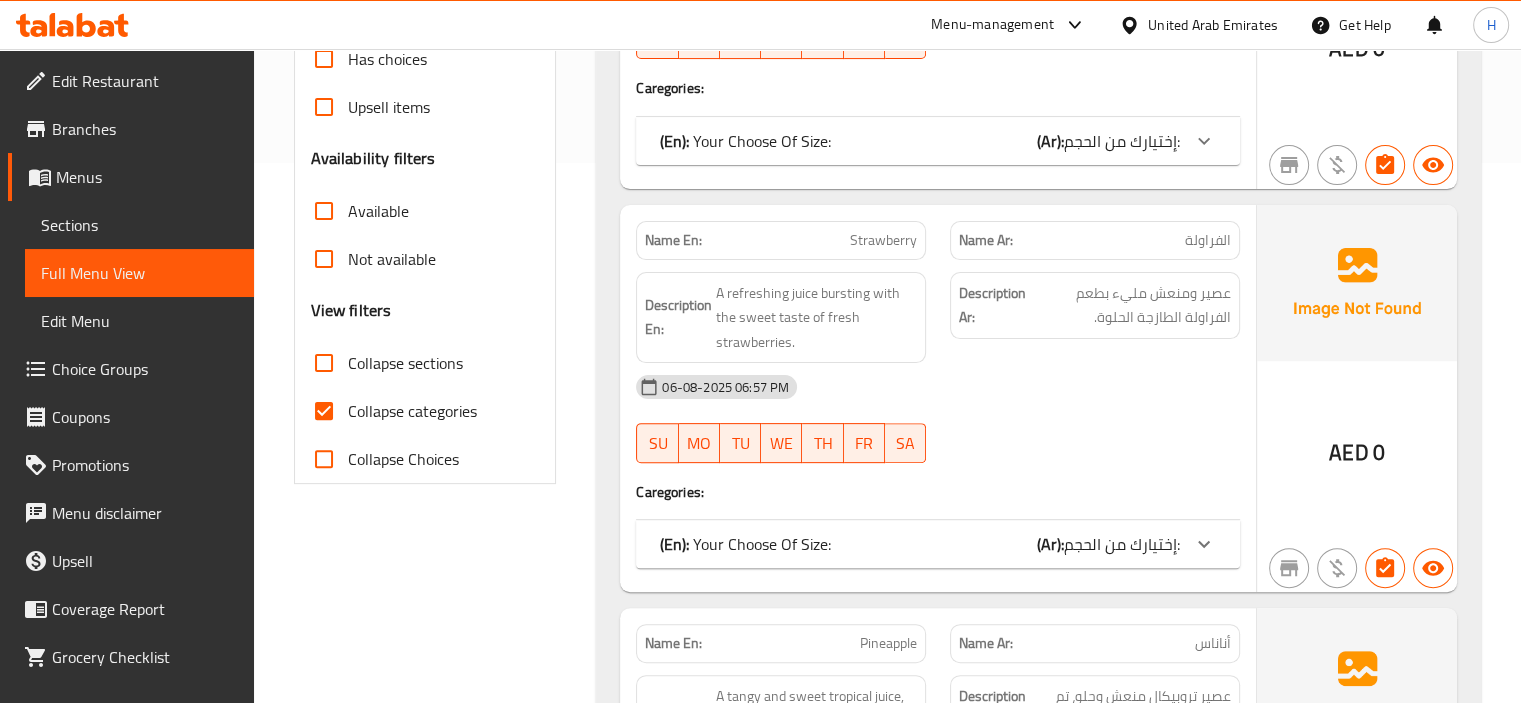 scroll, scrollTop: 596, scrollLeft: 0, axis: vertical 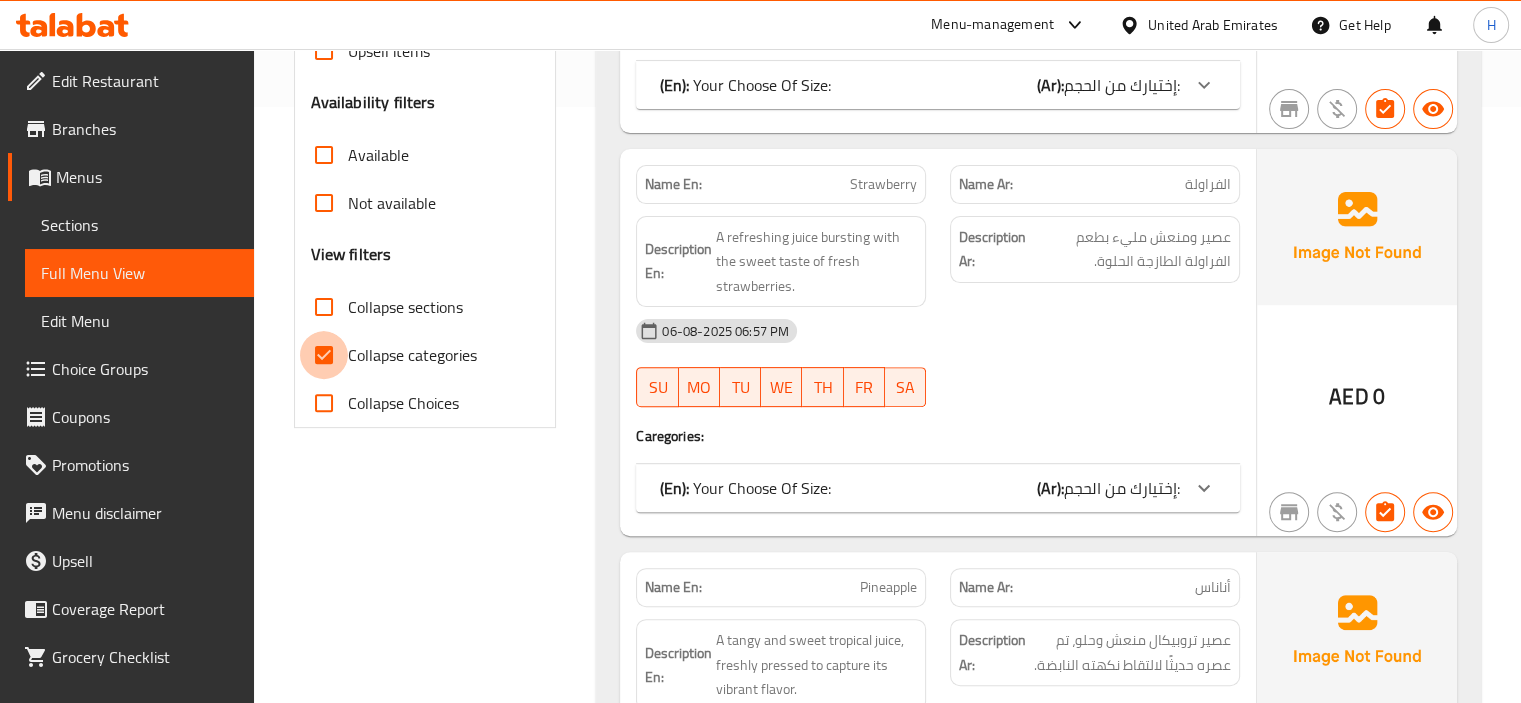click on "Collapse categories" at bounding box center [324, 355] 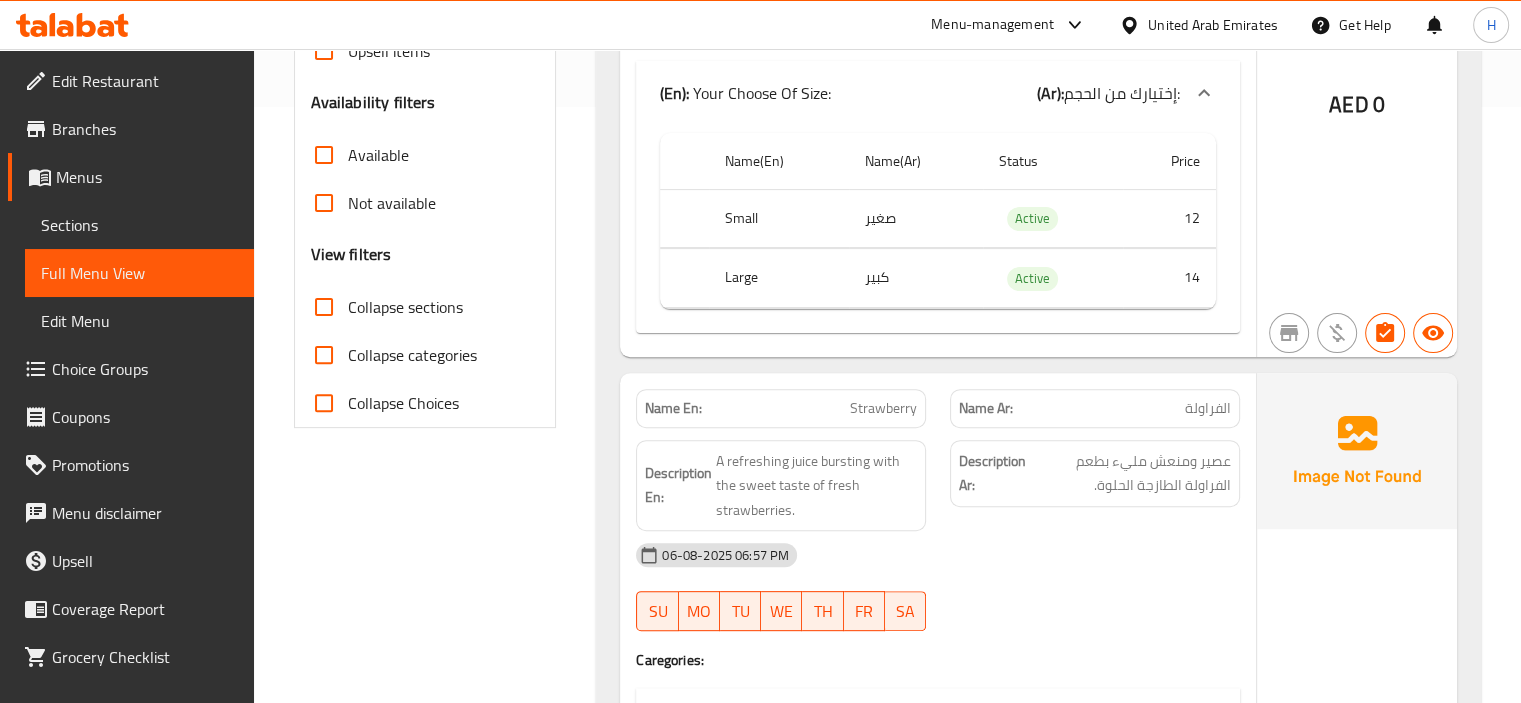 click on "Collapse sections" at bounding box center (324, 307) 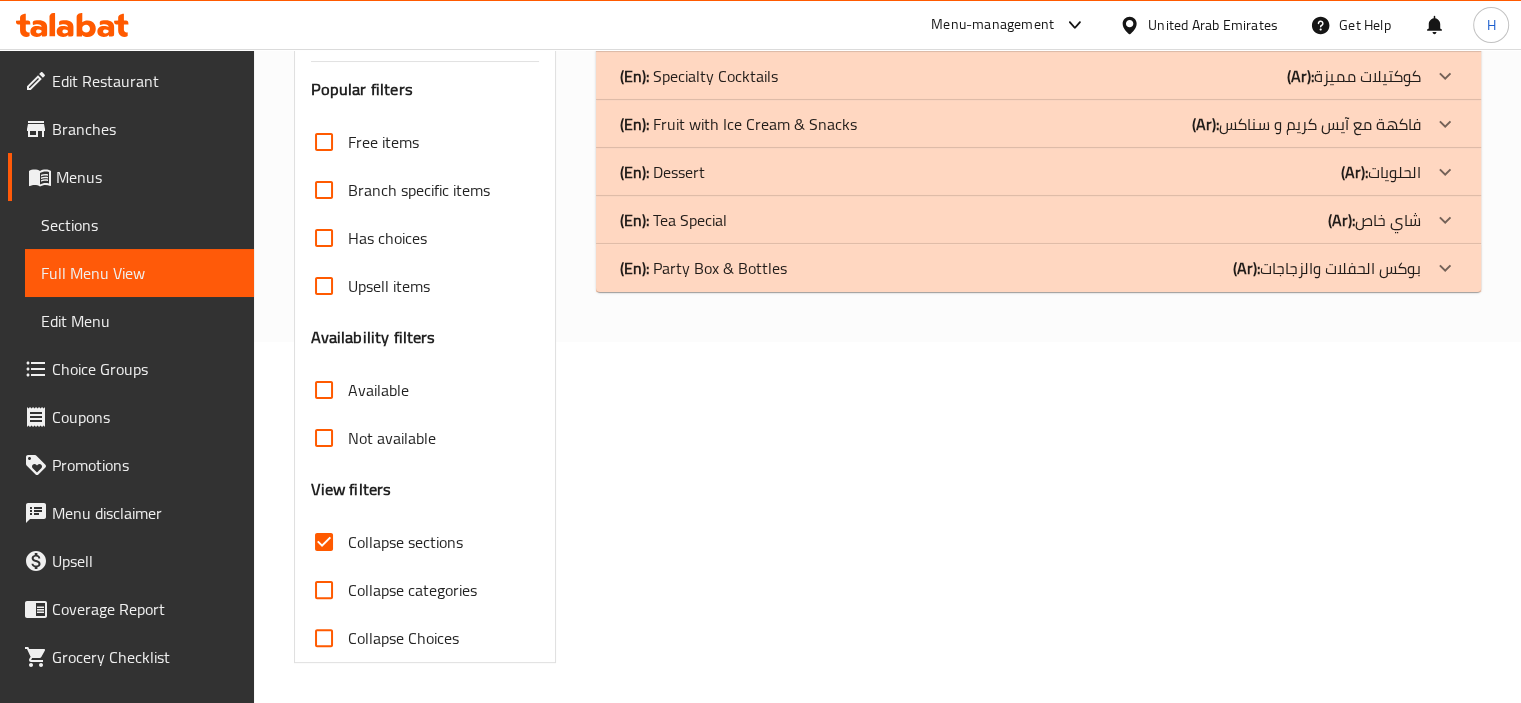 scroll, scrollTop: 0, scrollLeft: 0, axis: both 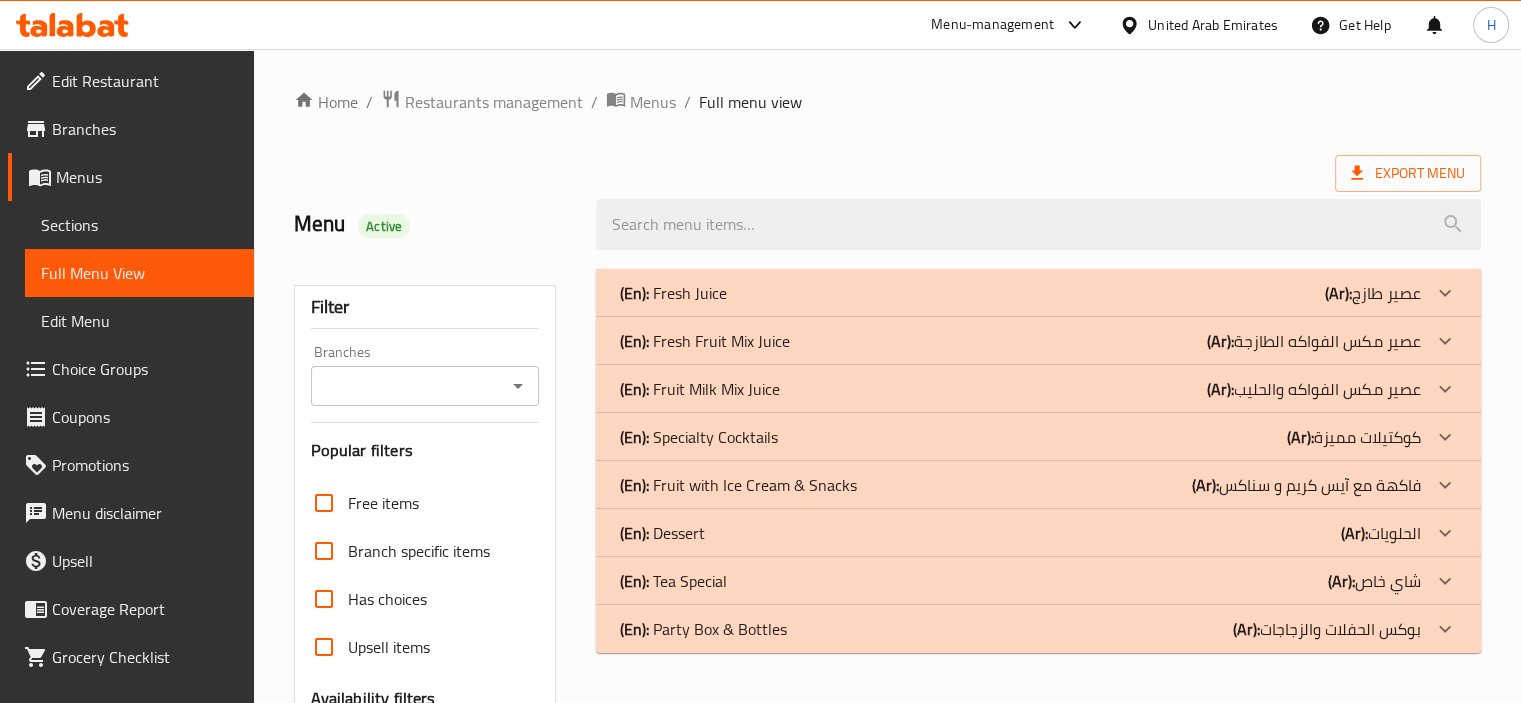 click on "(En):   Fresh Juice (Ar): عصير طازج" at bounding box center [1020, 293] 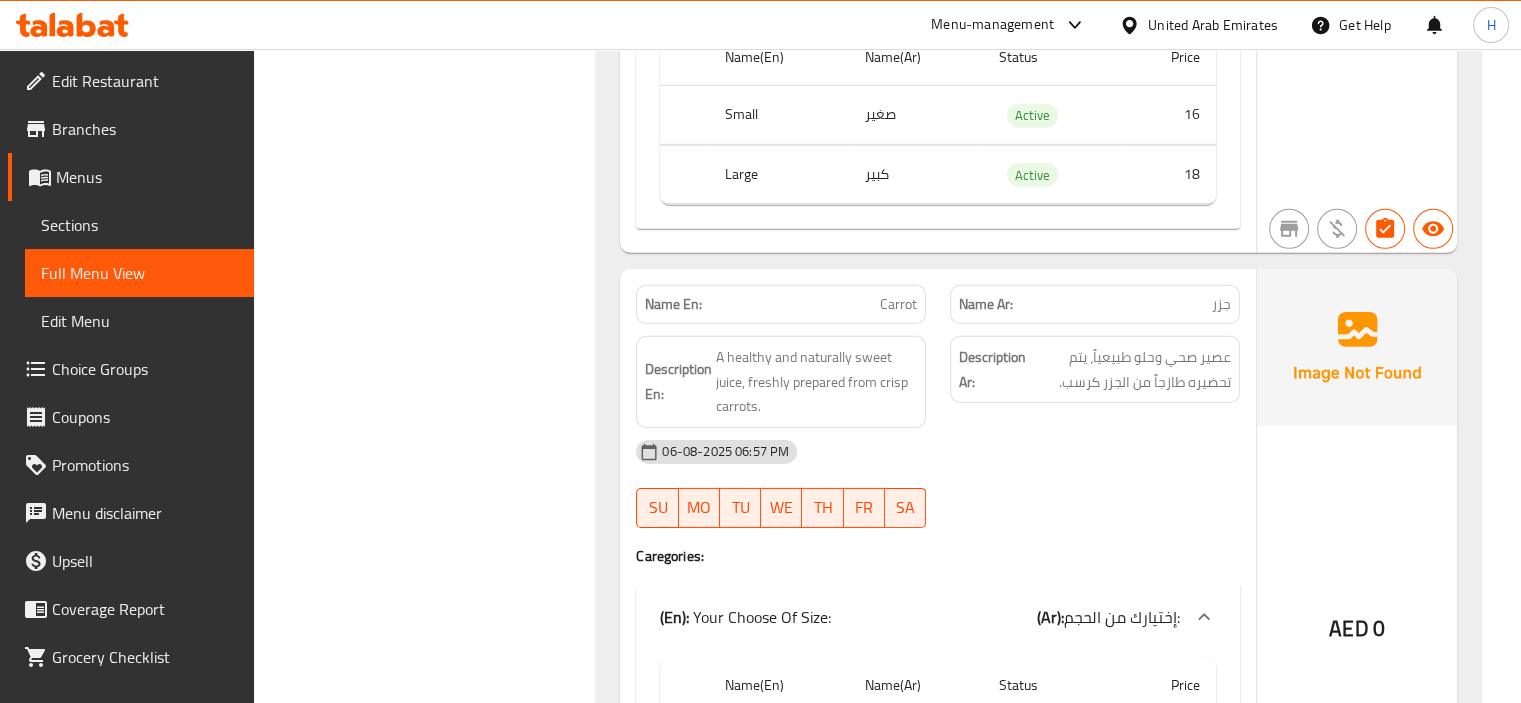 scroll, scrollTop: 14280, scrollLeft: 0, axis: vertical 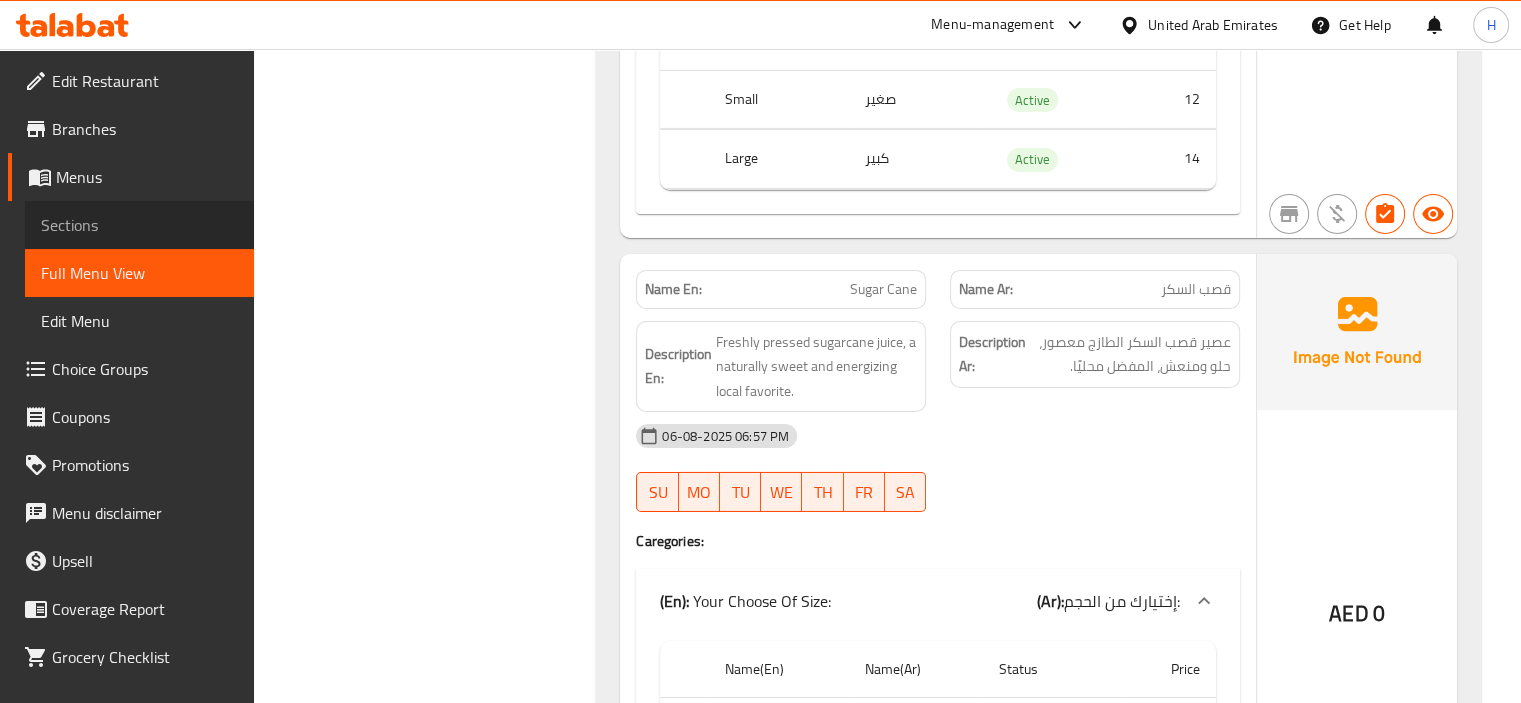 click on "Sections" at bounding box center [139, 225] 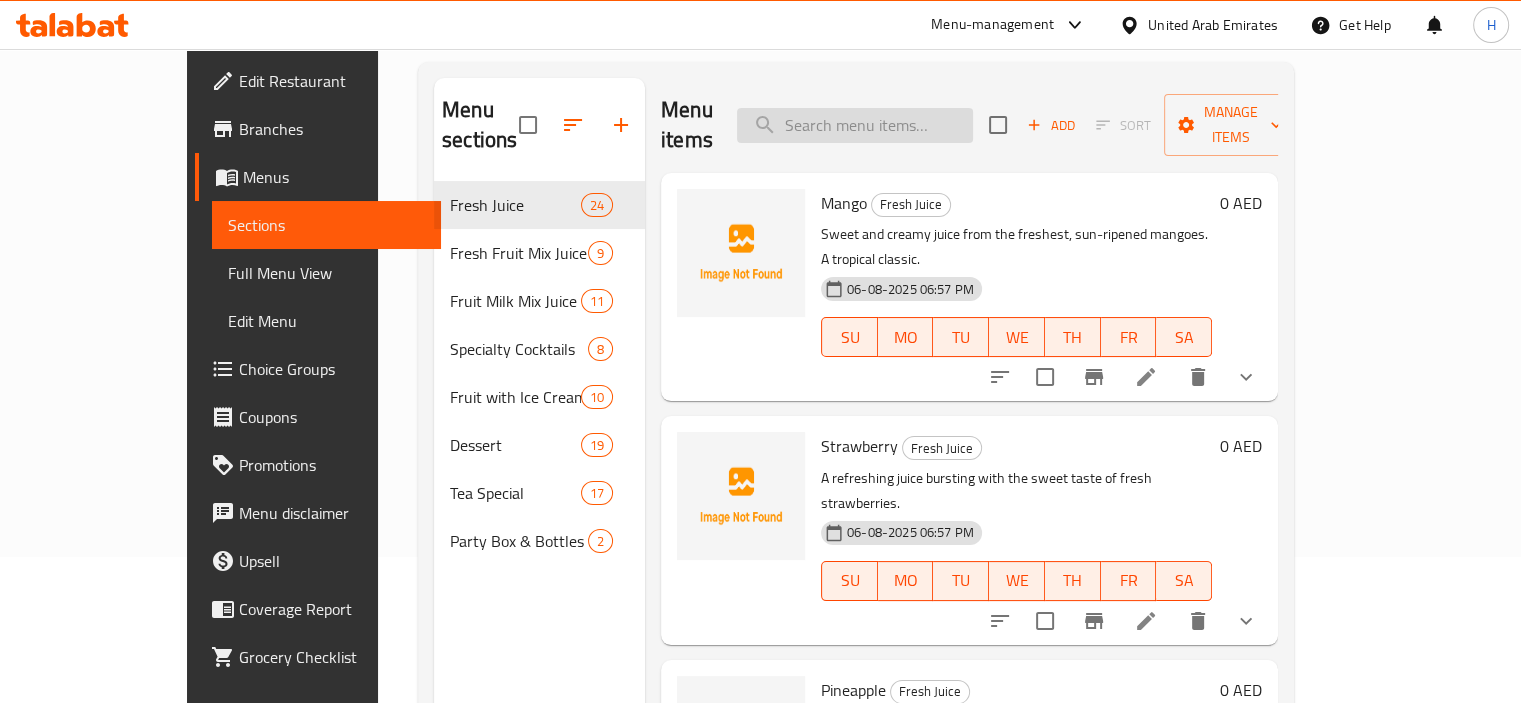 scroll, scrollTop: 93, scrollLeft: 0, axis: vertical 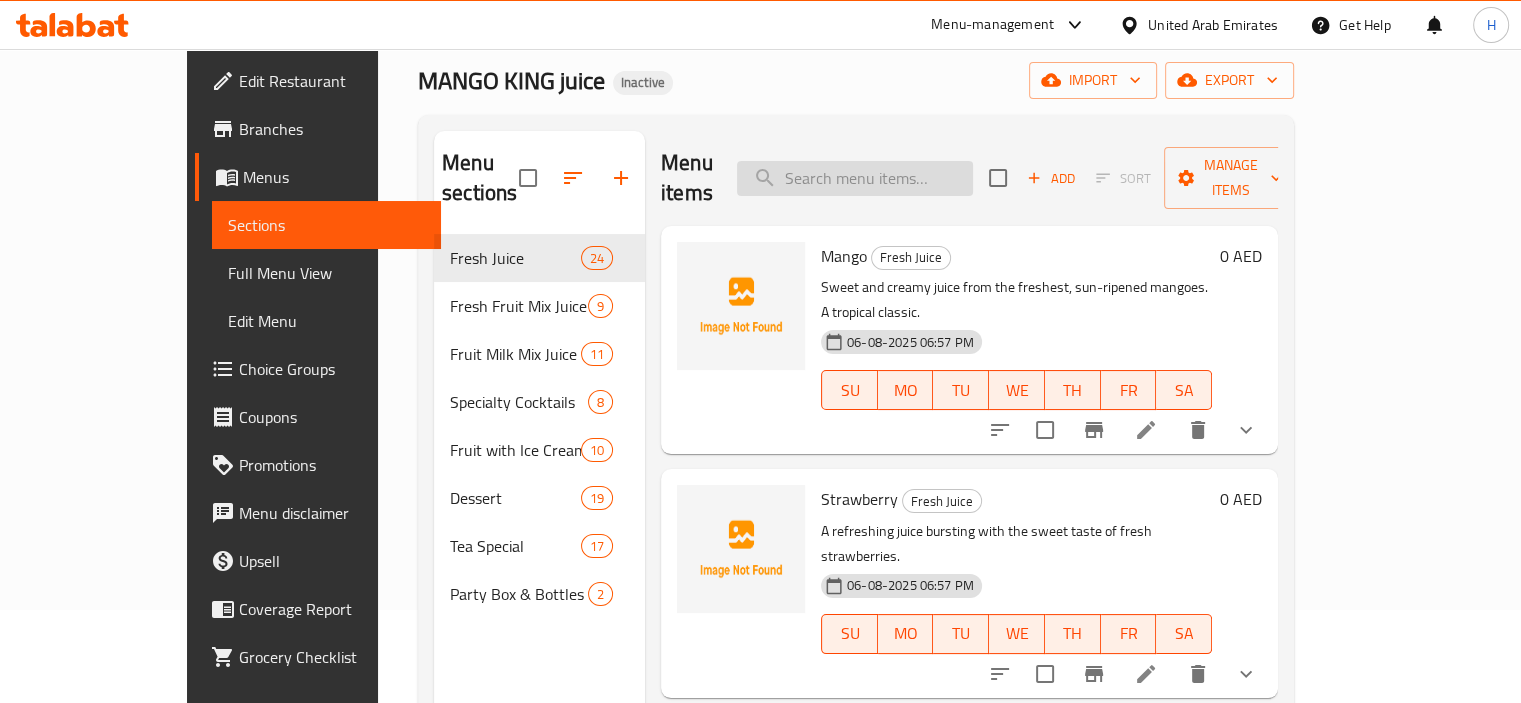 type 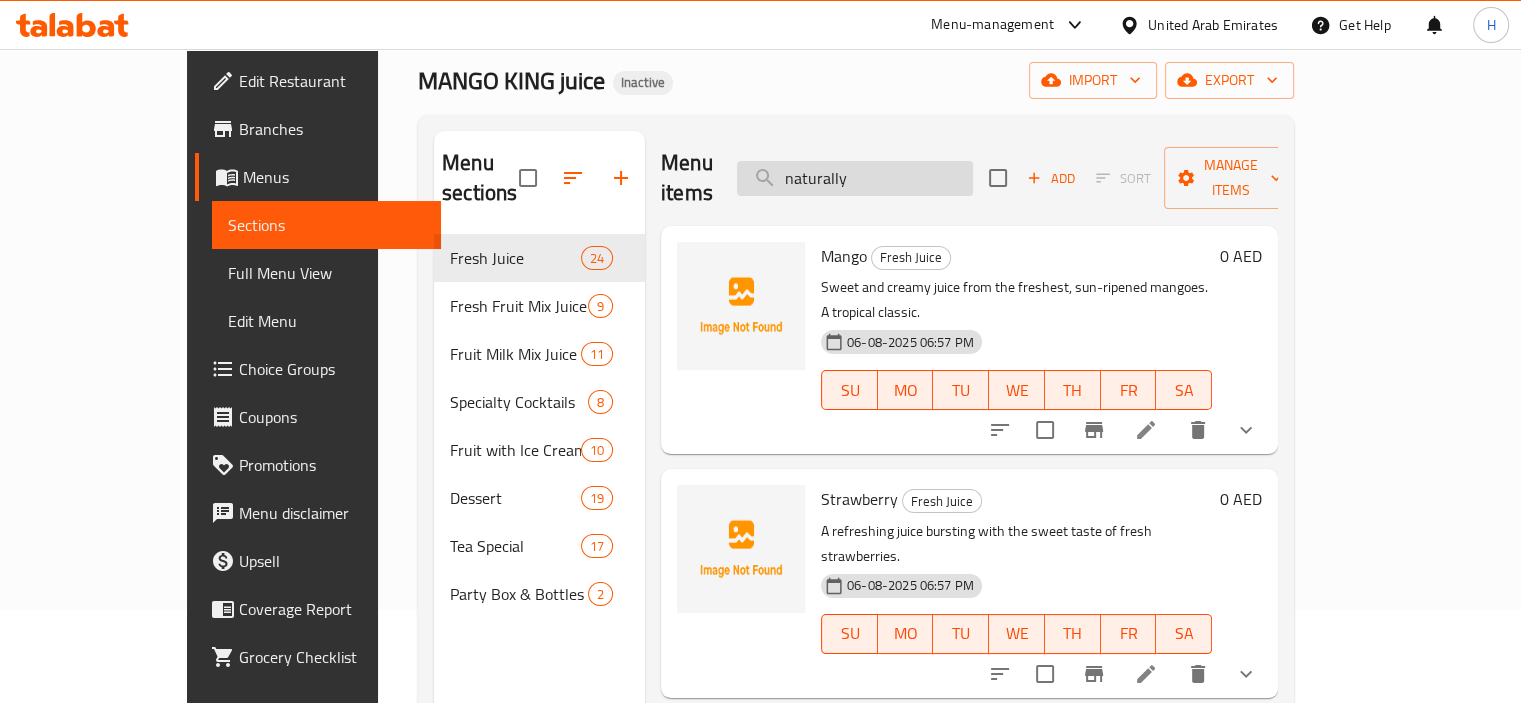 click on "naturally" at bounding box center (855, 178) 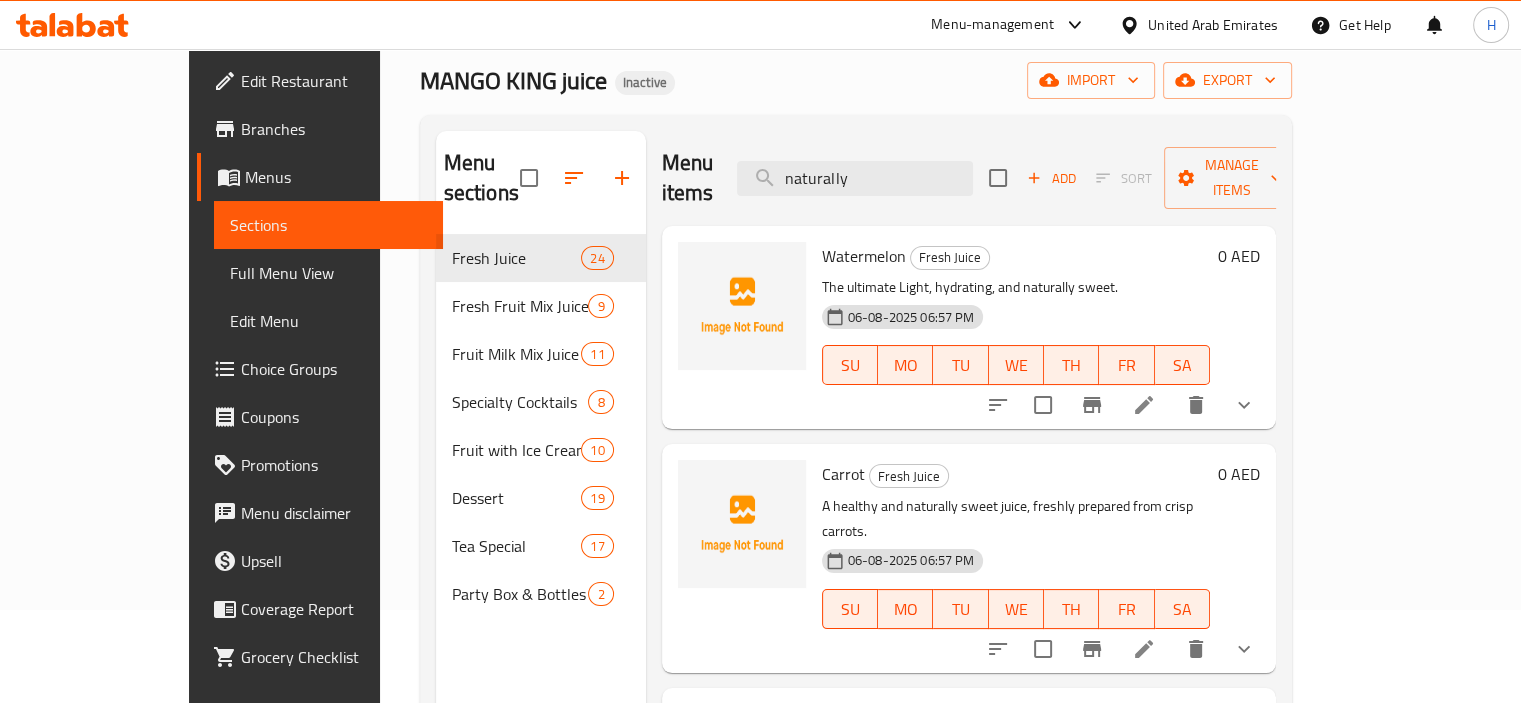 scroll, scrollTop: 2, scrollLeft: 0, axis: vertical 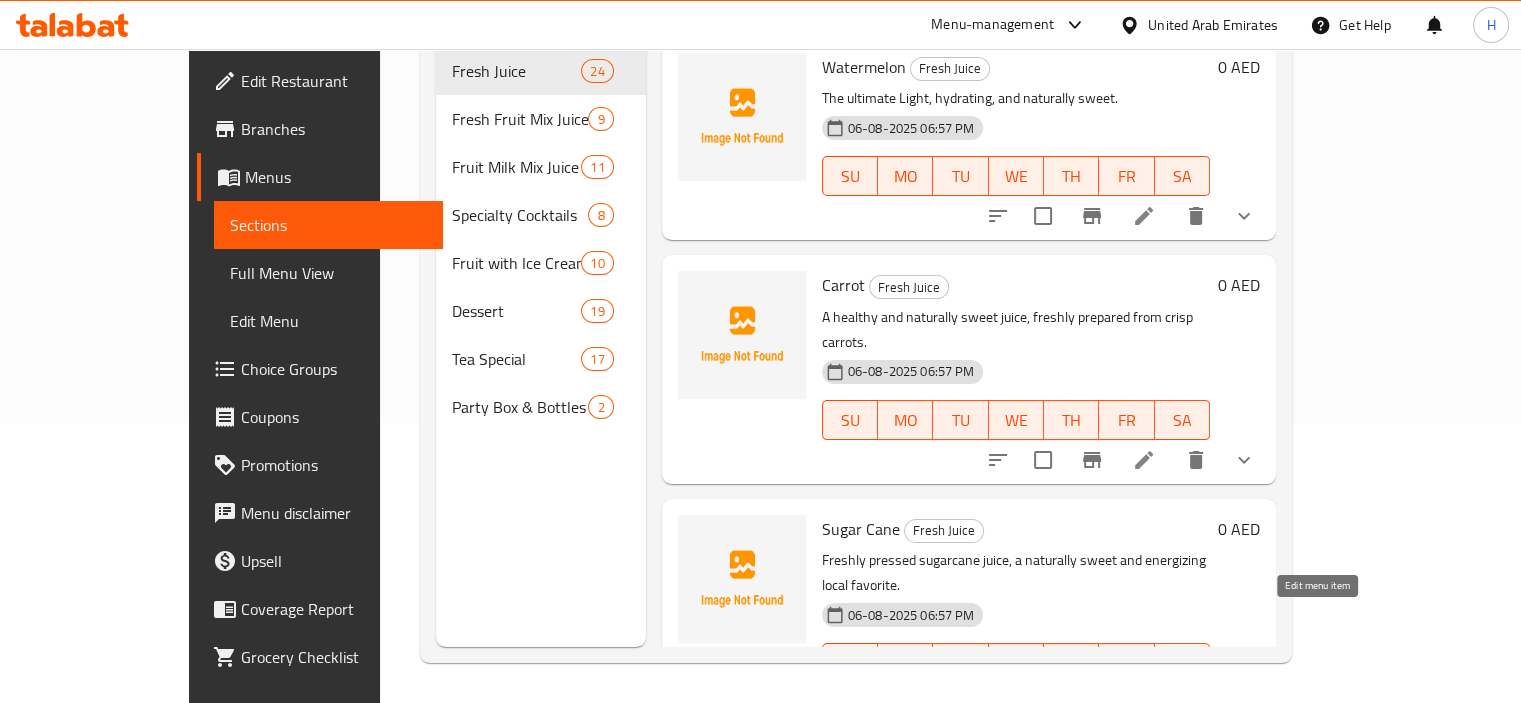 type on "naturally" 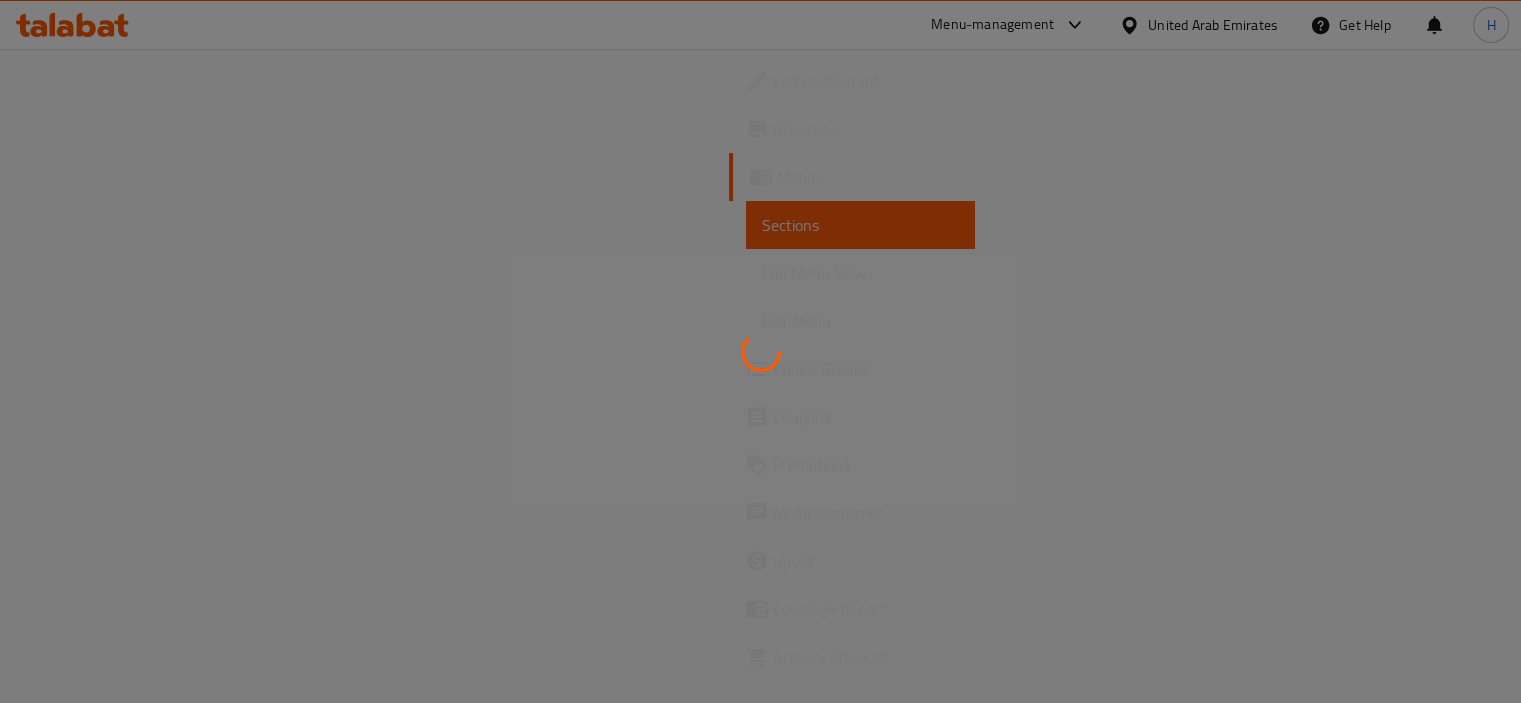 scroll, scrollTop: 0, scrollLeft: 0, axis: both 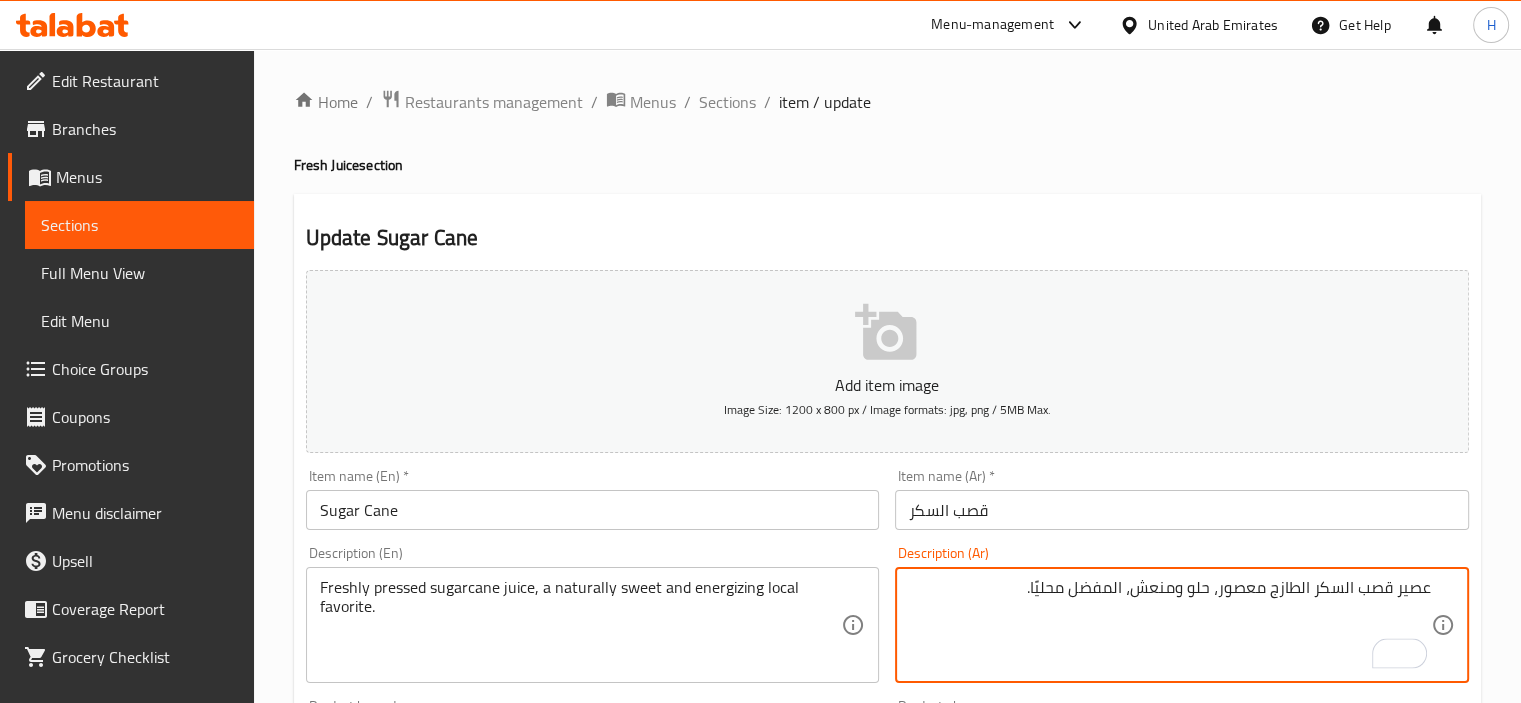 click on "عصير قصب السكر الطازج معصور، حلو ومنعش، المفضل محليًا." at bounding box center (1170, 625) 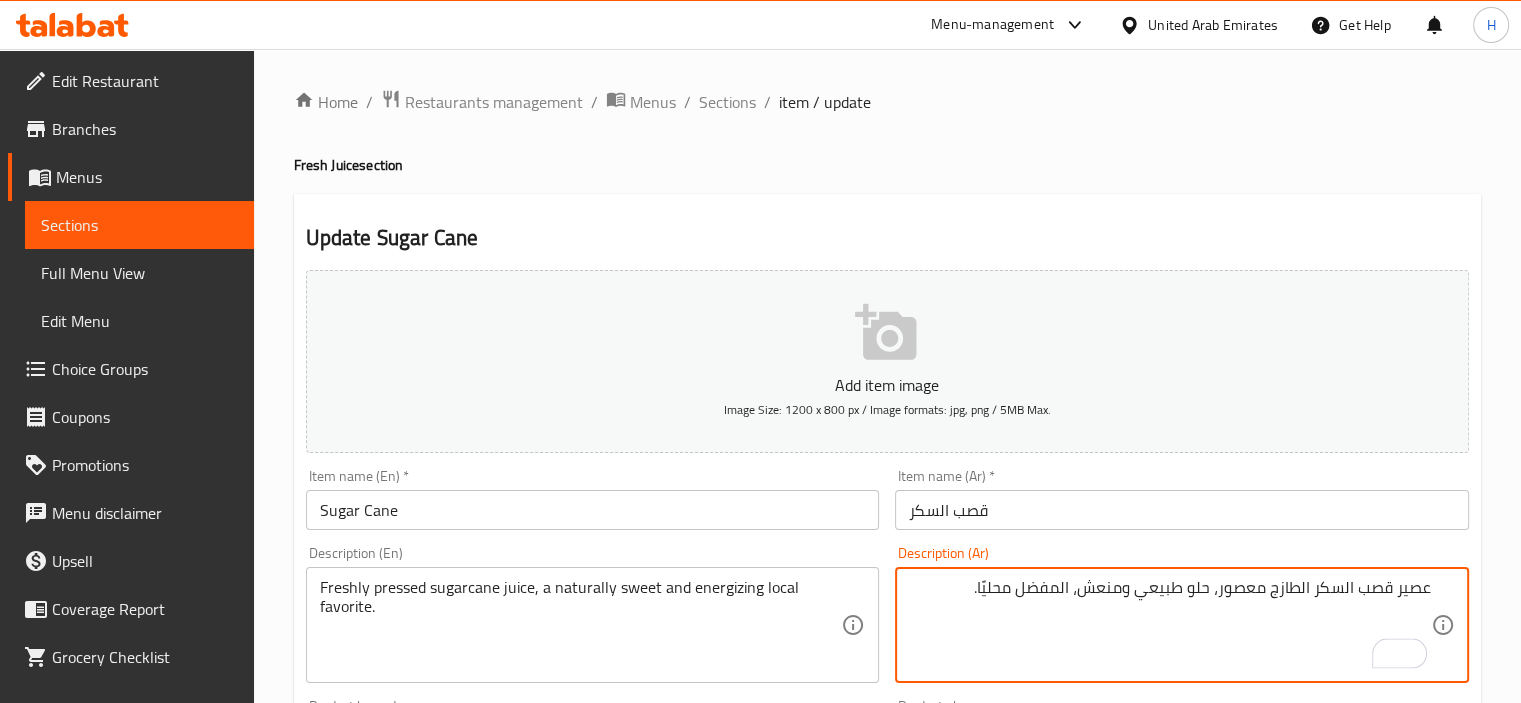 scroll, scrollTop: 753, scrollLeft: 0, axis: vertical 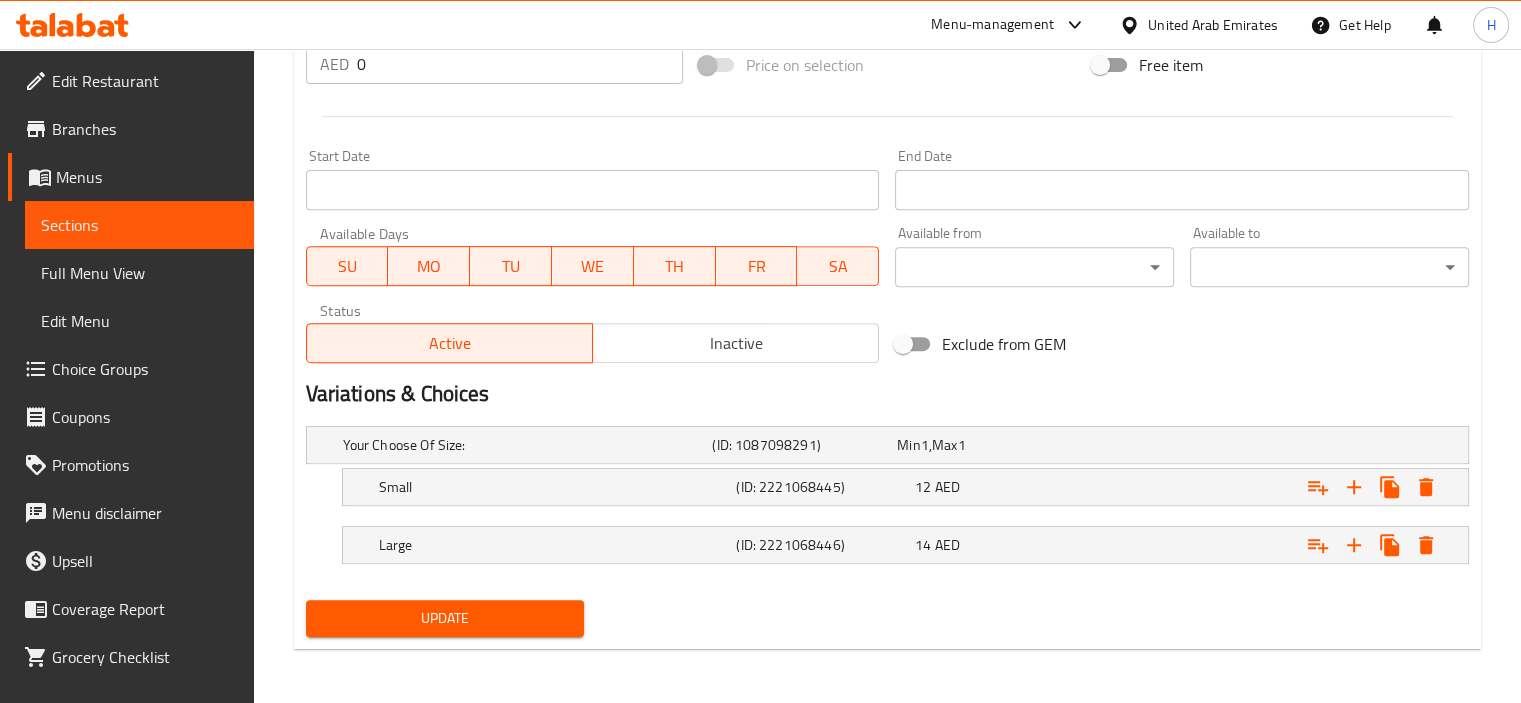 type on "عصير قصب السكر الطازج معصور، حلو طبيعي ومنعش، المفضل محليًا." 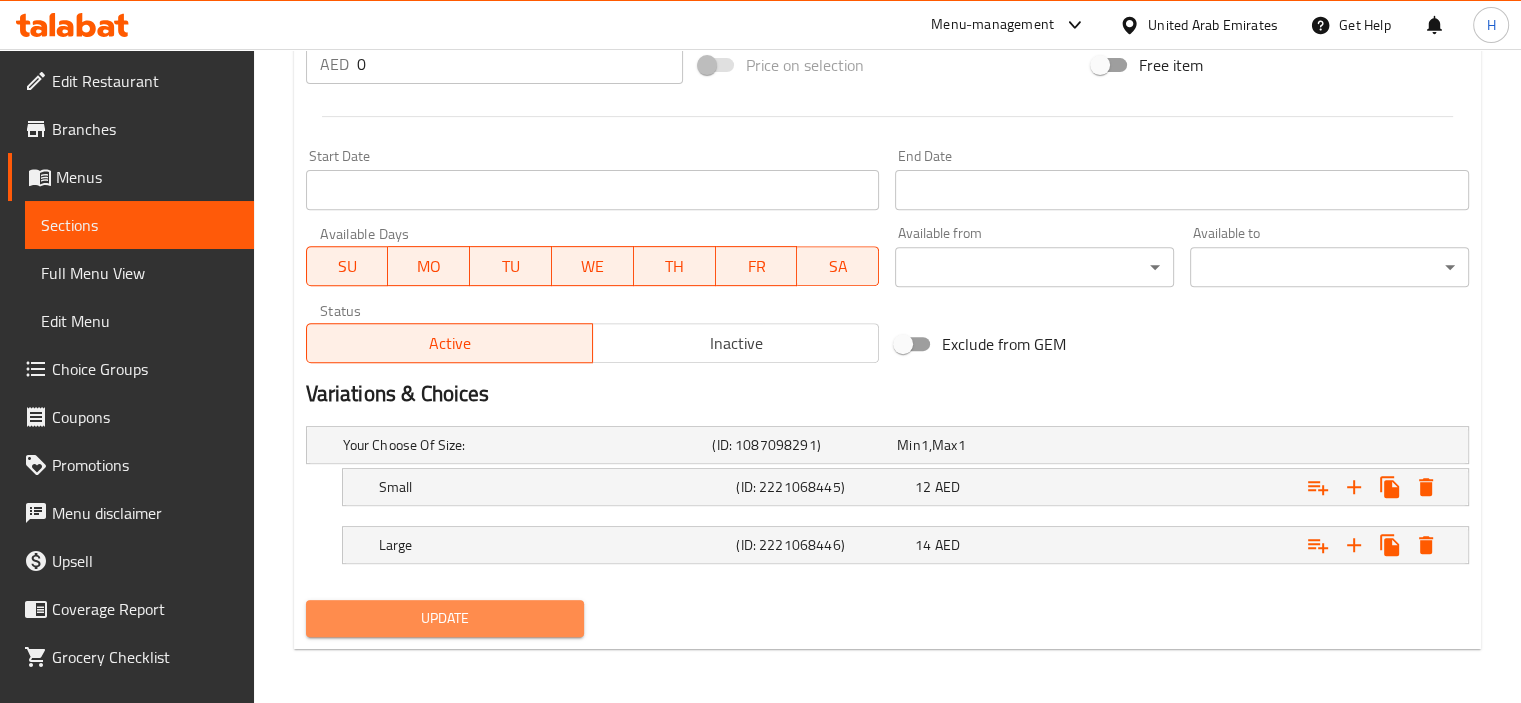 click on "Update" at bounding box center (445, 618) 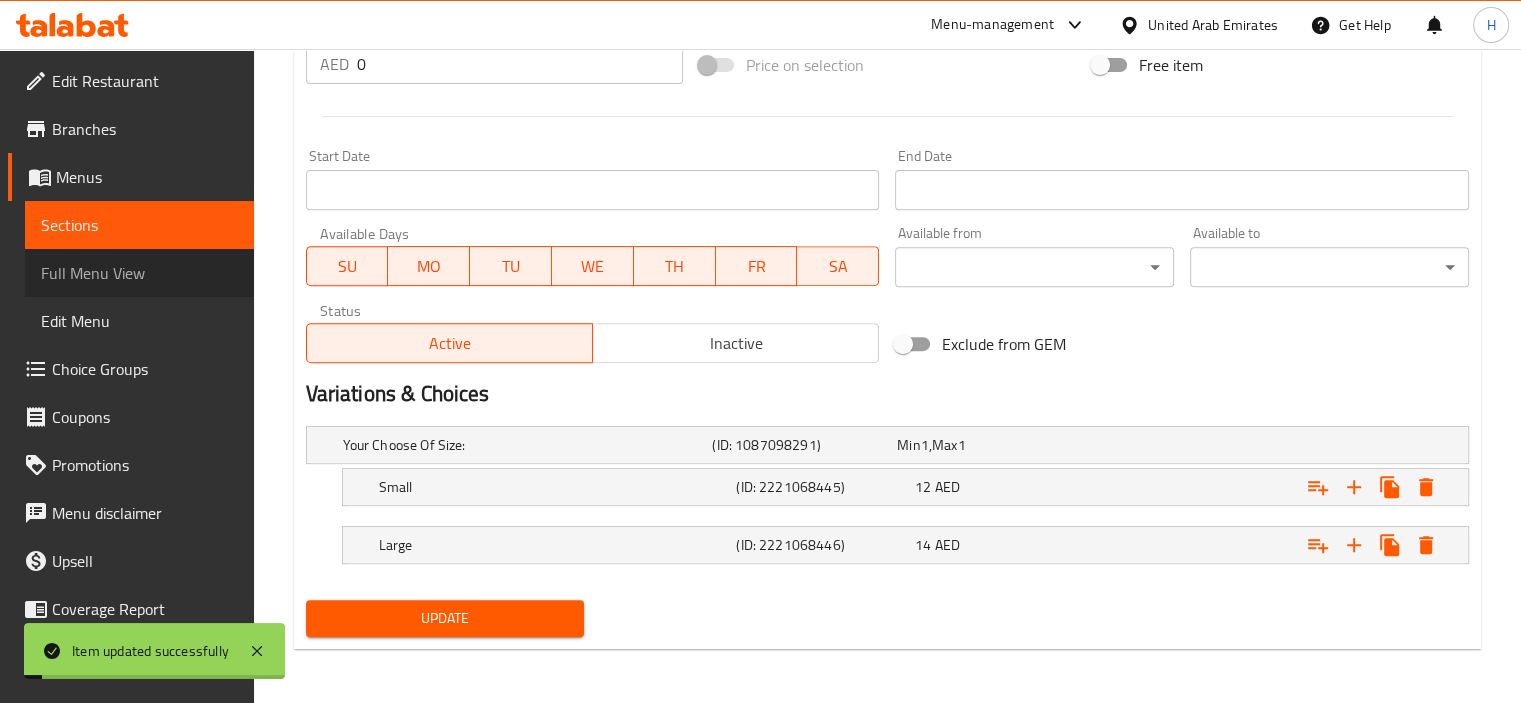 click on "Full Menu View" at bounding box center (139, 273) 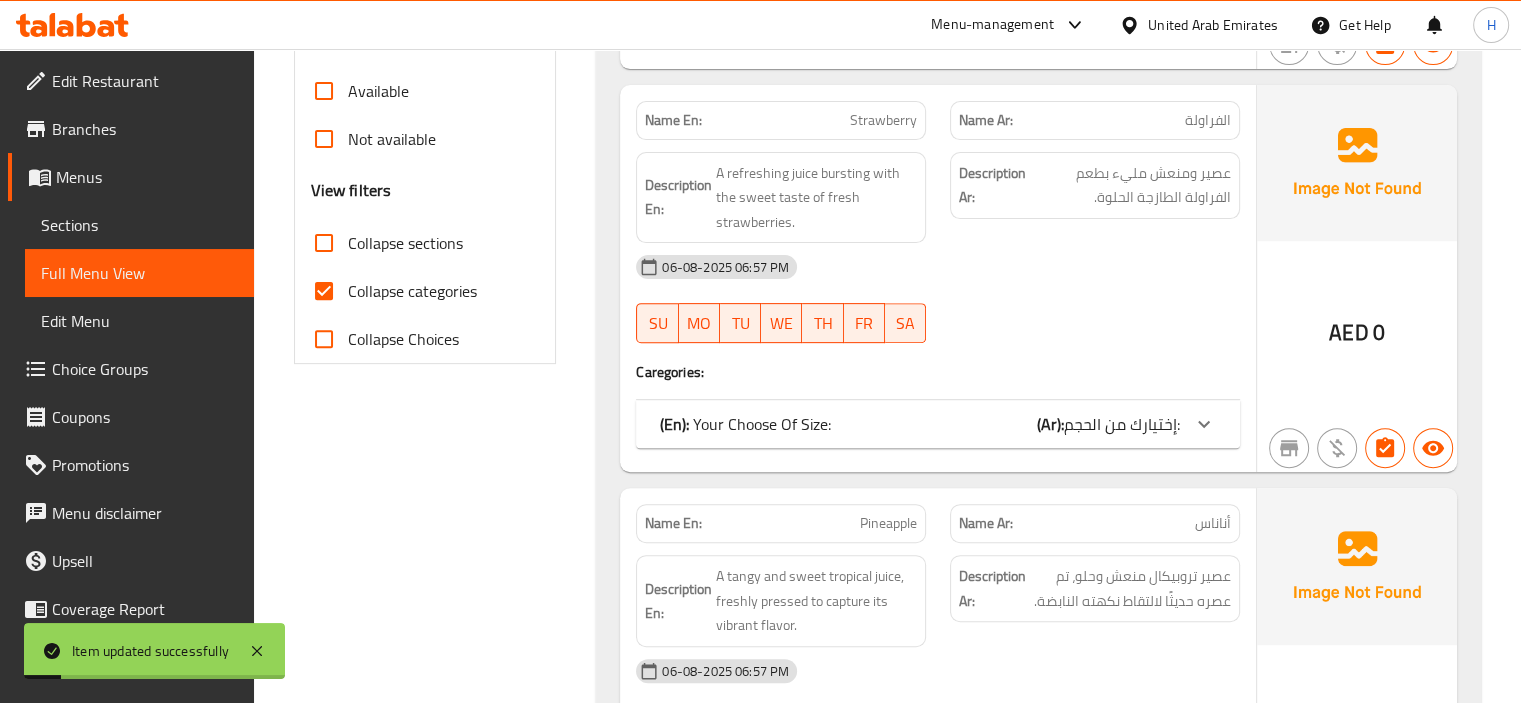scroll, scrollTop: 641, scrollLeft: 0, axis: vertical 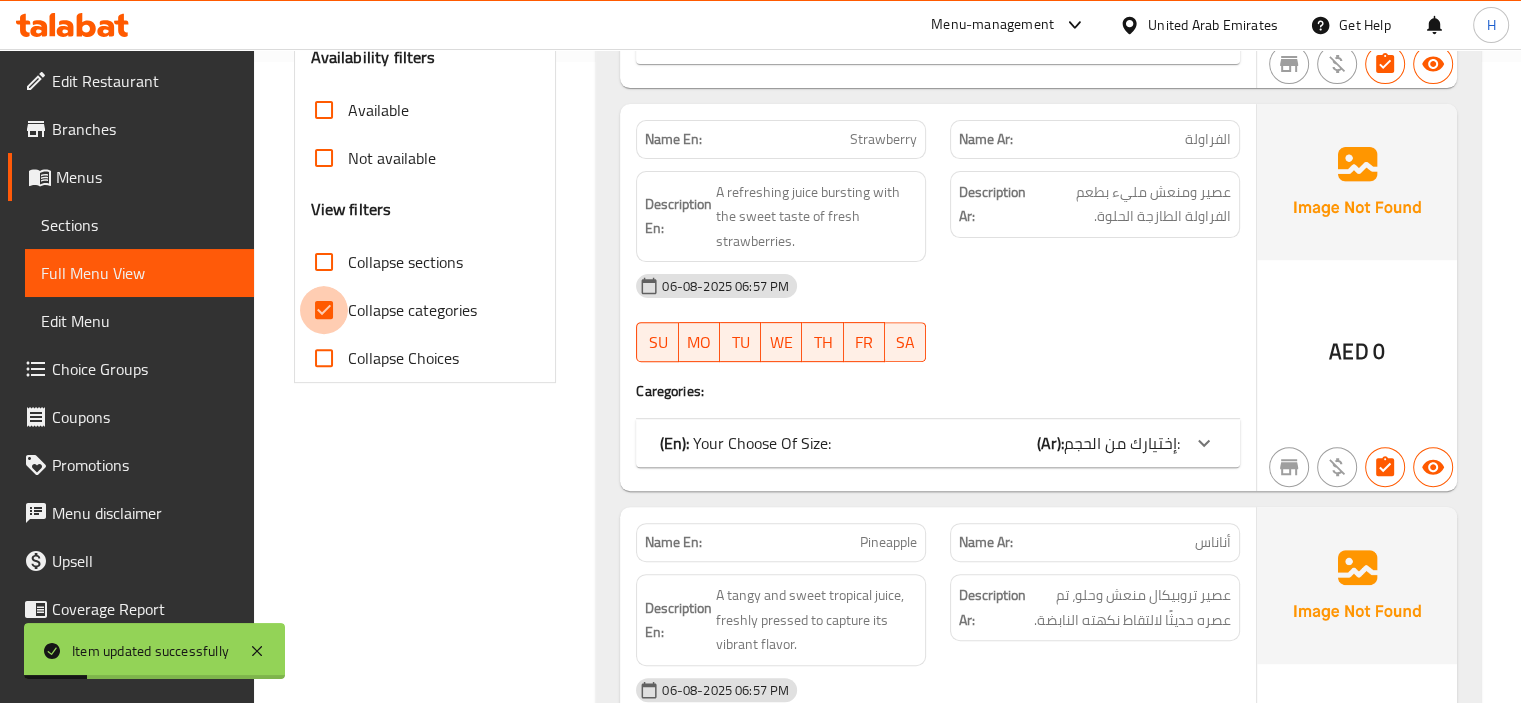 click on "Collapse categories" at bounding box center [324, 310] 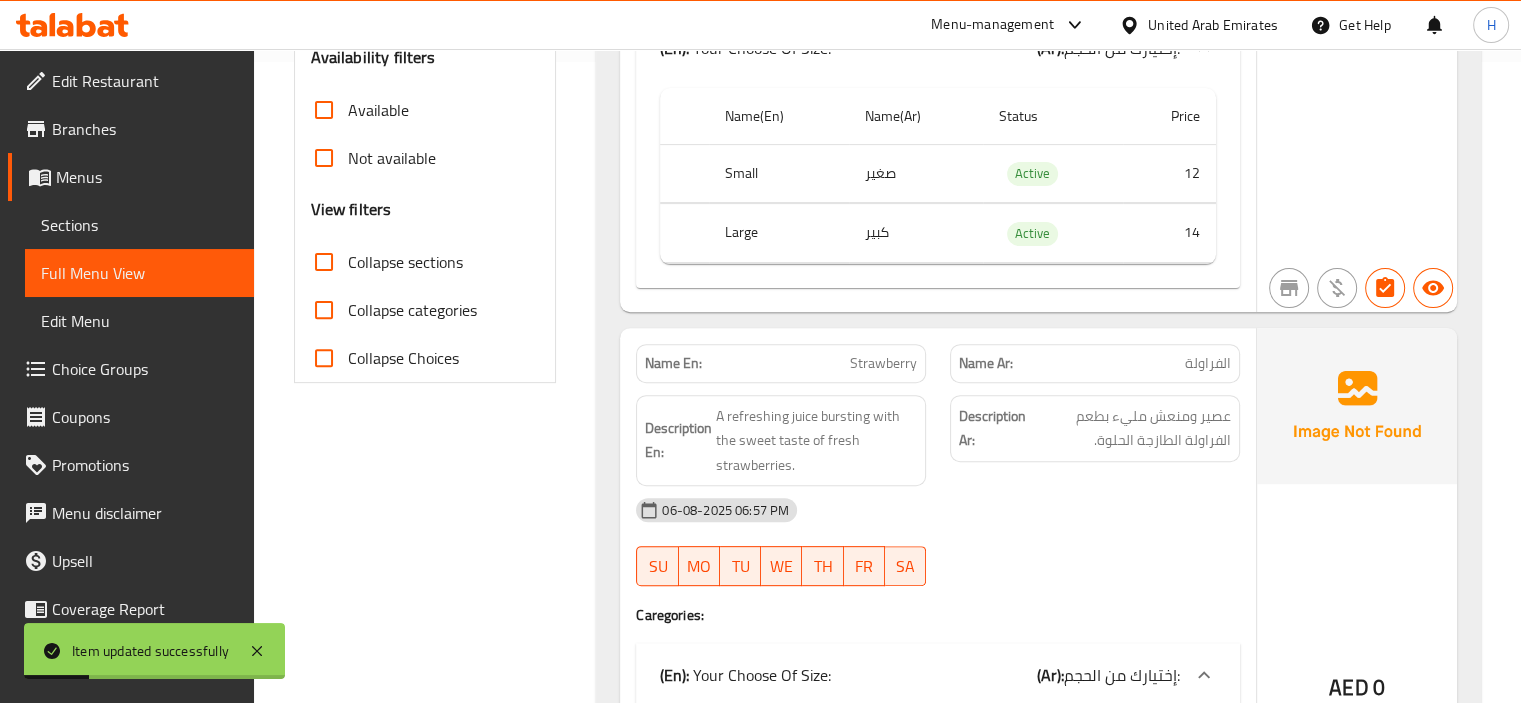 click on "Collapse sections" at bounding box center [324, 262] 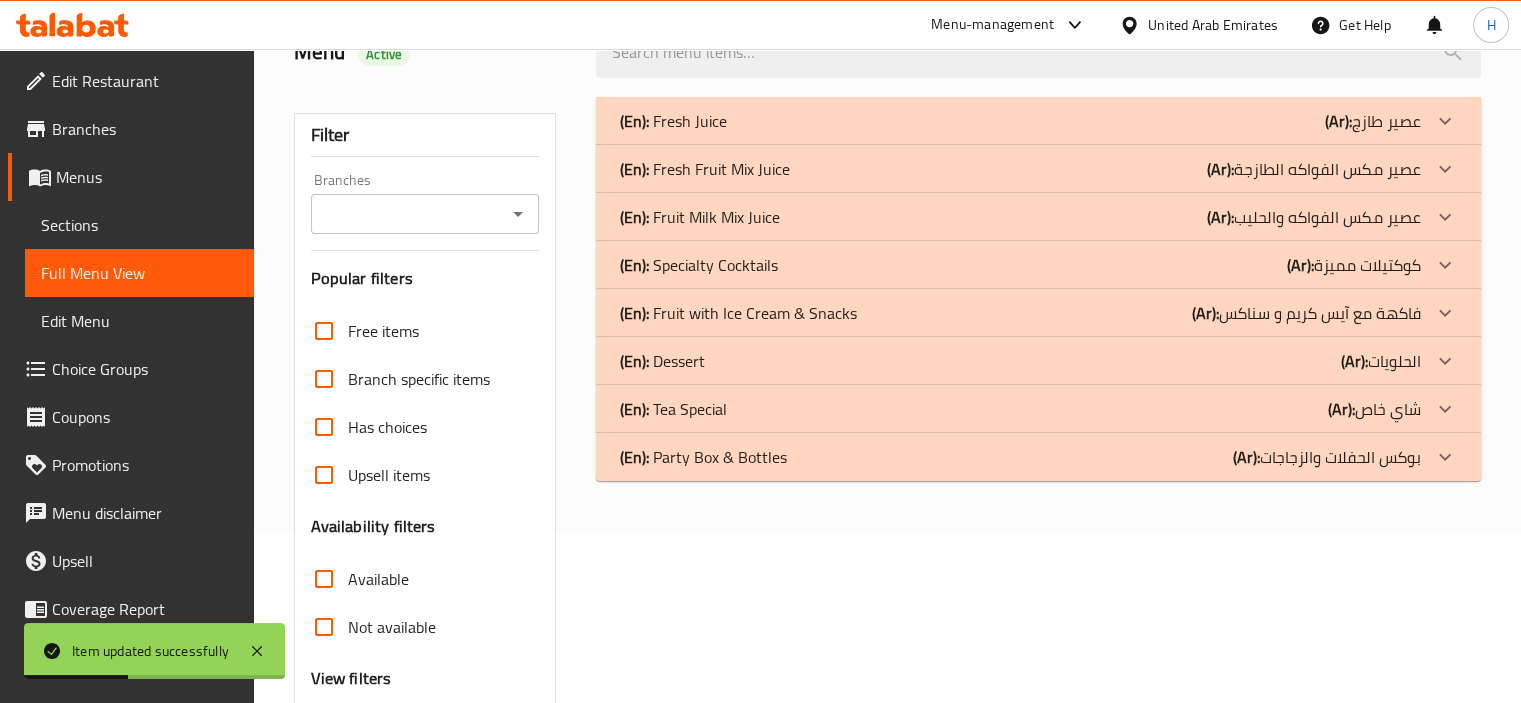 scroll, scrollTop: 171, scrollLeft: 0, axis: vertical 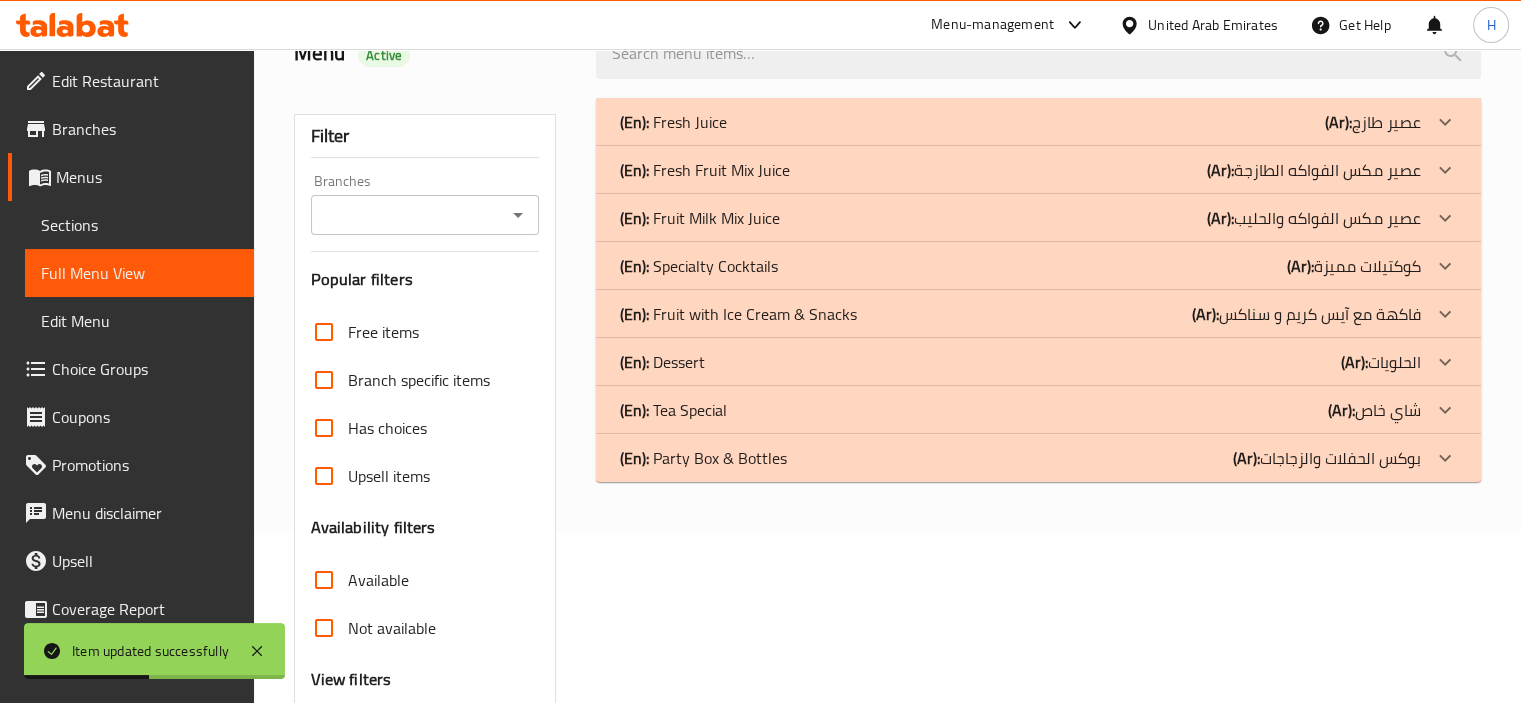 click on "(En):   Fresh Juice" at bounding box center (673, 122) 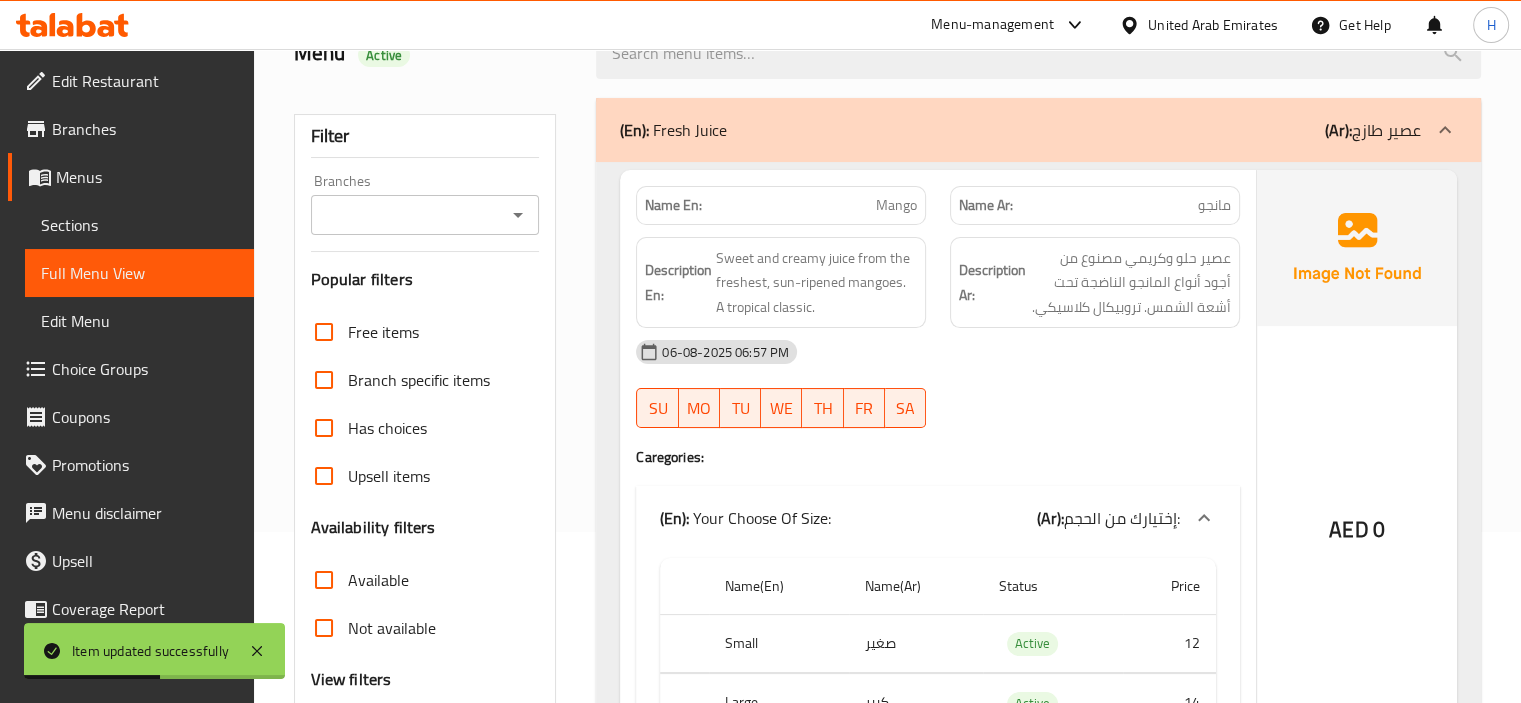 click on "(En):   Fresh Juice (Ar): عصير طازج" at bounding box center [1038, 130] 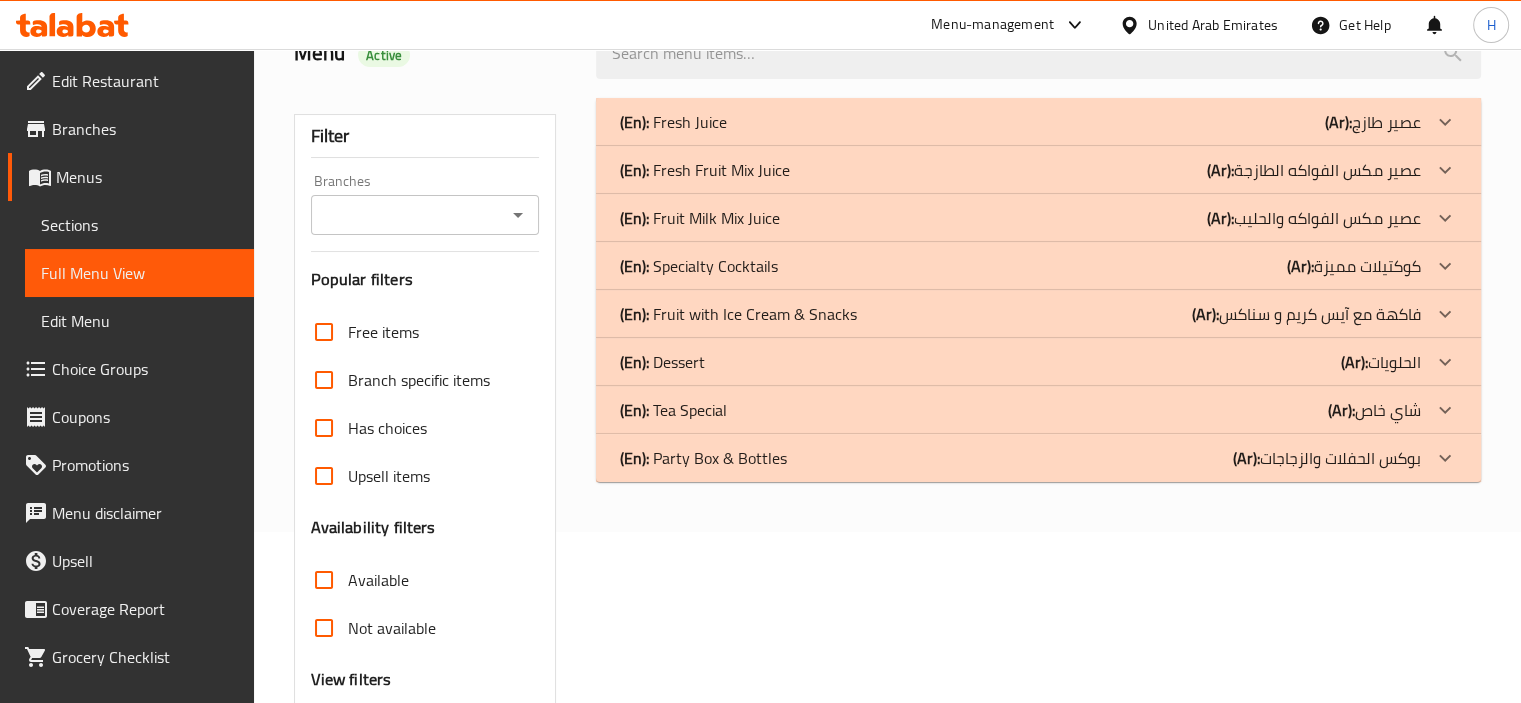 scroll, scrollTop: 171, scrollLeft: 0, axis: vertical 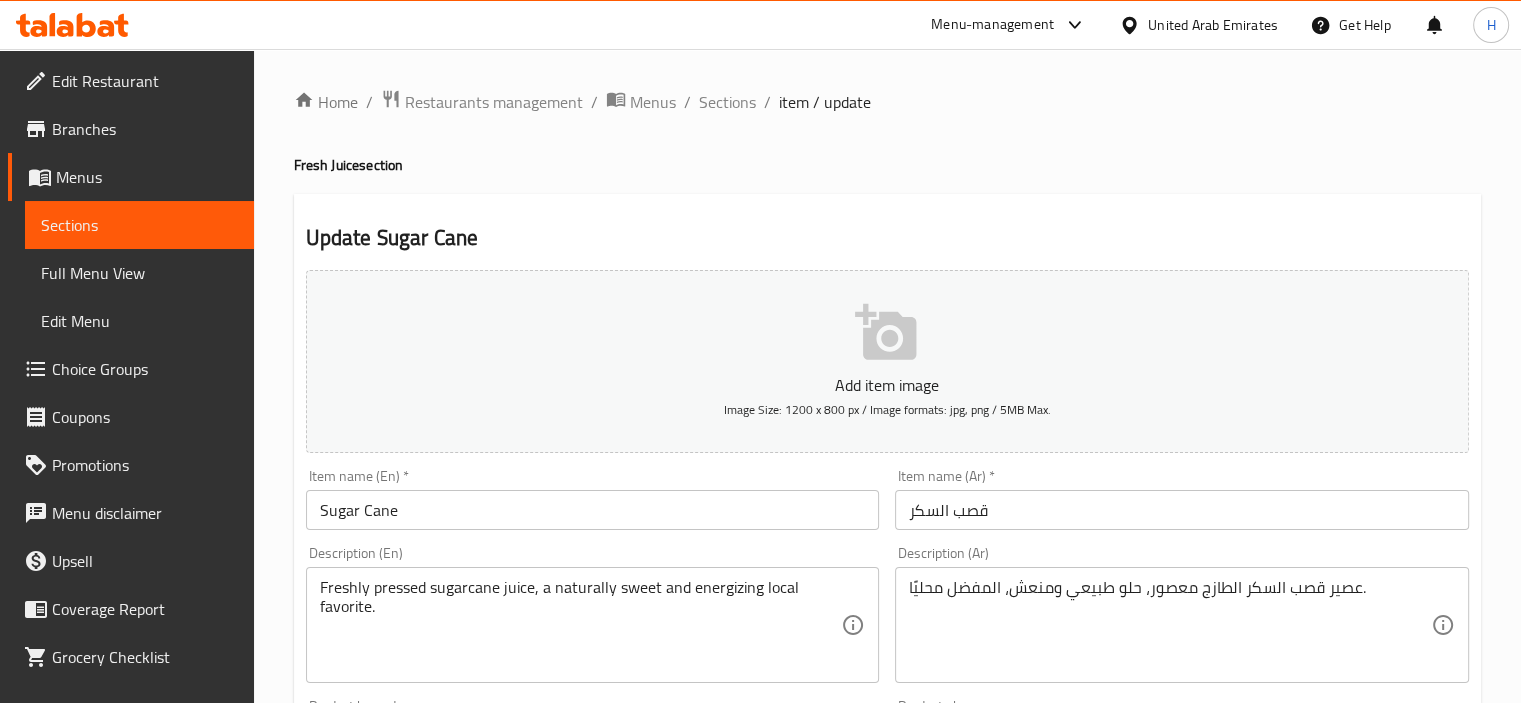 click on "Home / Restaurants management / Menus / Sections / item / update Fresh Juice  section Update Sugar Cane Add item image Image Size: 1200 x 800 px / Image formats: jpg, png / 5MB Max. Item name (En)   * Sugar Cane Item name (En)  * Item name (Ar)   * قصب السكر Item name (Ar)  * Description (En) Freshly pressed sugarcane juice, a naturally sweet and energizing local favorite. Description (En) Description (Ar) عصير قصب السكر الطازج معصور، حلو طبيعي ومنعش، المفضل محليًا. Description (Ar) Product barcode Product barcode Product sku Product sku Price   * AED 0 Price  * Price on selection Free item Start Date Start Date End Date End Date Available Days SU MO TU WE TH FR SA Available from ​ ​ Available to ​ ​ Status Active Inactive Exclude from GEM Variations & Choices Your Choose Of Size: (ID: 1087098291) Min 1  ,  Max 1 Name (En) Your Choose Of Size: Name (En) Name (Ar) إختيارك من الحجم: Name (Ar) Min 1 Min Max 1 Max Small 12" at bounding box center [887, 753] 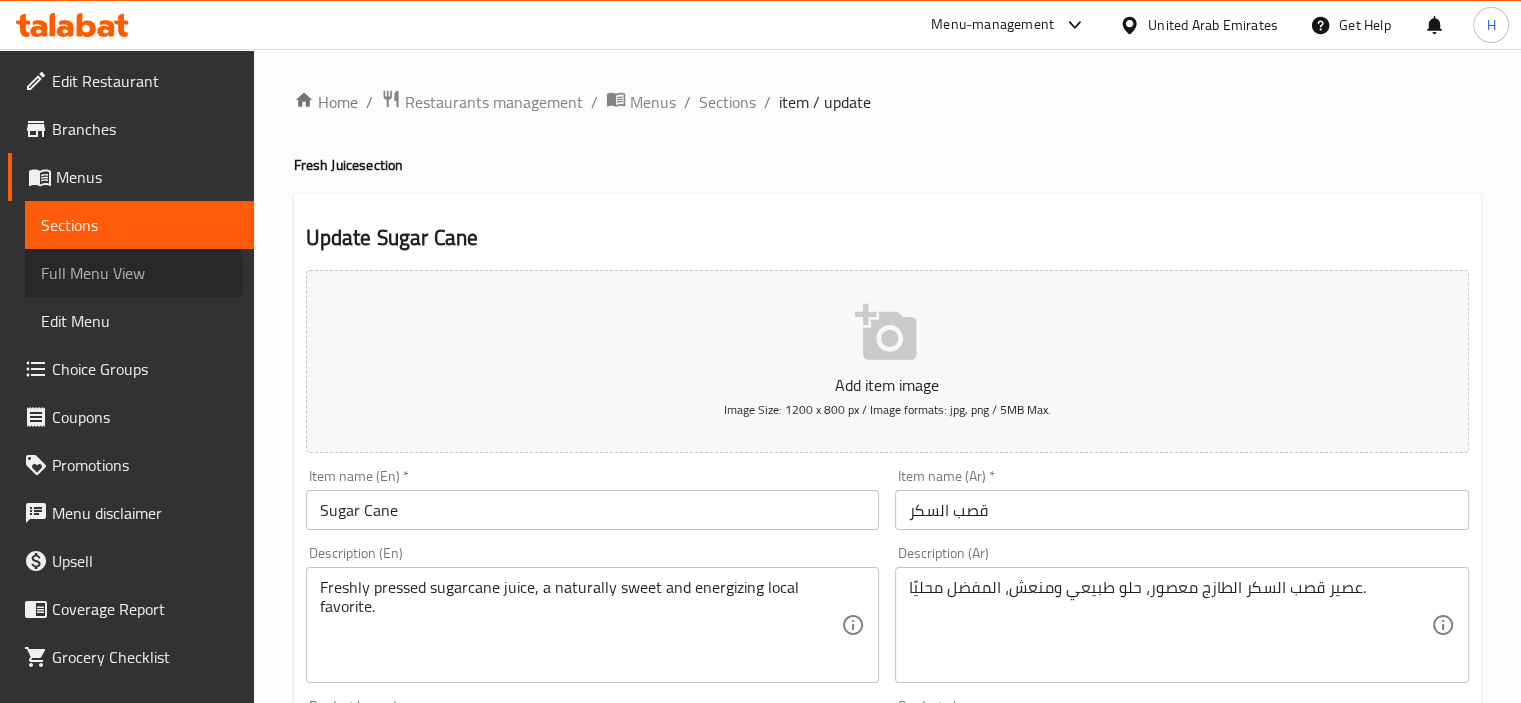 click on "Full Menu View" at bounding box center [139, 273] 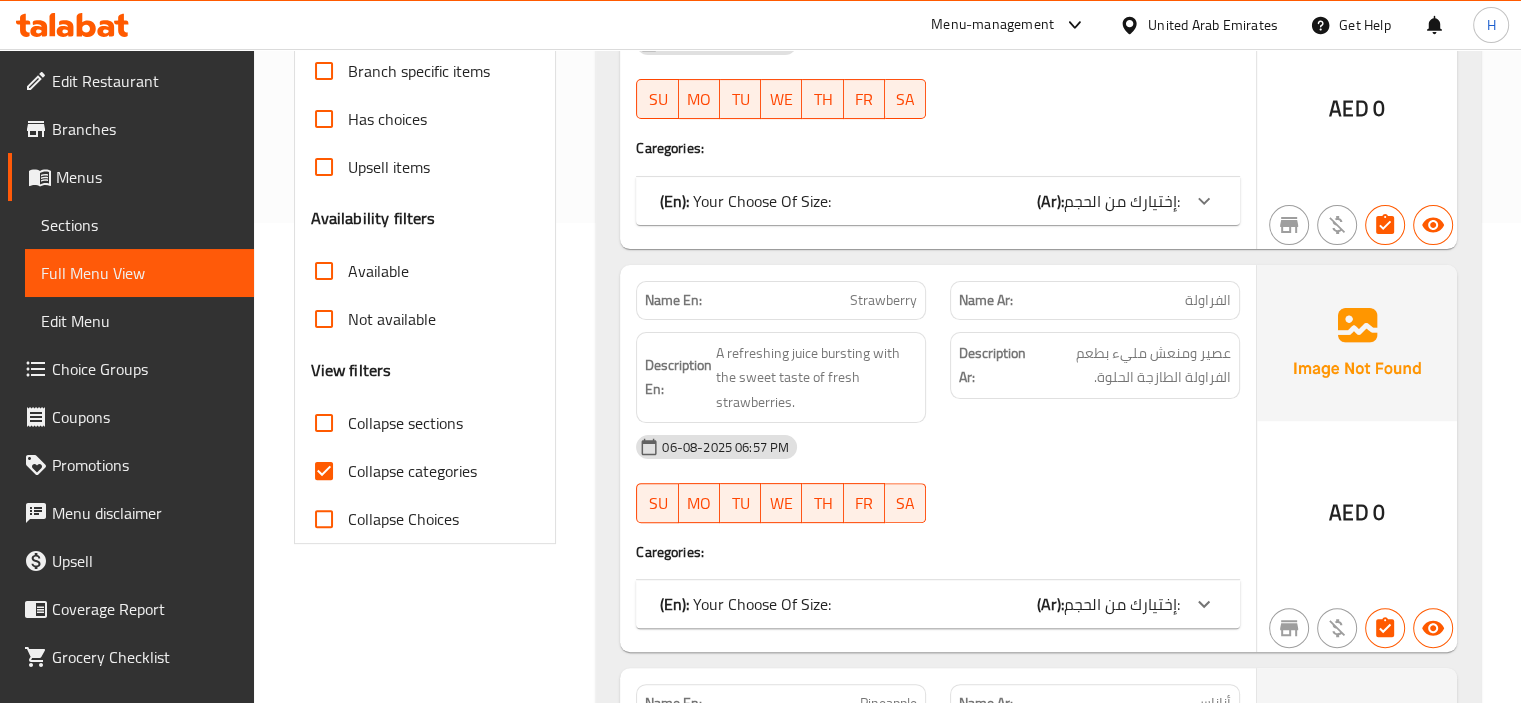 scroll, scrollTop: 544, scrollLeft: 0, axis: vertical 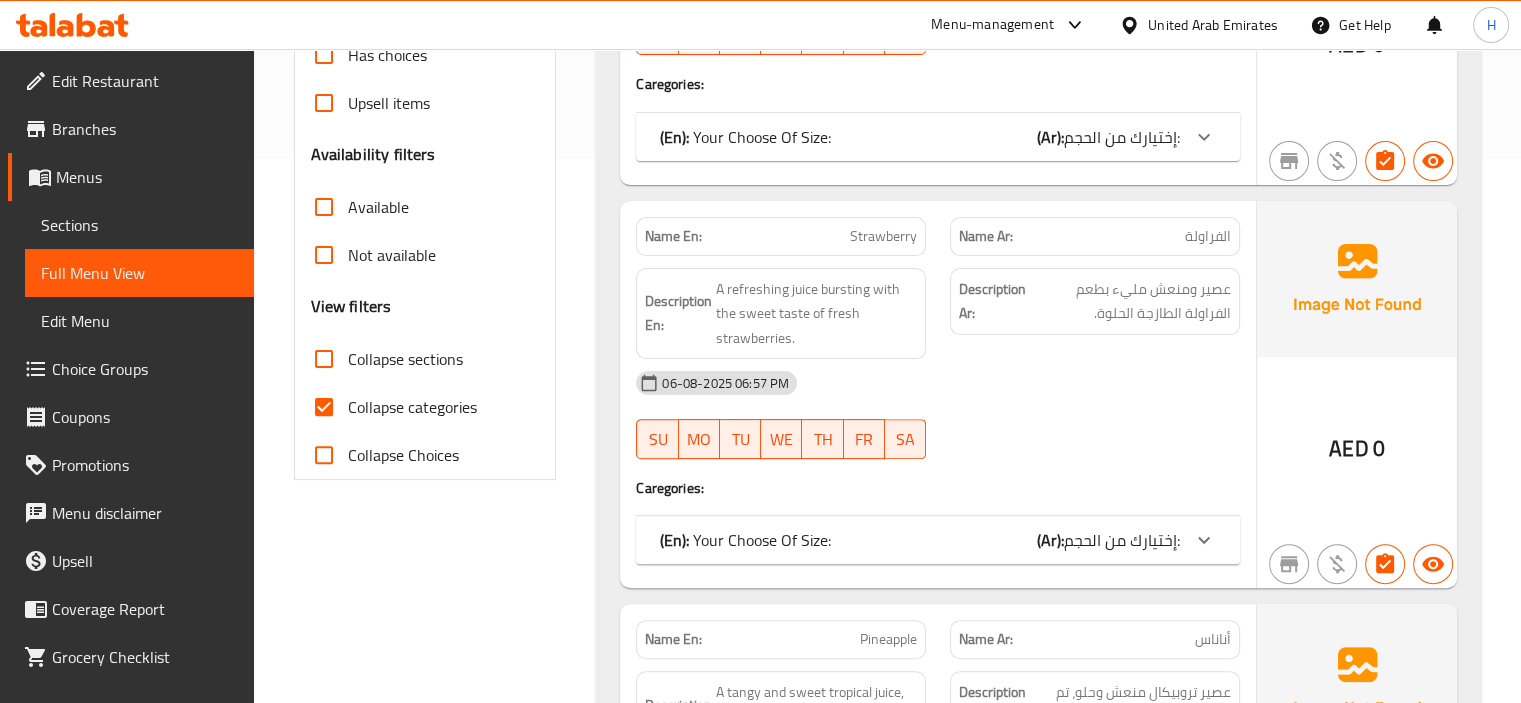 click on "Collapse categories" at bounding box center (324, 407) 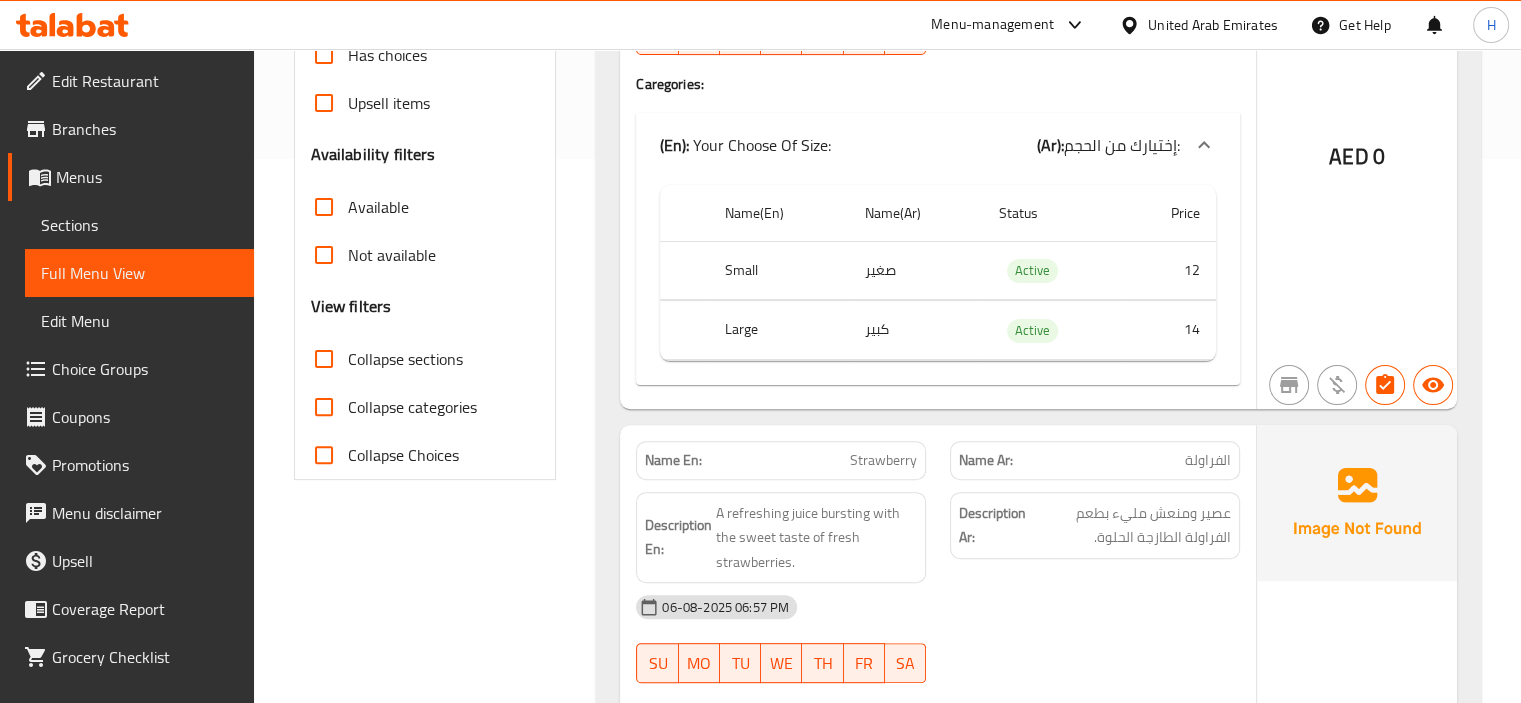 click on "Collapse sections" at bounding box center (324, 359) 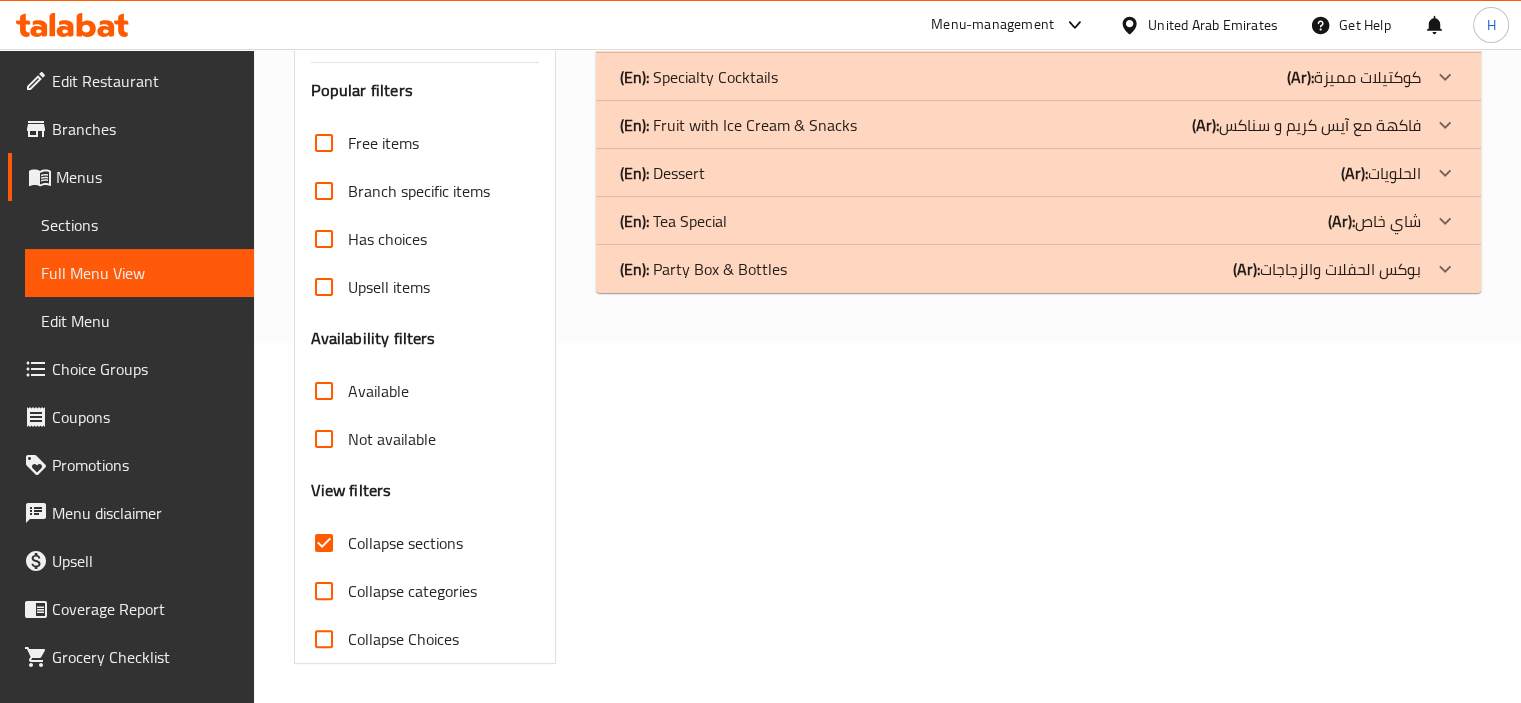 scroll, scrollTop: 0, scrollLeft: 0, axis: both 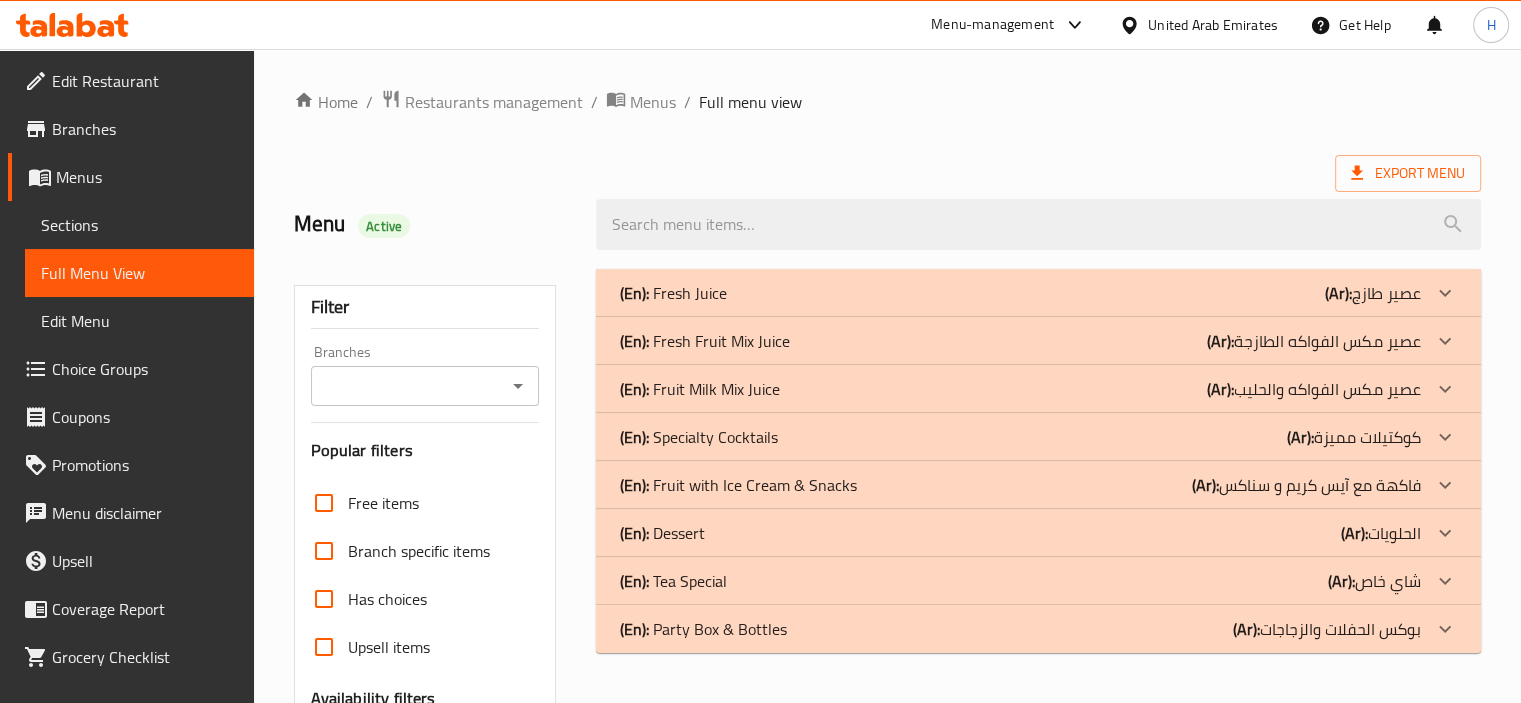 click on "(En):   Fresh Juice (Ar): عصير طازج" at bounding box center [1020, 293] 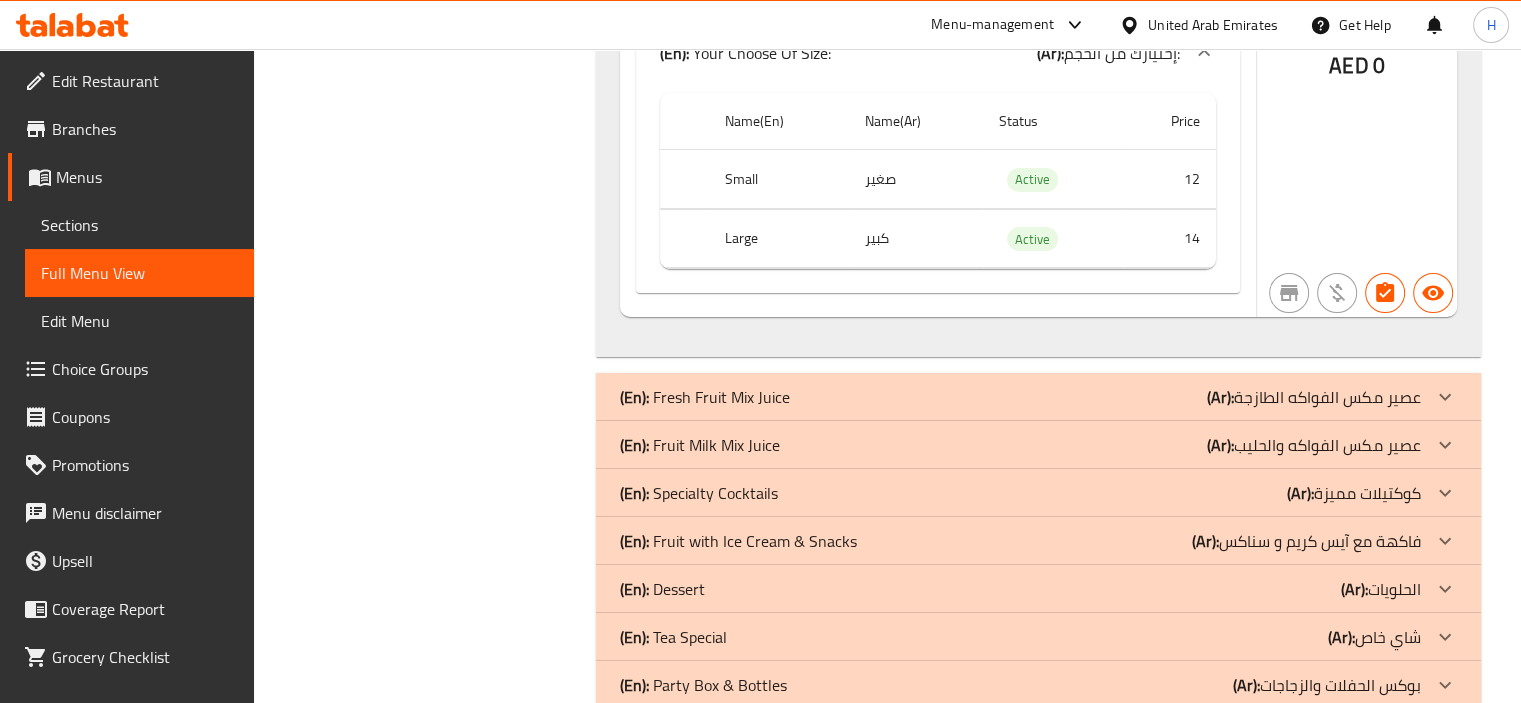 scroll, scrollTop: 14860, scrollLeft: 0, axis: vertical 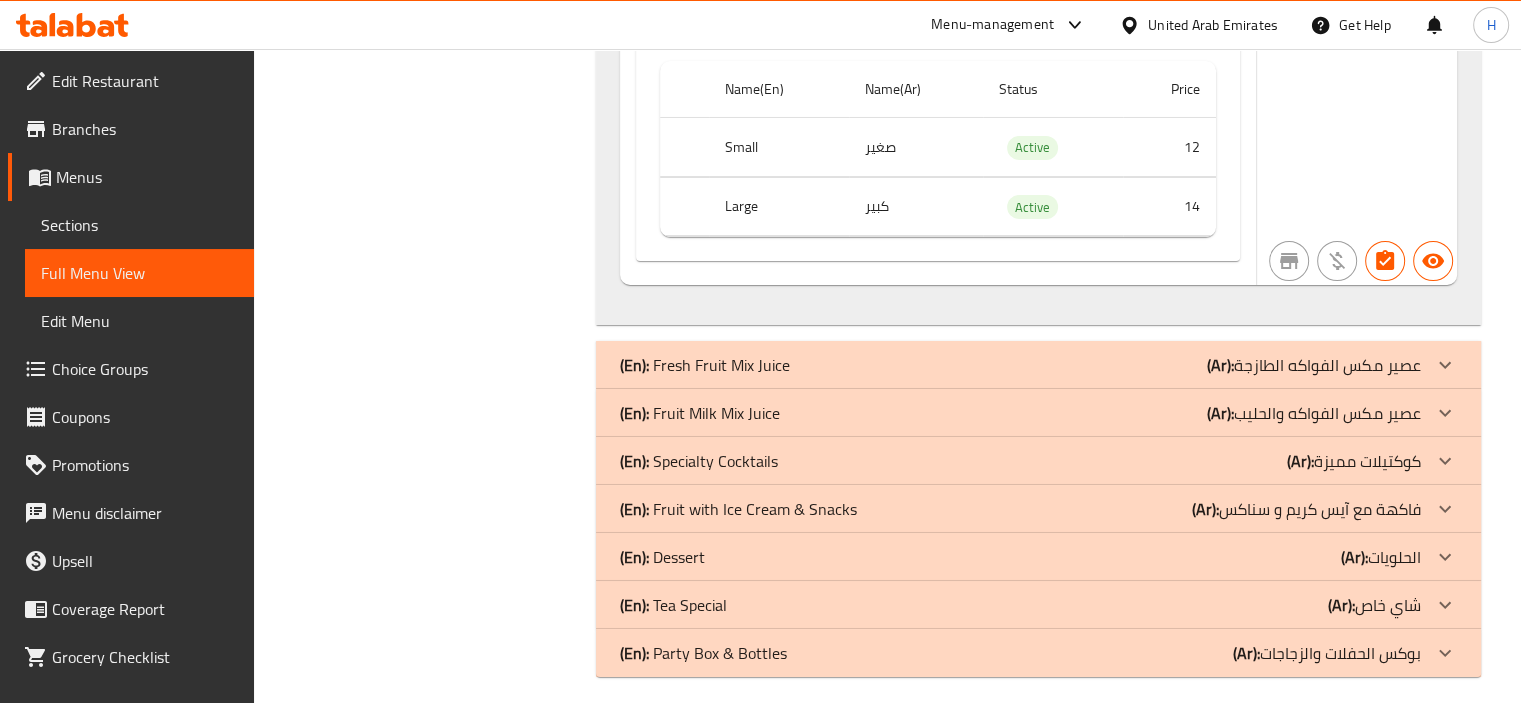click on "(Ar): عصير مكس الفواكه الطازجة" at bounding box center [1373, -14559] 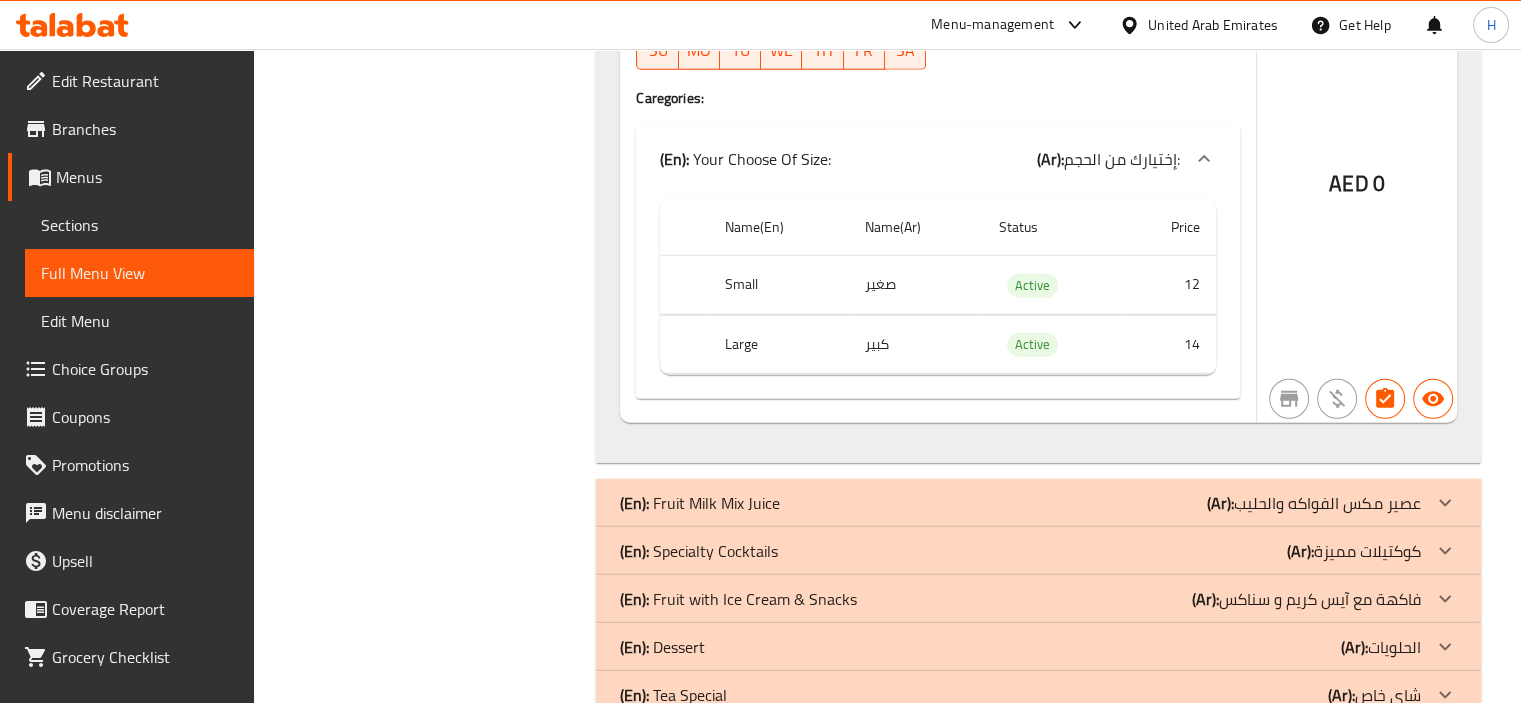 scroll, scrollTop: 20519, scrollLeft: 0, axis: vertical 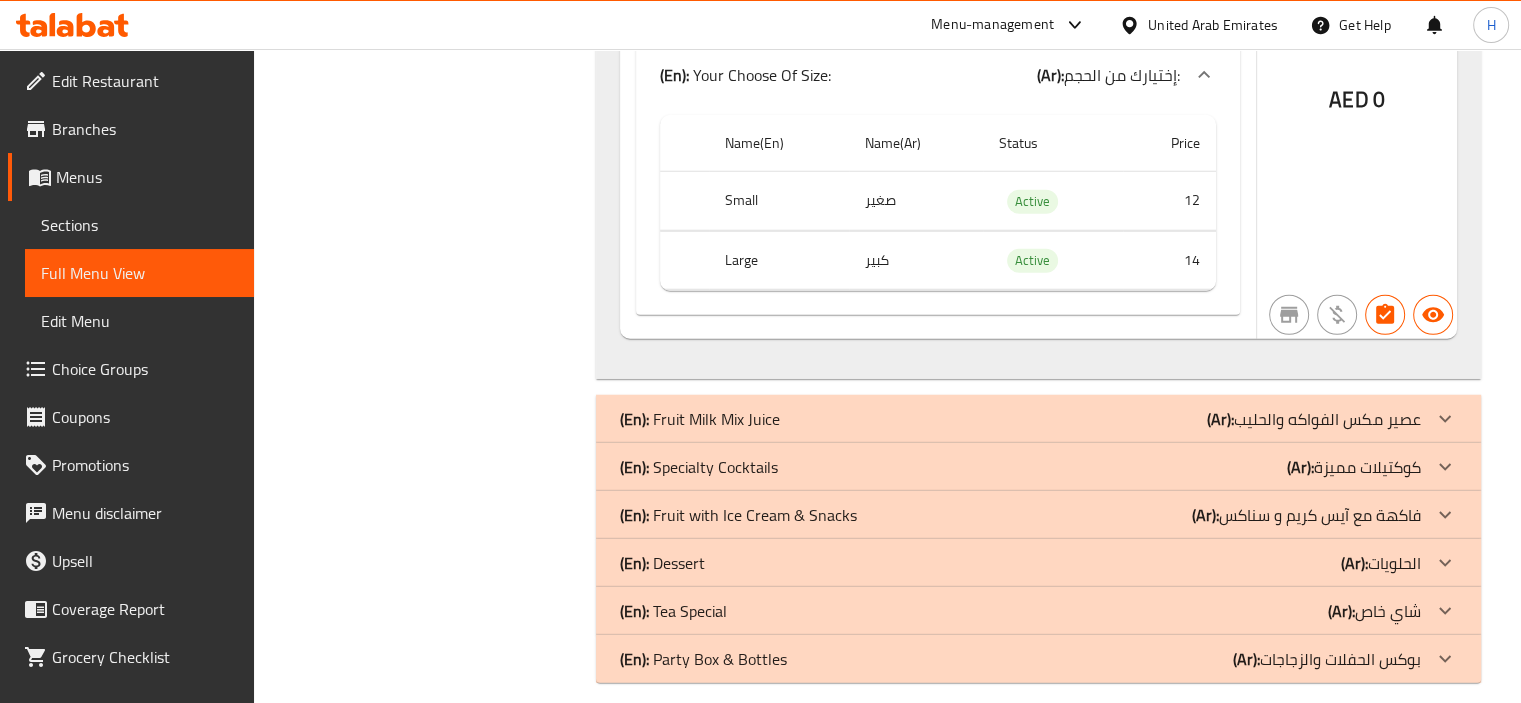 click on "(Ar): عصير مكس الفواكه والحليب" at bounding box center [1373, -20218] 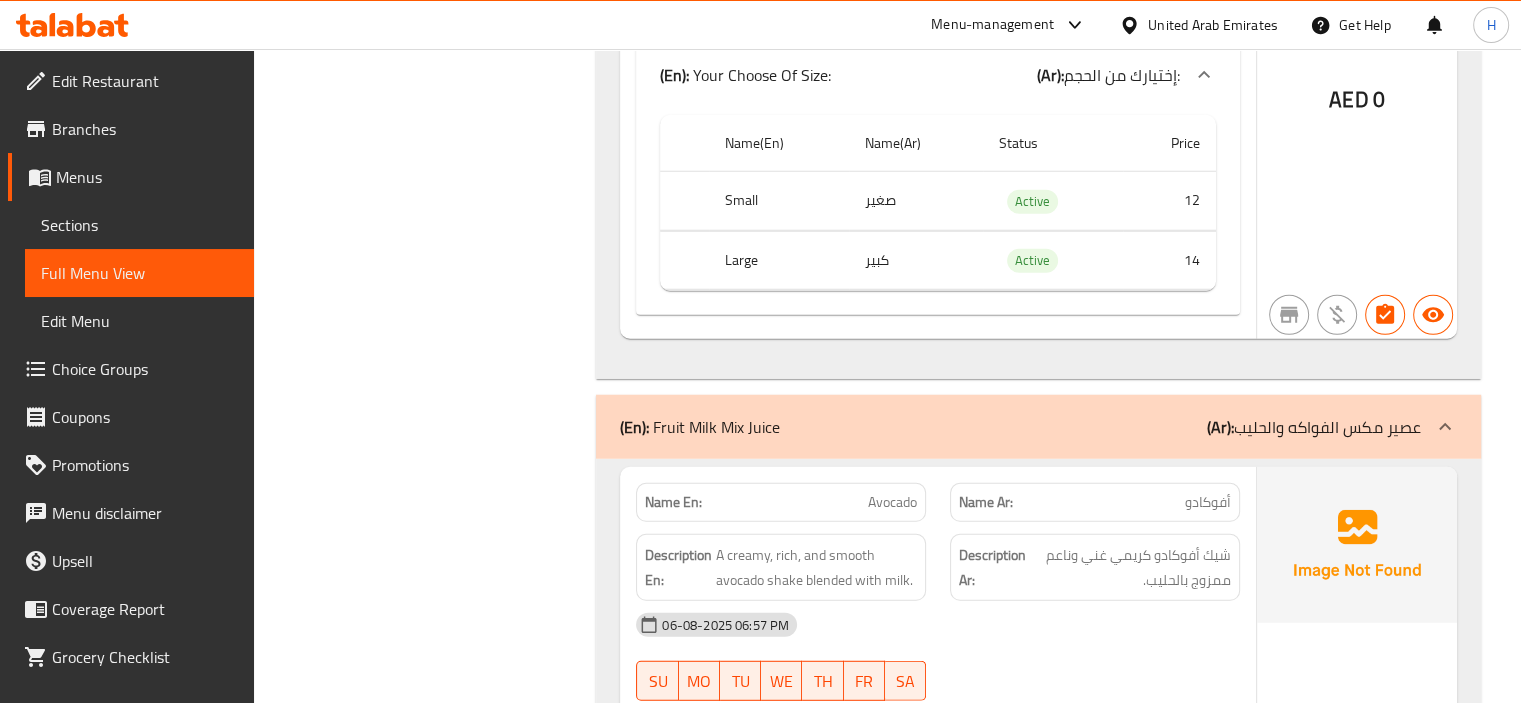 scroll, scrollTop: 20921, scrollLeft: 0, axis: vertical 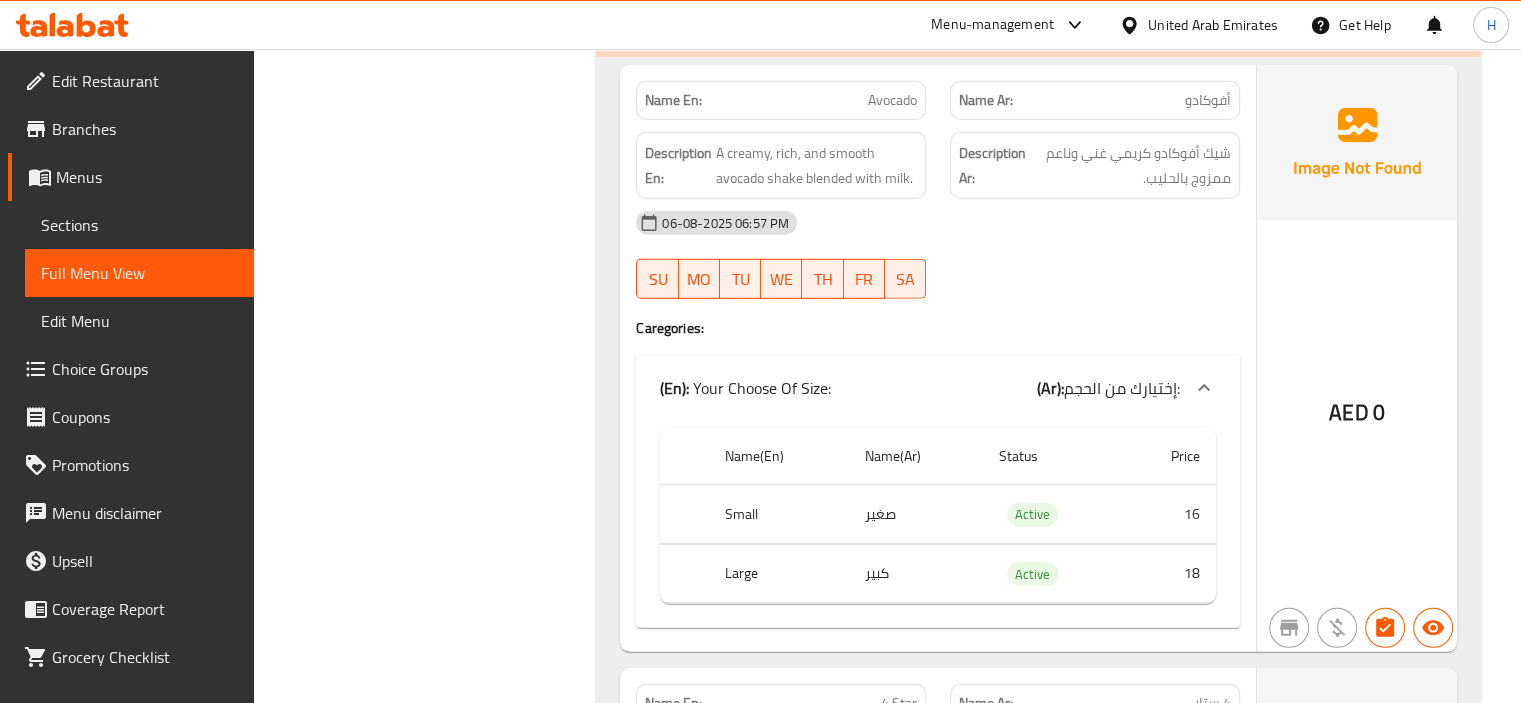click on "AED 0" at bounding box center [1357, -20274] 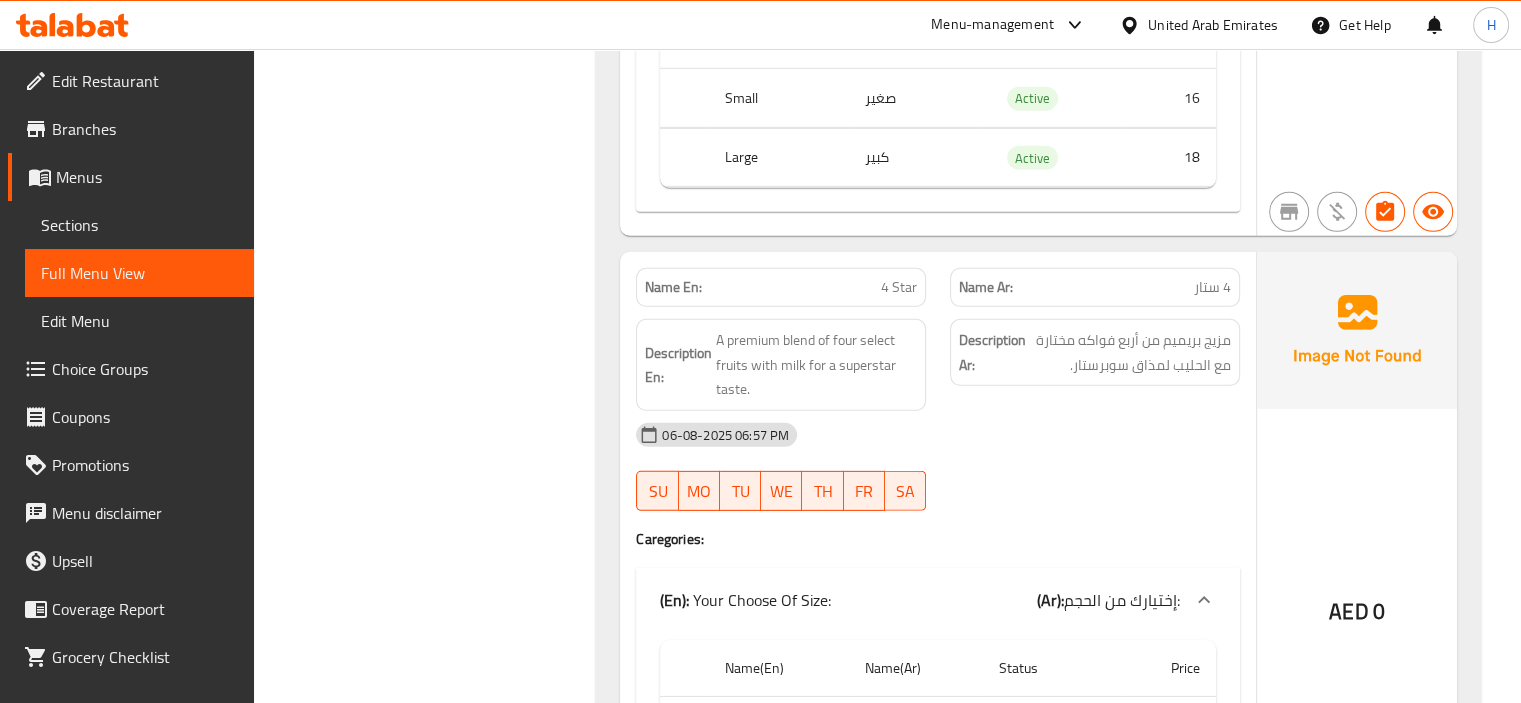 scroll, scrollTop: 21328, scrollLeft: 0, axis: vertical 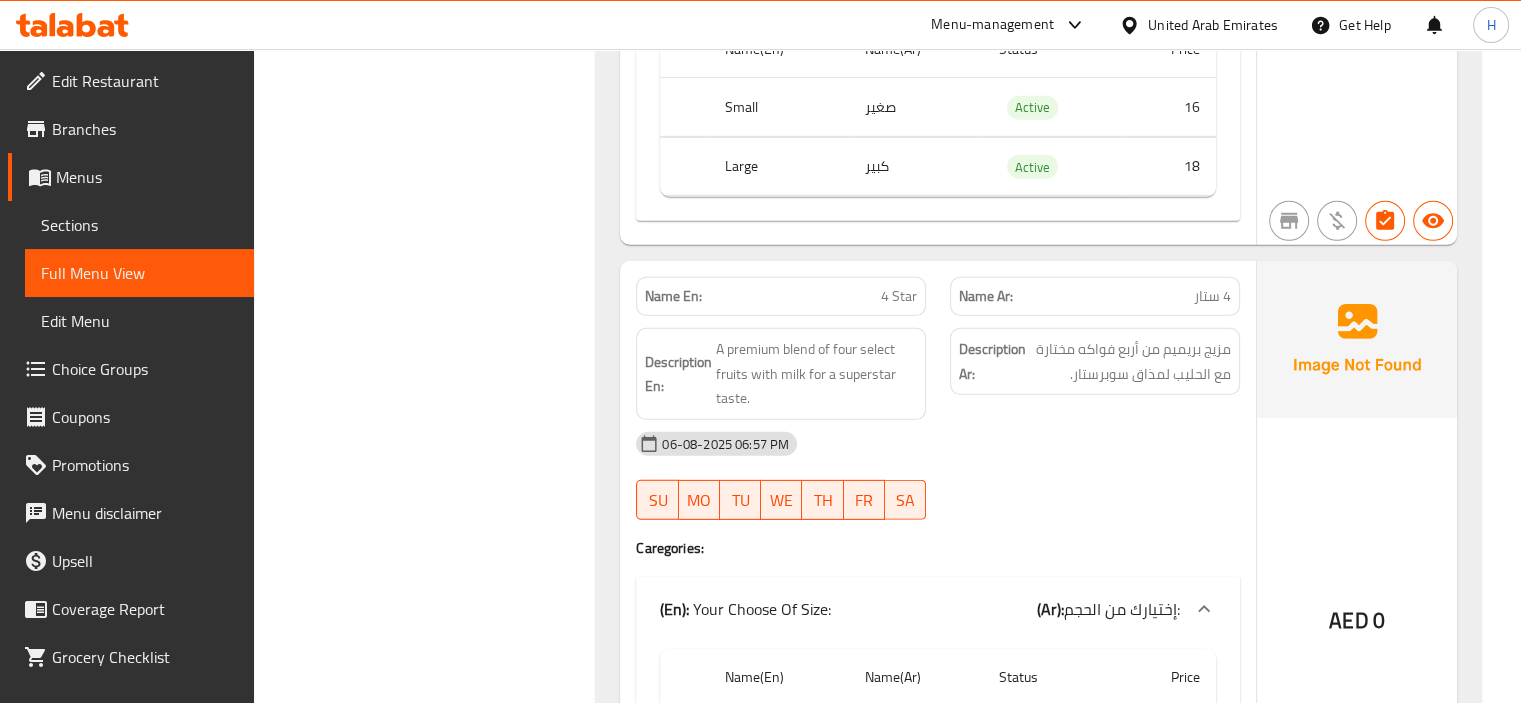 click on "4 Star" at bounding box center (883, -20324) 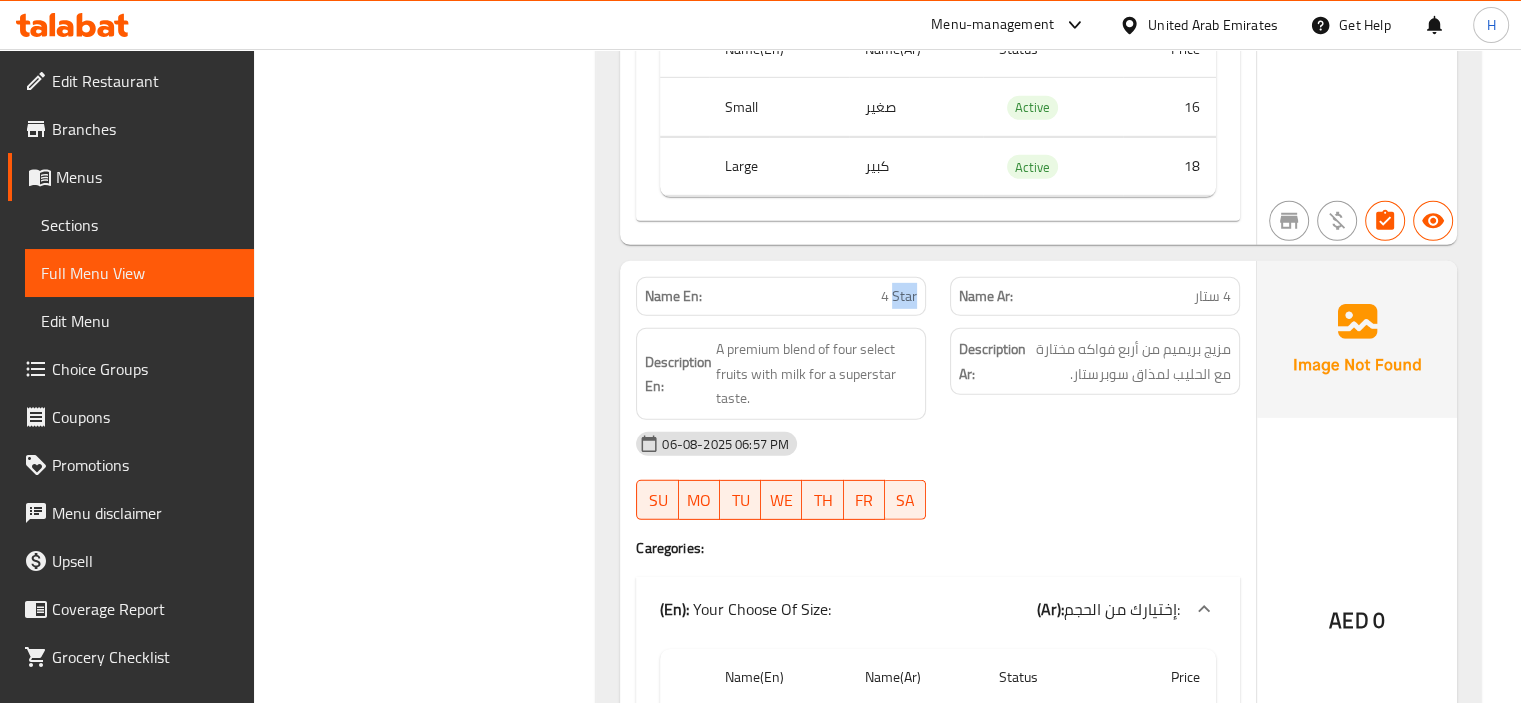 click on "4 Star" at bounding box center [883, -20324] 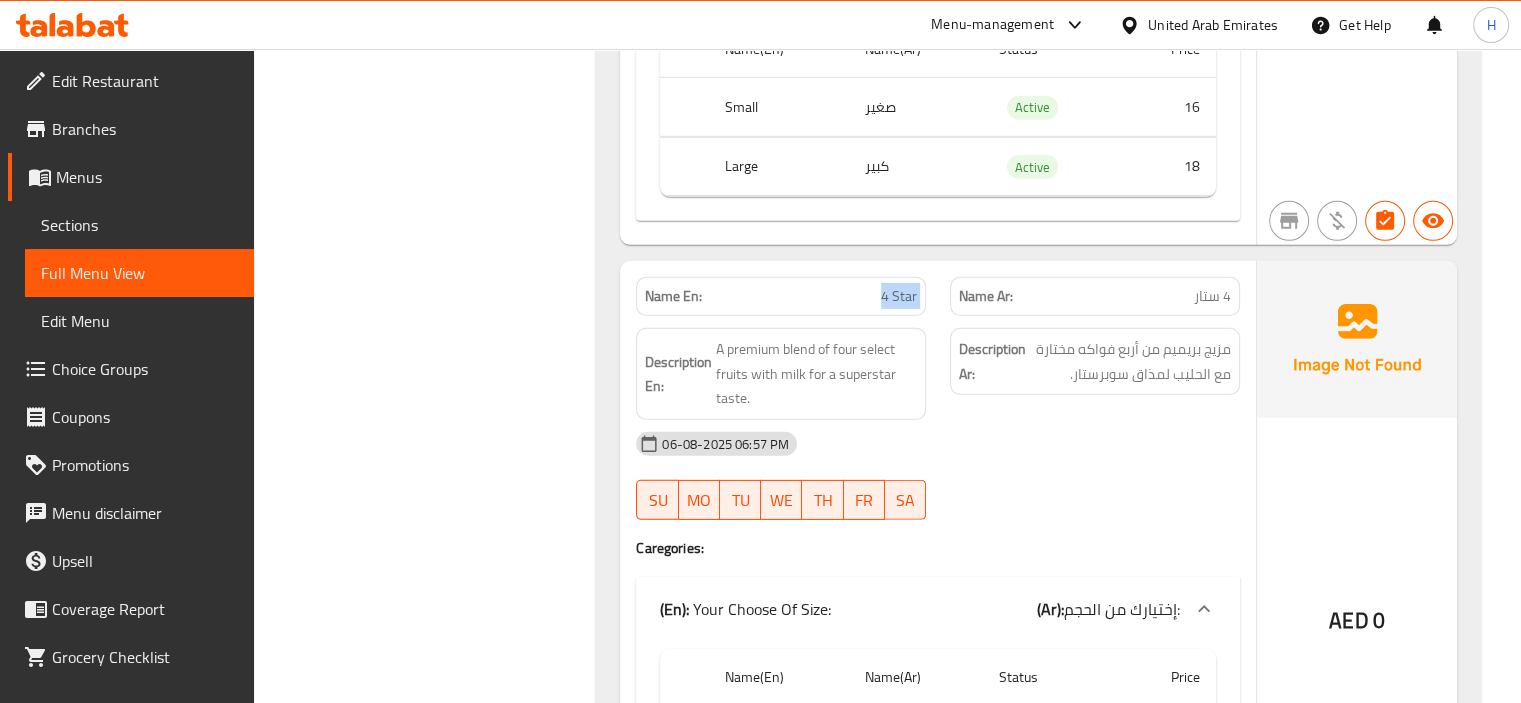 copy on "4 Star" 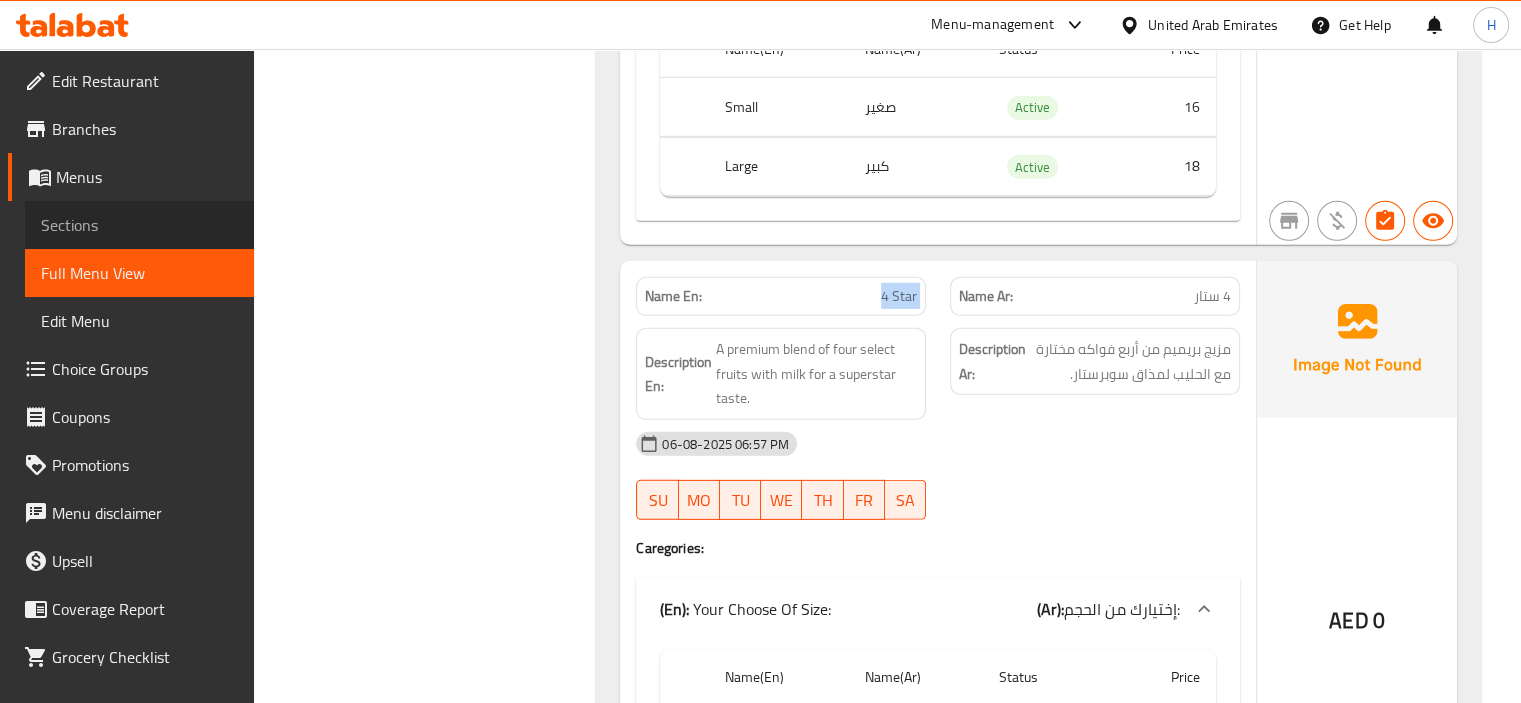 click on "Sections" at bounding box center (139, 225) 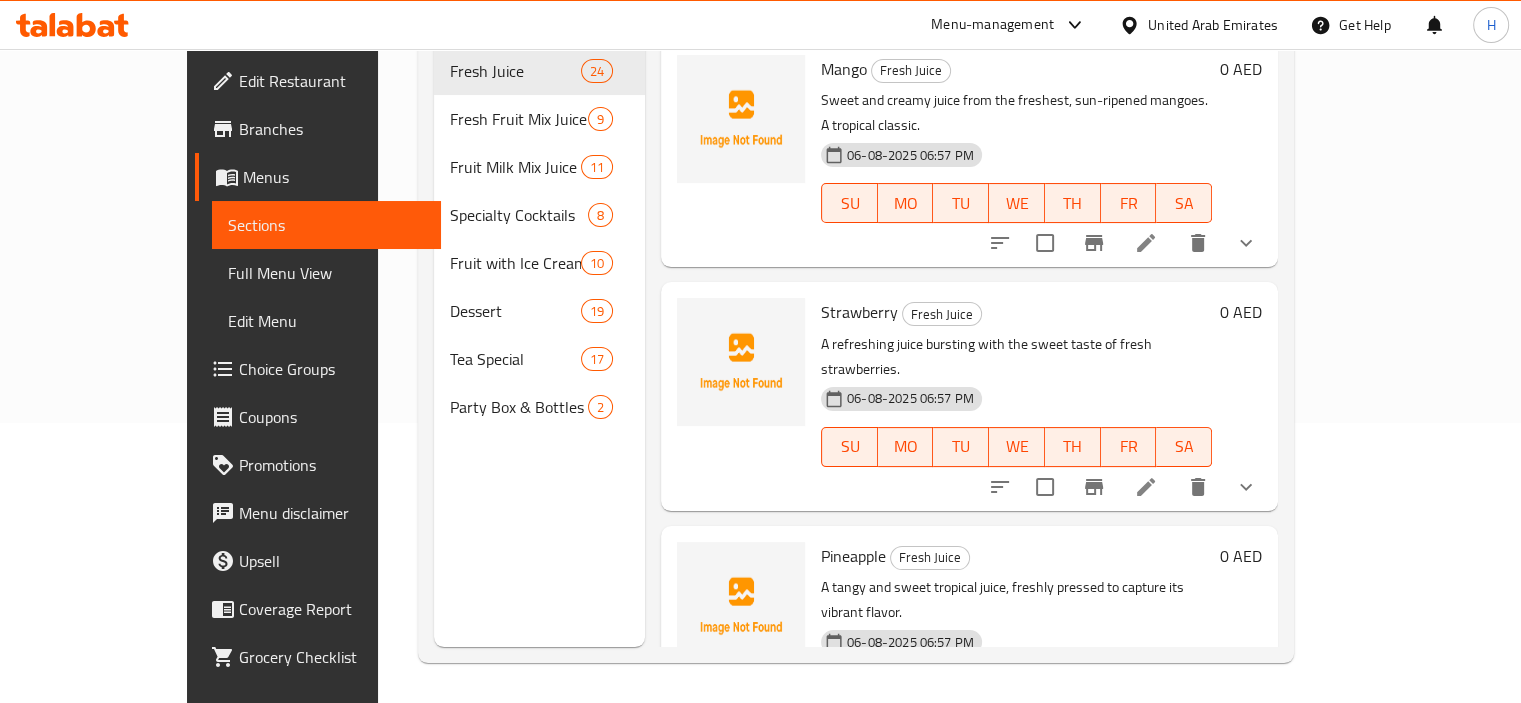 scroll, scrollTop: 135, scrollLeft: 0, axis: vertical 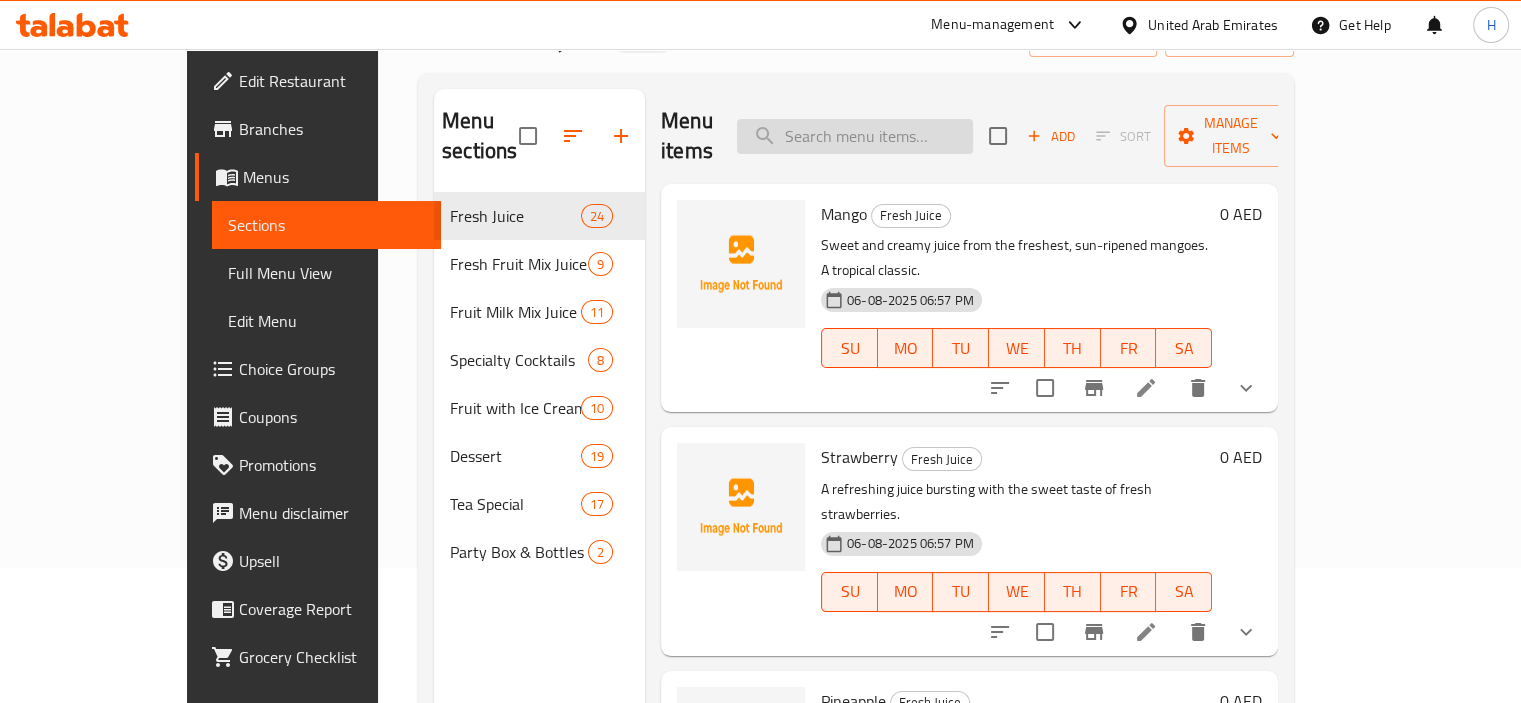 type 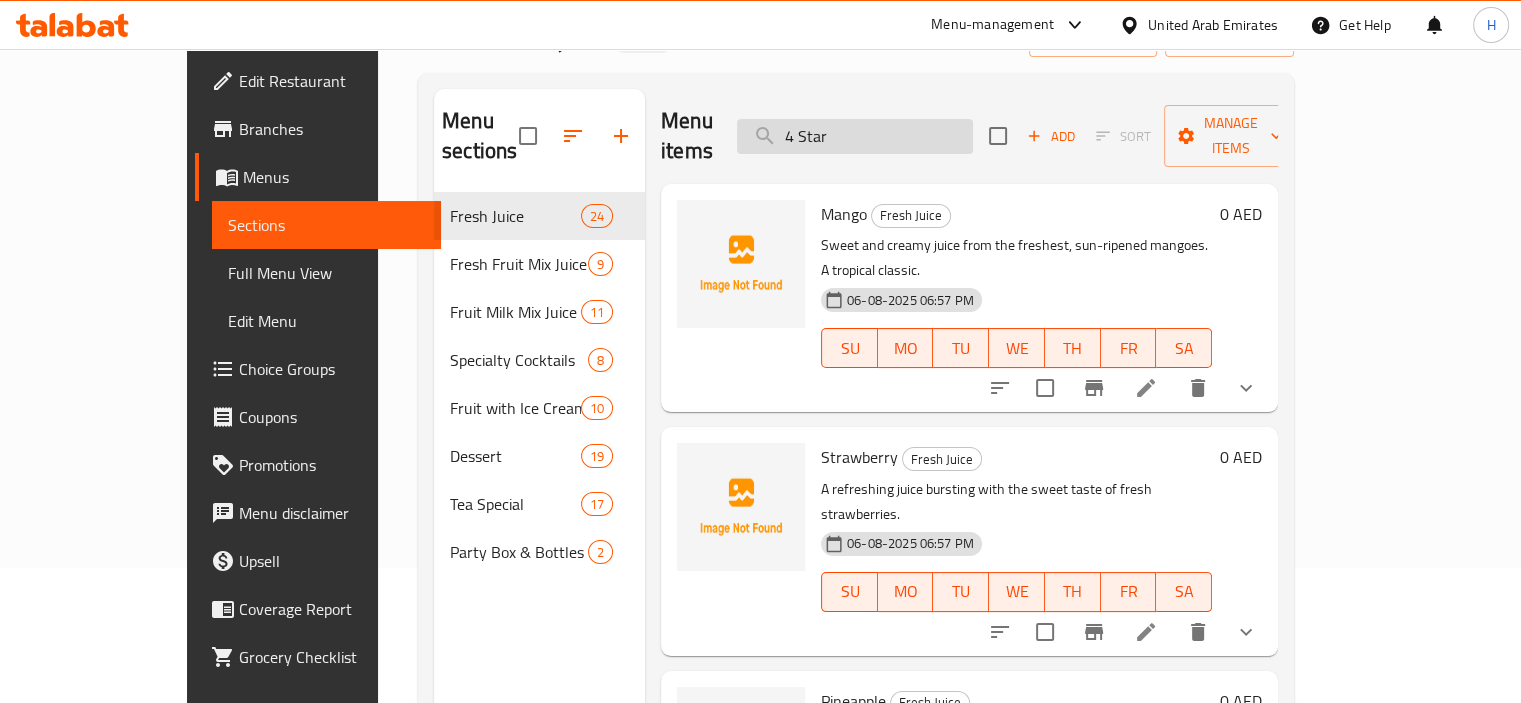 click on "4 Star" at bounding box center (855, 136) 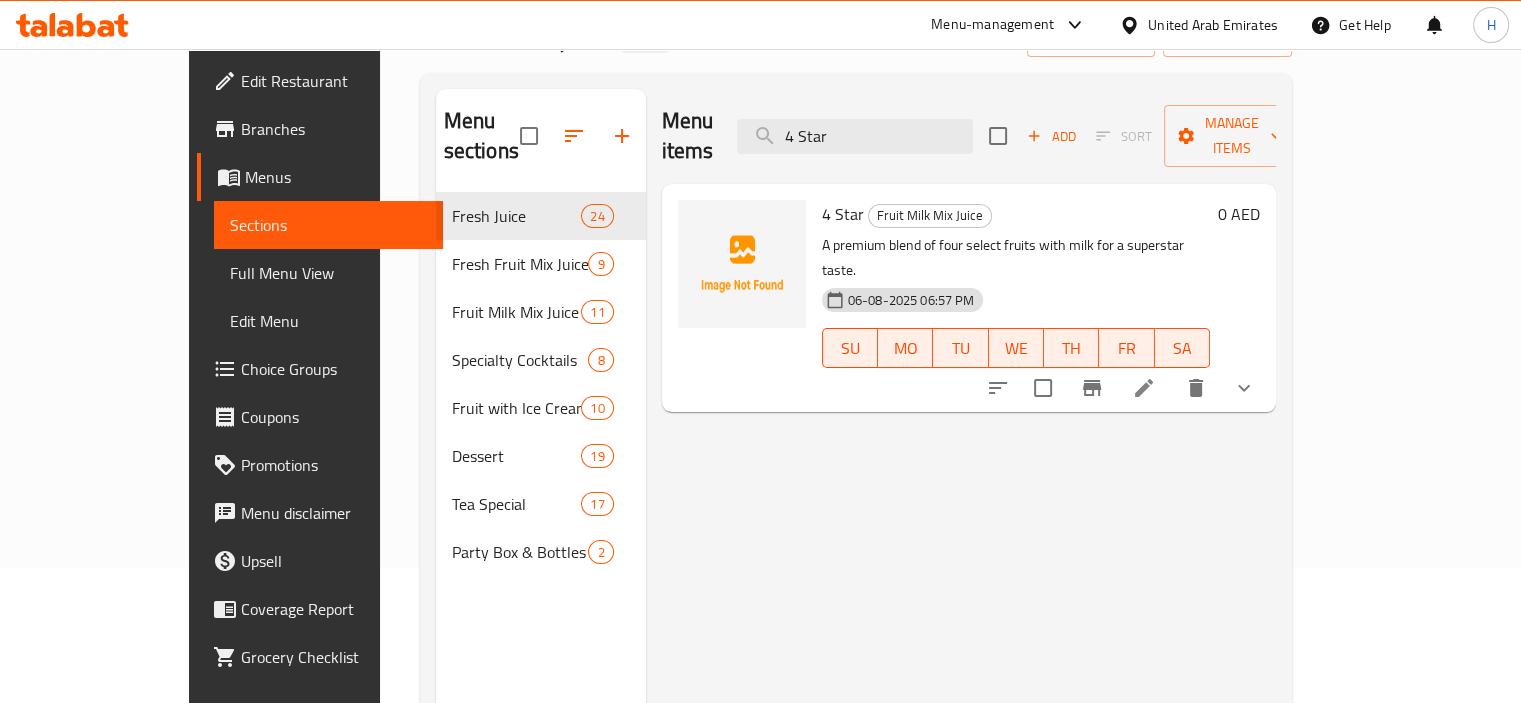 type on "4 Star" 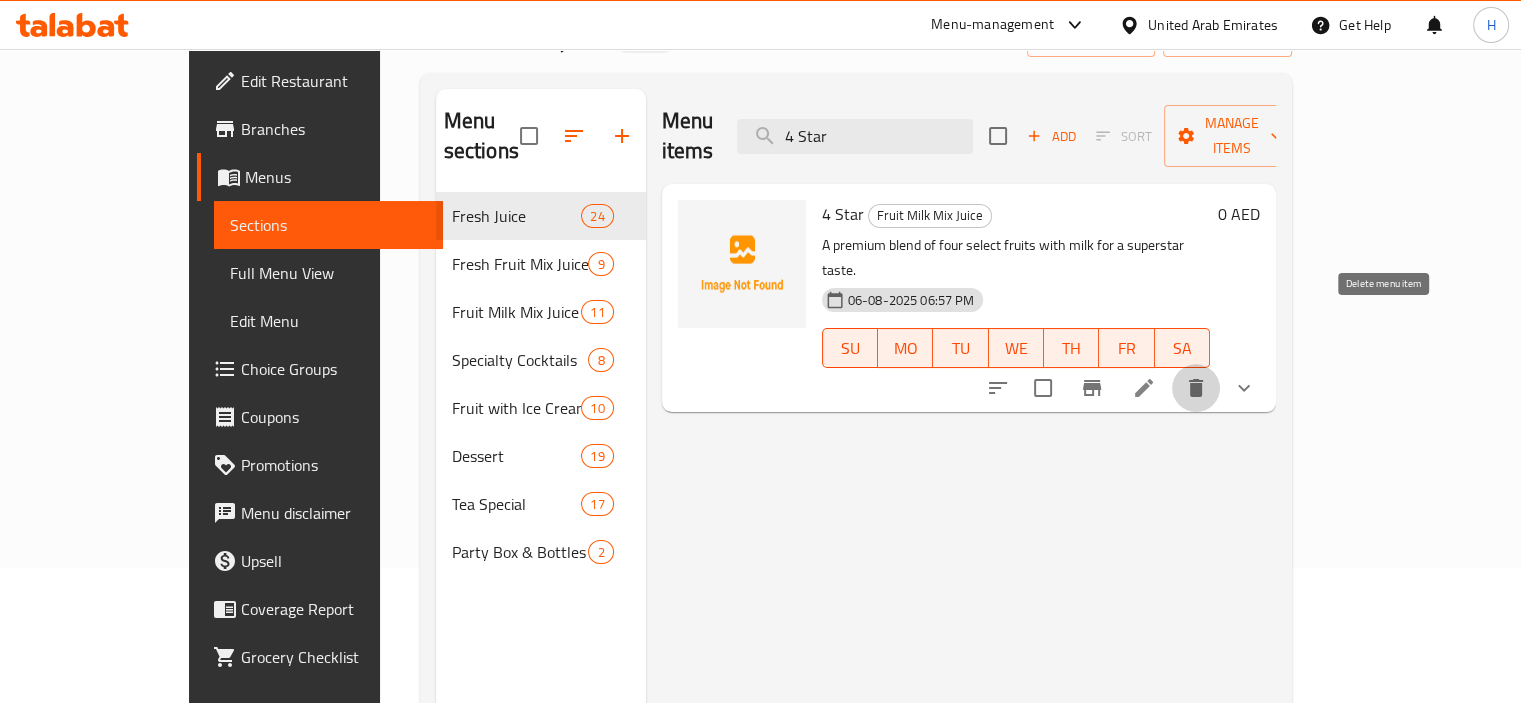 click at bounding box center [1196, 388] 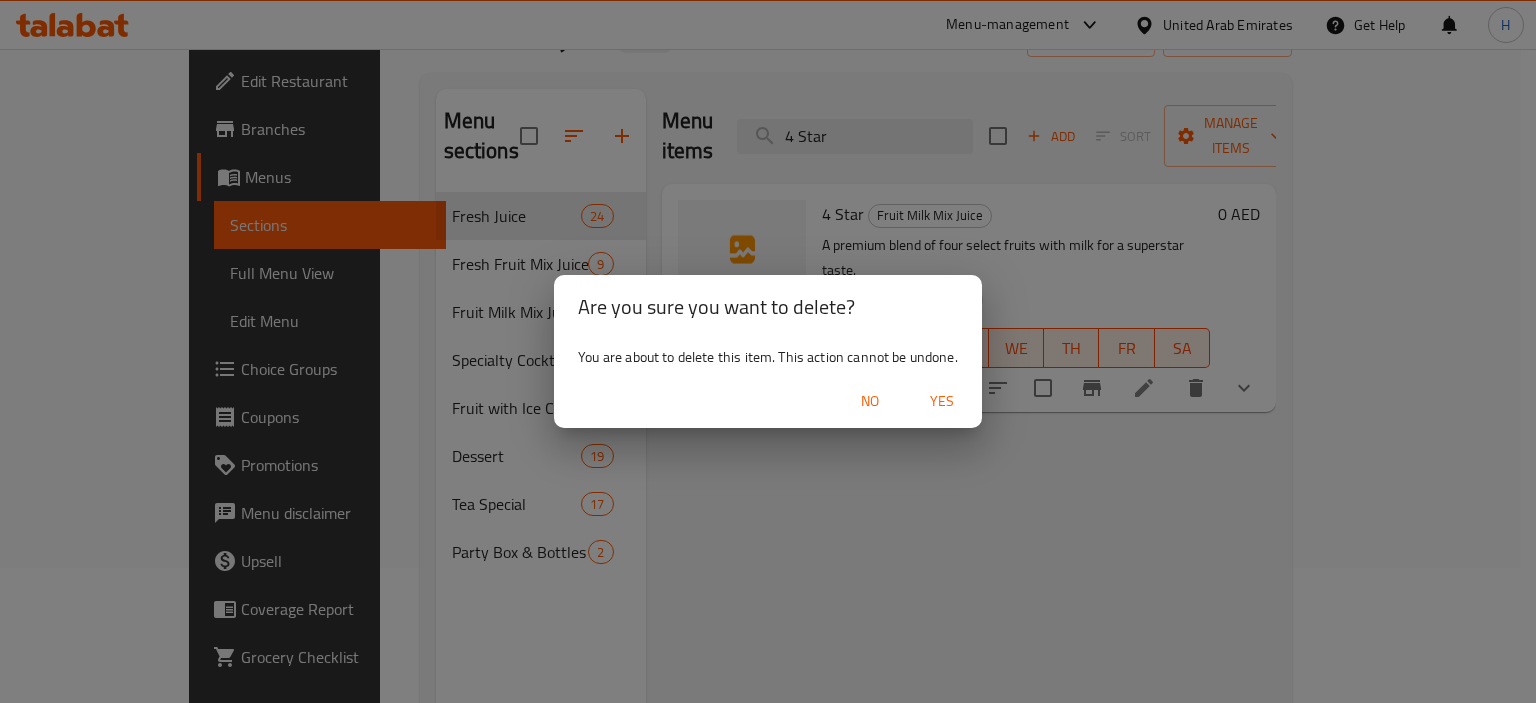click on "Yes" at bounding box center [942, 401] 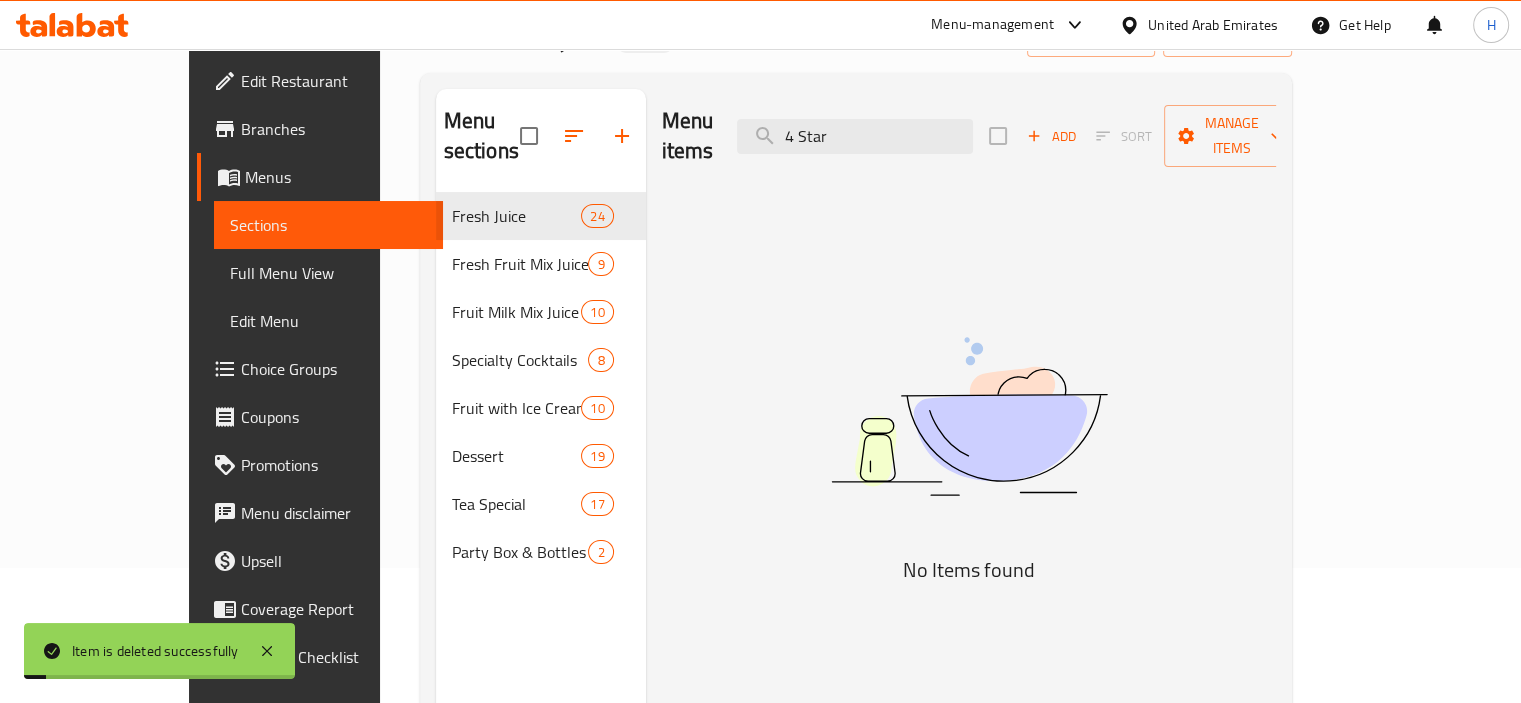 click on "Full Menu View" at bounding box center [328, 273] 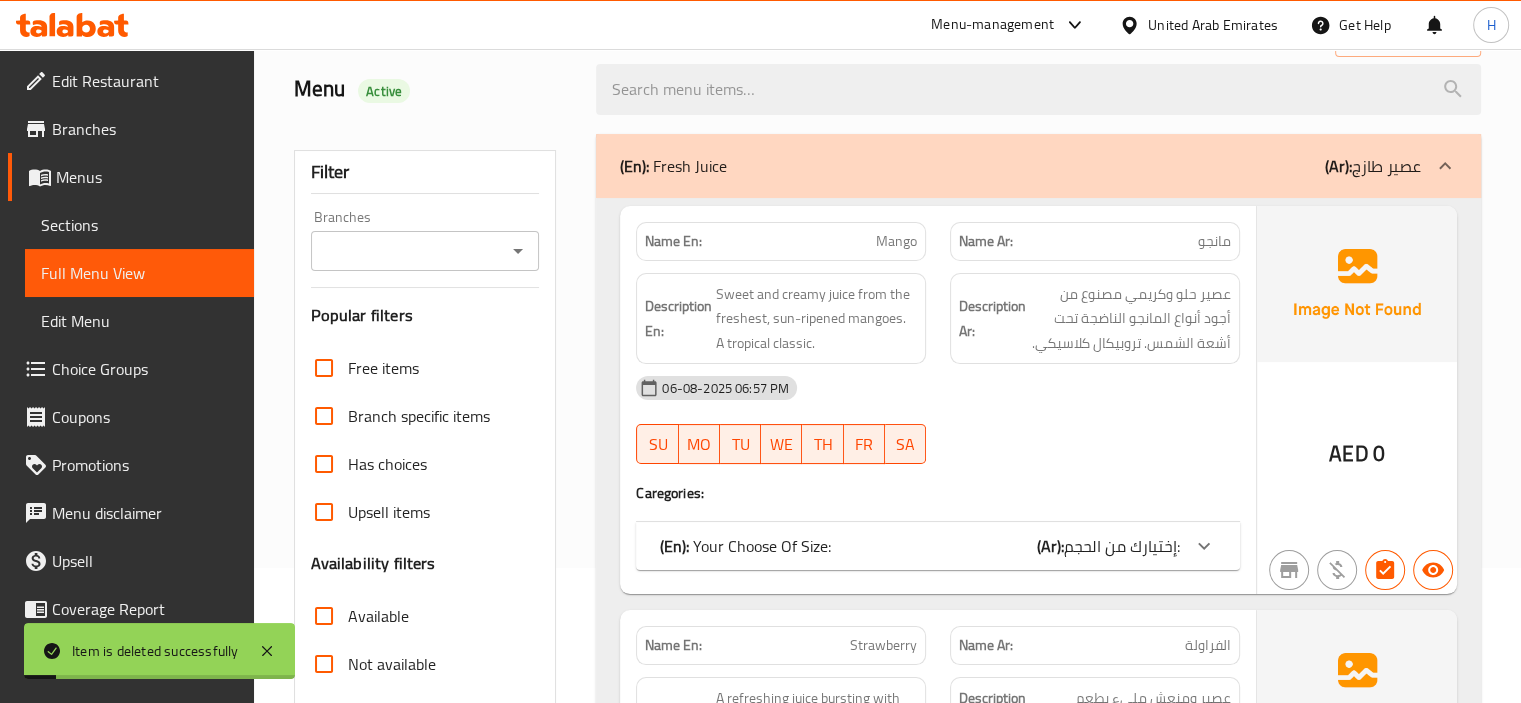 scroll, scrollTop: 392, scrollLeft: 0, axis: vertical 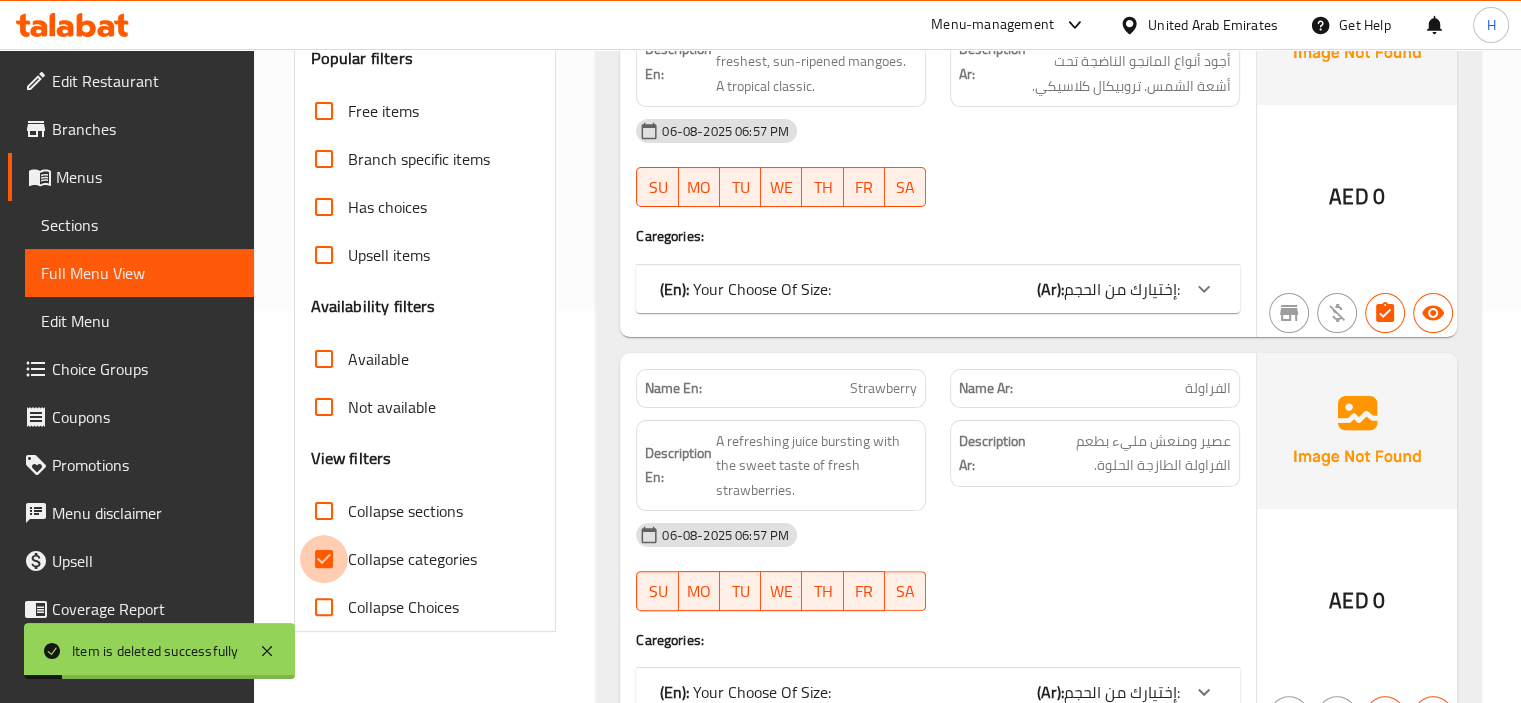 click on "Collapse categories" at bounding box center [324, 559] 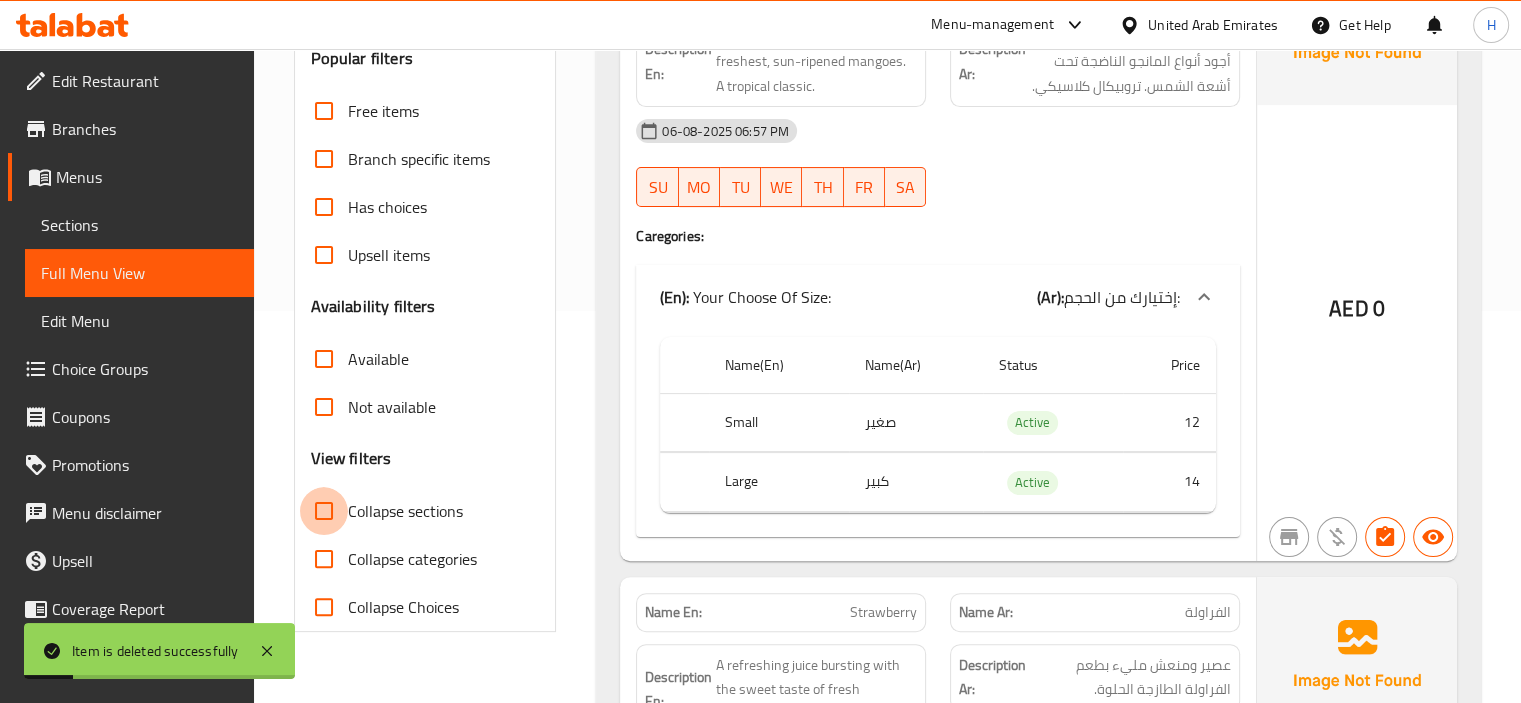 click on "Collapse sections" at bounding box center (324, 511) 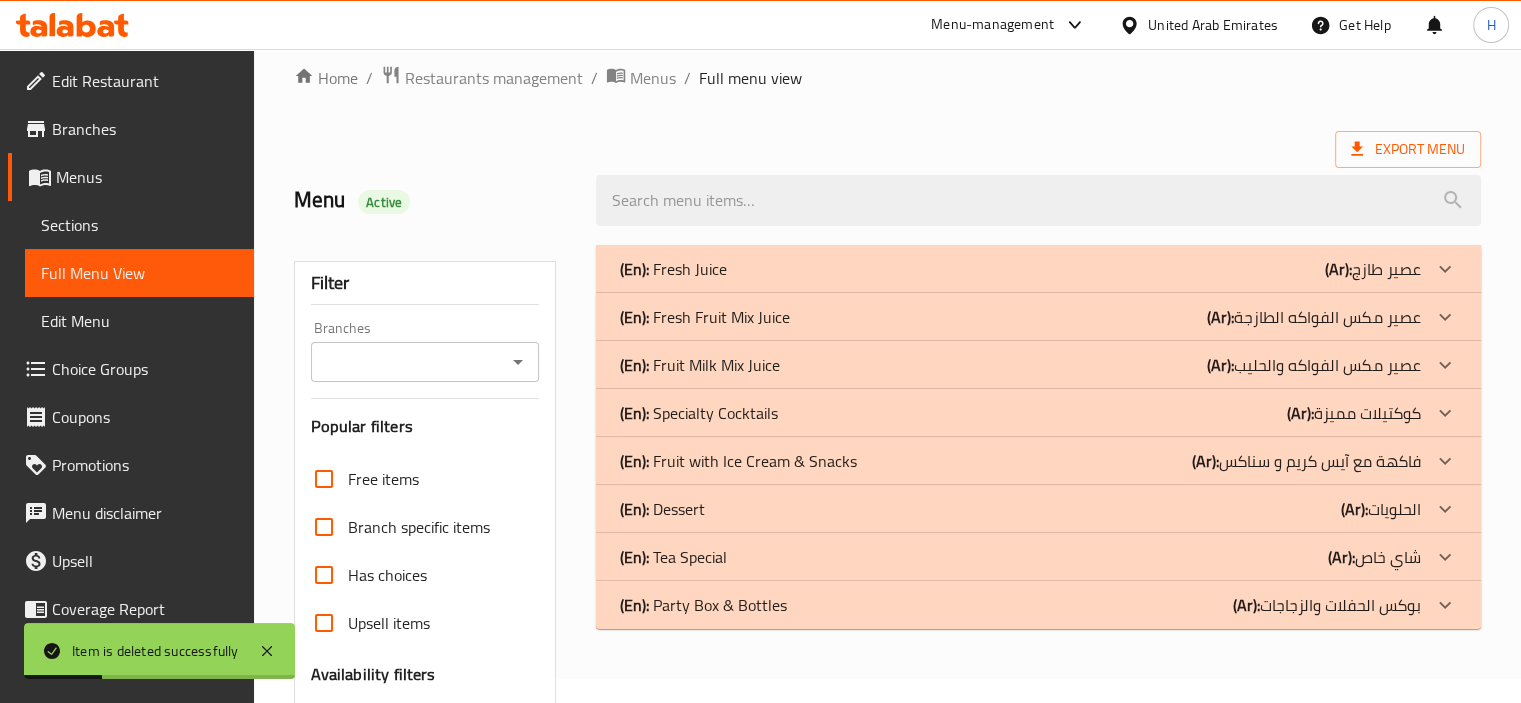 scroll, scrollTop: 0, scrollLeft: 0, axis: both 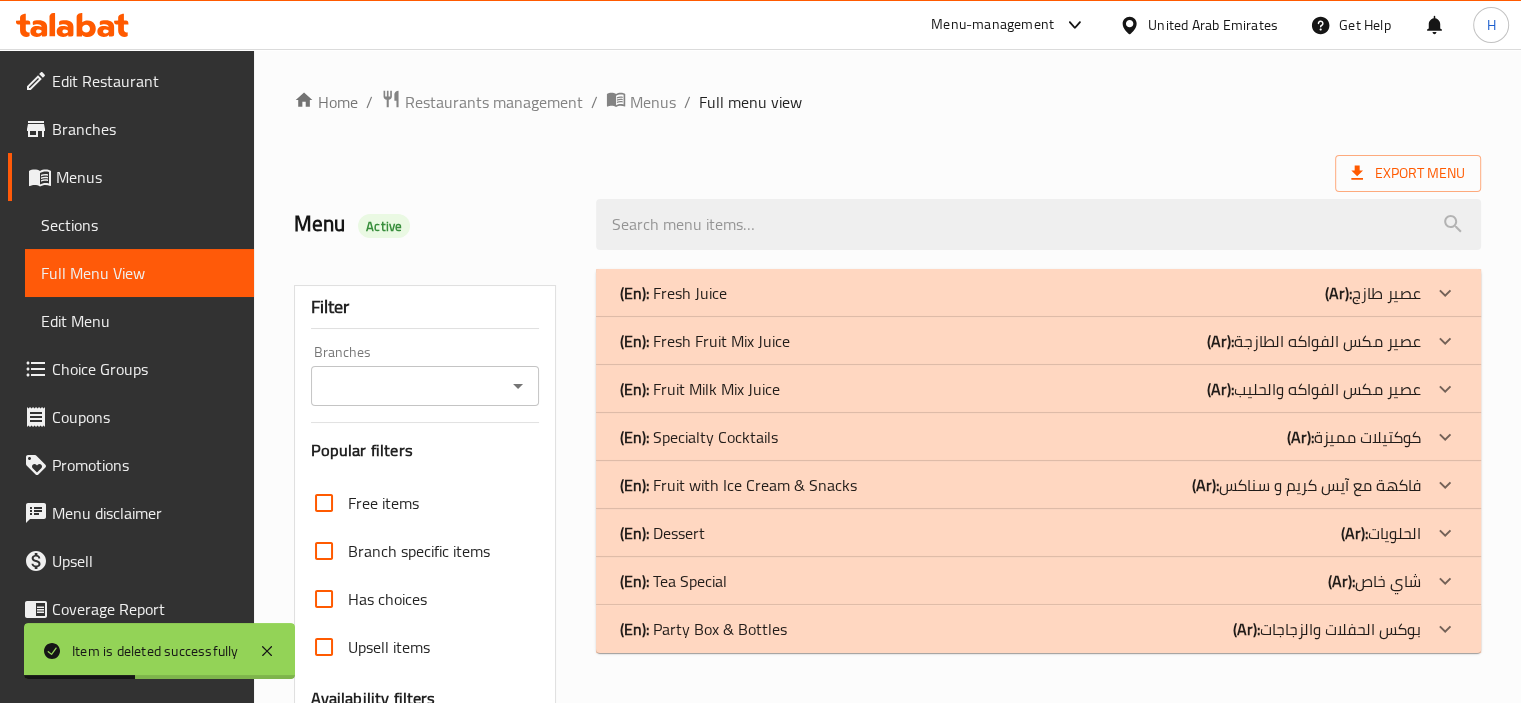 click on "(En):   Fruit Milk Mix Juice (Ar): عصير مكس الفواكه والحليب" at bounding box center [1020, 293] 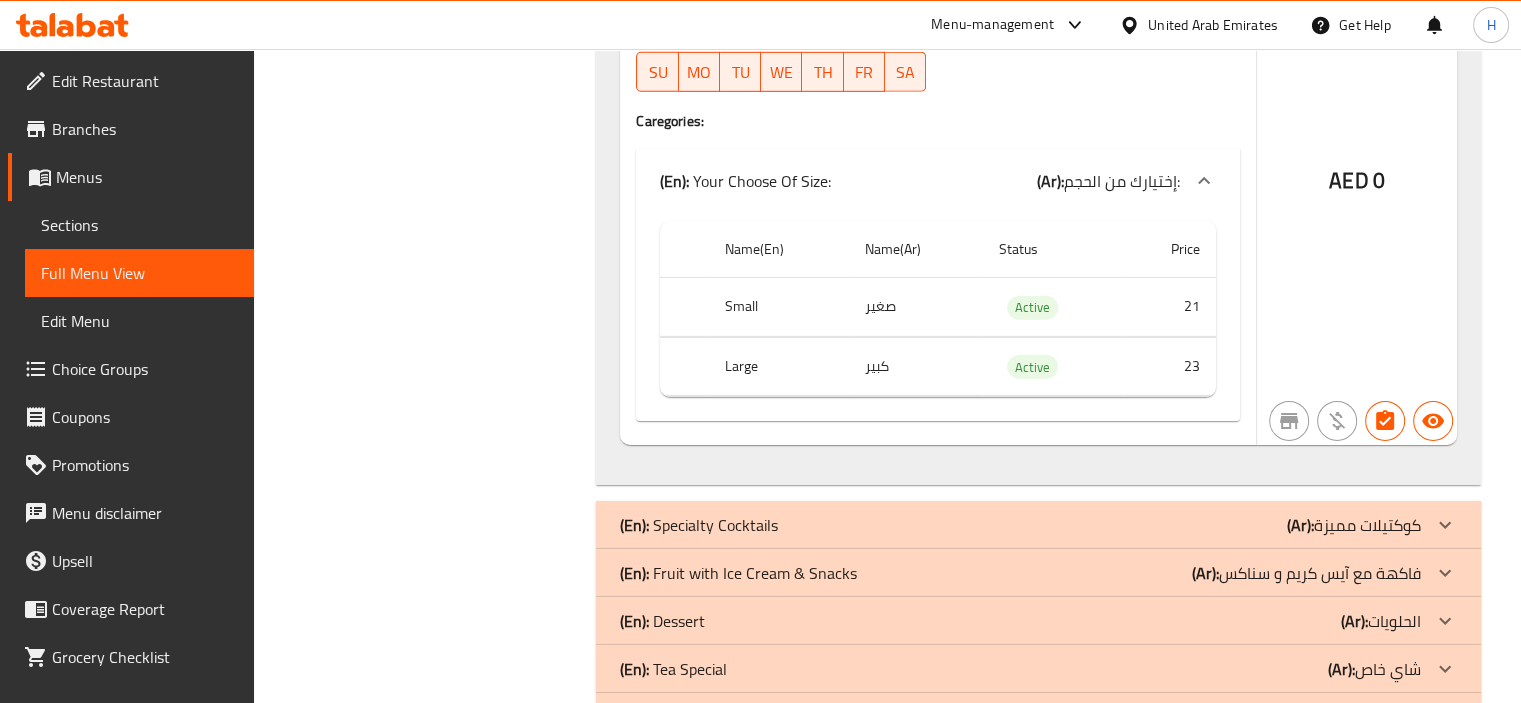 scroll, scrollTop: 6340, scrollLeft: 0, axis: vertical 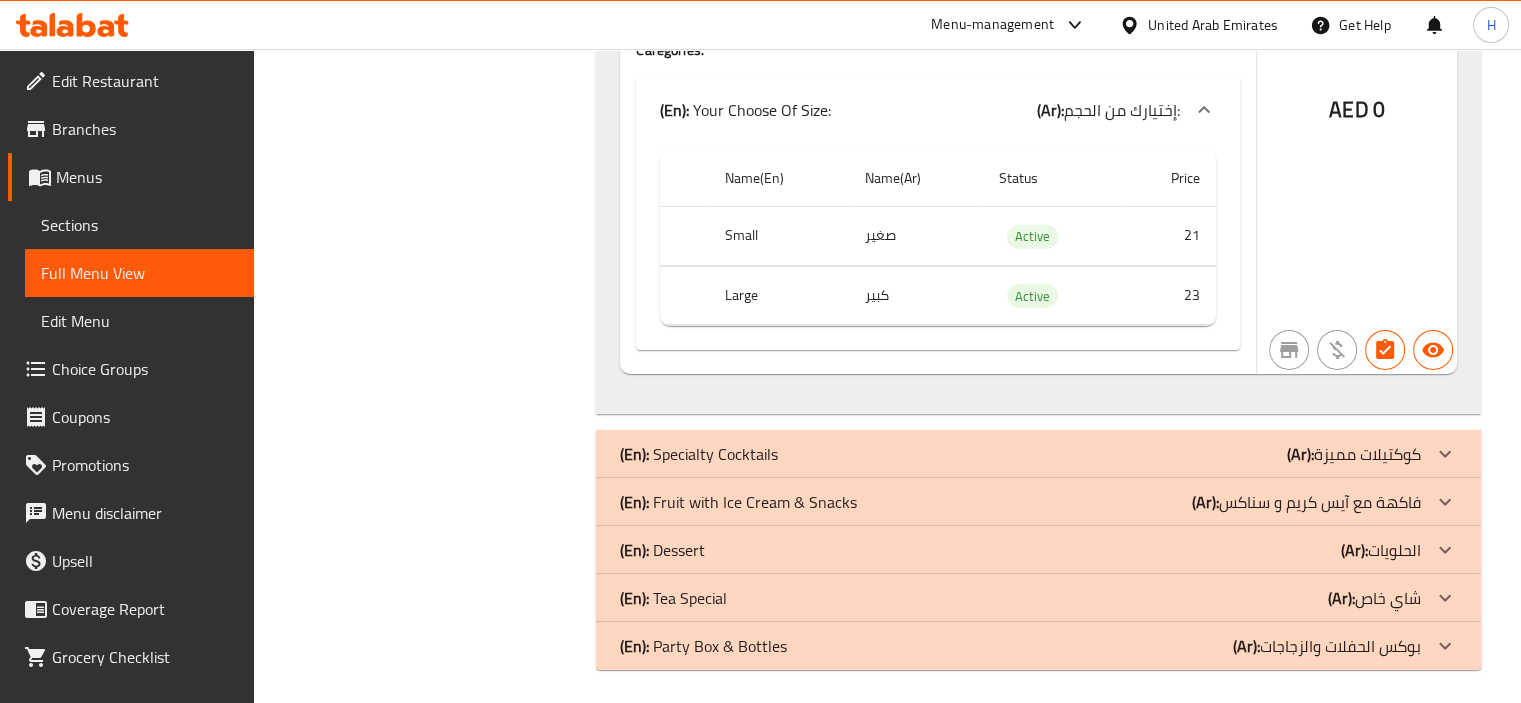 click on "Name(En) Name(Ar) Status Price Small صغير Active 21 Large كبير Active 23" at bounding box center [938, -5428] 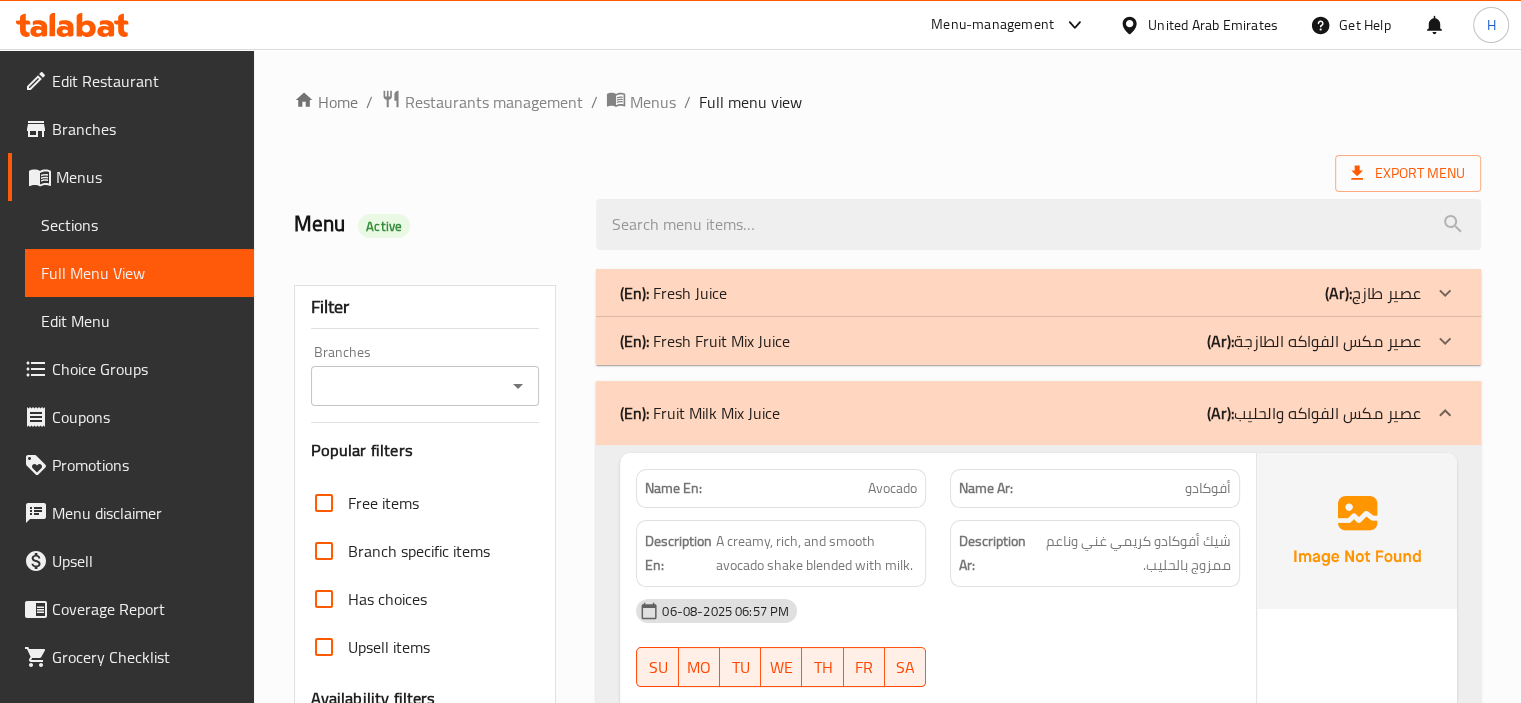 scroll, scrollTop: 42, scrollLeft: 0, axis: vertical 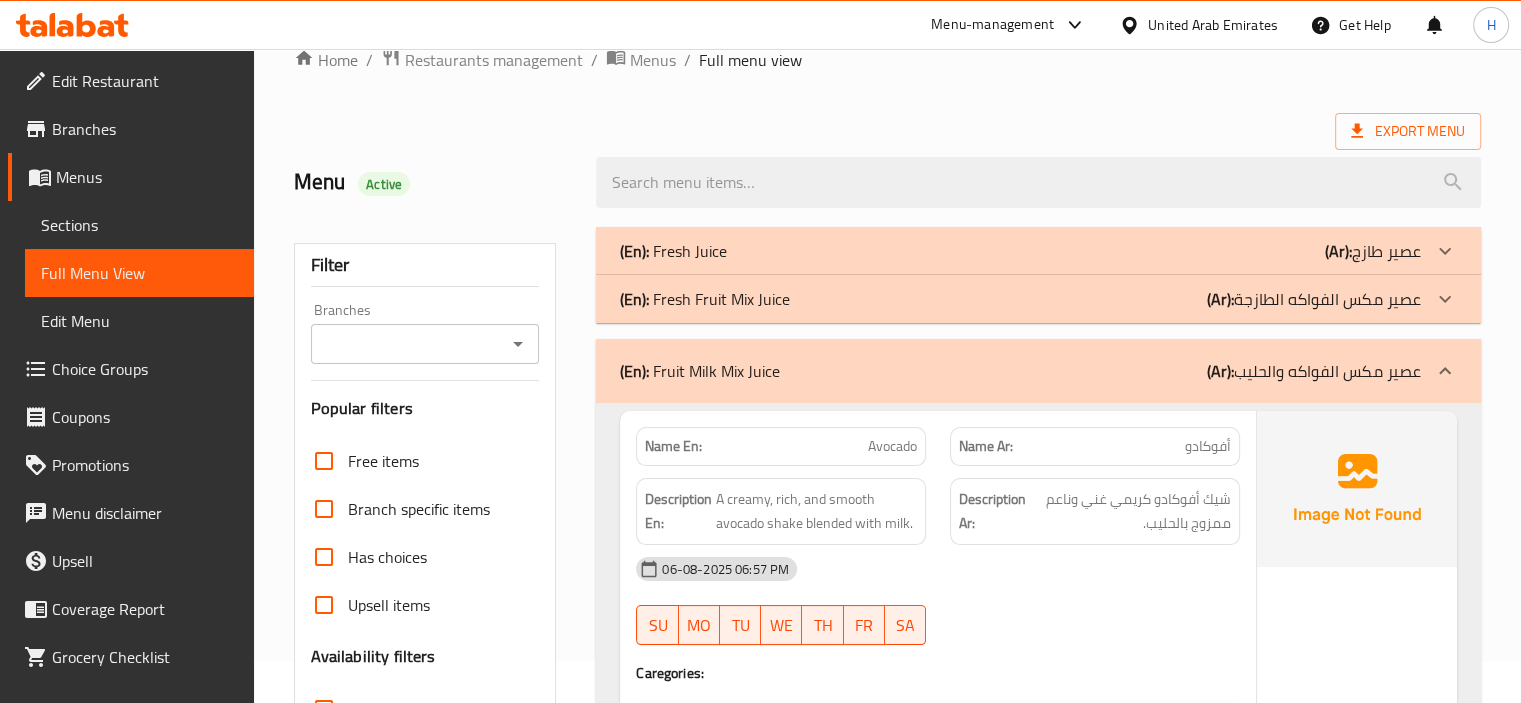 click on "(En):   Fruit Milk Mix Juice (Ar): عصير مكس الفواكه والحليب" at bounding box center [1038, 371] 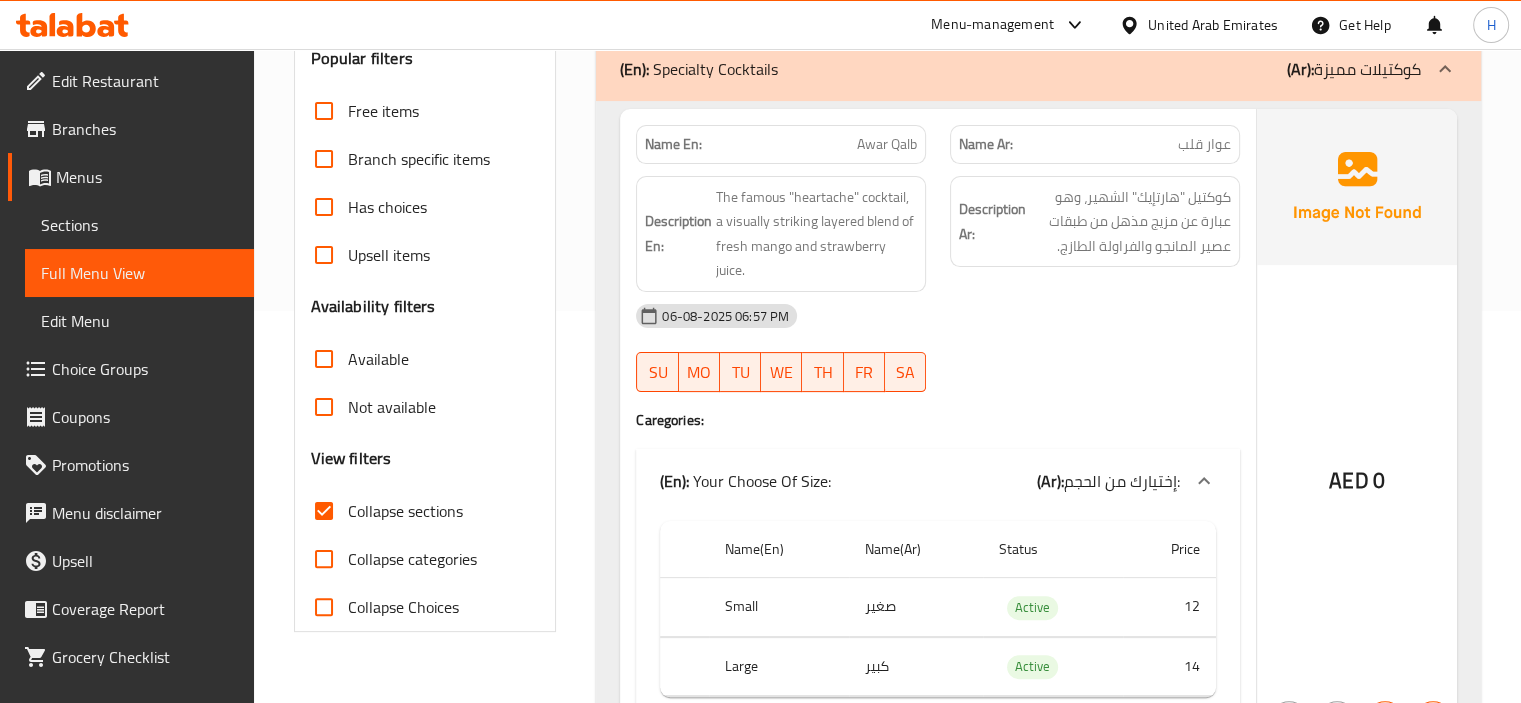 scroll, scrollTop: 398, scrollLeft: 0, axis: vertical 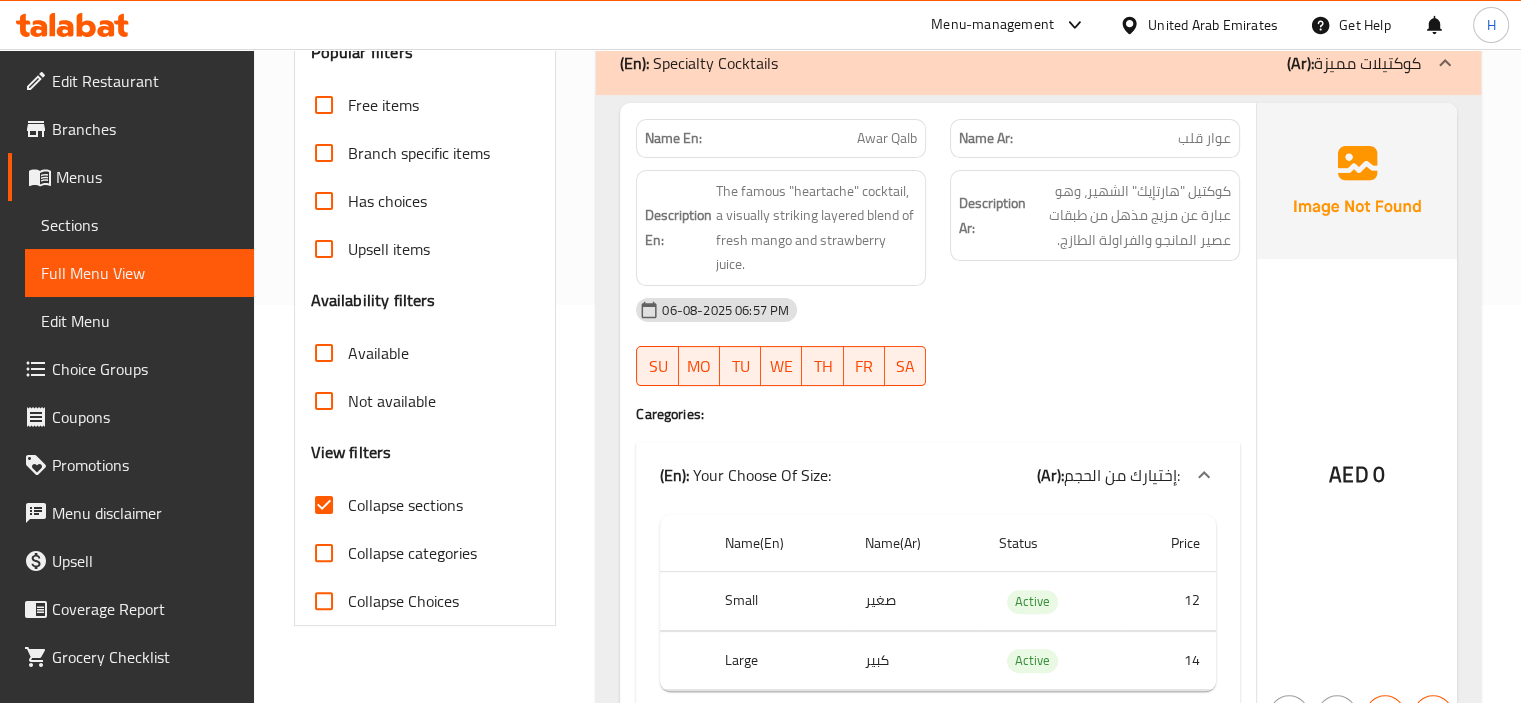 click on "AED 0" at bounding box center (1357, 421) 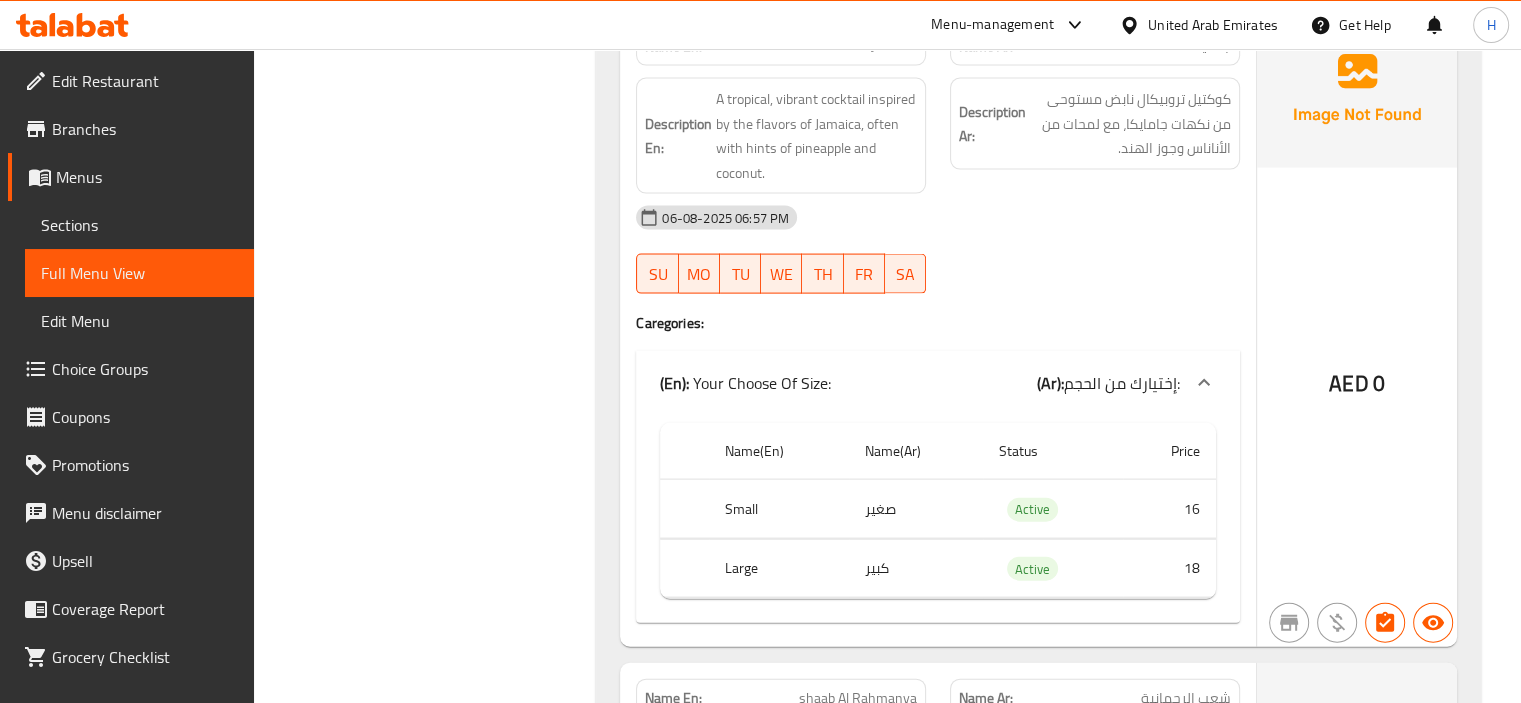 scroll, scrollTop: 4184, scrollLeft: 0, axis: vertical 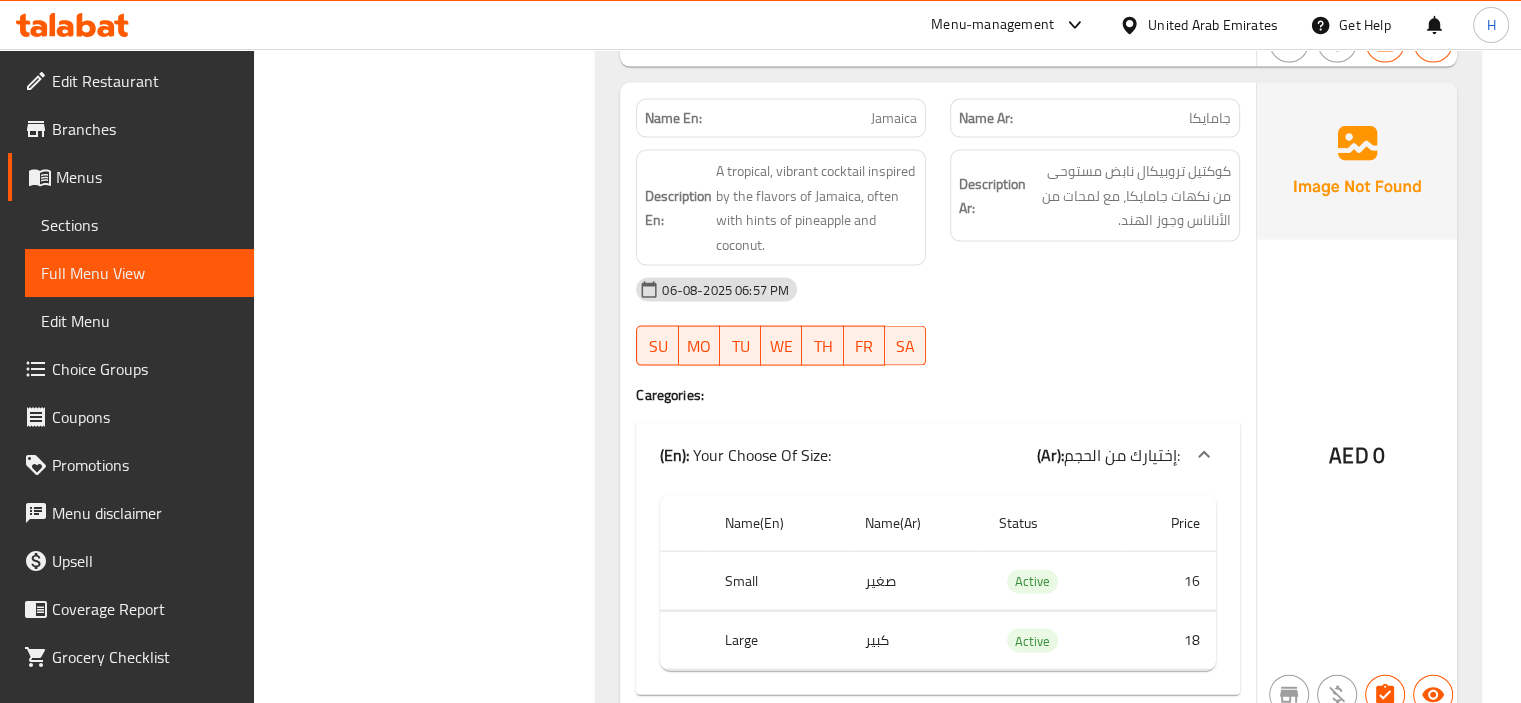 click on "Jamaica" at bounding box center [894, 118] 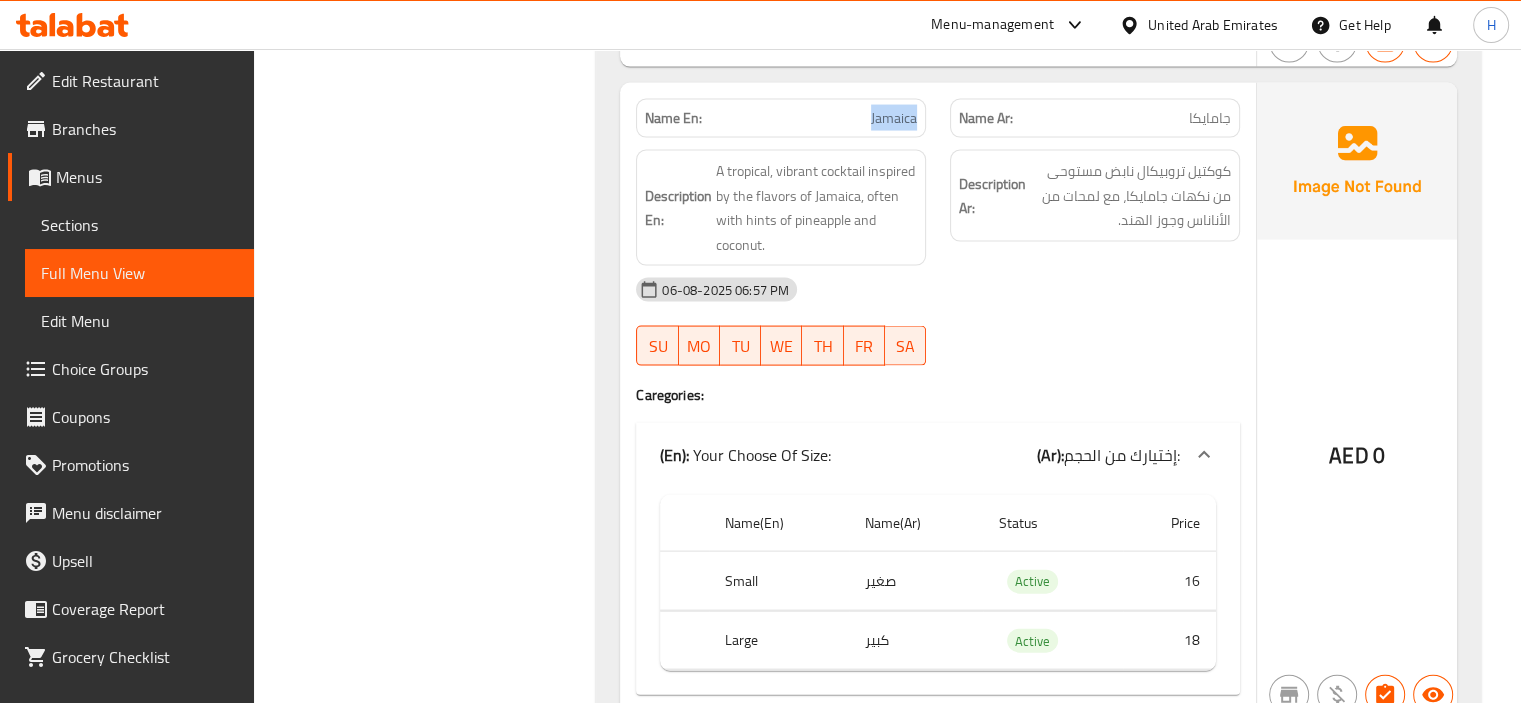 click on "Jamaica" at bounding box center (894, 118) 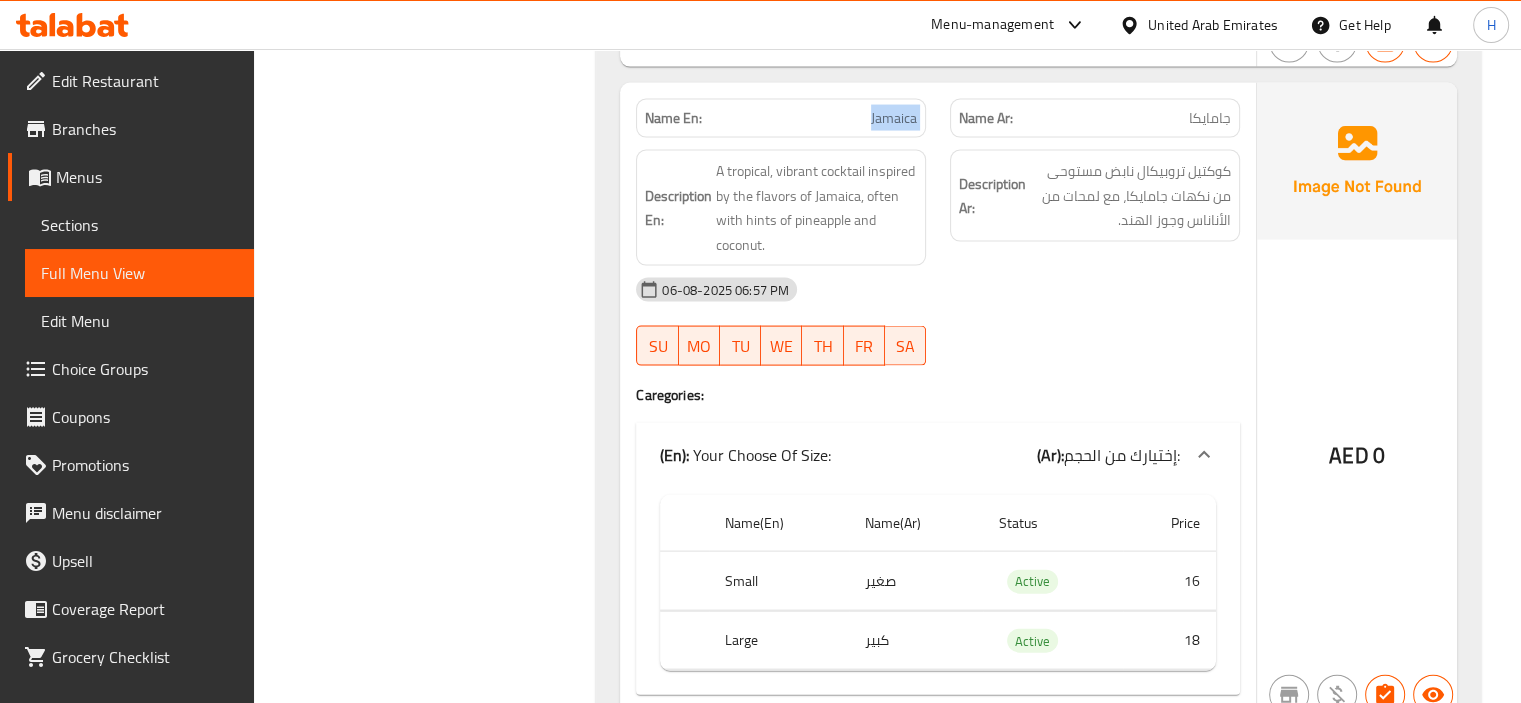 click on "Jamaica" at bounding box center [894, 118] 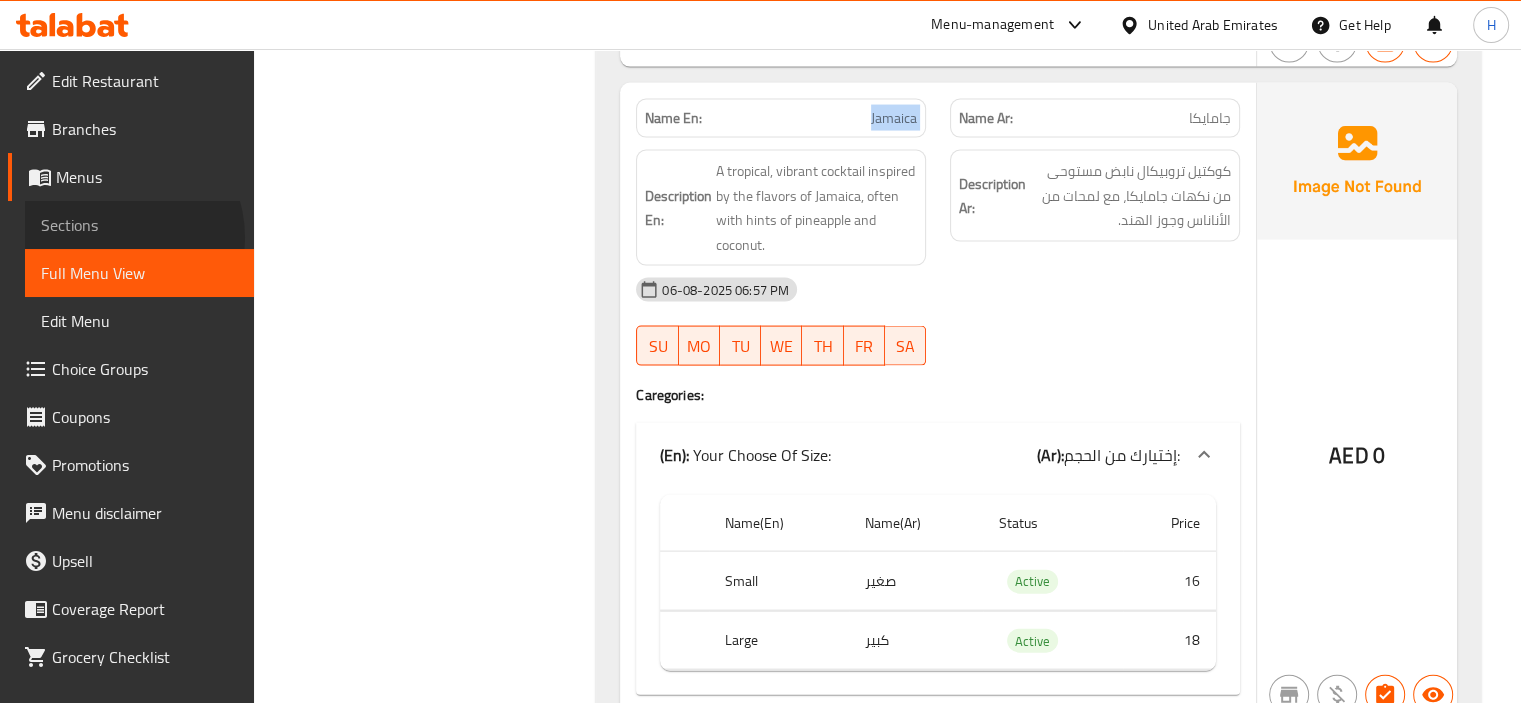 click on "Sections" at bounding box center (139, 225) 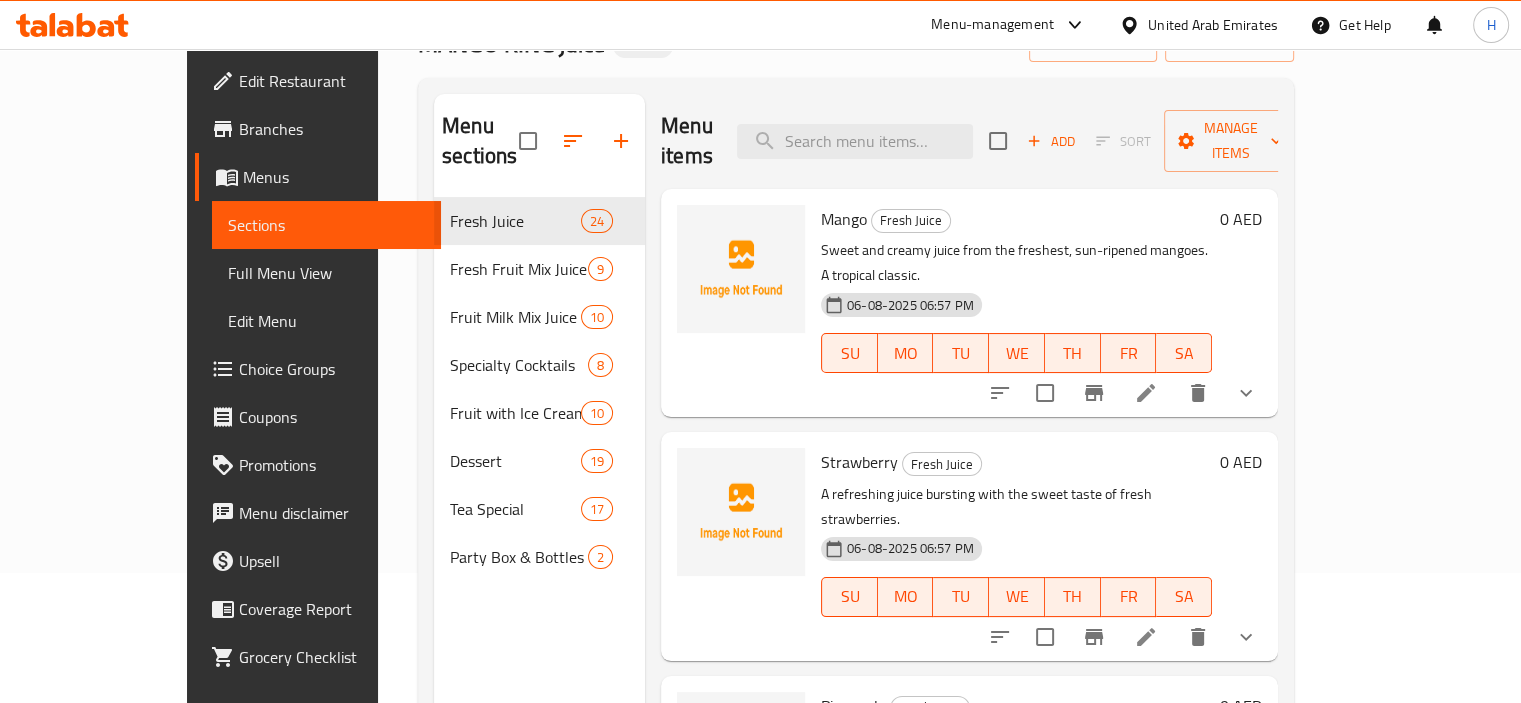scroll, scrollTop: 111, scrollLeft: 0, axis: vertical 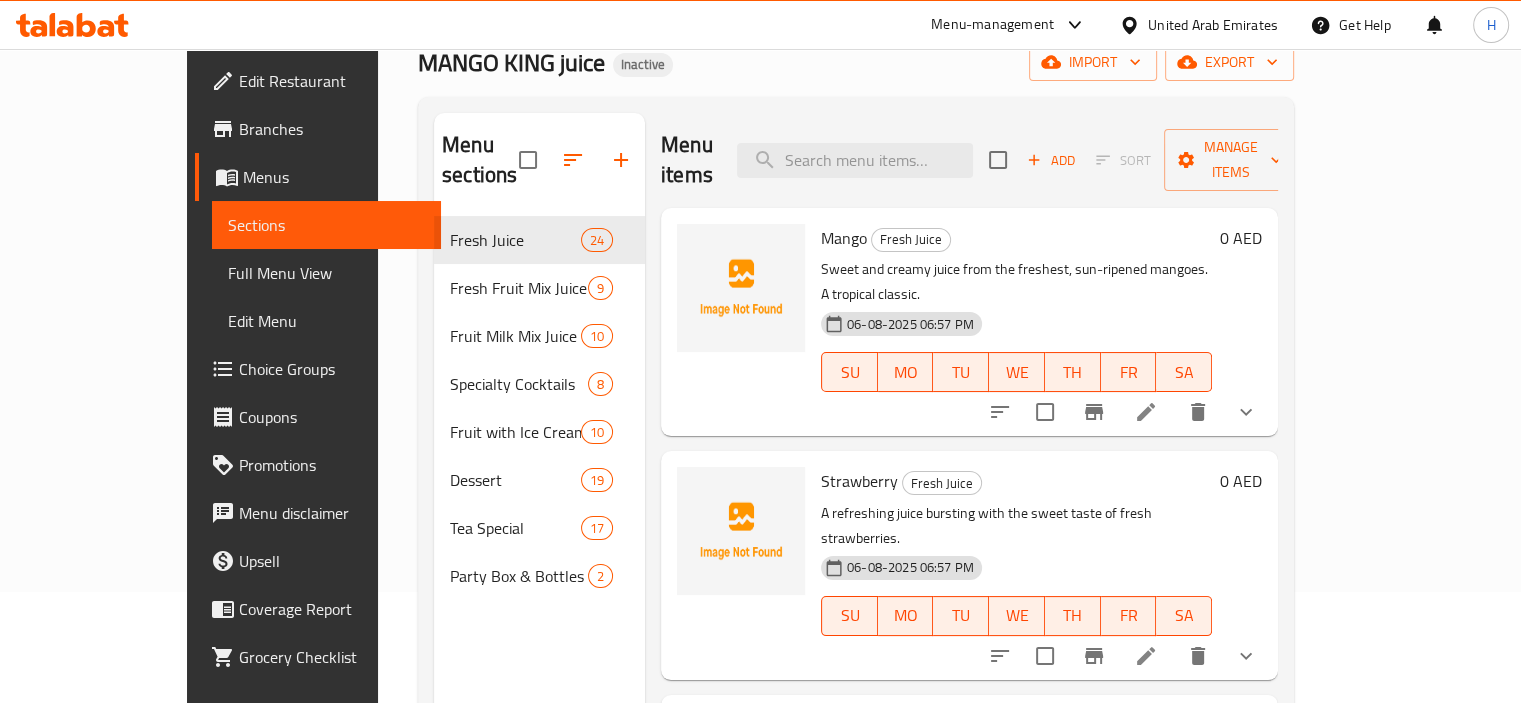 click at bounding box center [855, 160] 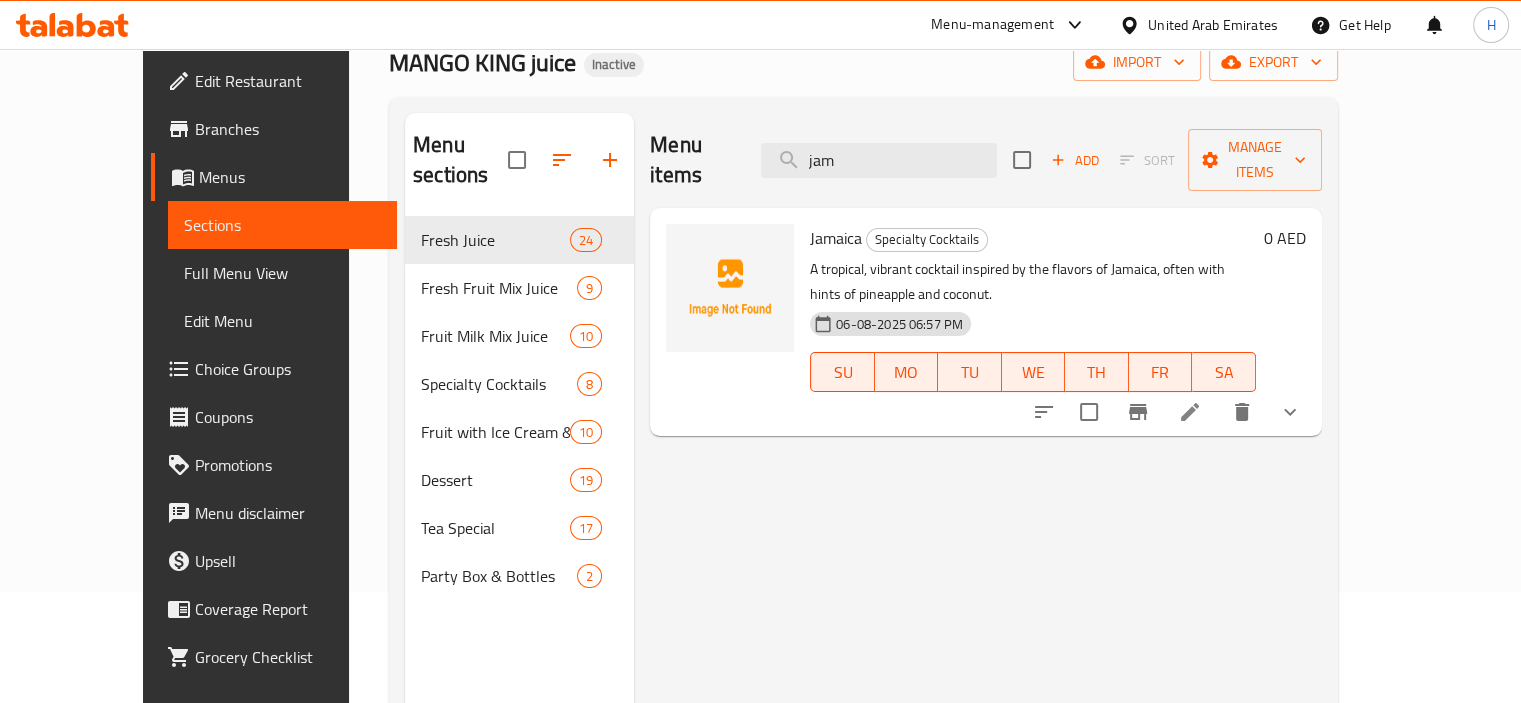 type on "jam" 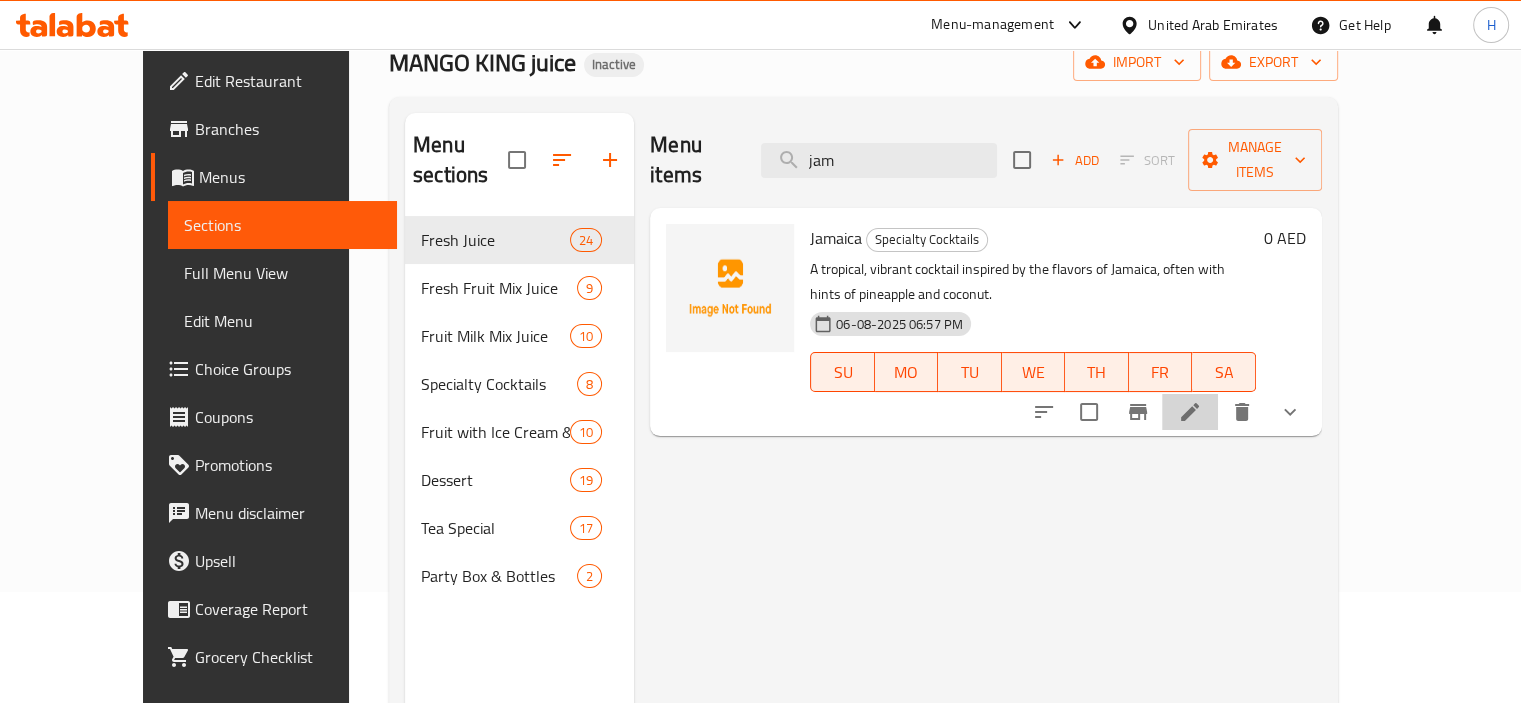 click at bounding box center (1190, 412) 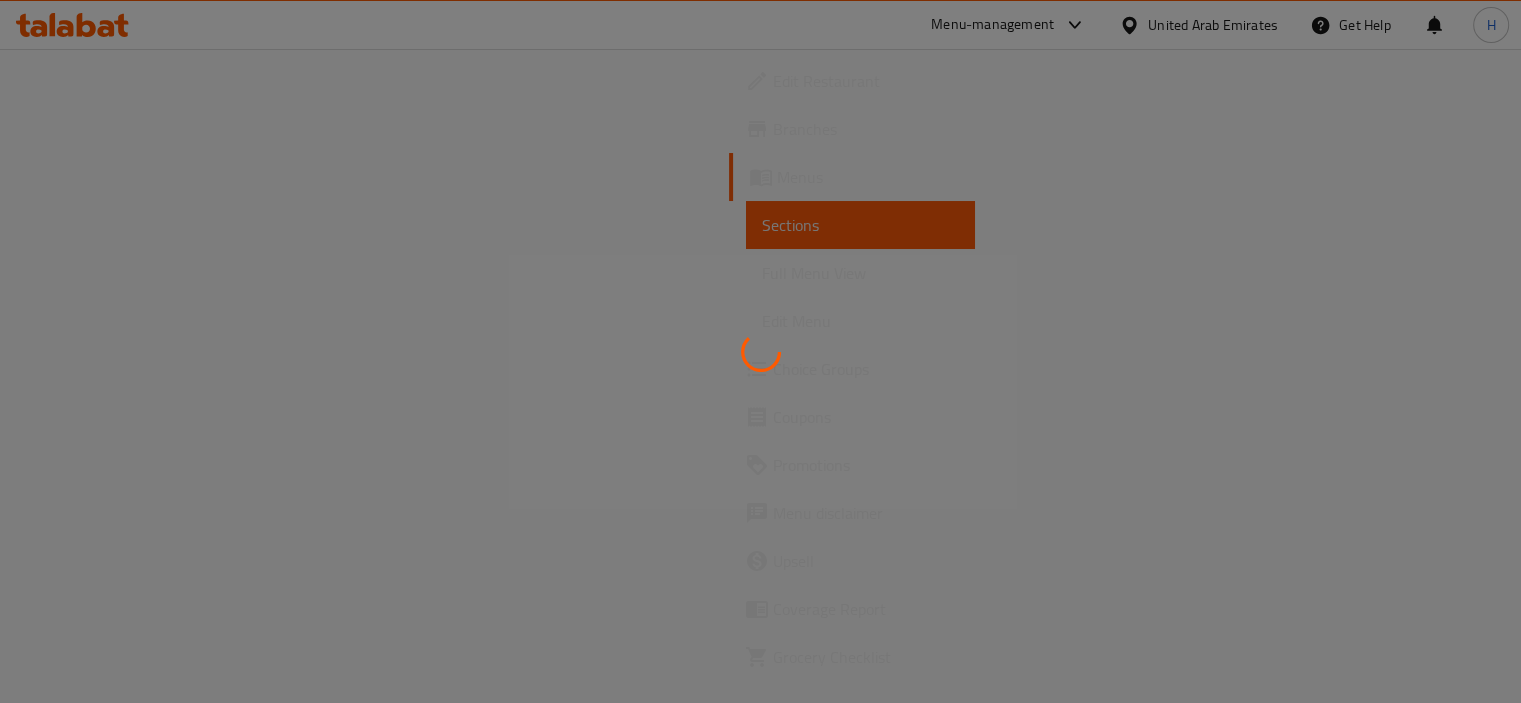 scroll, scrollTop: 0, scrollLeft: 0, axis: both 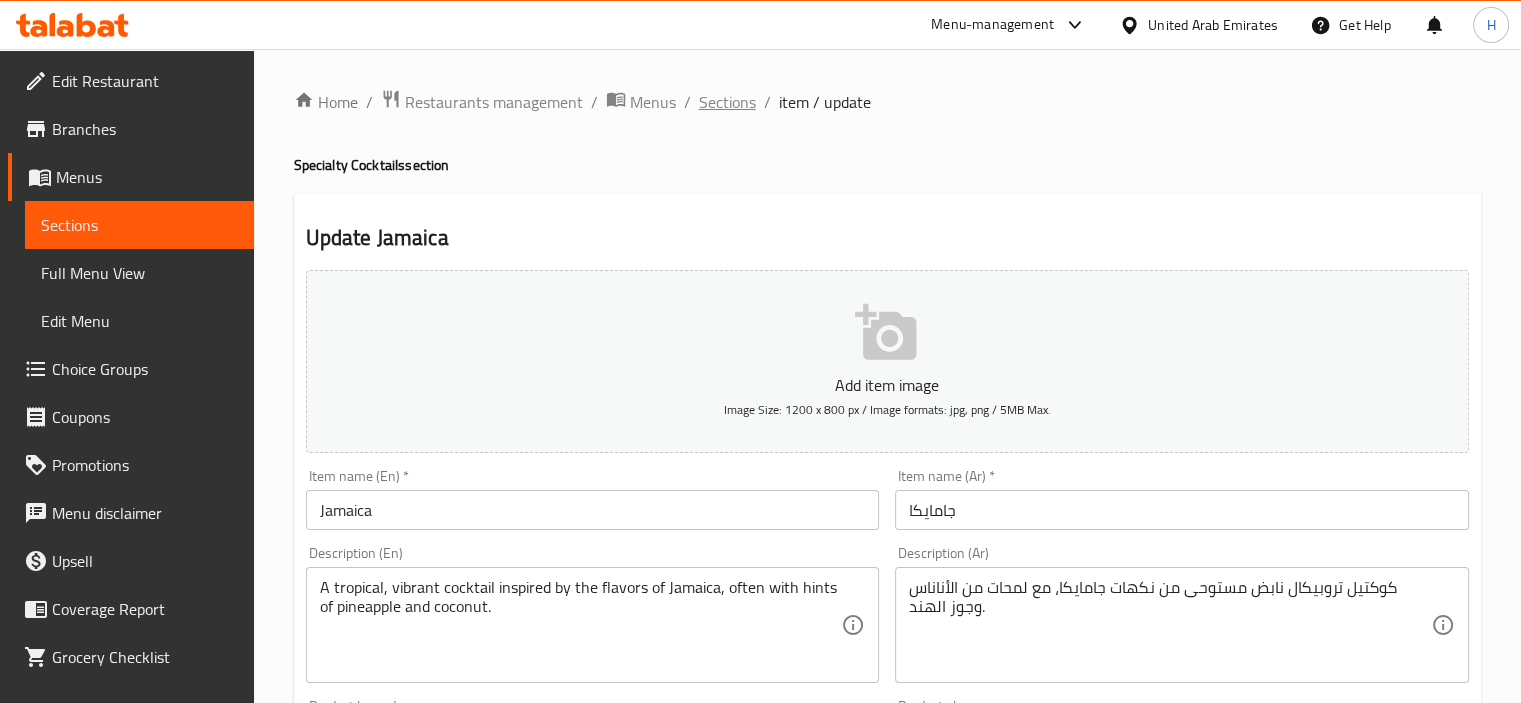 click on "Sections" at bounding box center (727, 102) 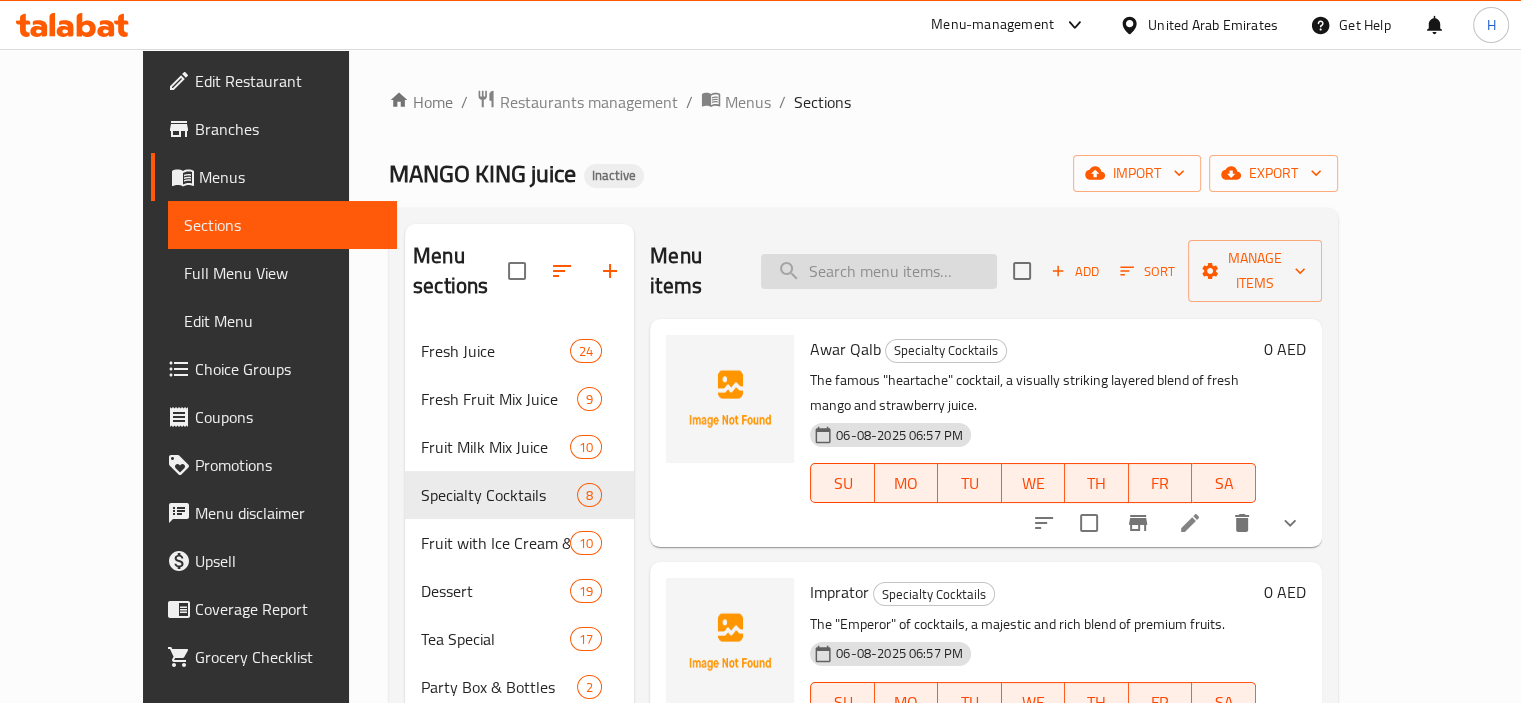 click at bounding box center [879, 271] 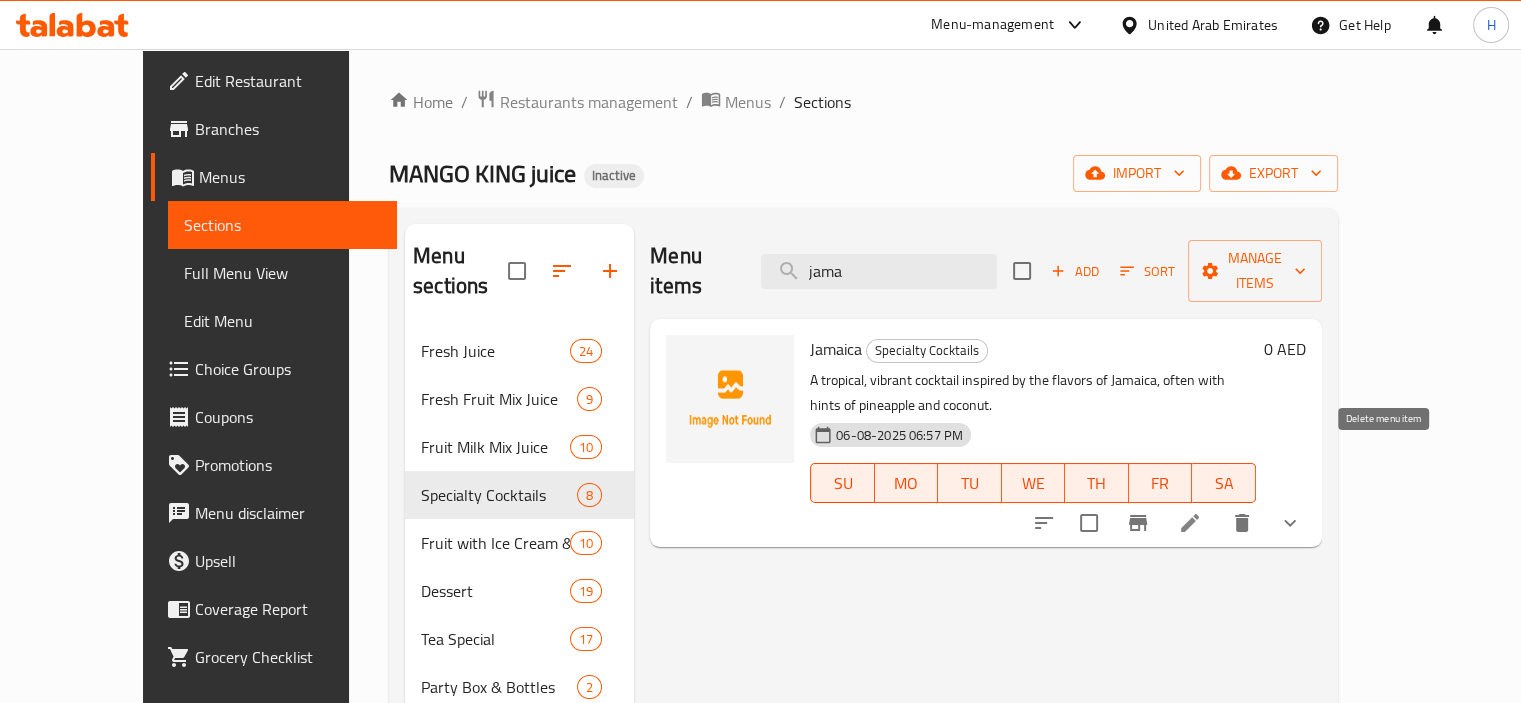 type on "jama" 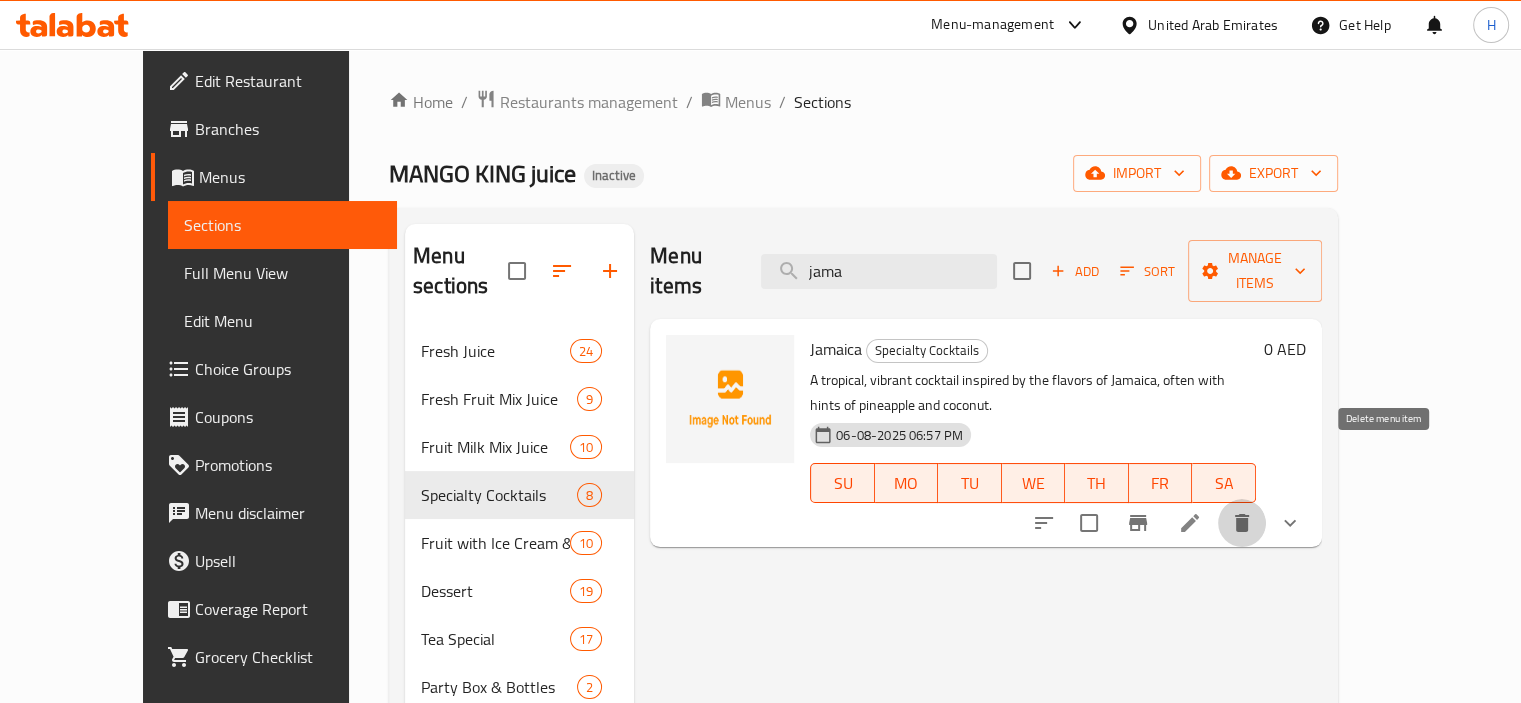click 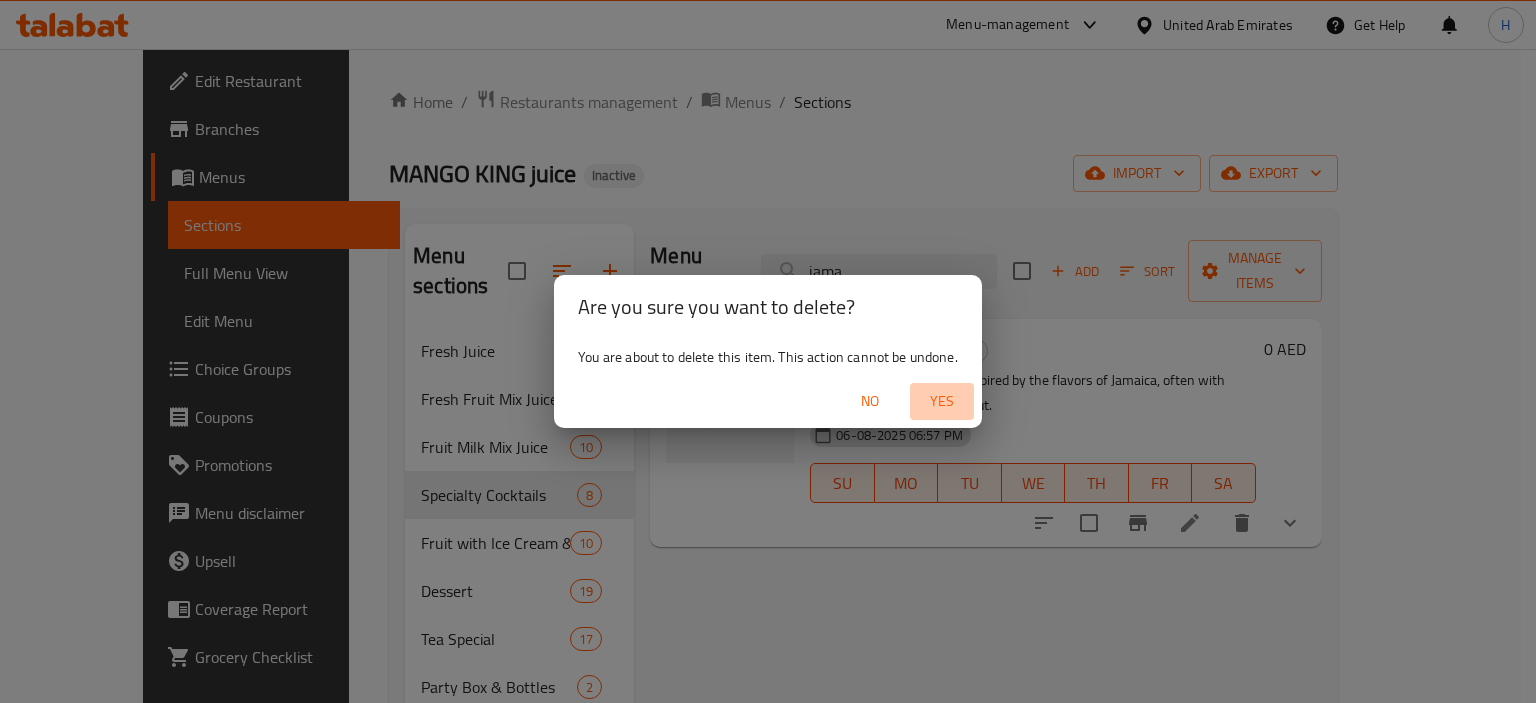 click on "Yes" at bounding box center [942, 401] 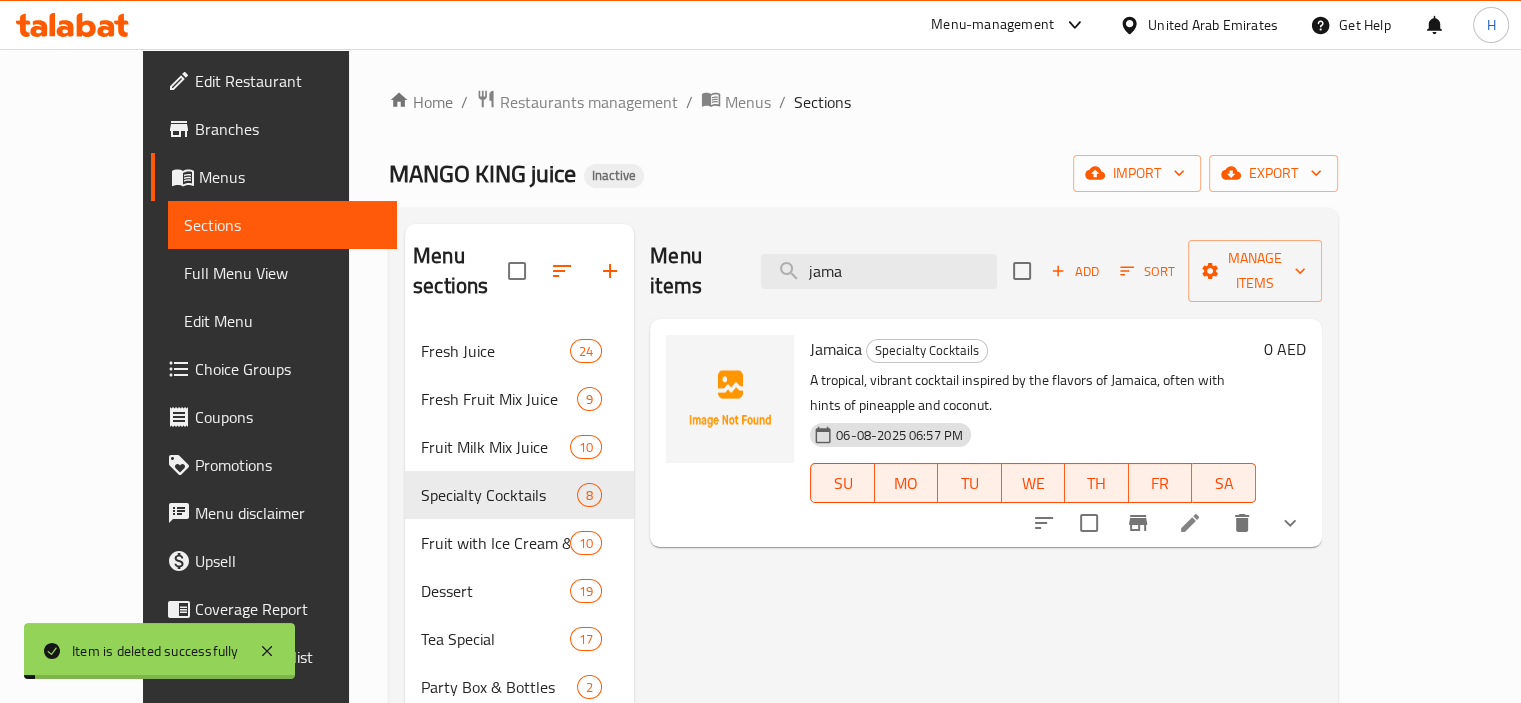 click on "Full Menu View" at bounding box center (282, 273) 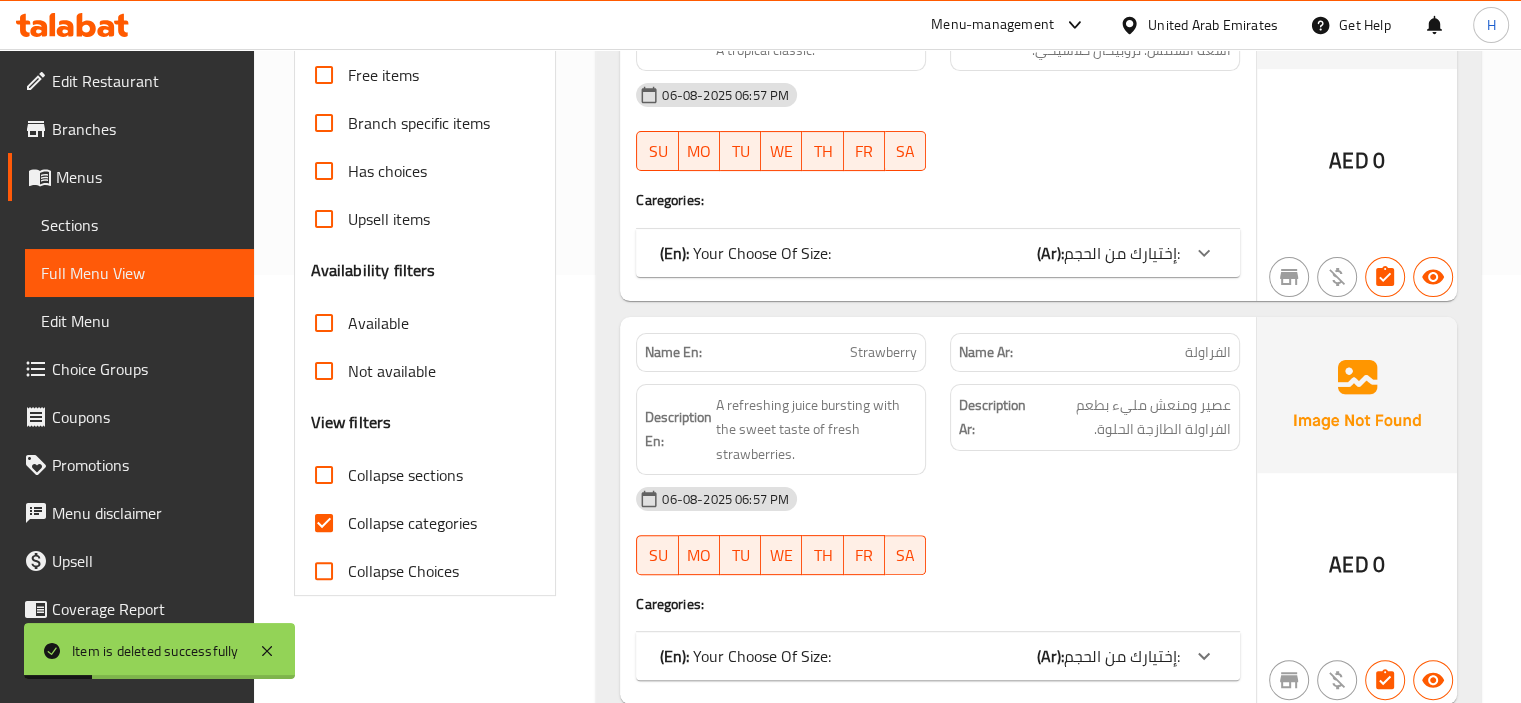 scroll, scrollTop: 439, scrollLeft: 0, axis: vertical 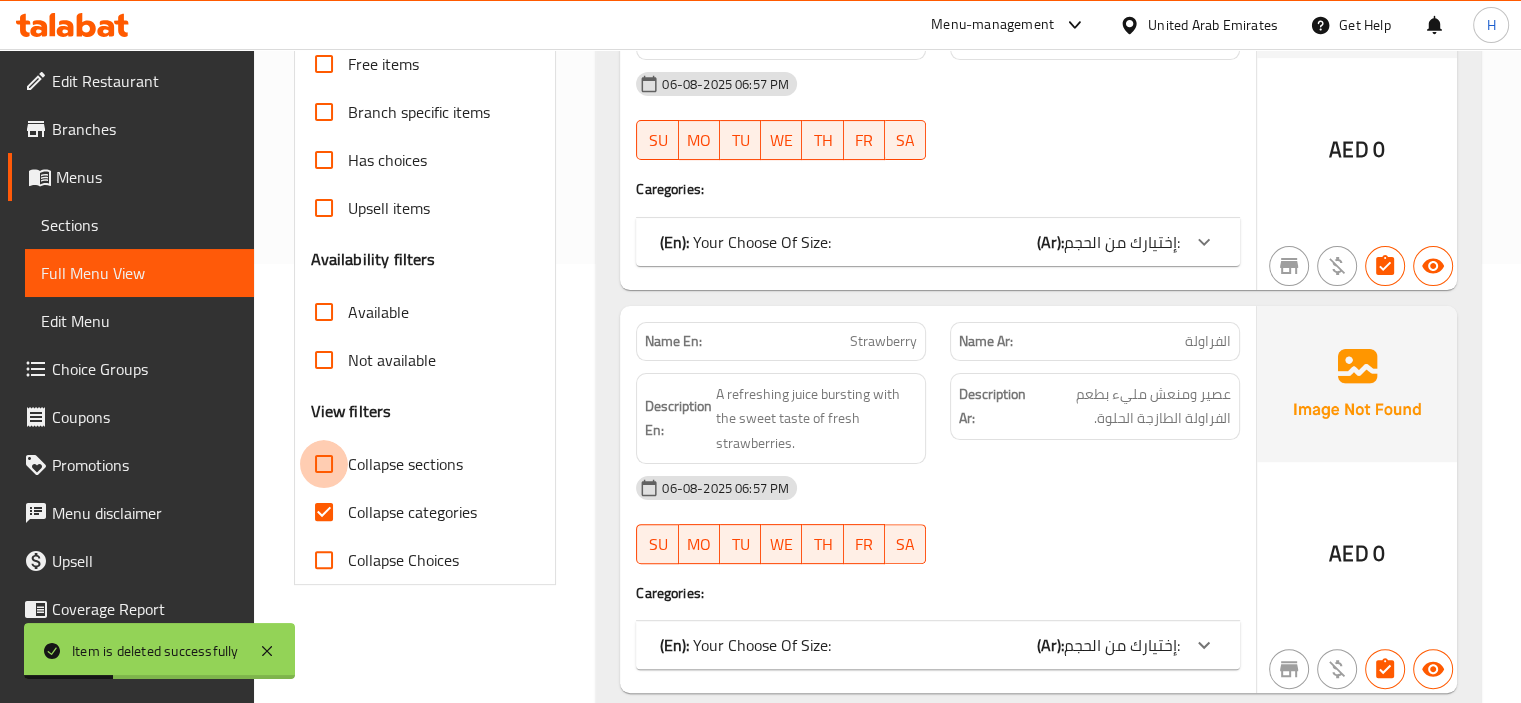 click on "Collapse sections" at bounding box center (324, 464) 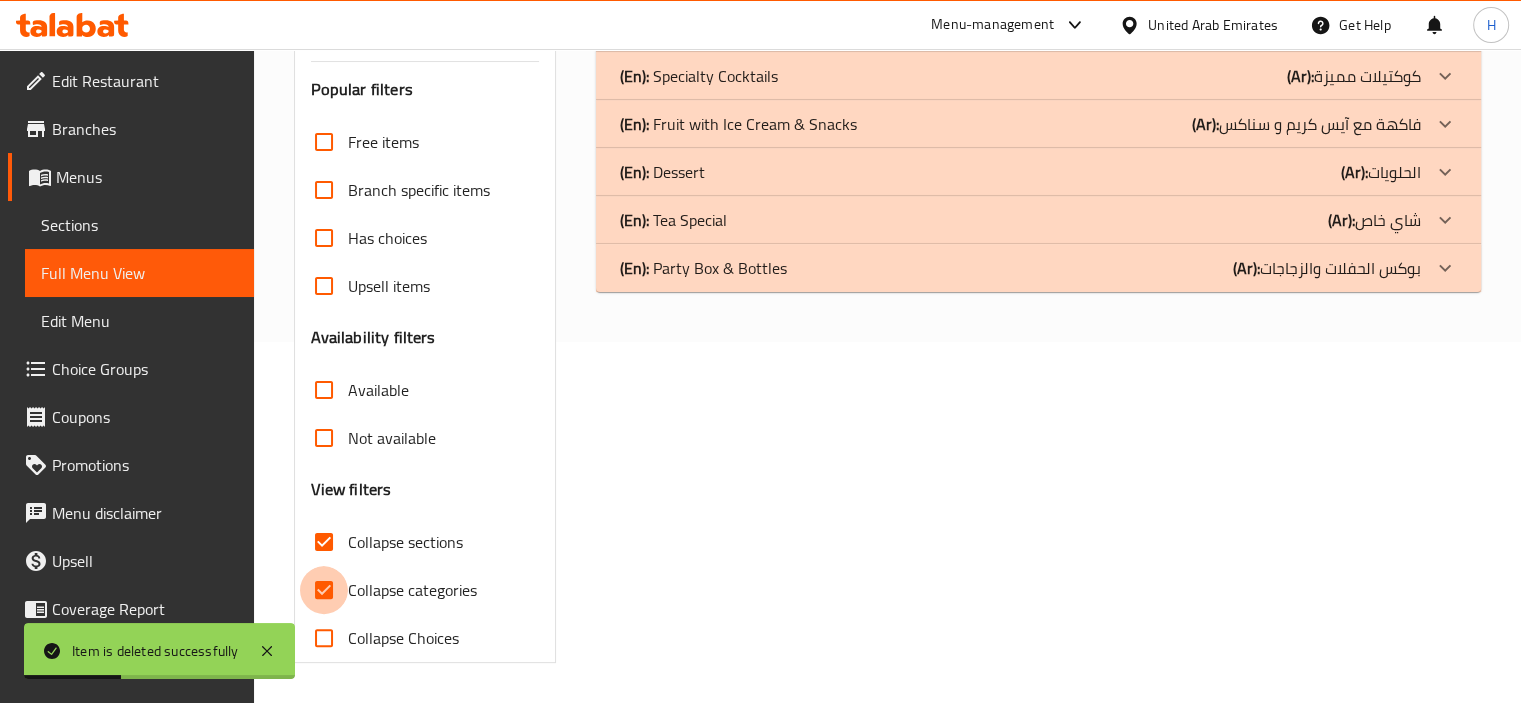 click on "Collapse categories" at bounding box center (324, 590) 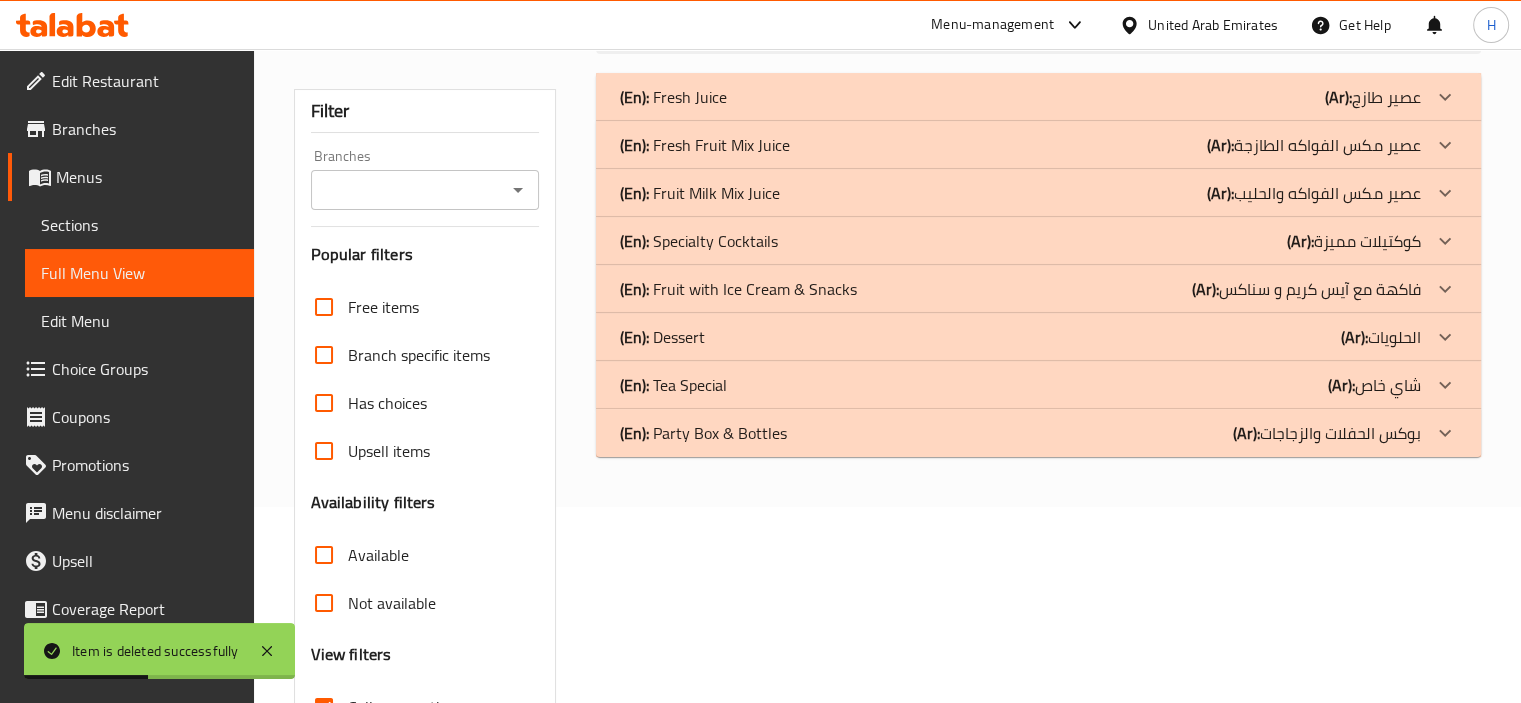 scroll, scrollTop: 193, scrollLeft: 0, axis: vertical 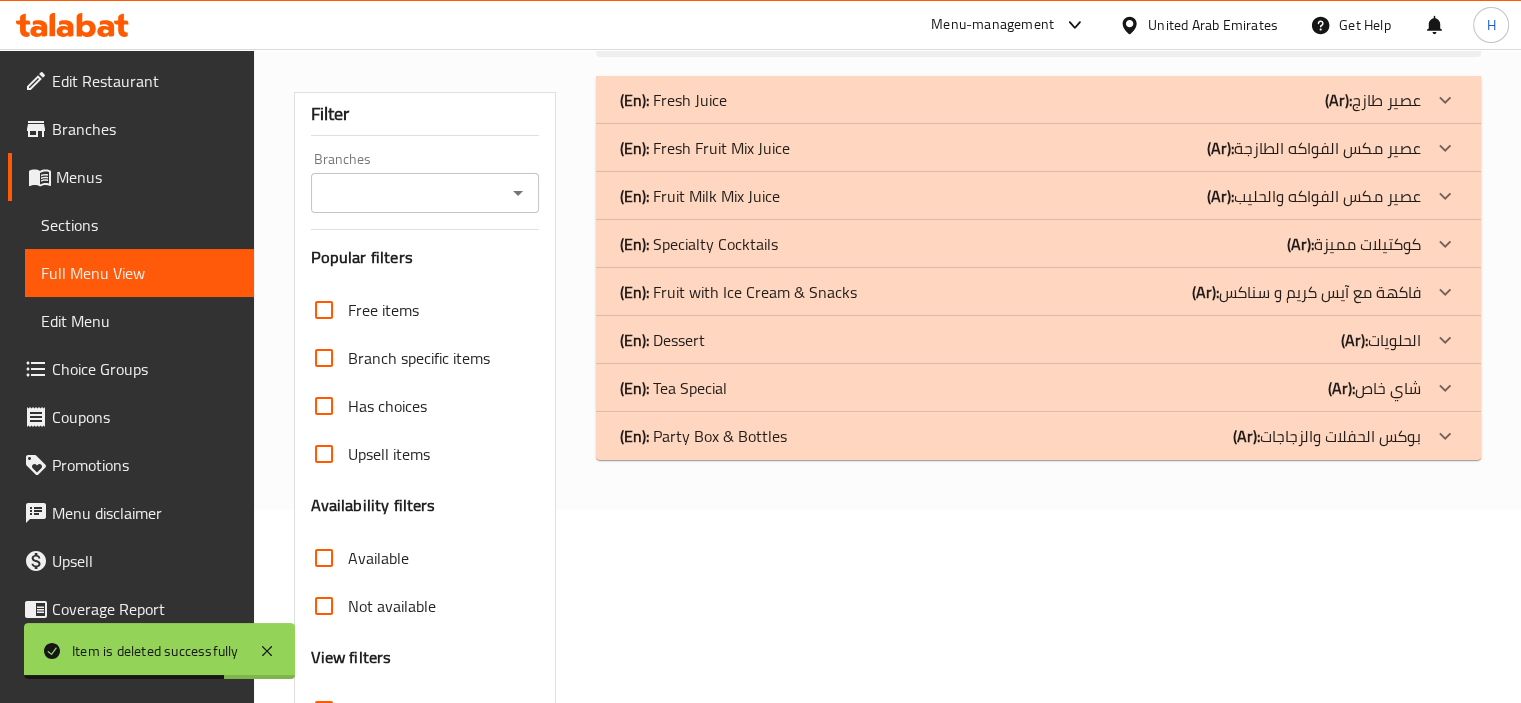 click on "(En):   Fruit with Ice Cream & Snacks (Ar): فاكهة مع آيس كريم و سناكس" at bounding box center (1038, 100) 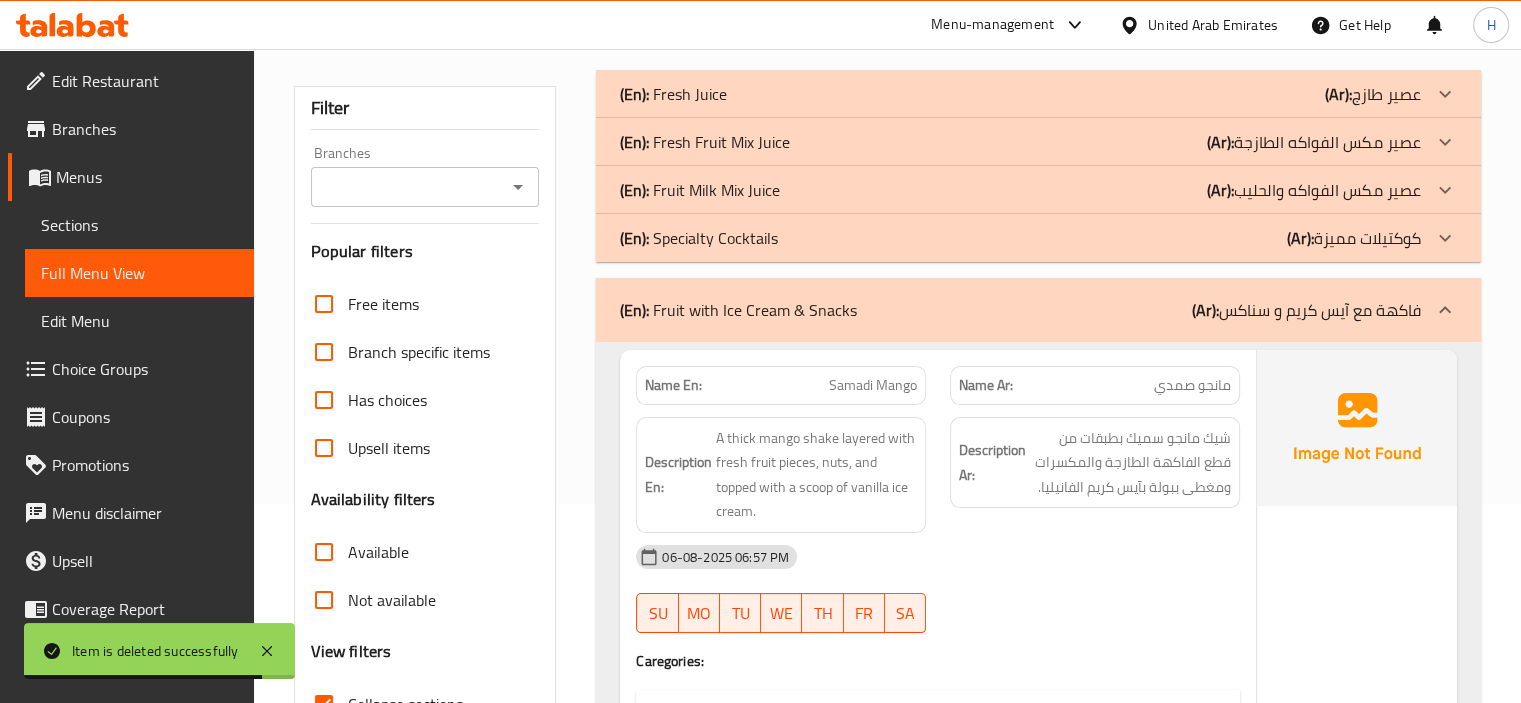 scroll, scrollTop: 197, scrollLeft: 0, axis: vertical 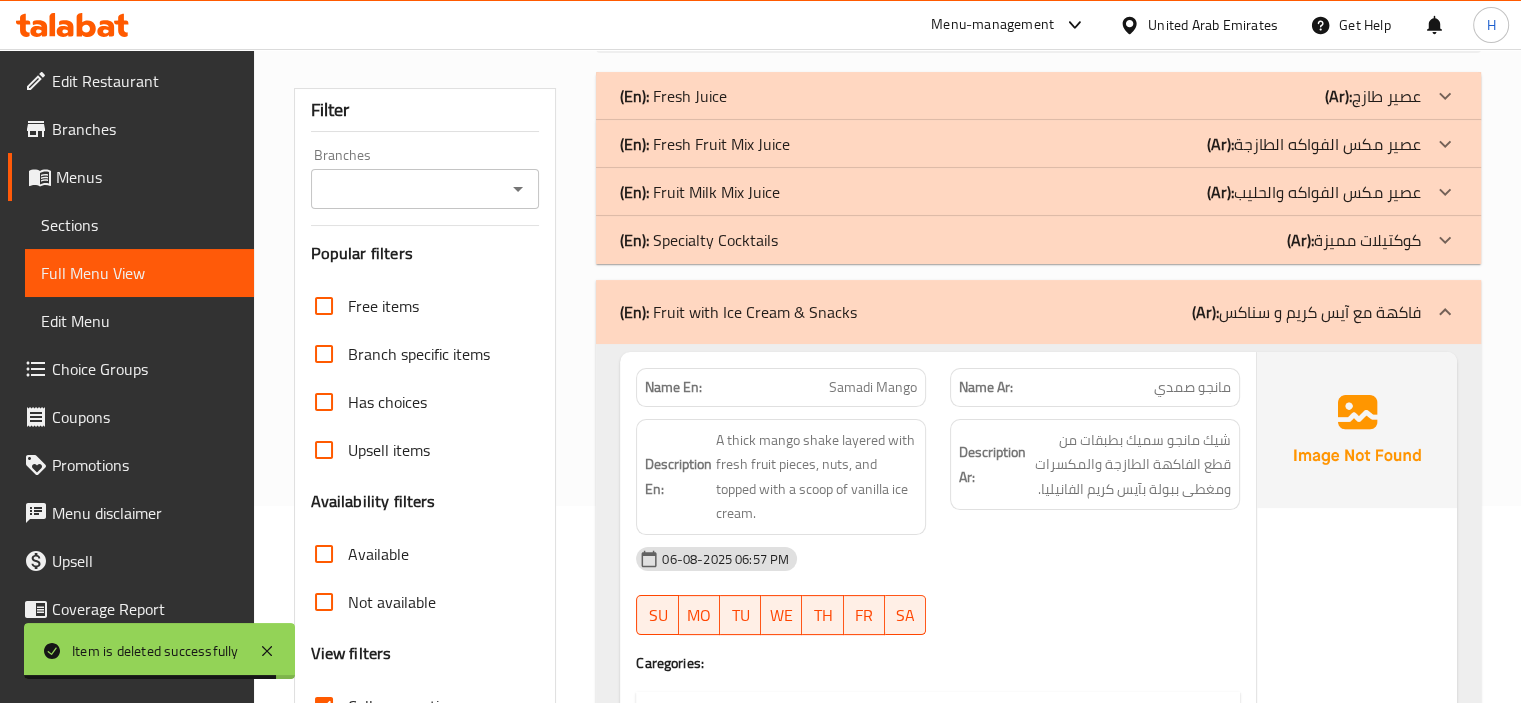 click on "(En):   Specialty Cocktails" at bounding box center (673, 96) 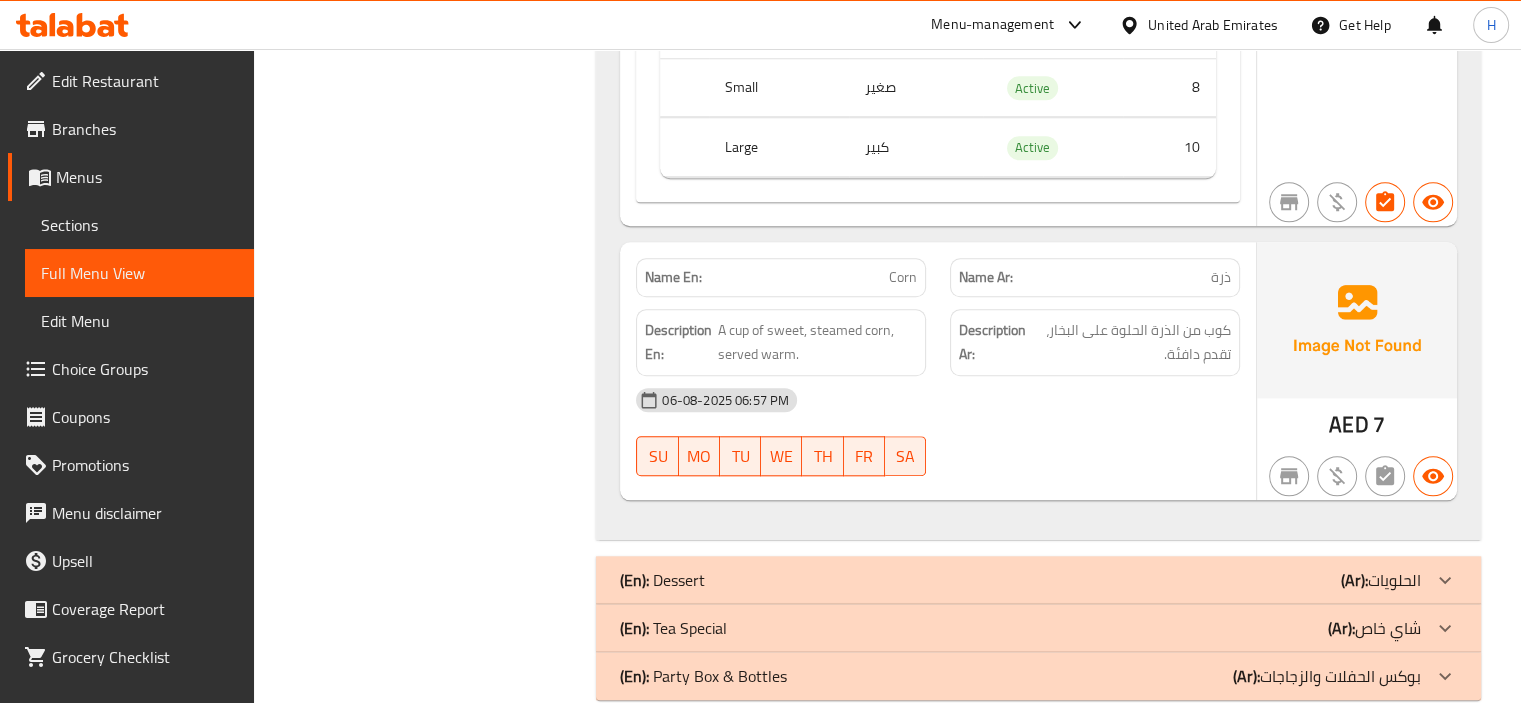 scroll, scrollTop: 9477, scrollLeft: 0, axis: vertical 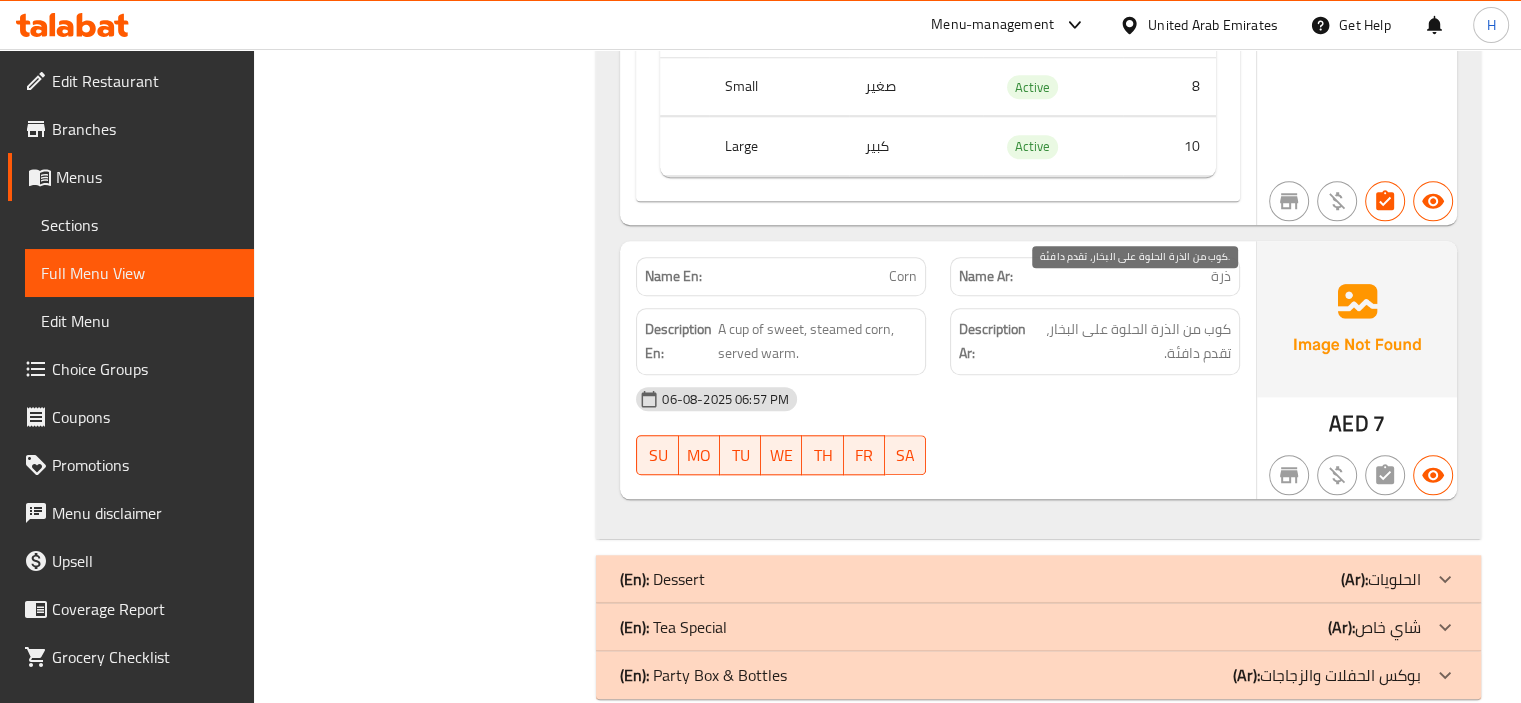 click on "كوب من الذرة الحلوة على البخار، تقدم دافئة." at bounding box center (1131, 341) 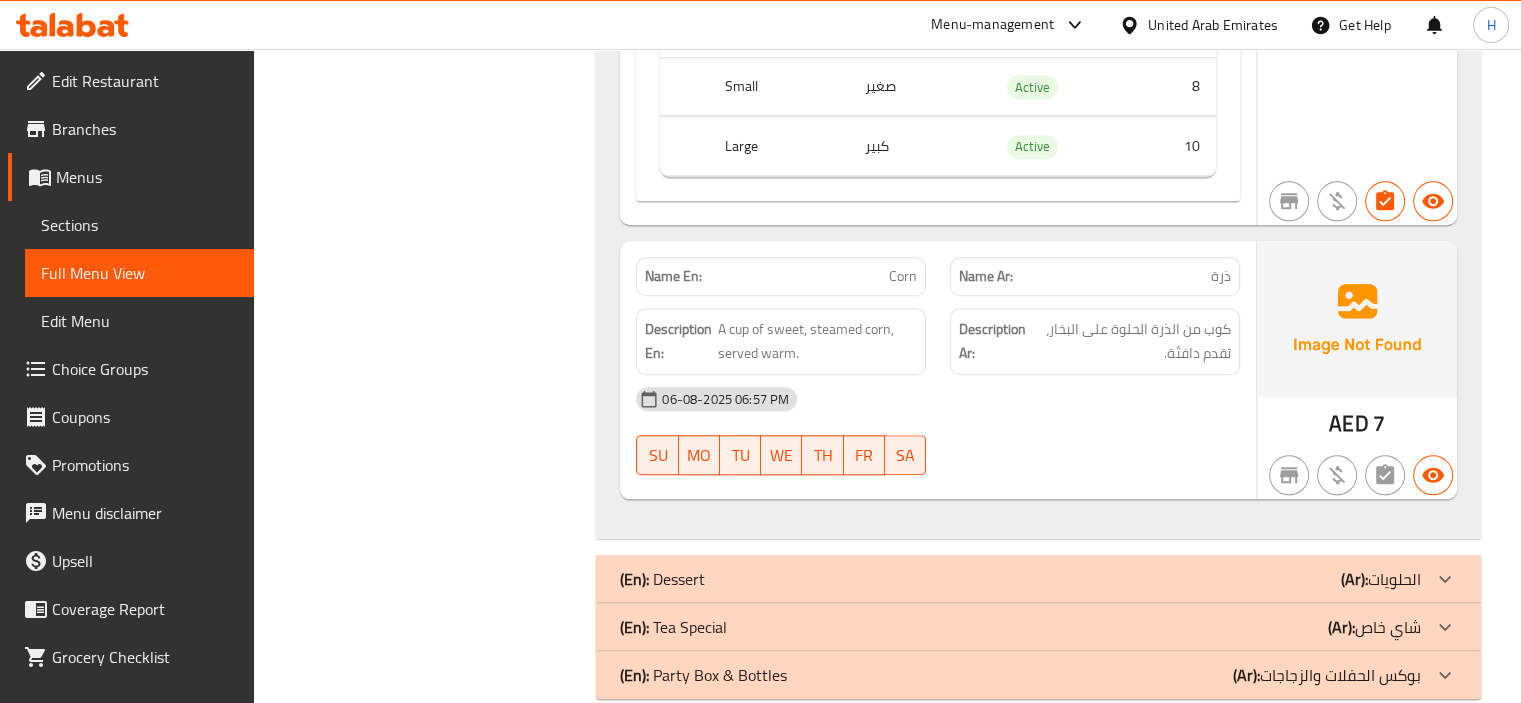 click on "Description Ar:" at bounding box center [993, 341] 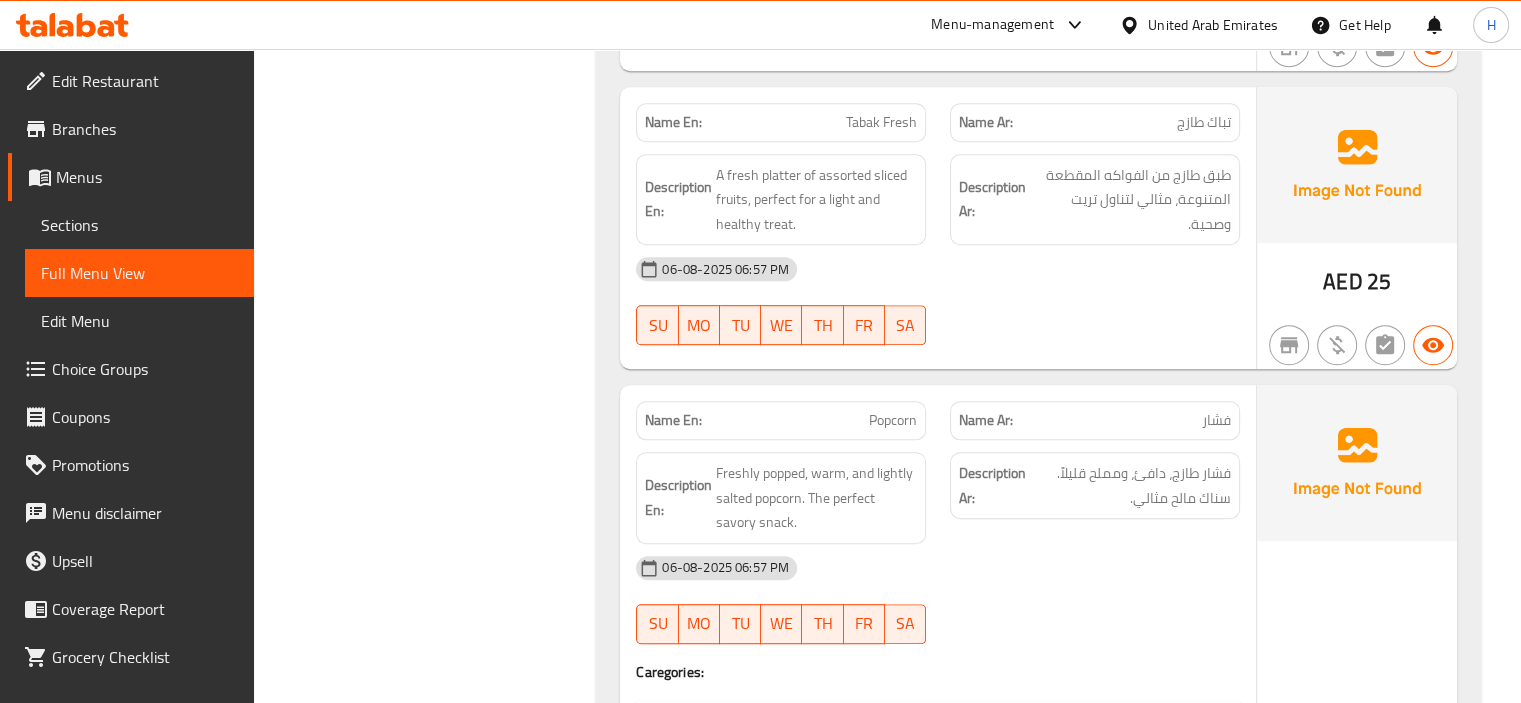 scroll, scrollTop: 8660, scrollLeft: 0, axis: vertical 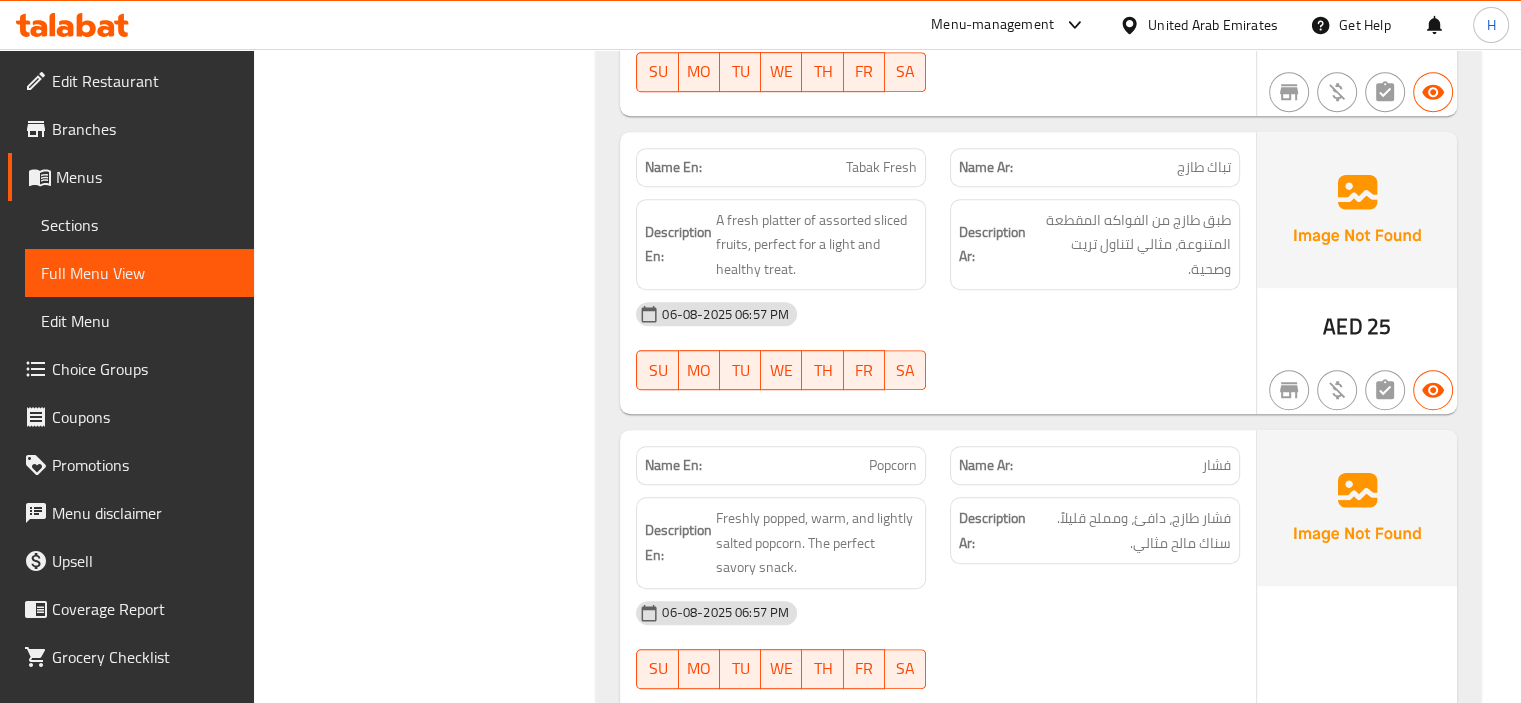 click on "Sections" at bounding box center [139, 225] 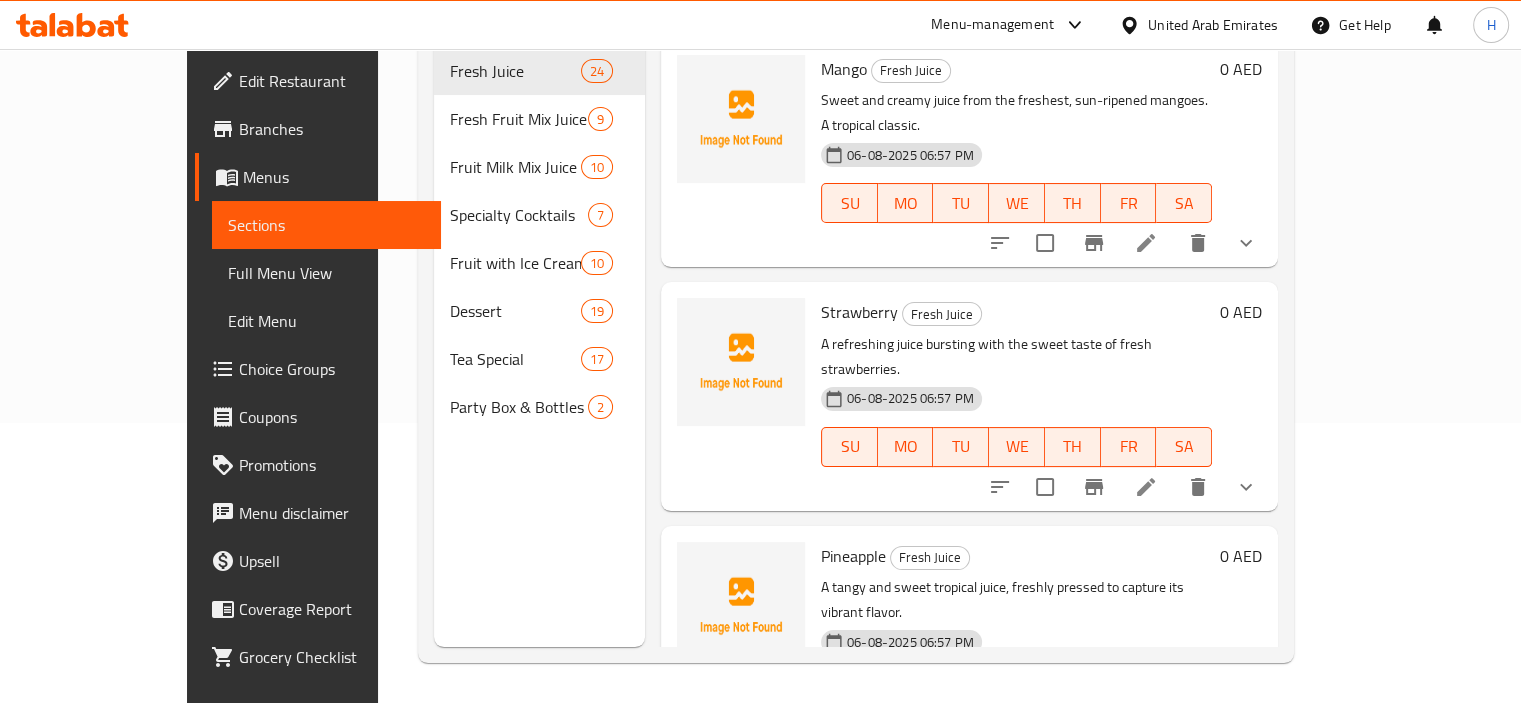 scroll, scrollTop: 280, scrollLeft: 0, axis: vertical 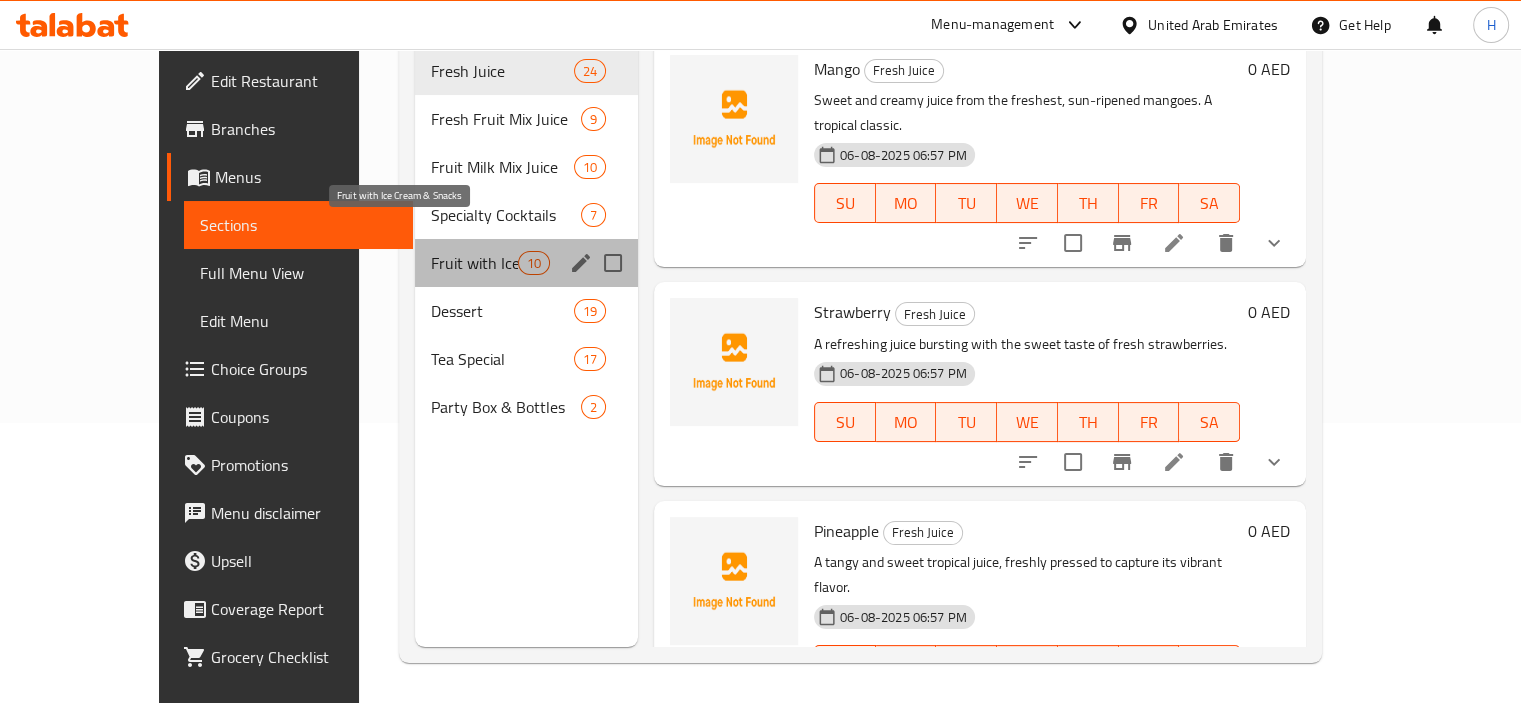 click on "Fruit with Ice Cream & Snacks" at bounding box center (474, 263) 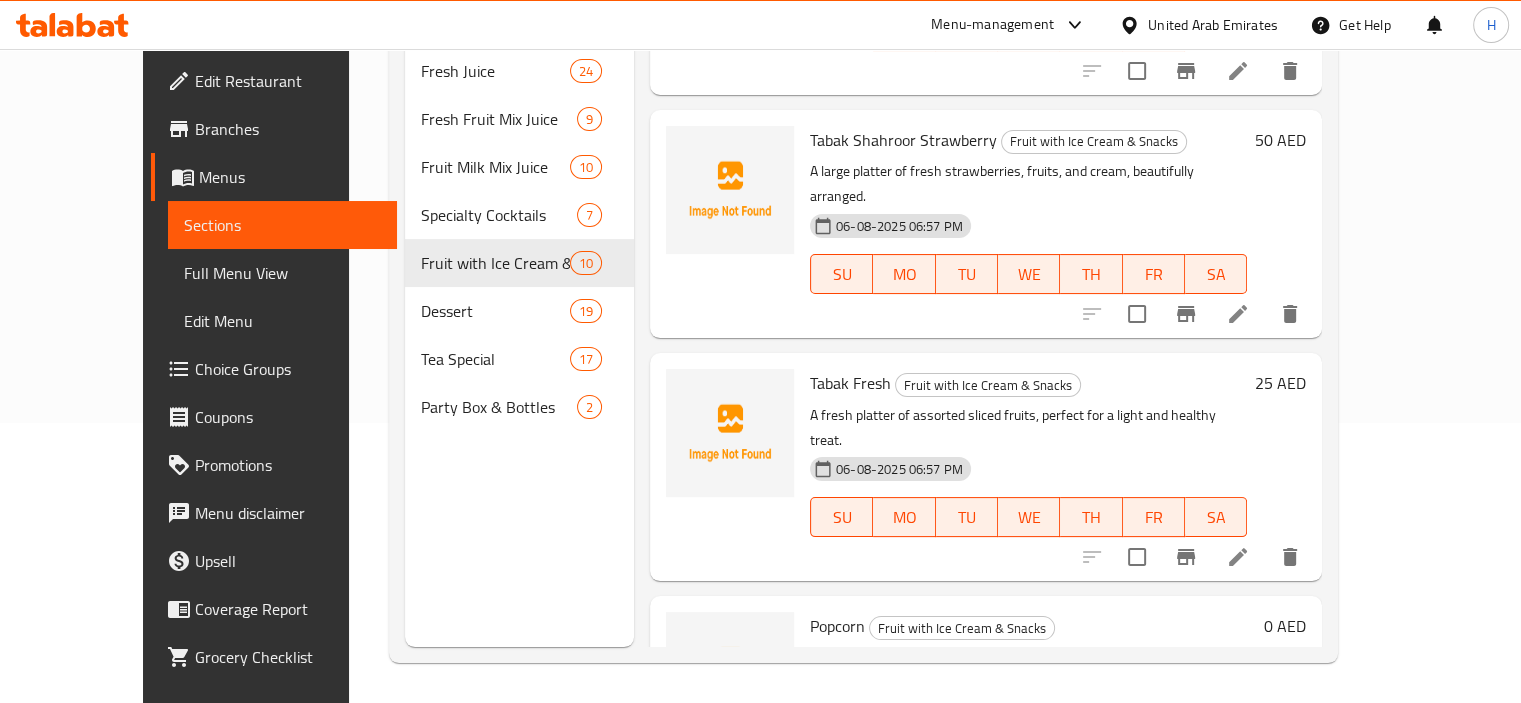 scroll, scrollTop: 1304, scrollLeft: 0, axis: vertical 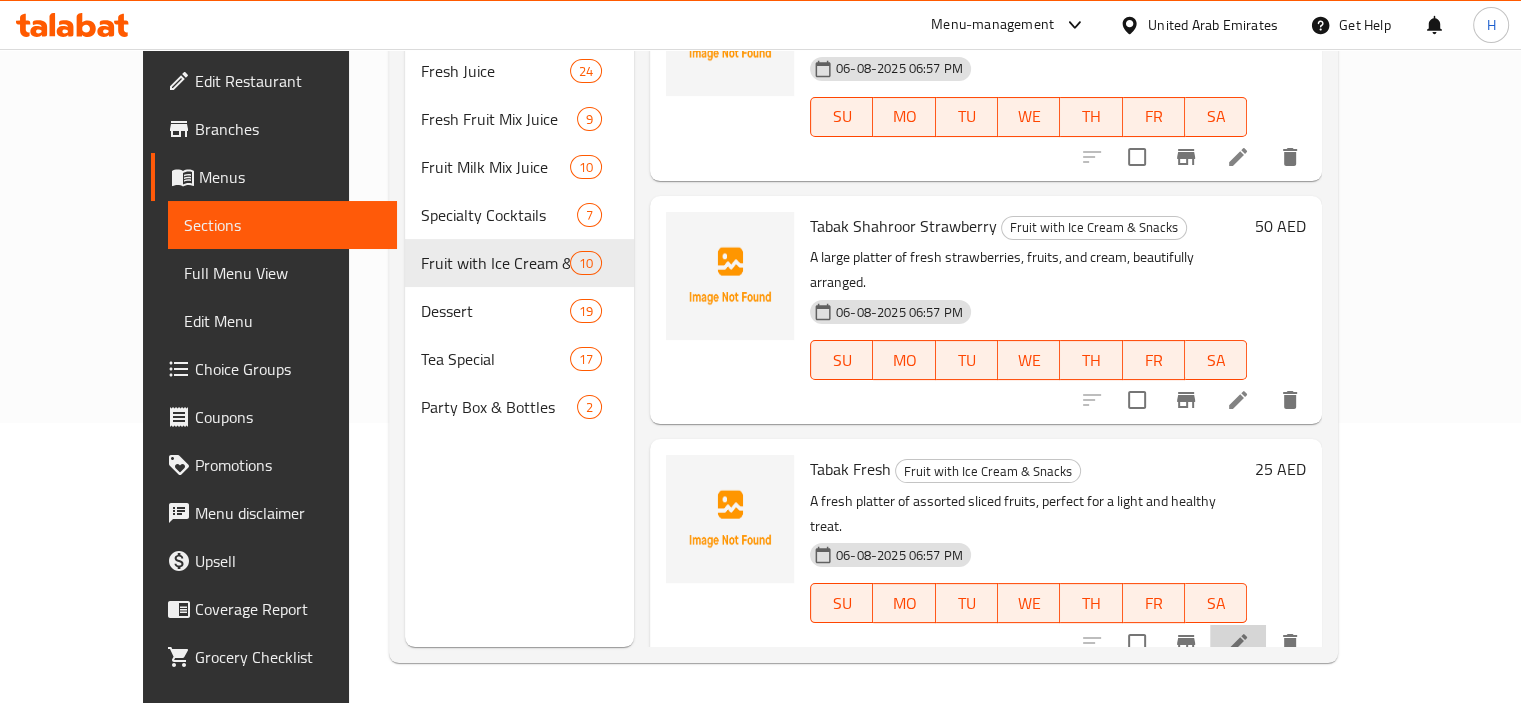 click at bounding box center [1238, 643] 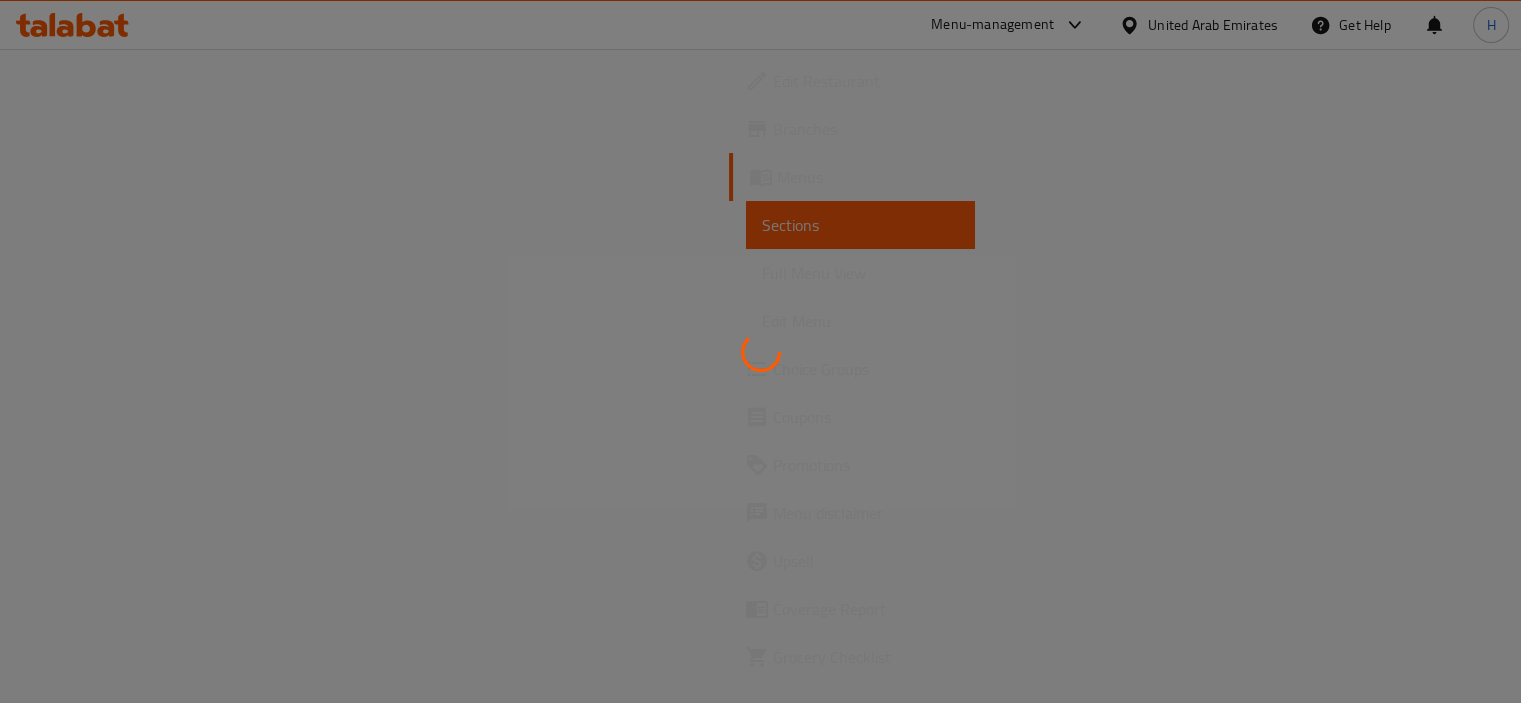 scroll, scrollTop: 0, scrollLeft: 0, axis: both 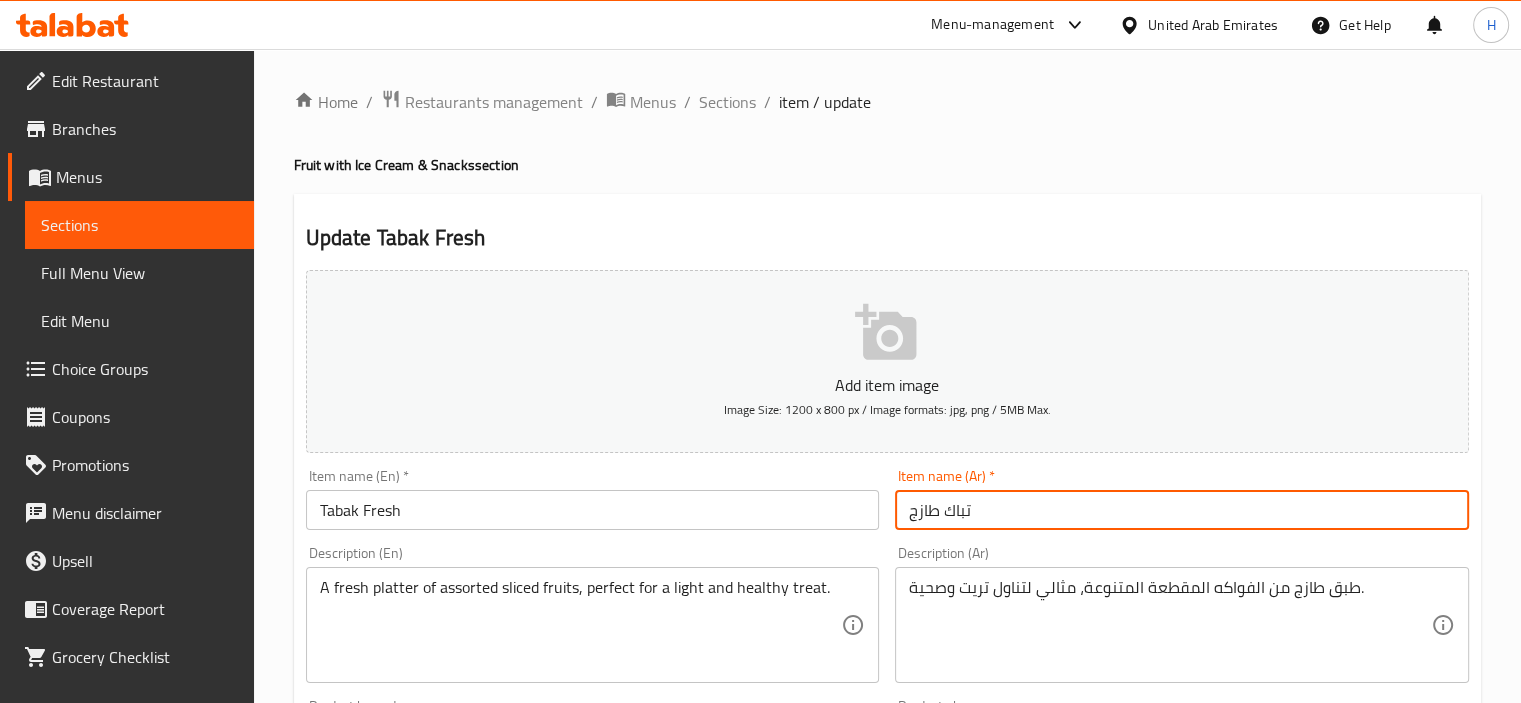 click on "تباك طازج" at bounding box center (1182, 510) 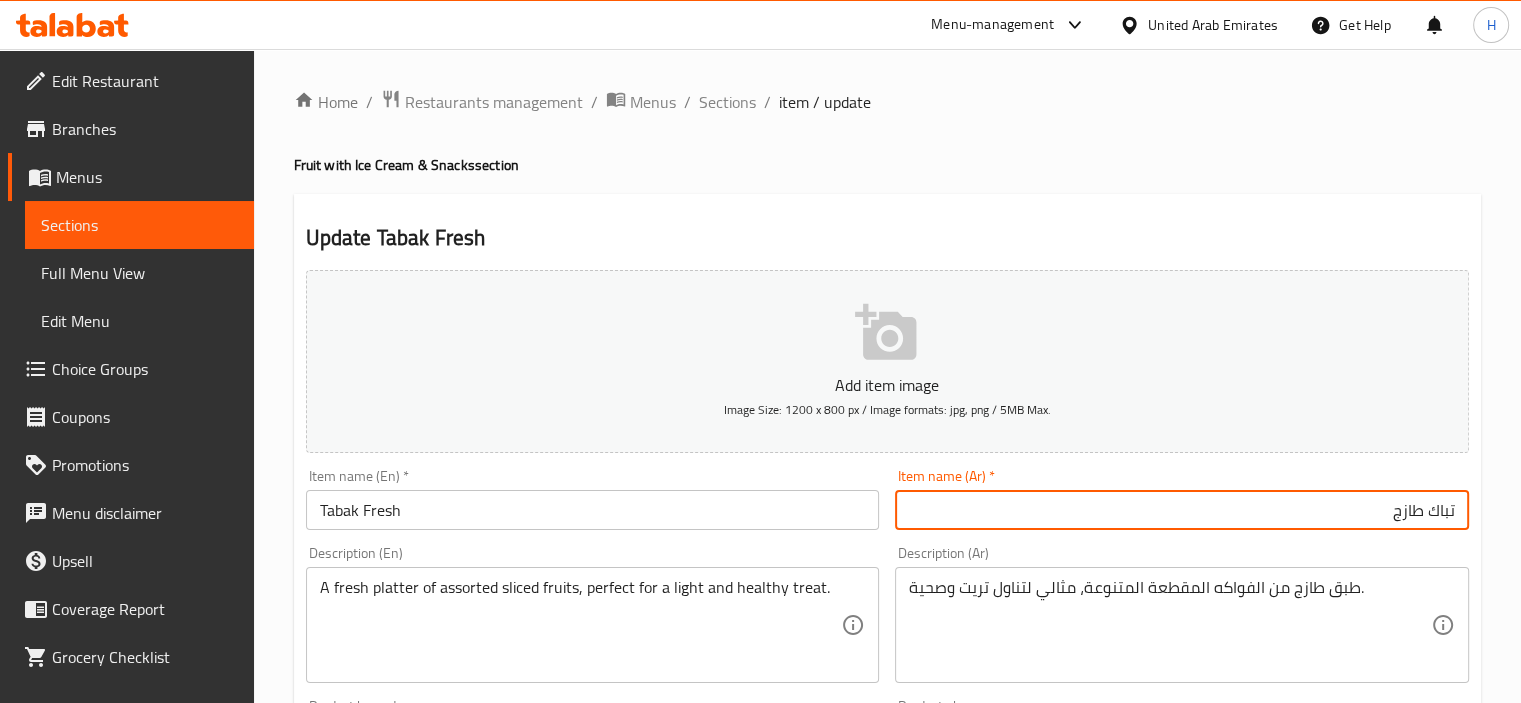 click on "تباك طازج" at bounding box center [1182, 510] 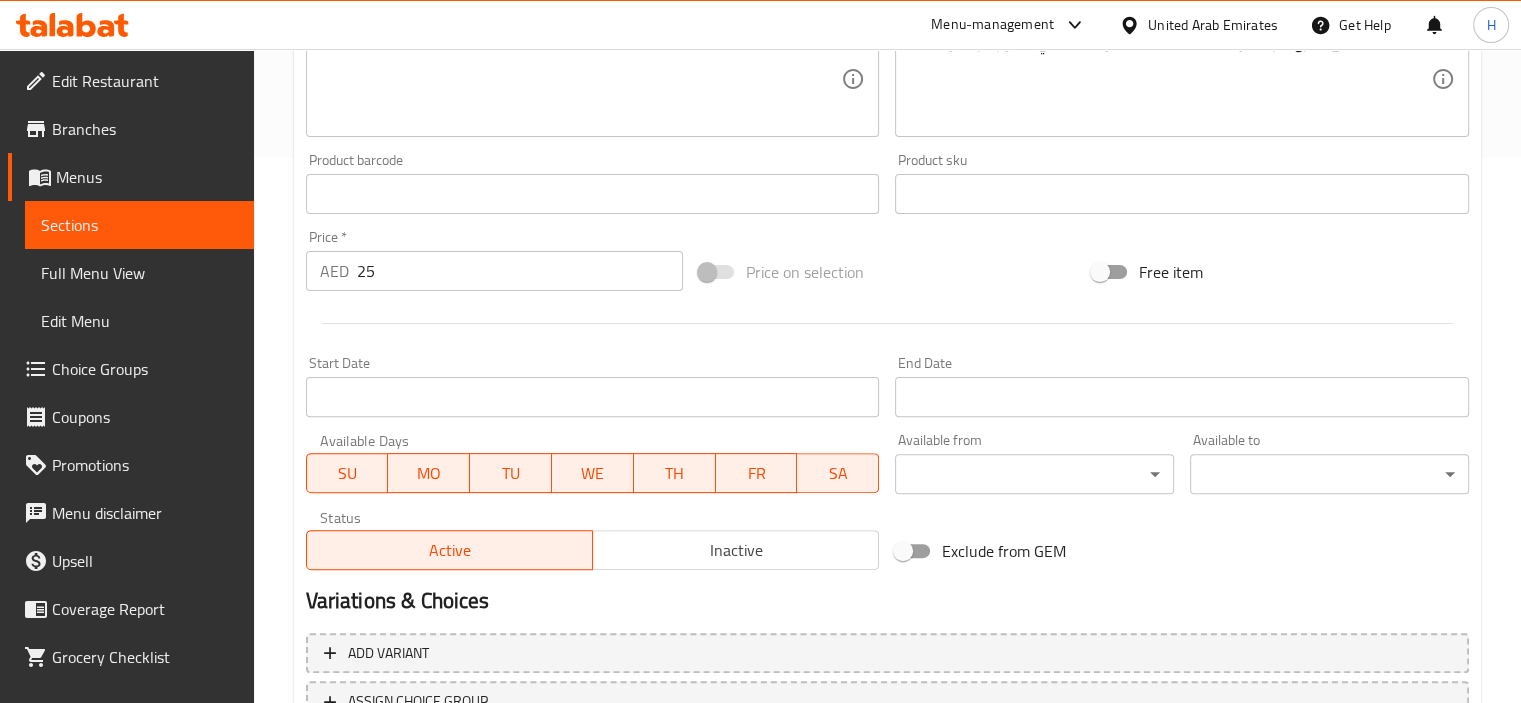 scroll, scrollTop: 709, scrollLeft: 0, axis: vertical 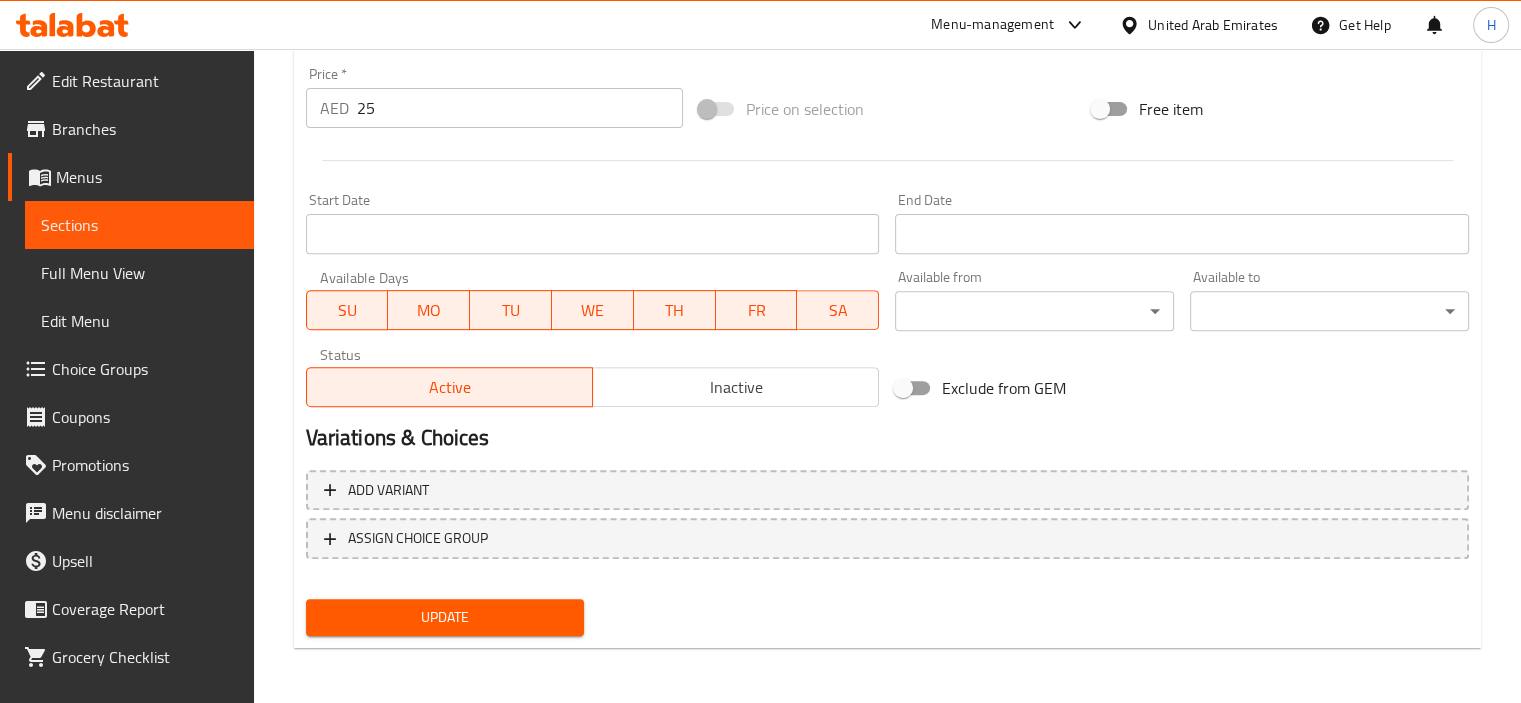type on "طبق طازج" 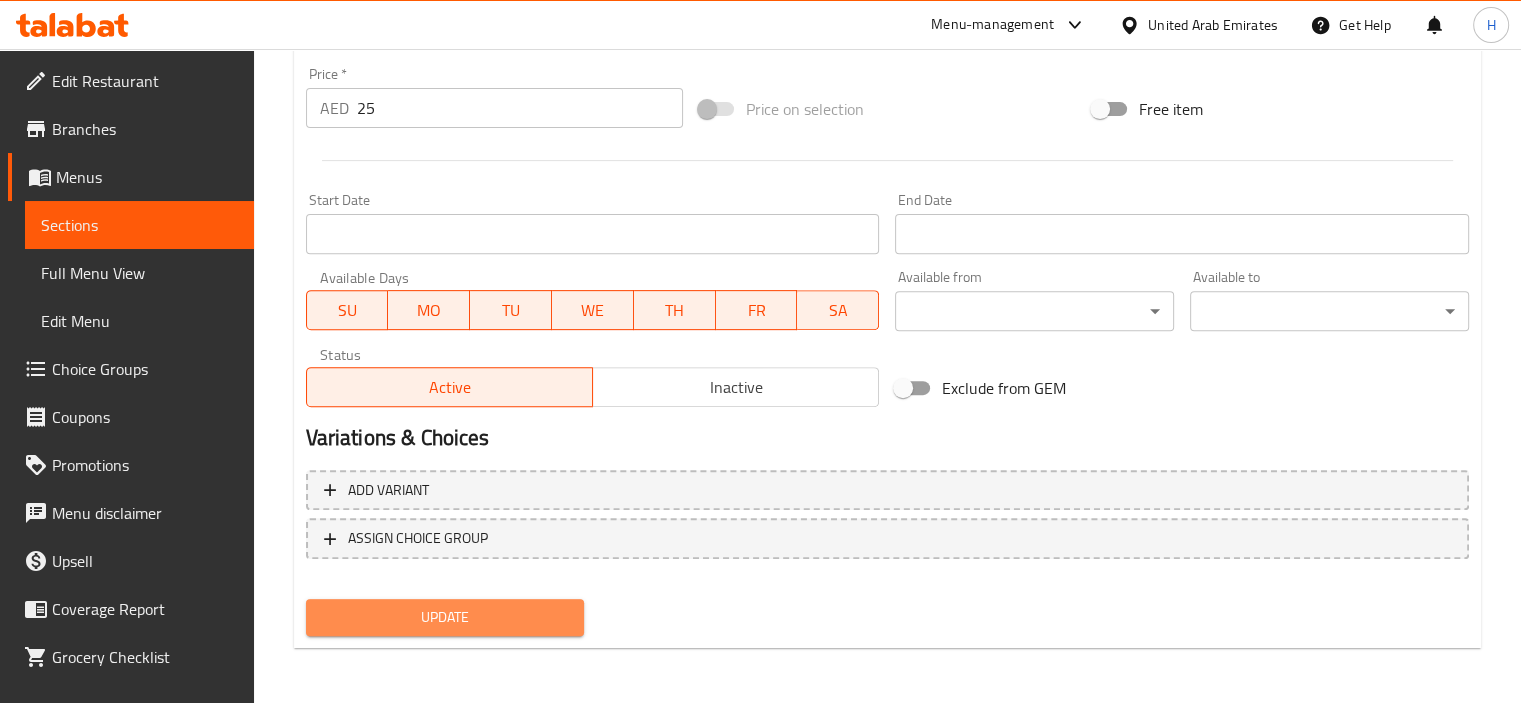 click on "Update" at bounding box center [445, 617] 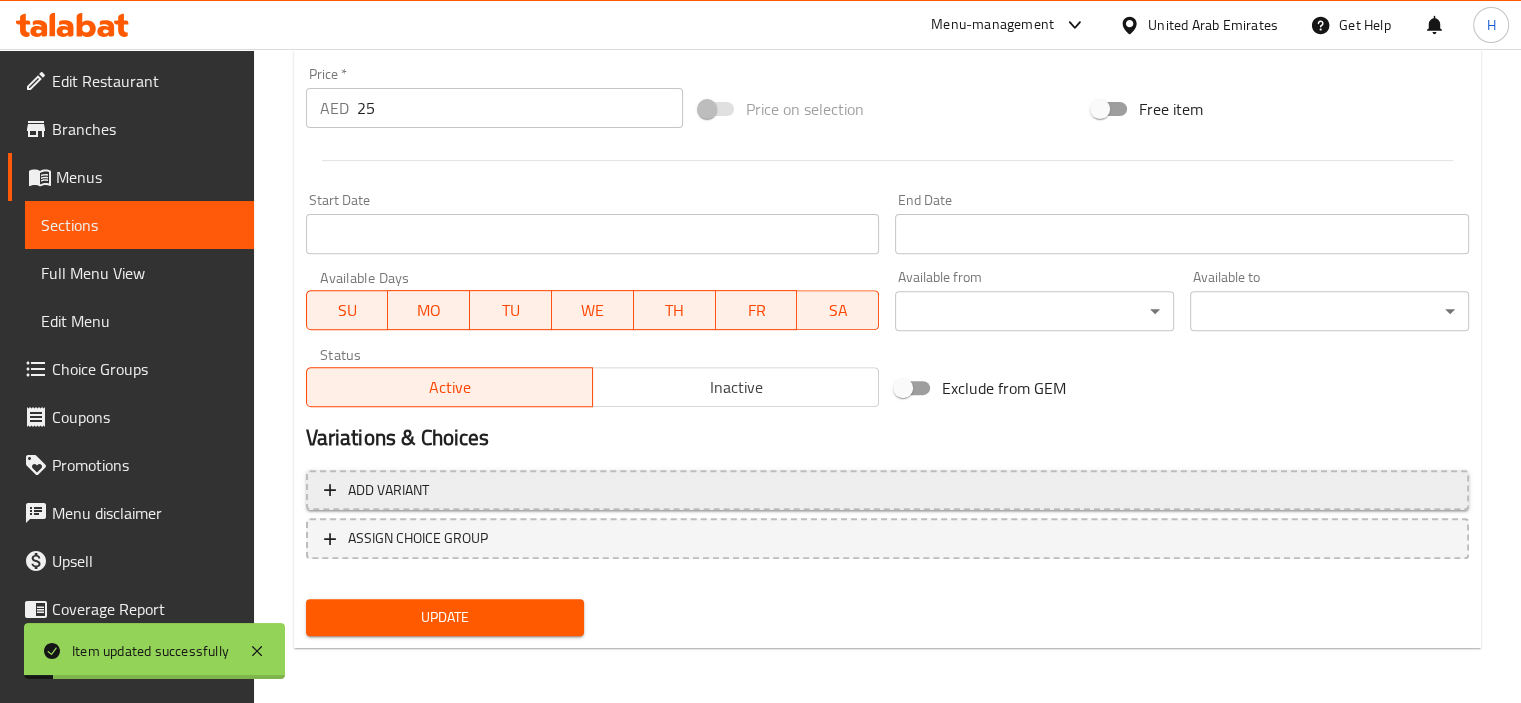 scroll, scrollTop: 0, scrollLeft: 0, axis: both 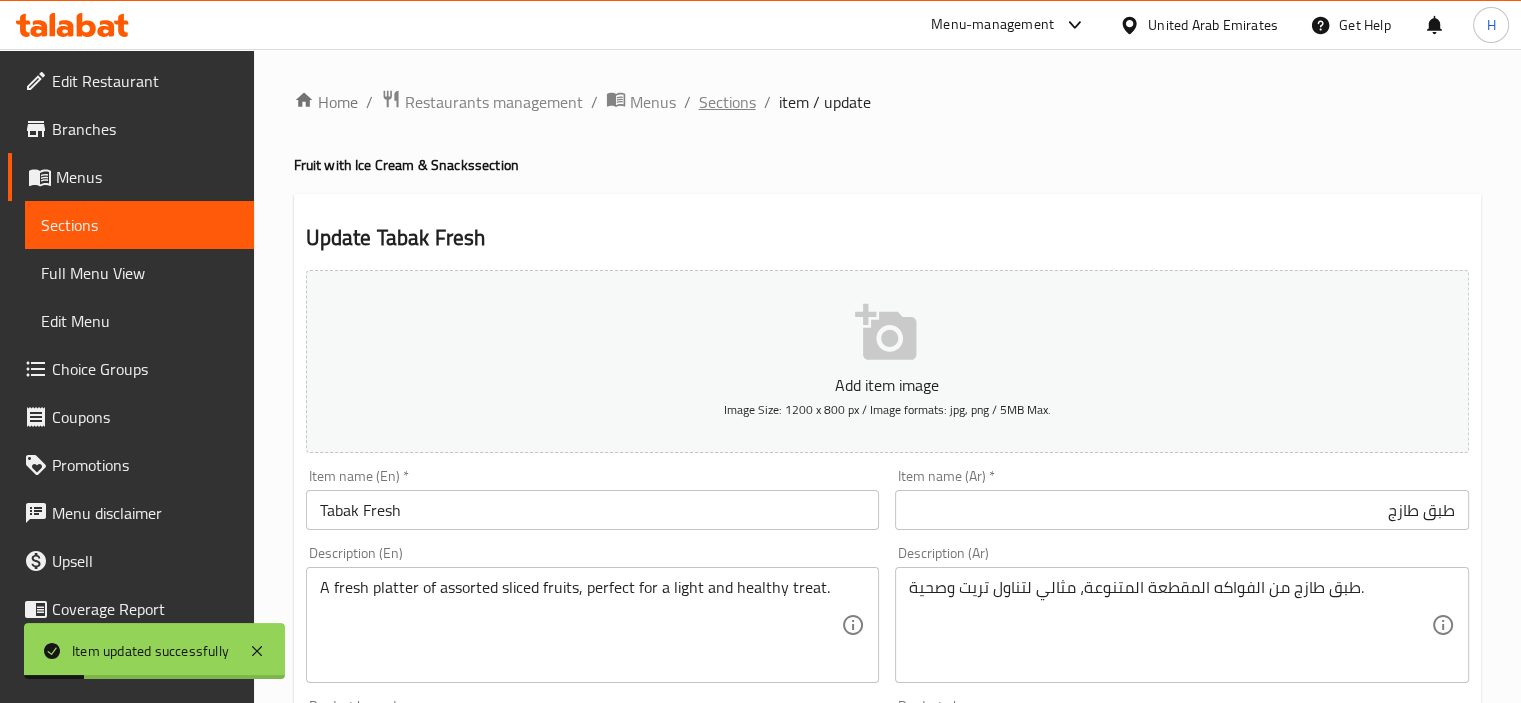 click on "Sections" at bounding box center [727, 102] 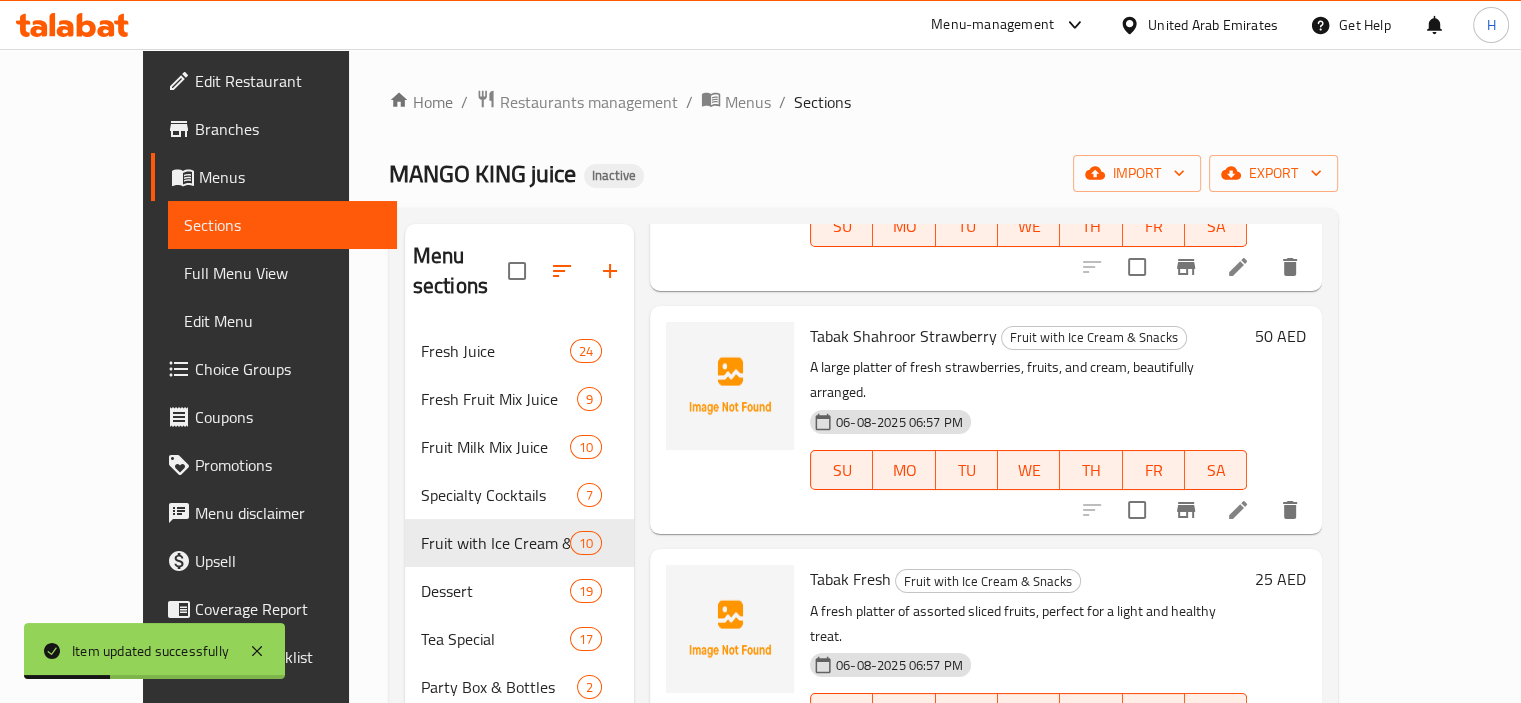 scroll, scrollTop: 1531, scrollLeft: 0, axis: vertical 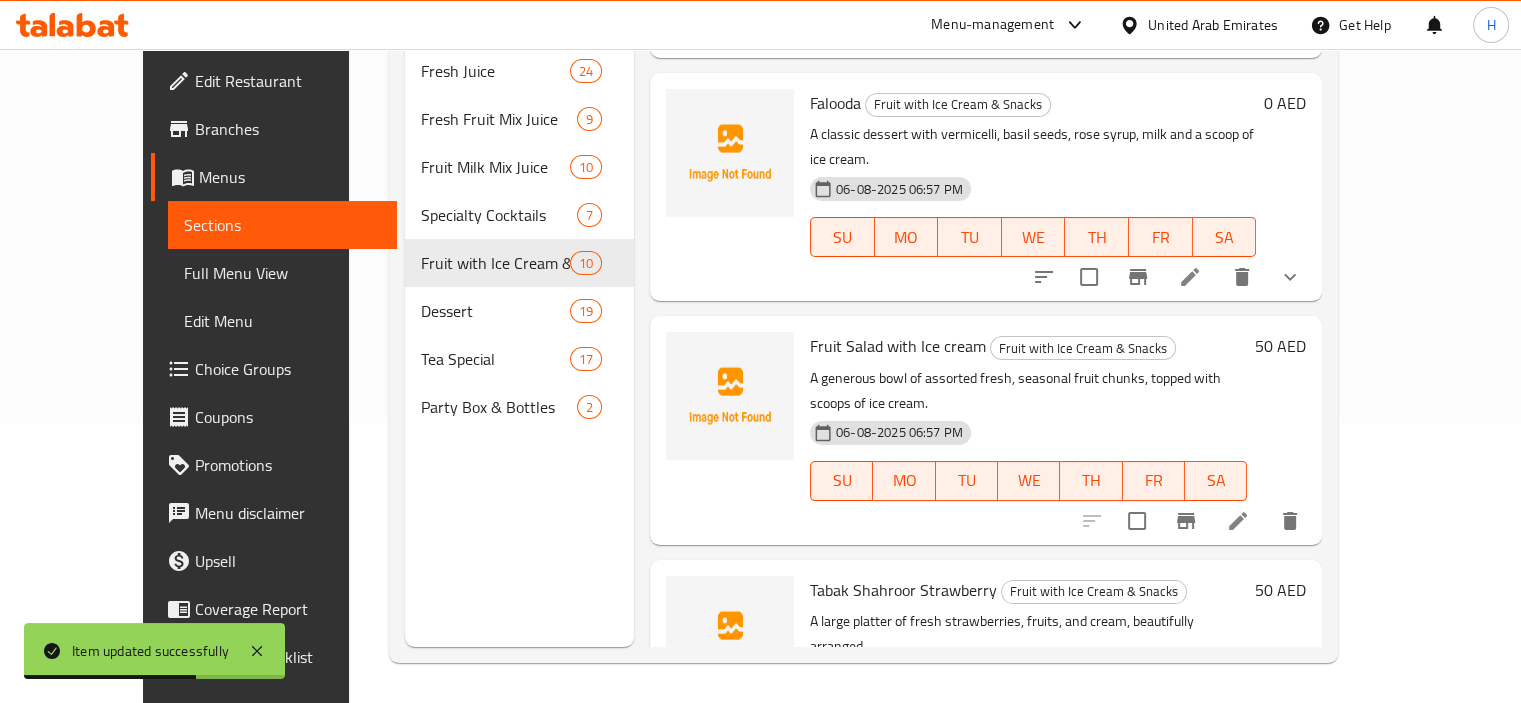 click at bounding box center (1238, 764) 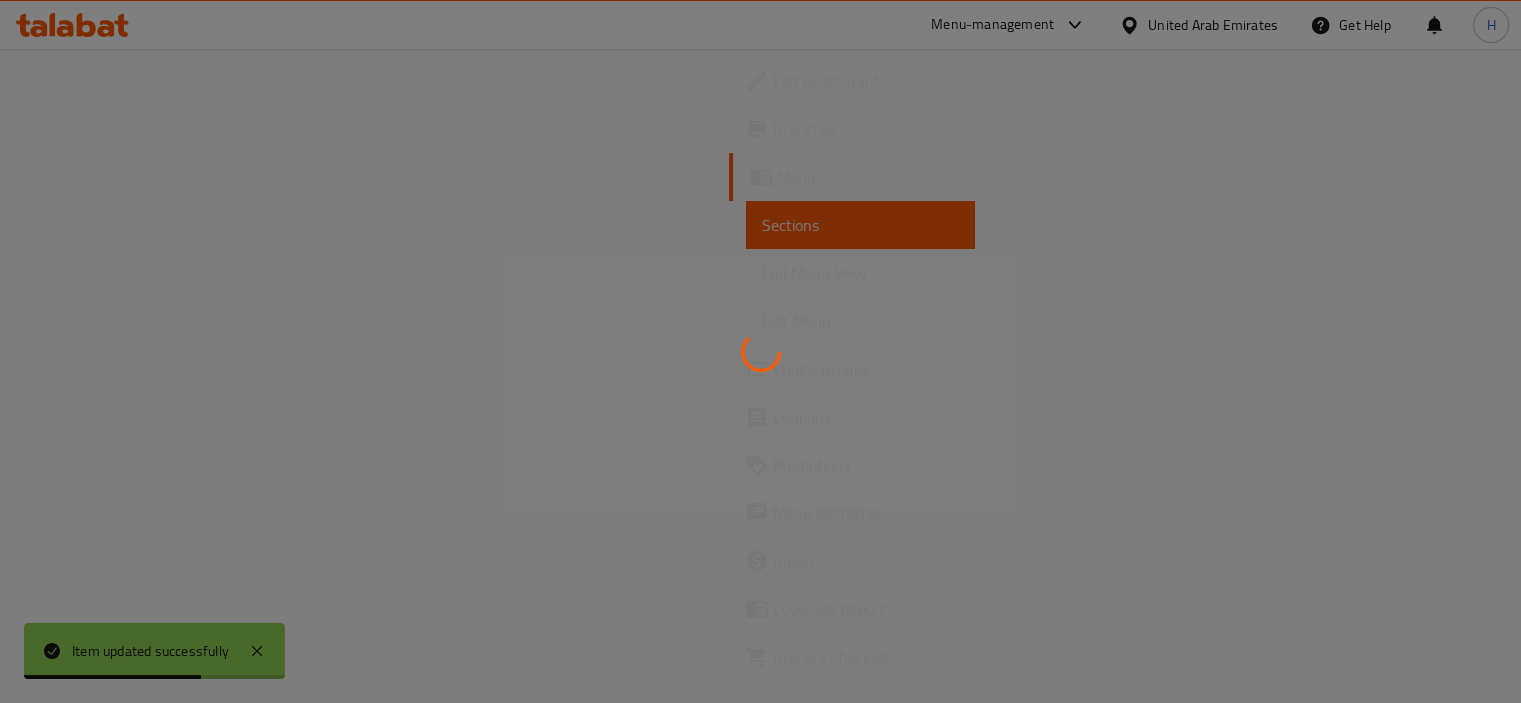 scroll, scrollTop: 0, scrollLeft: 0, axis: both 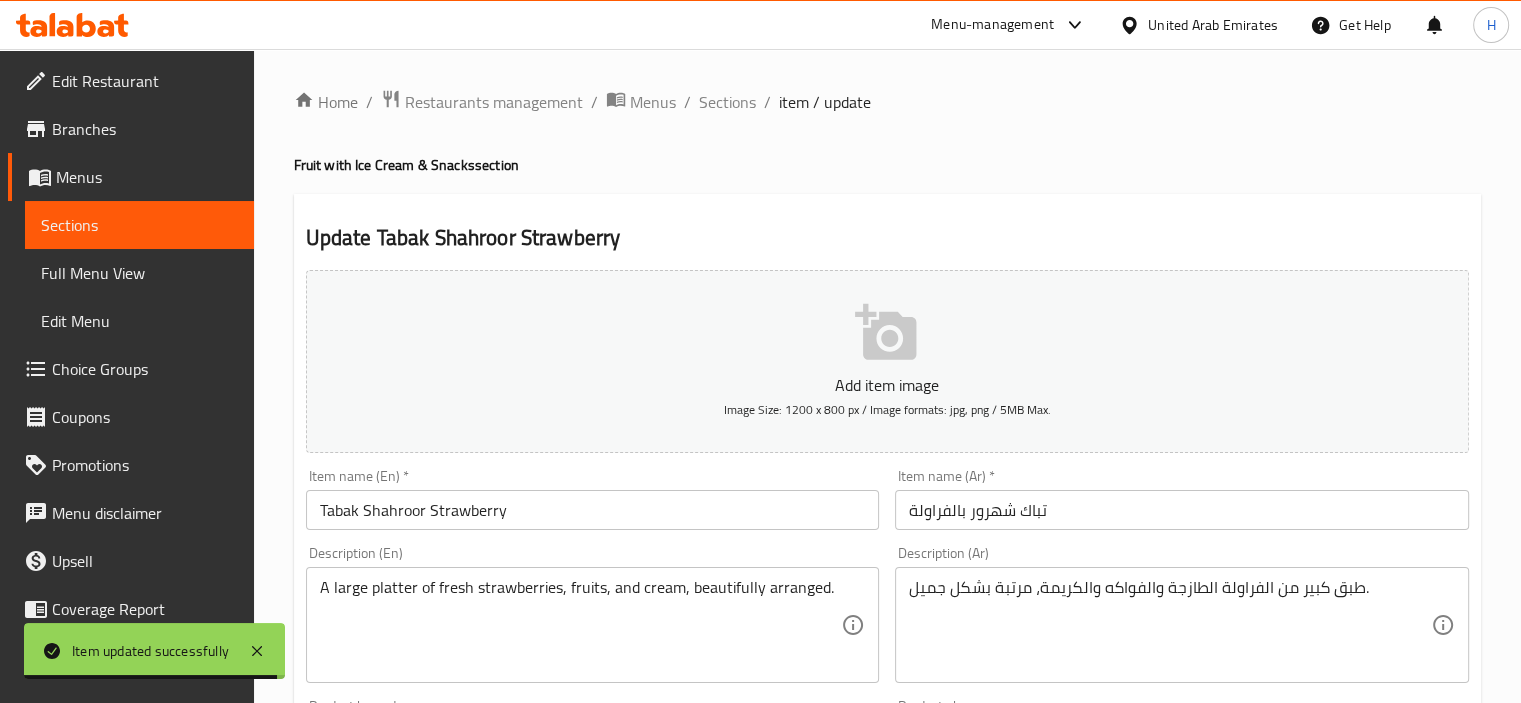 click on "تباك شهرور بالفراولة" at bounding box center (1182, 510) 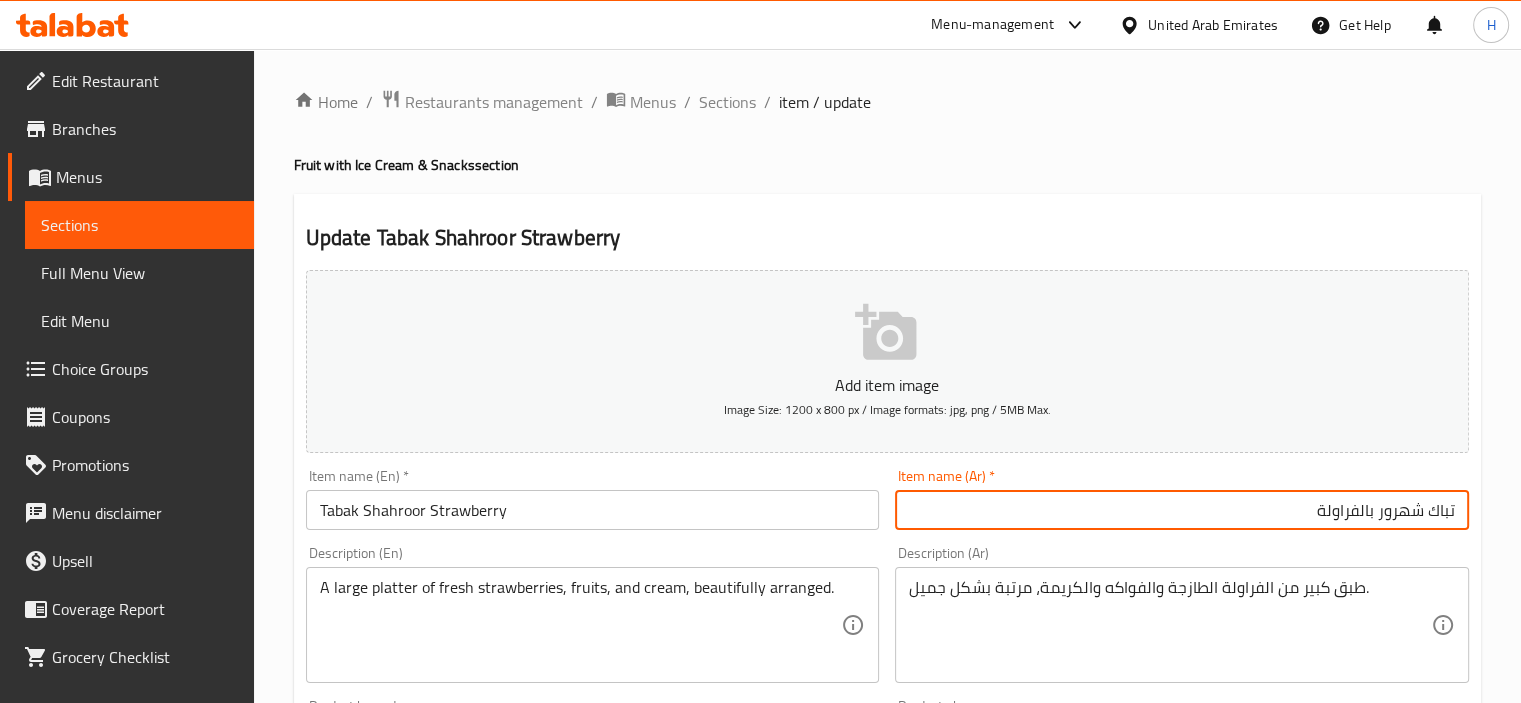 click on "تباك شهرور بالفراولة" at bounding box center [1182, 510] 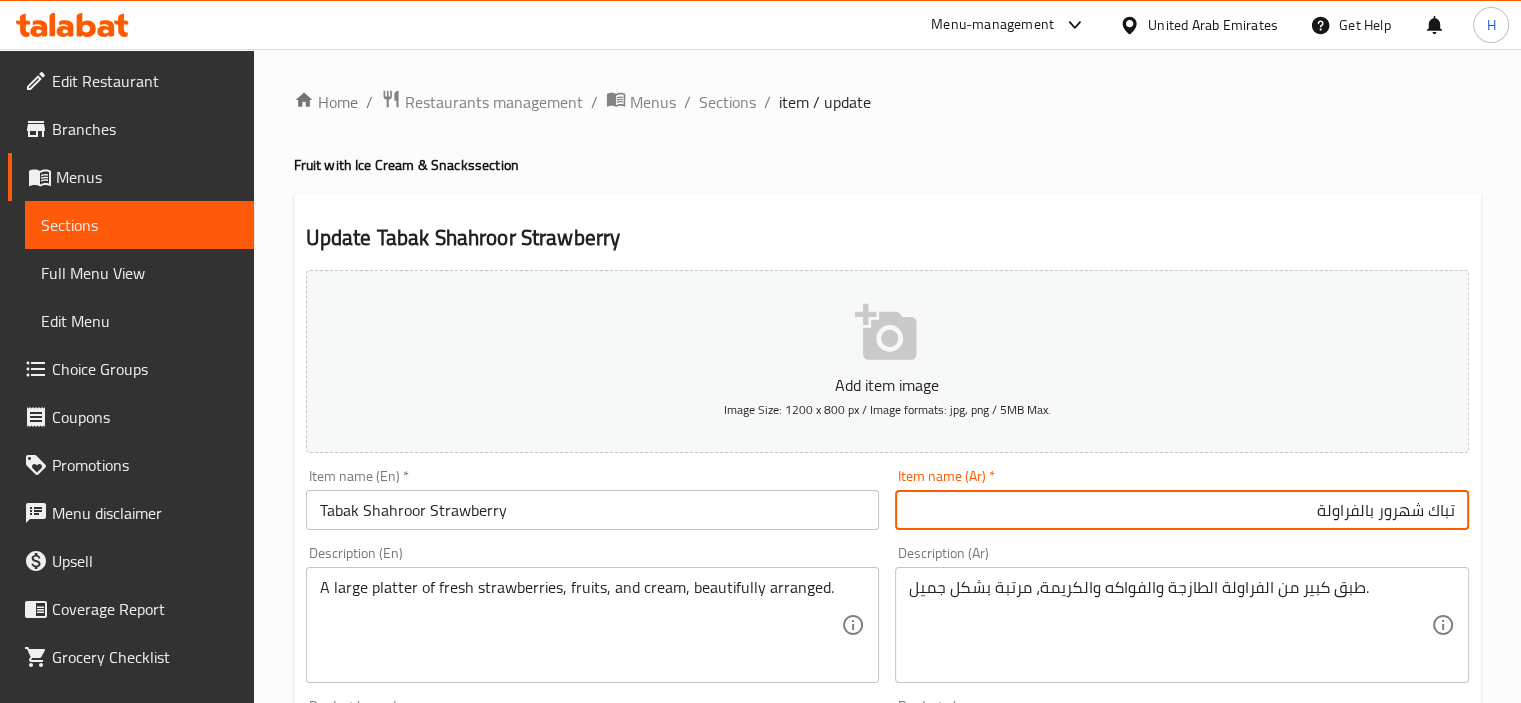 click on "تباك شهرور بالفراولة" at bounding box center (1182, 510) 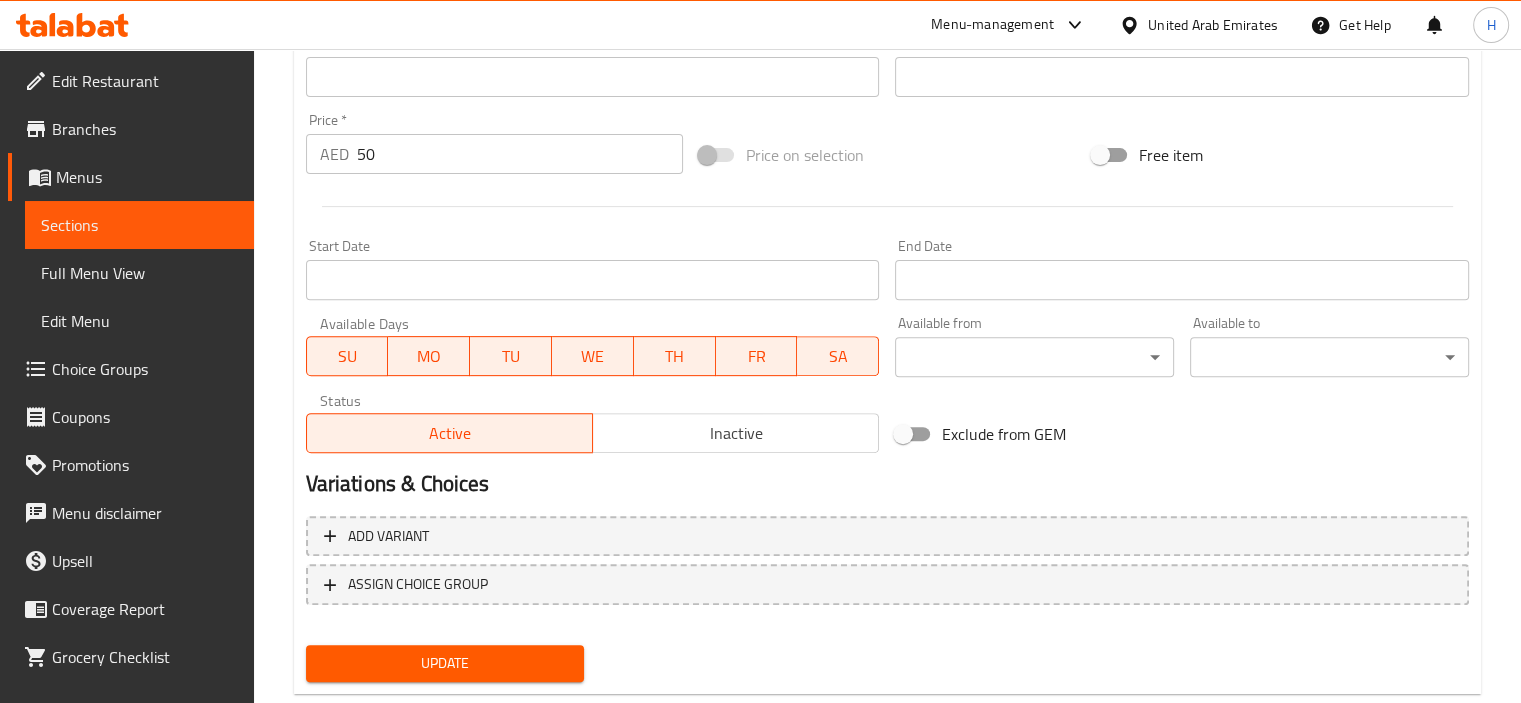 scroll, scrollTop: 709, scrollLeft: 0, axis: vertical 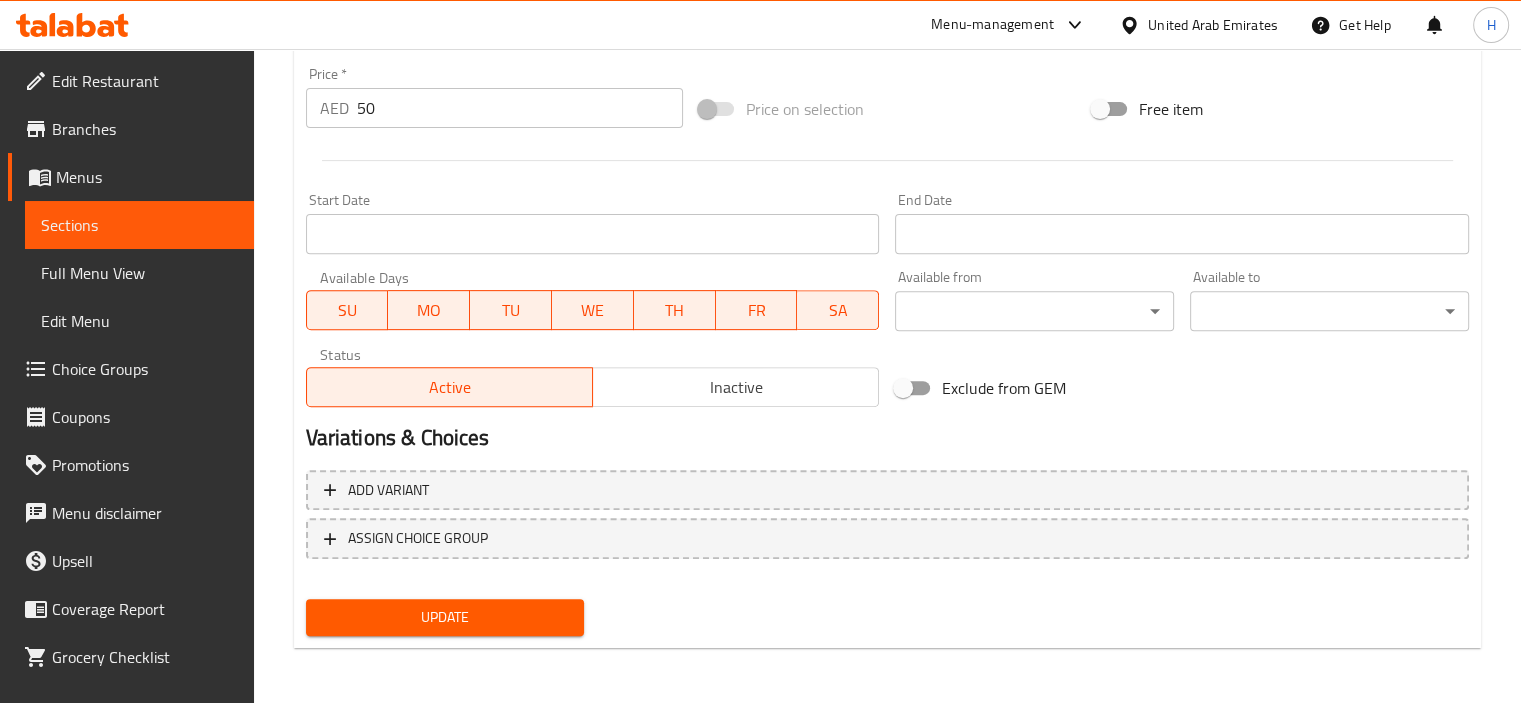 type on "طبق شهرور بالفراولة" 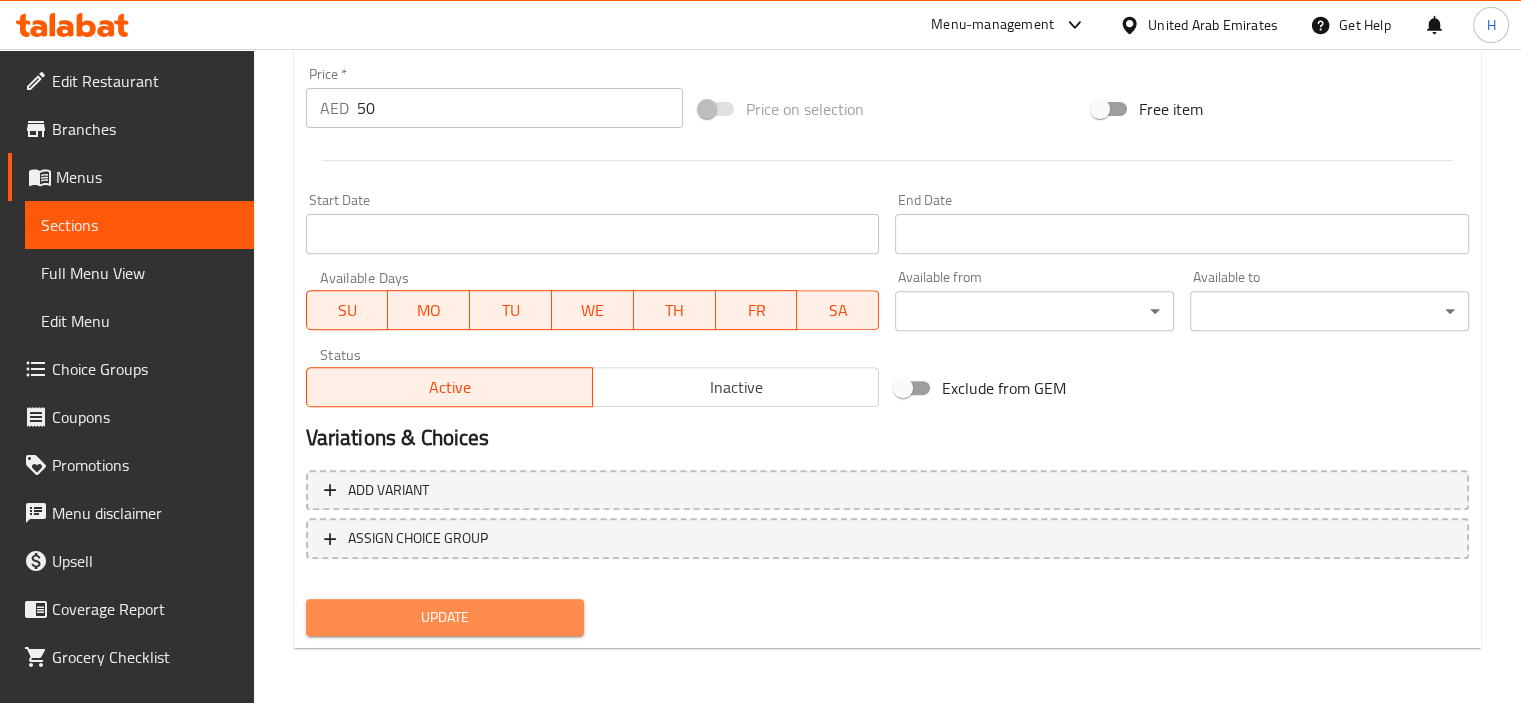 click on "Update" at bounding box center [445, 617] 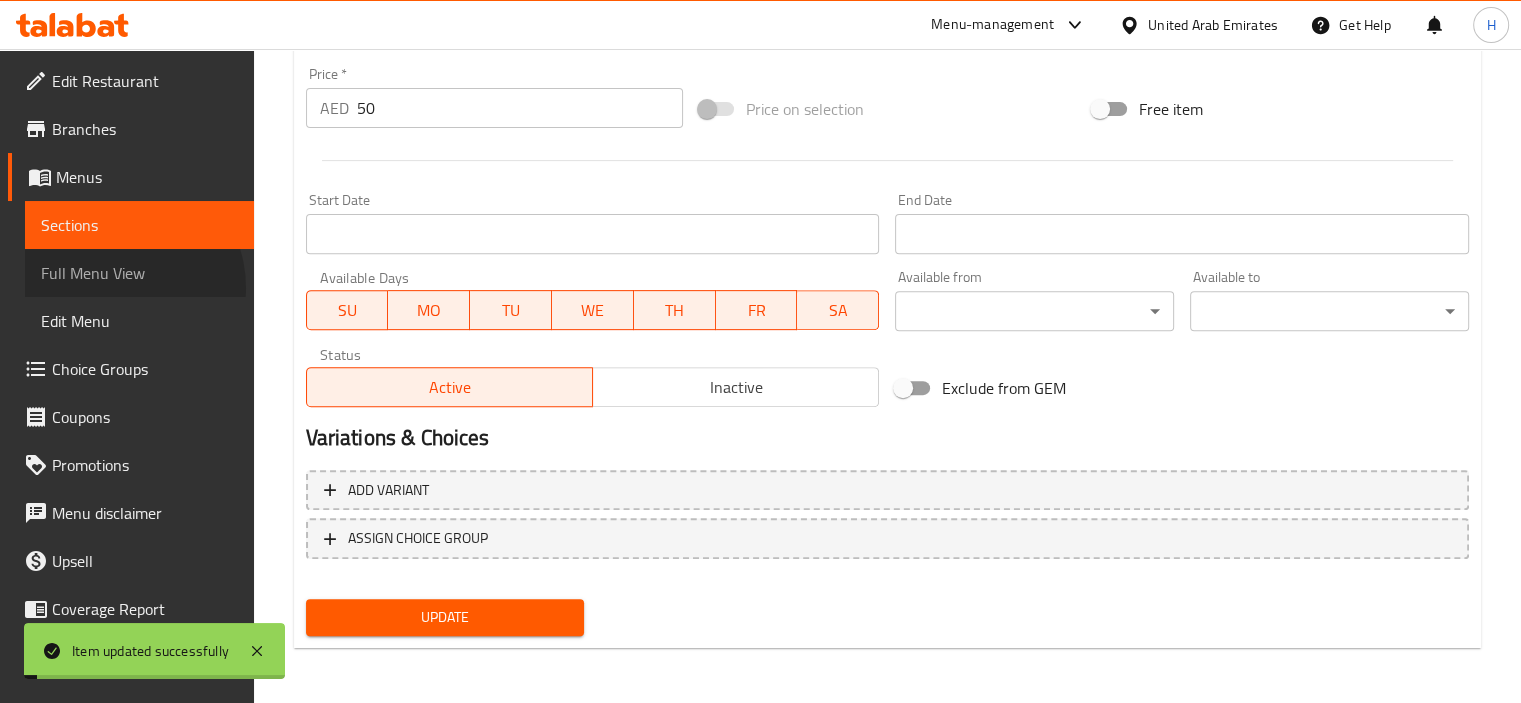 click on "Full Menu View" at bounding box center (139, 273) 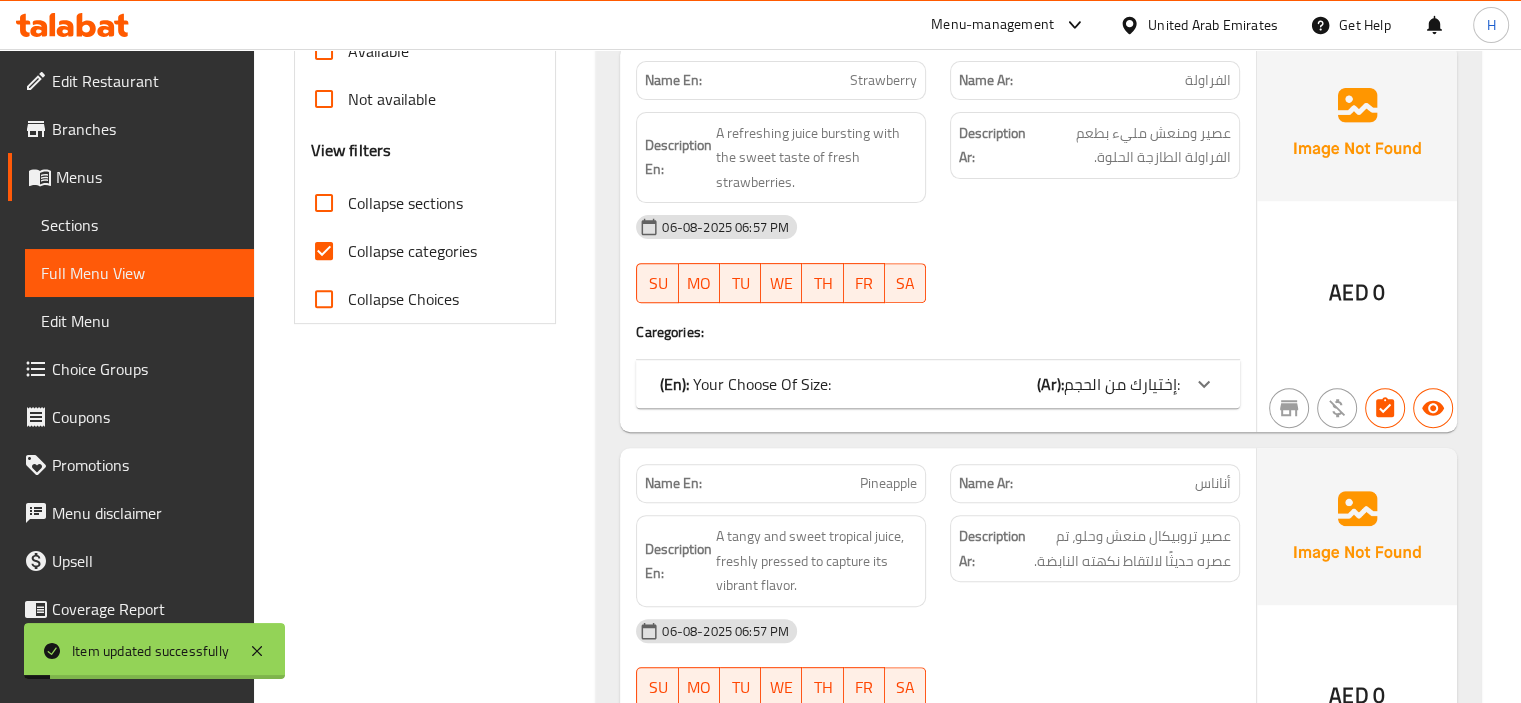 scroll, scrollTop: 702, scrollLeft: 0, axis: vertical 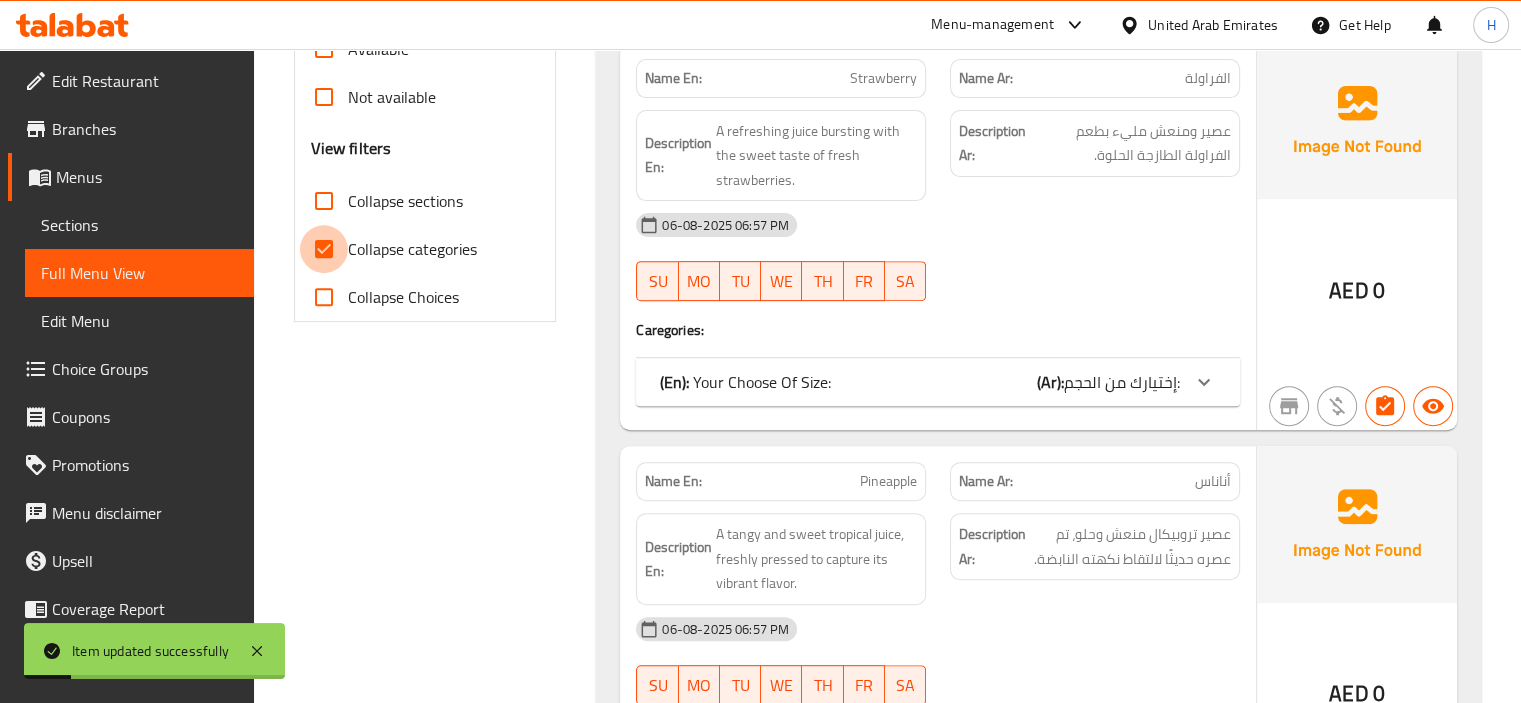 click on "Collapse categories" at bounding box center [324, 249] 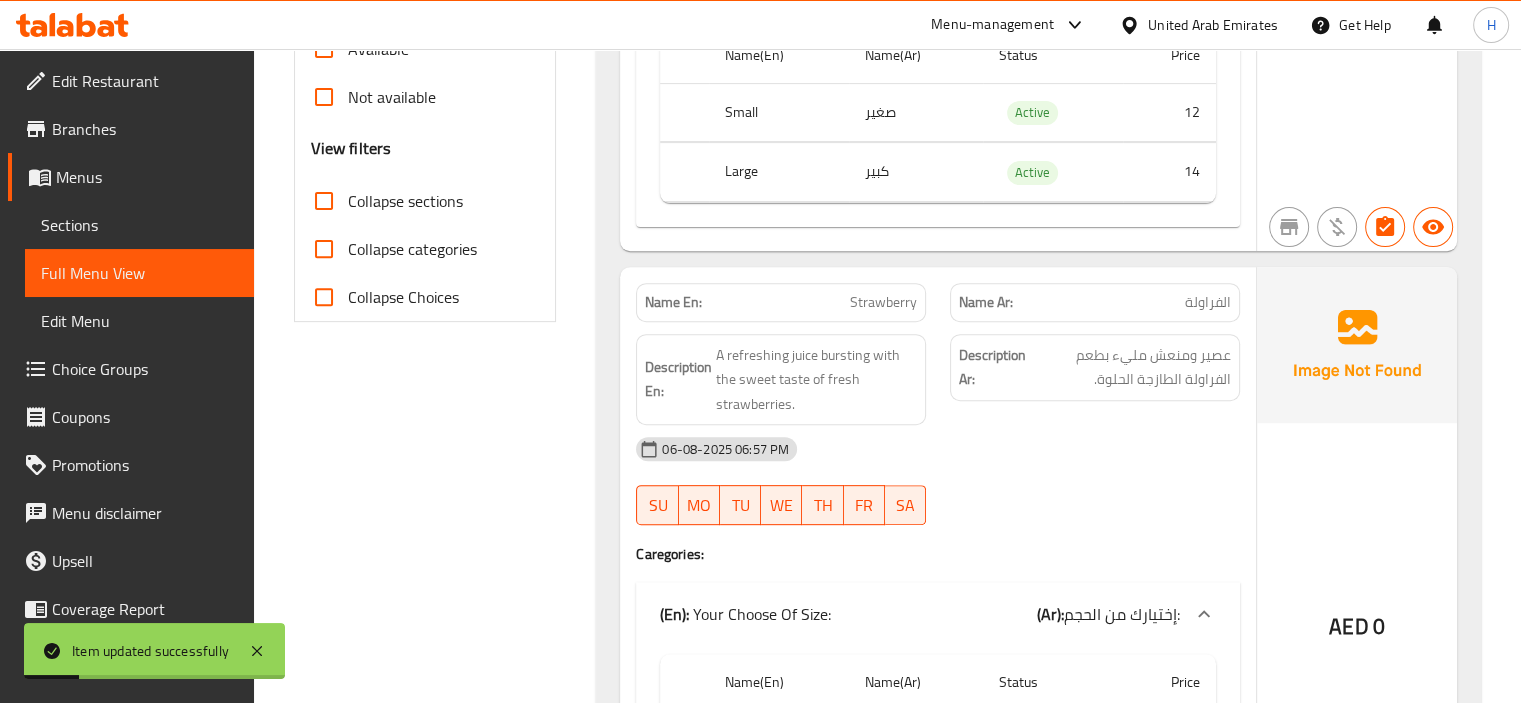click on "Collapse sections" at bounding box center [324, 201] 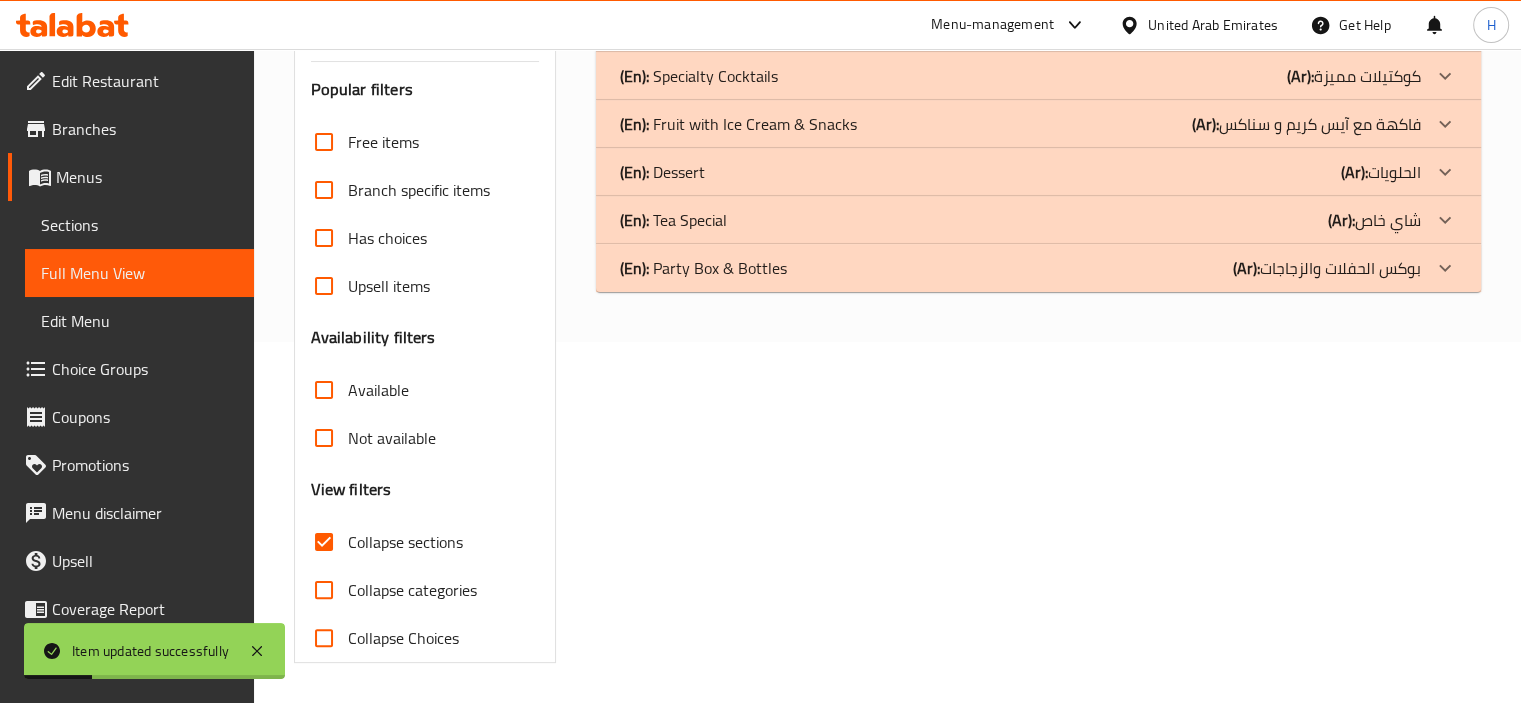 scroll, scrollTop: 360, scrollLeft: 0, axis: vertical 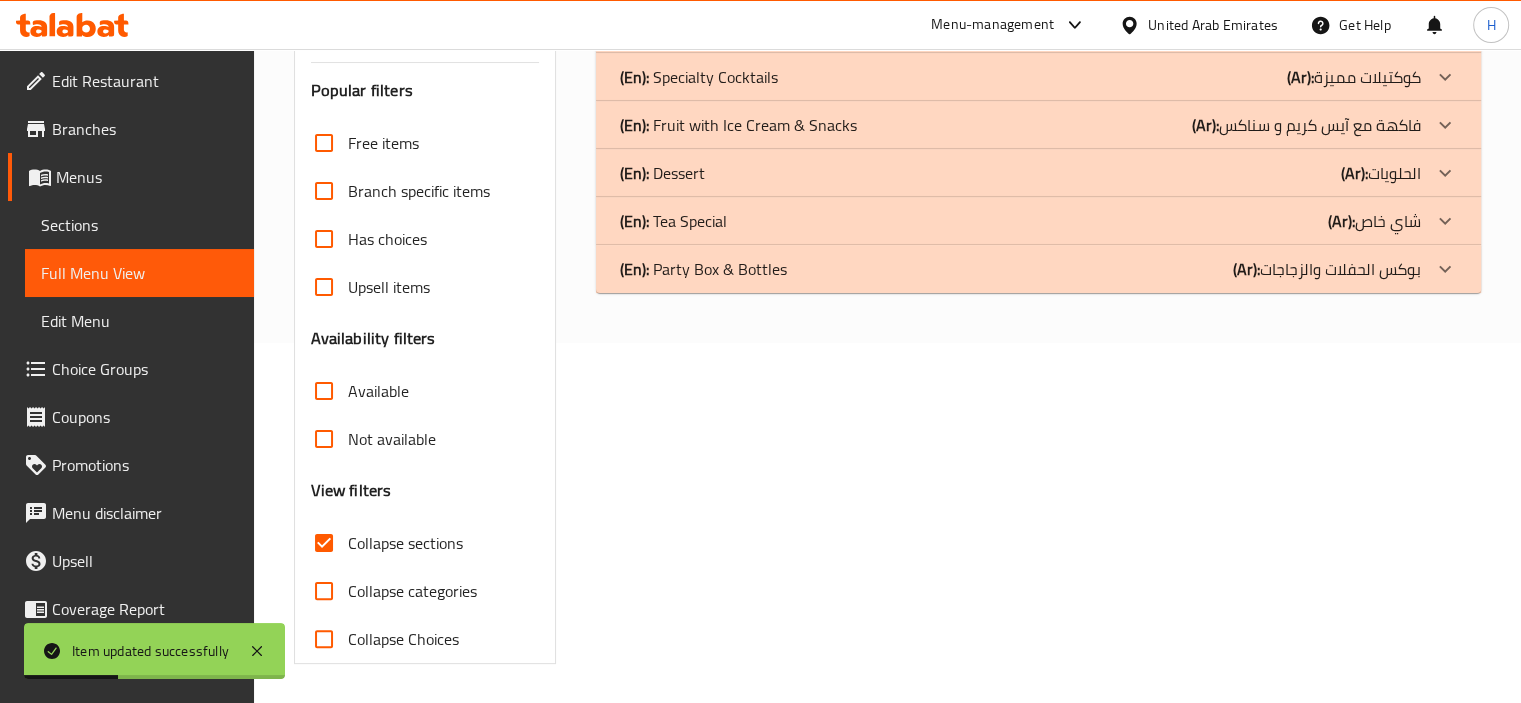 click on "(En):   Dessert (Ar): الحلويات" at bounding box center (1020, -67) 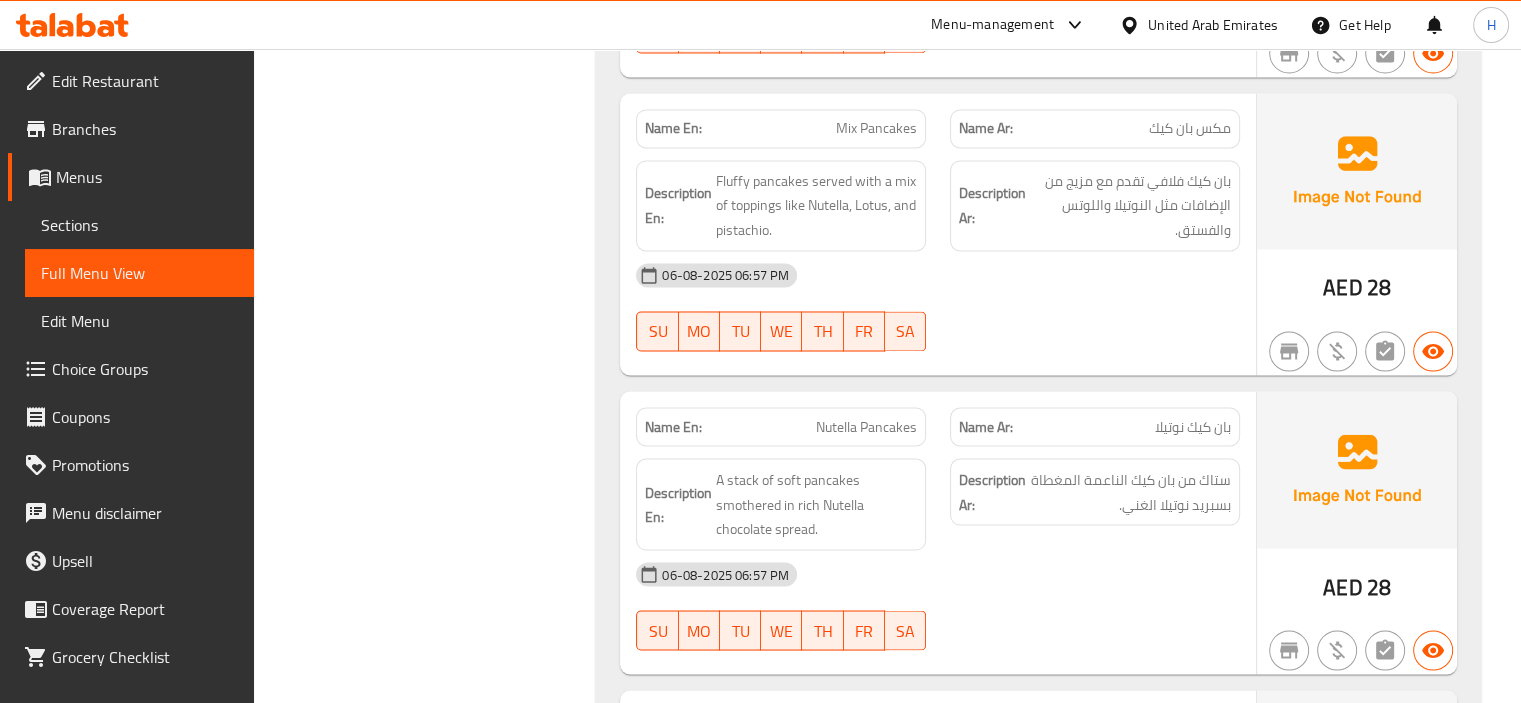 scroll, scrollTop: 3427, scrollLeft: 0, axis: vertical 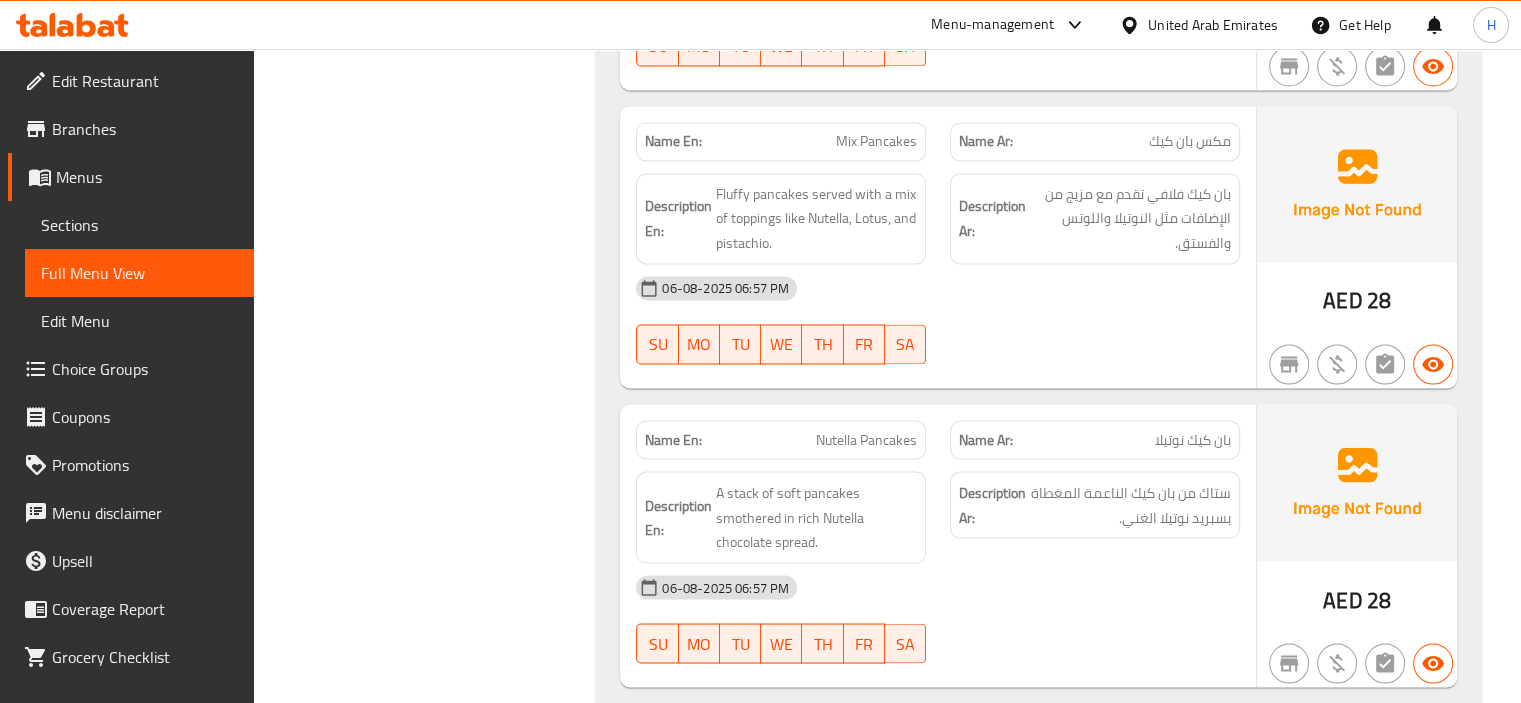 click on "Mix Pancakes" at bounding box center [876, 141] 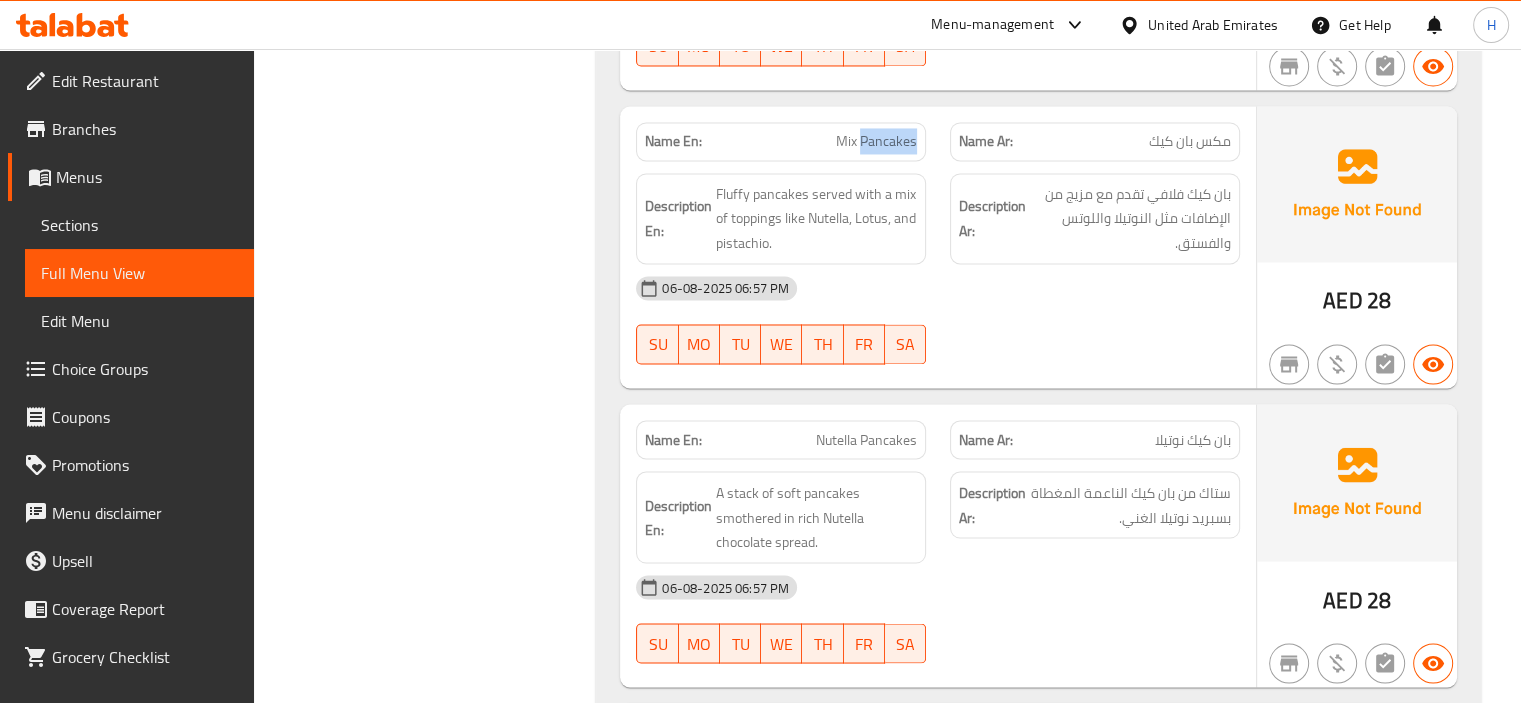 click on "Mix Pancakes" at bounding box center [876, 141] 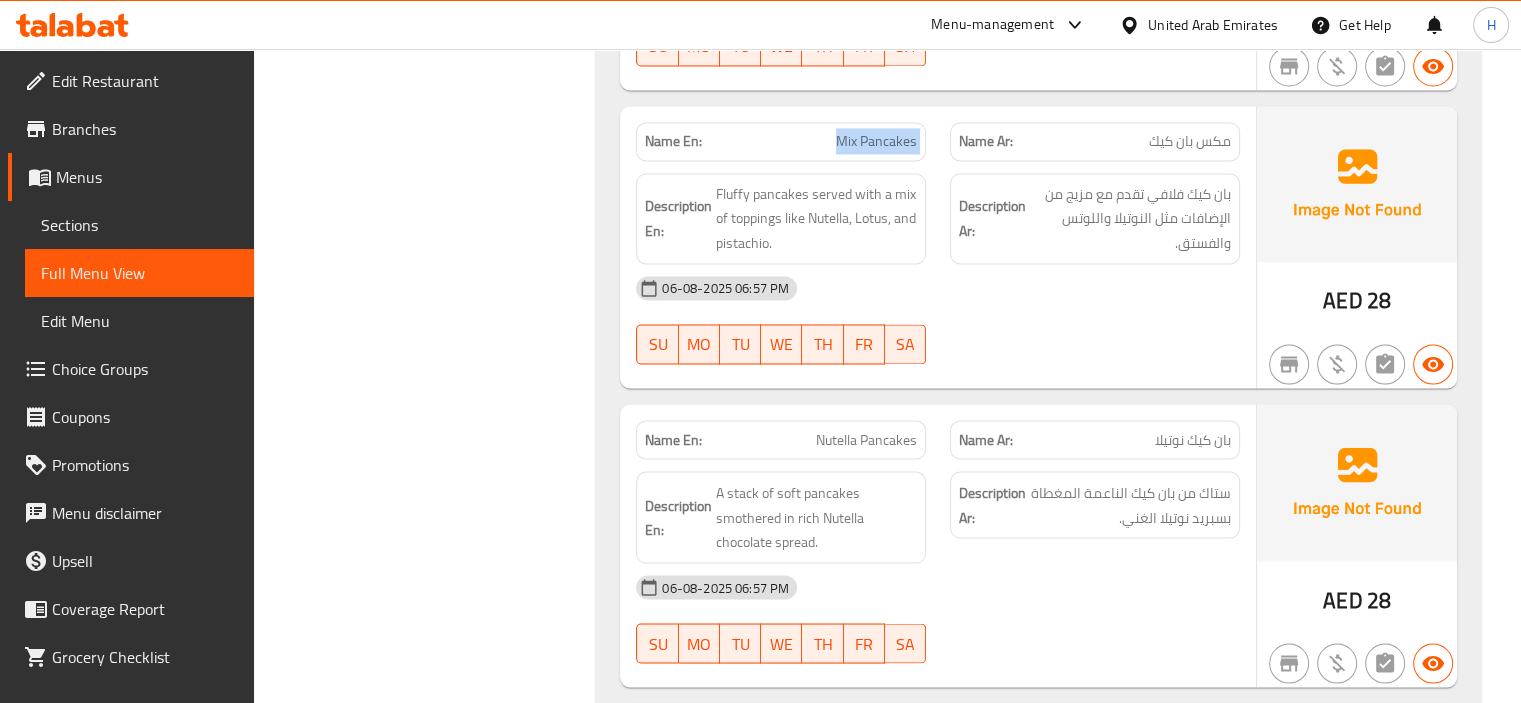 click on "Mix Pancakes" at bounding box center [876, 141] 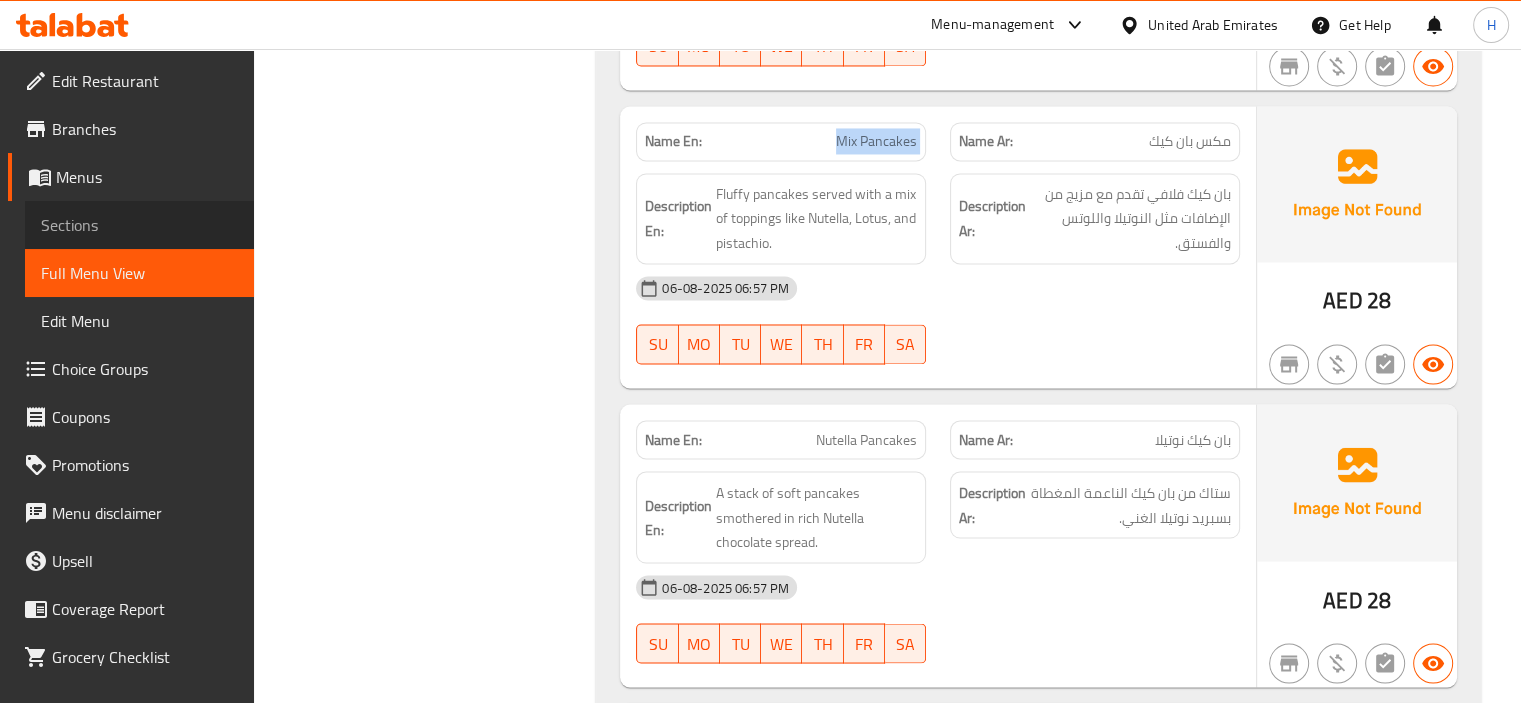 click on "Sections" at bounding box center (139, 225) 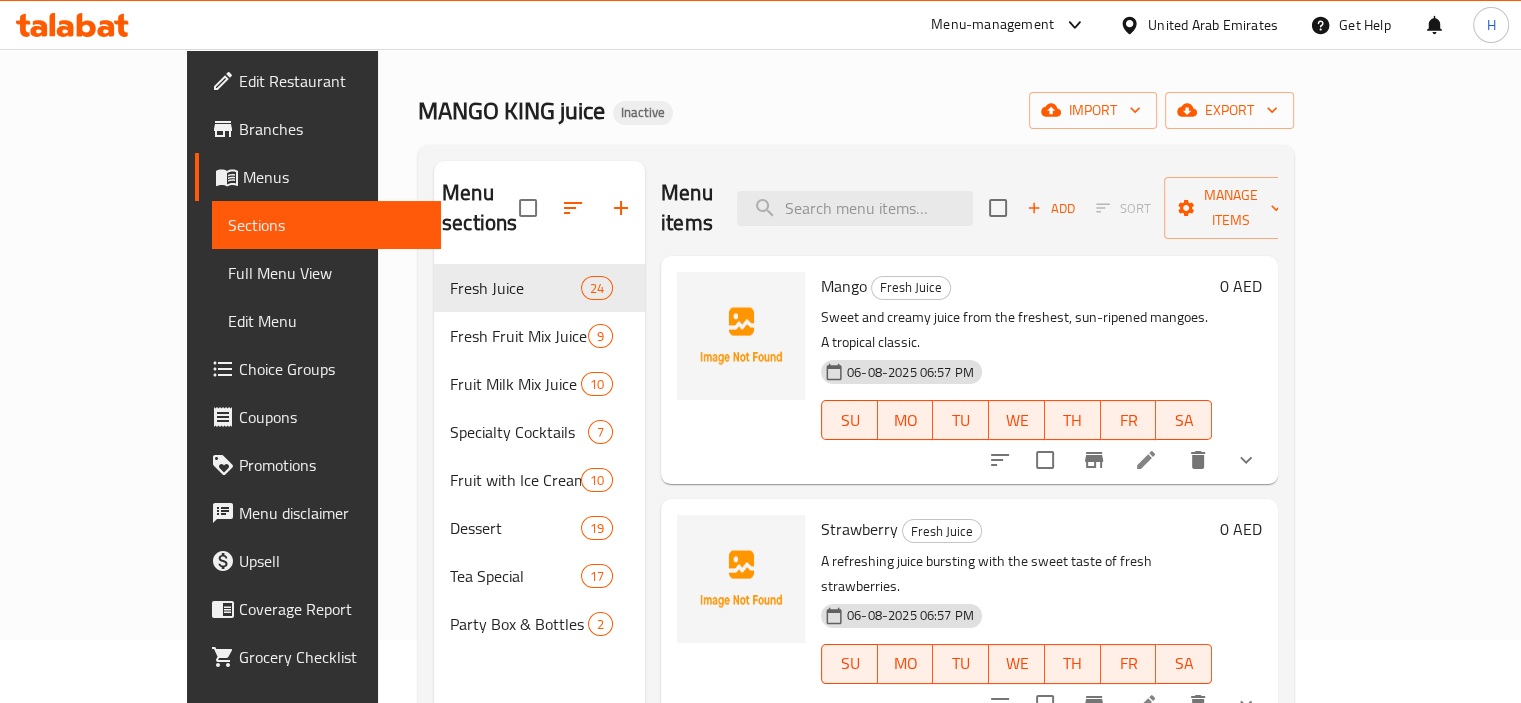 scroll, scrollTop: 0, scrollLeft: 0, axis: both 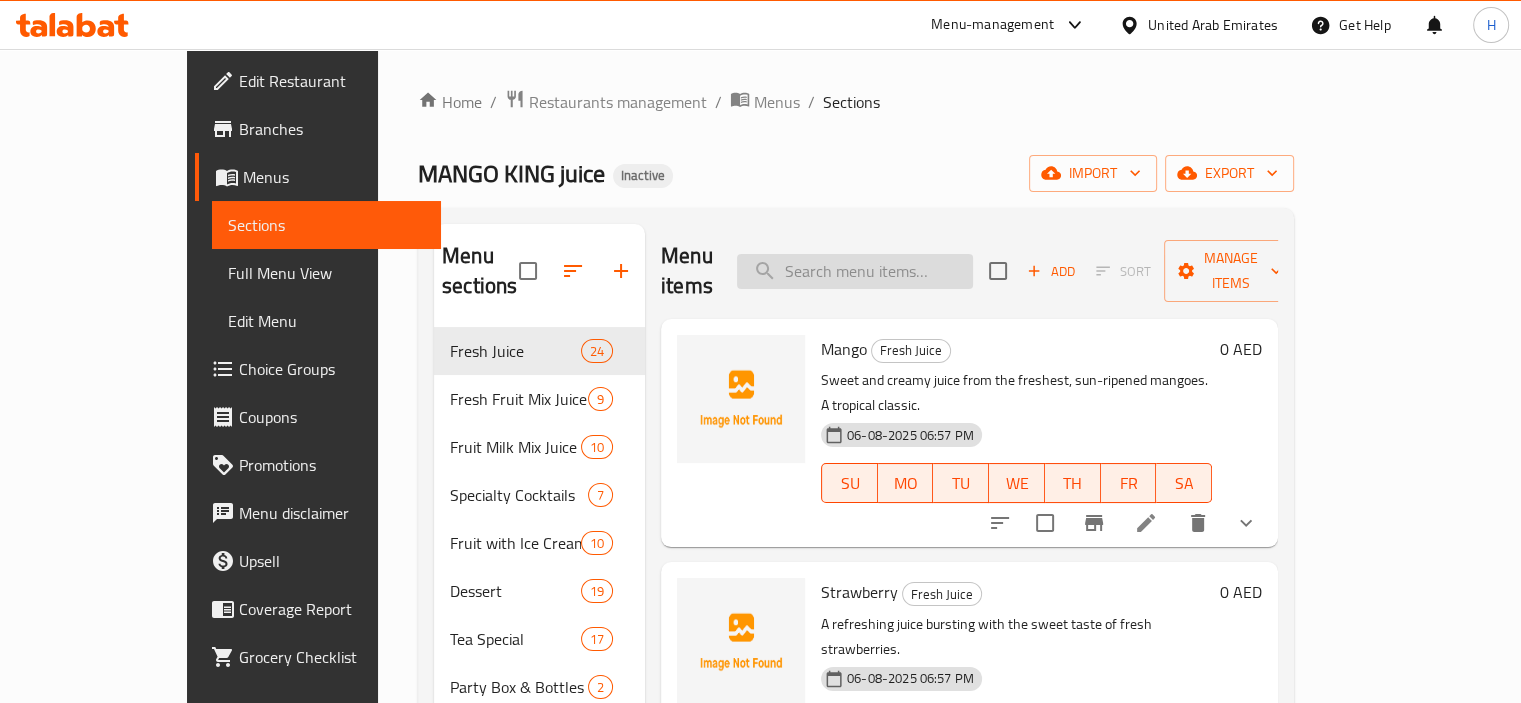 paste on "item should be removed as the description has generic main ingrediants" 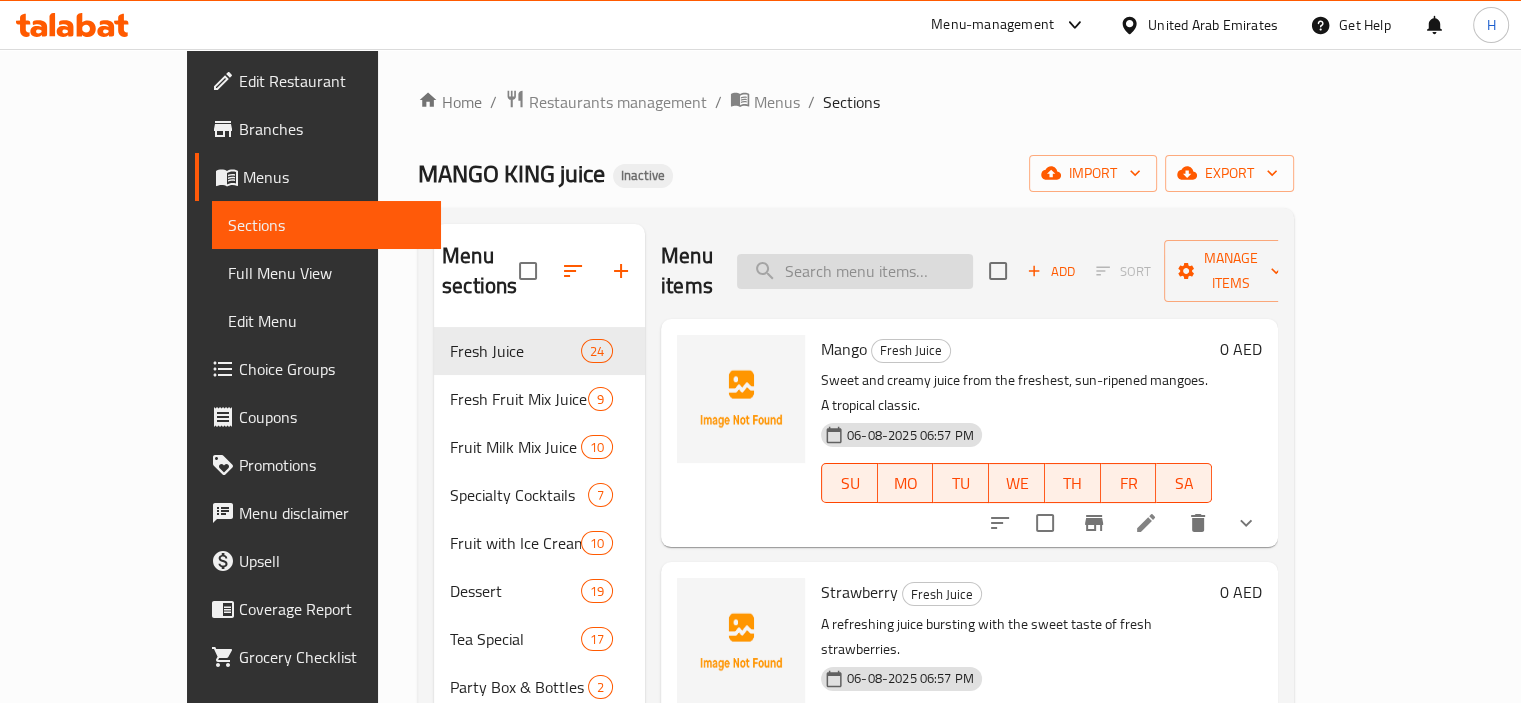 type on "item should be removed as the description has generic main ingrediants" 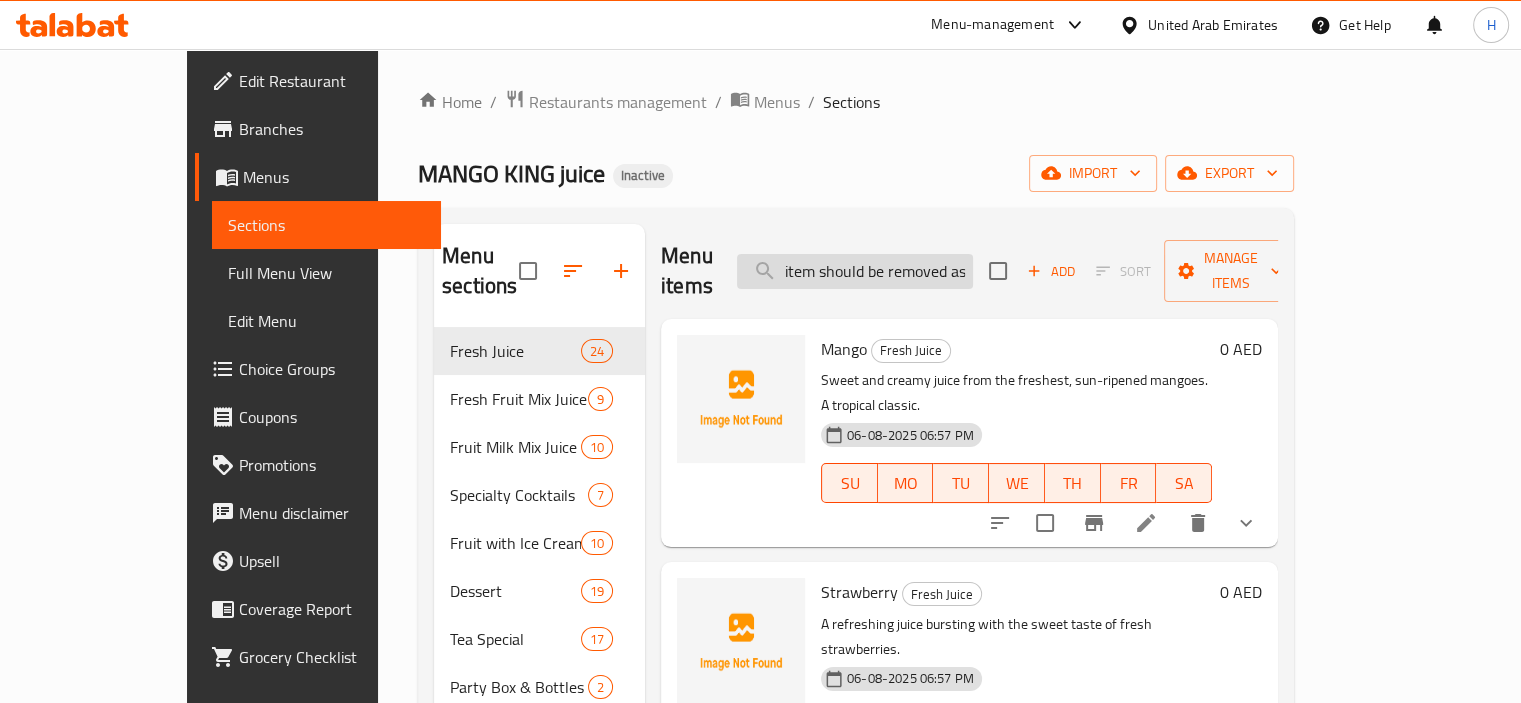 click on "item should be removed as the description has generic main ingrediants" at bounding box center [855, 271] 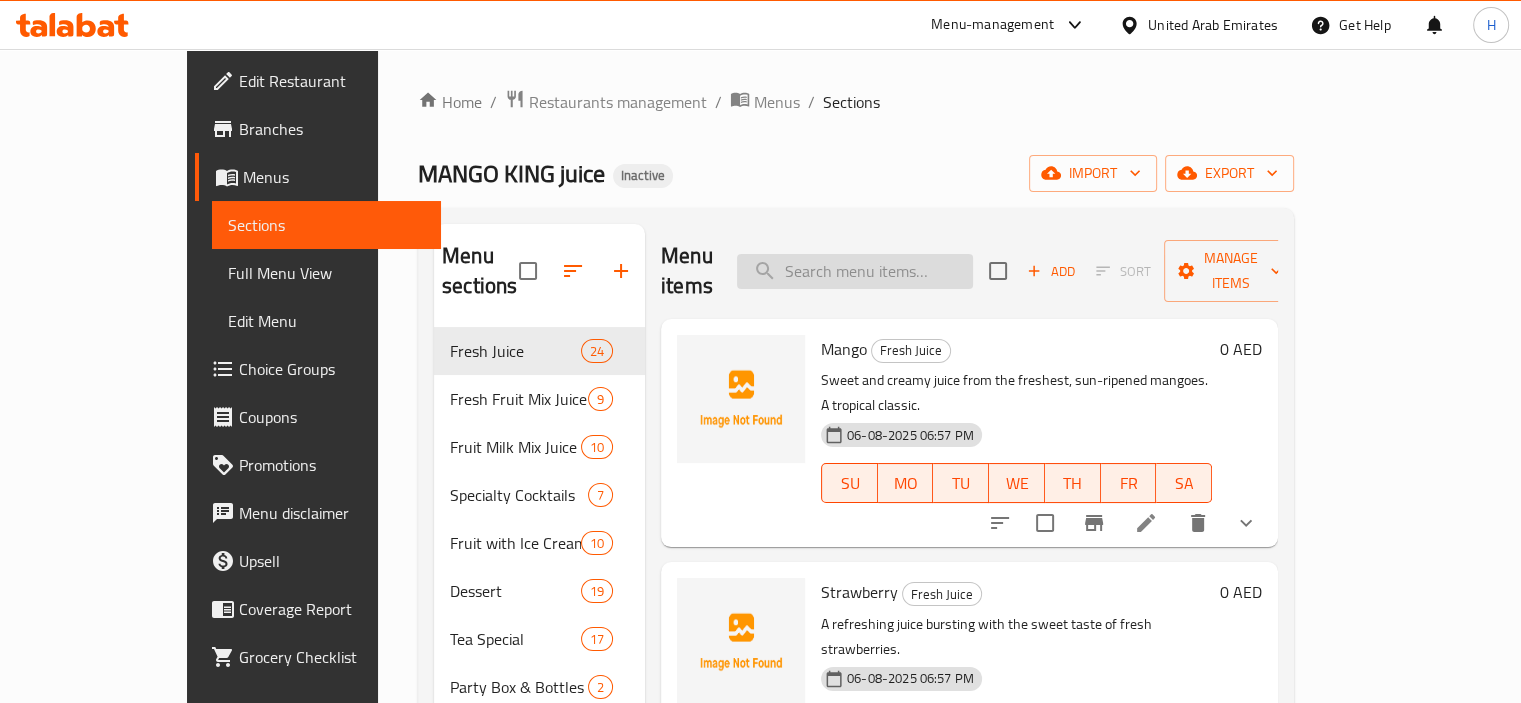 scroll, scrollTop: 0, scrollLeft: 0, axis: both 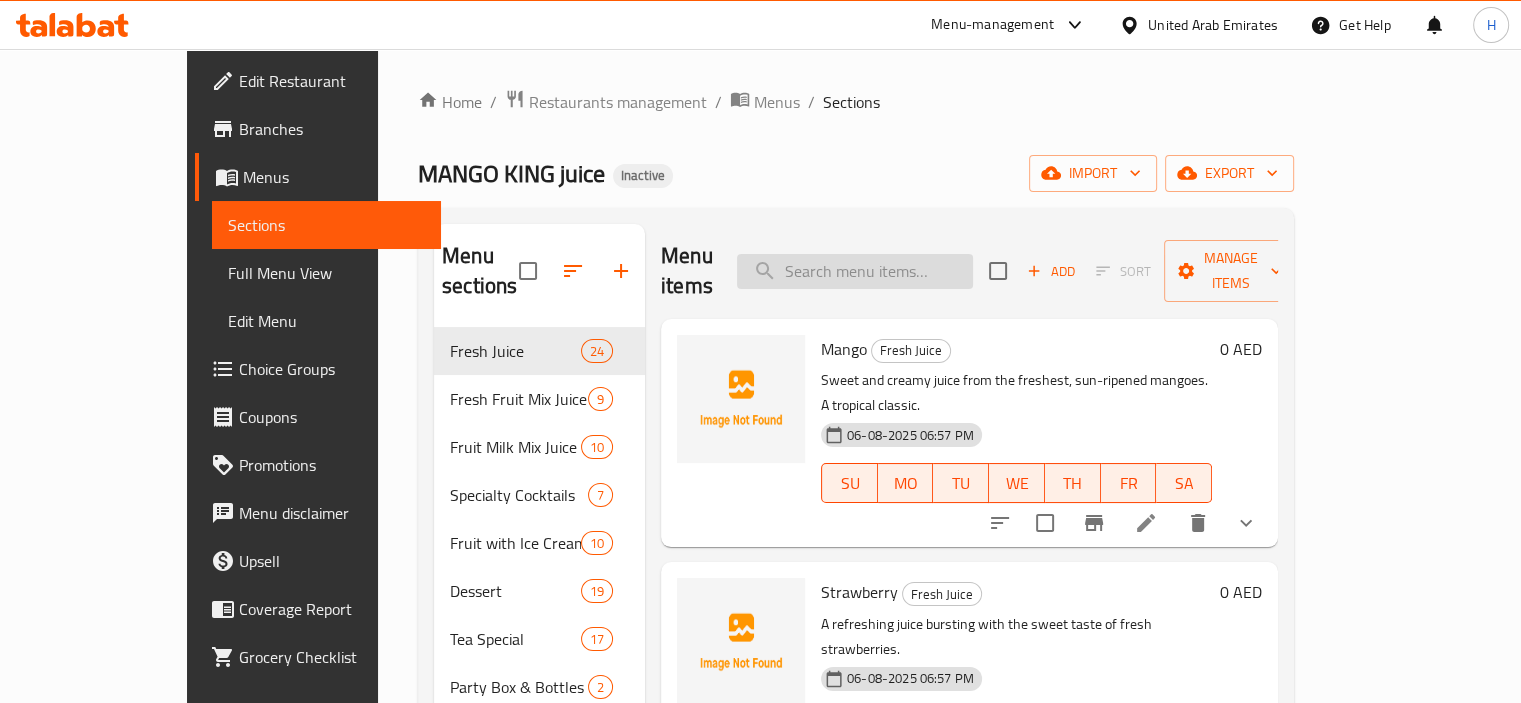 type on "n" 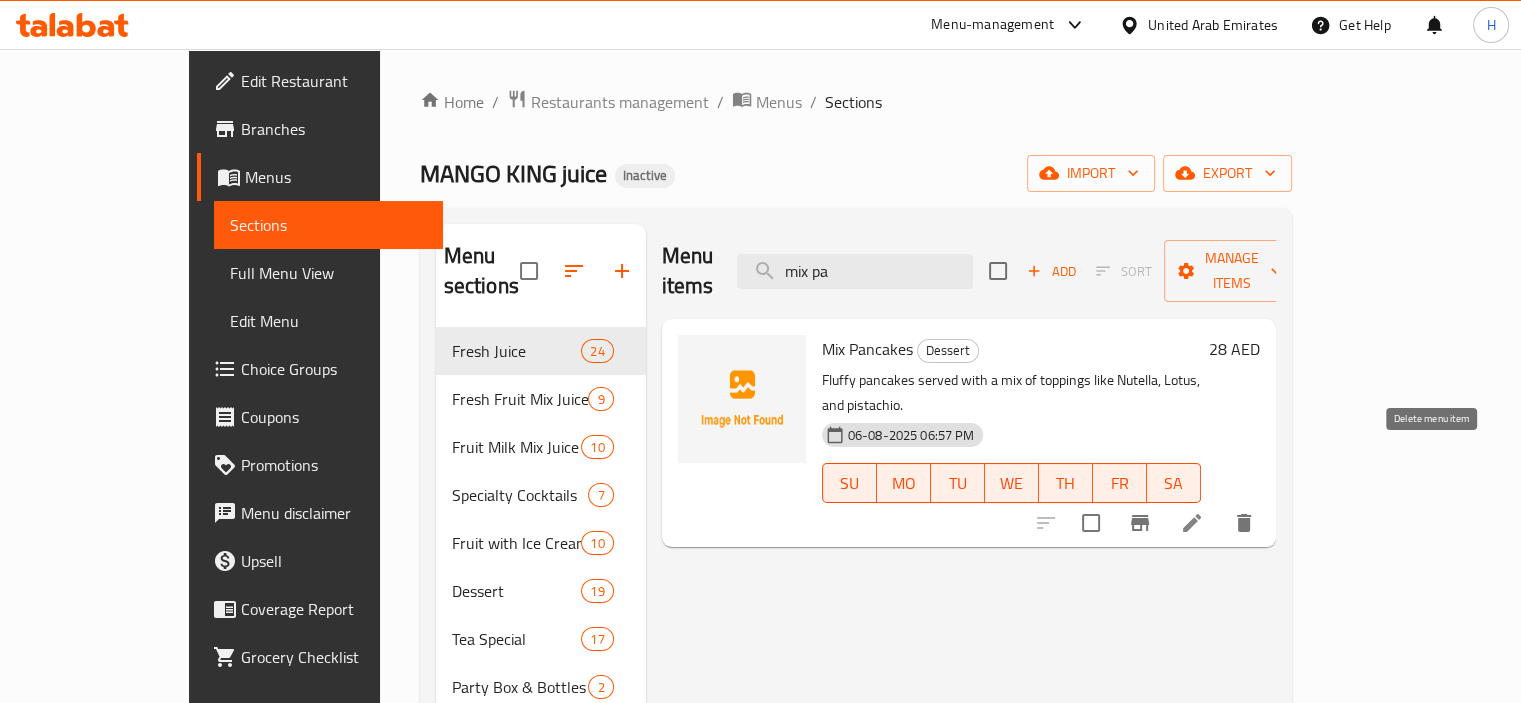 type on "mix pa" 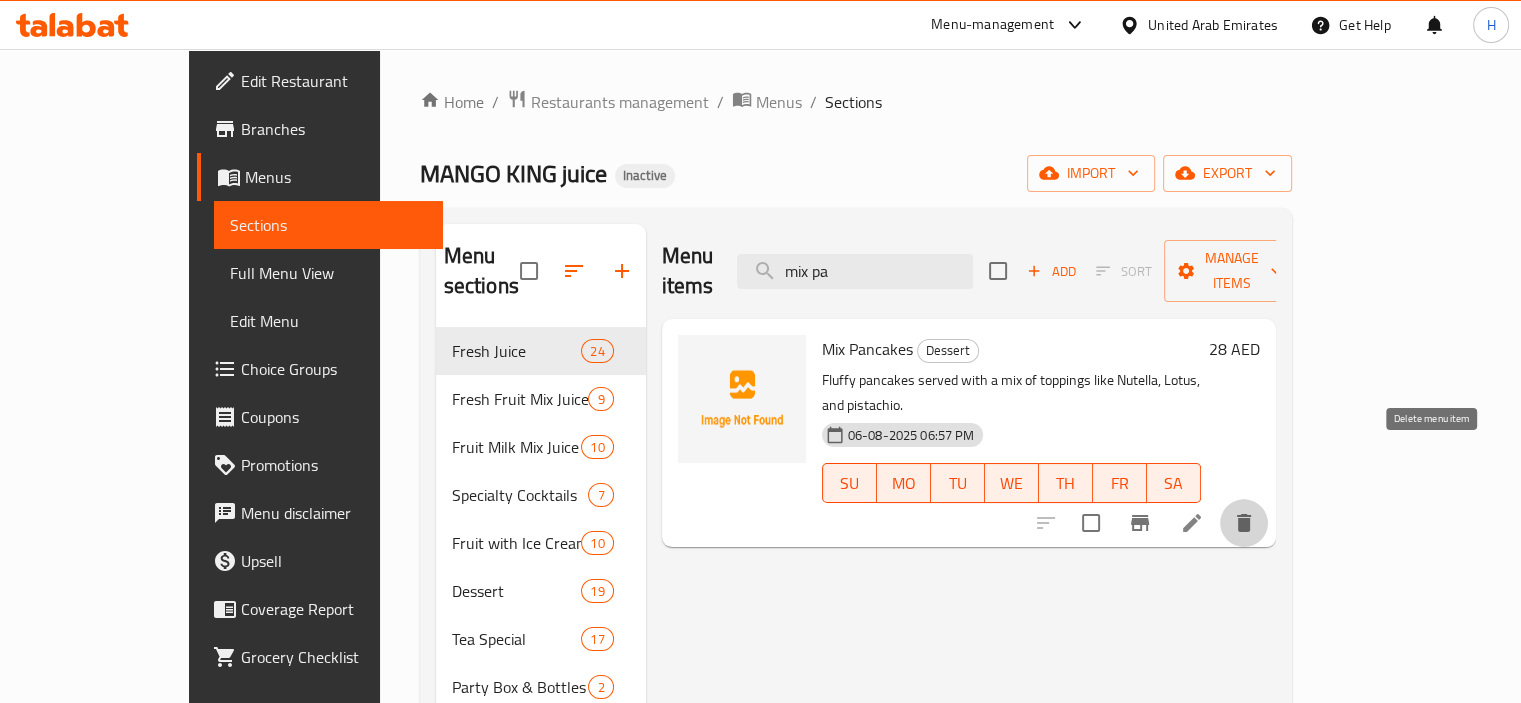 click at bounding box center (1244, 523) 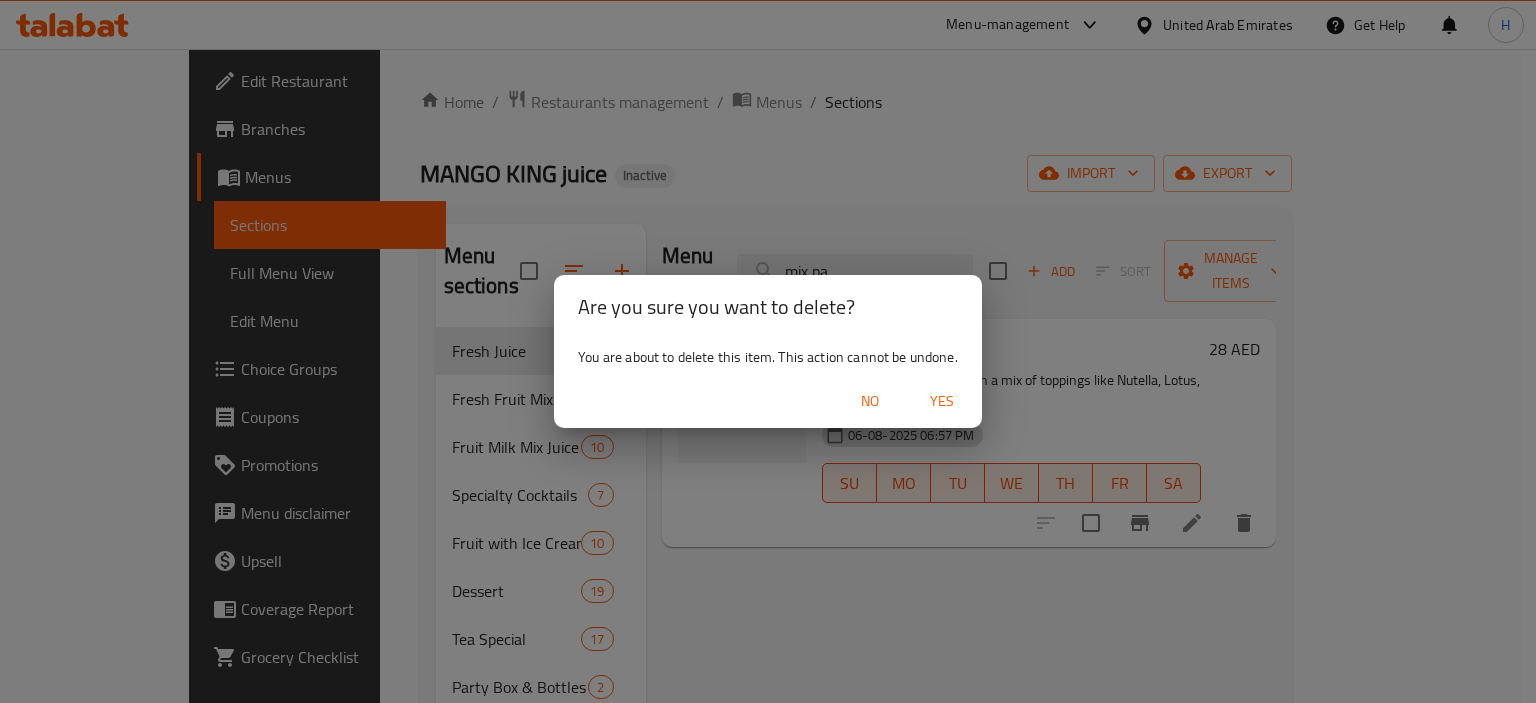 click on "Yes" at bounding box center (942, 401) 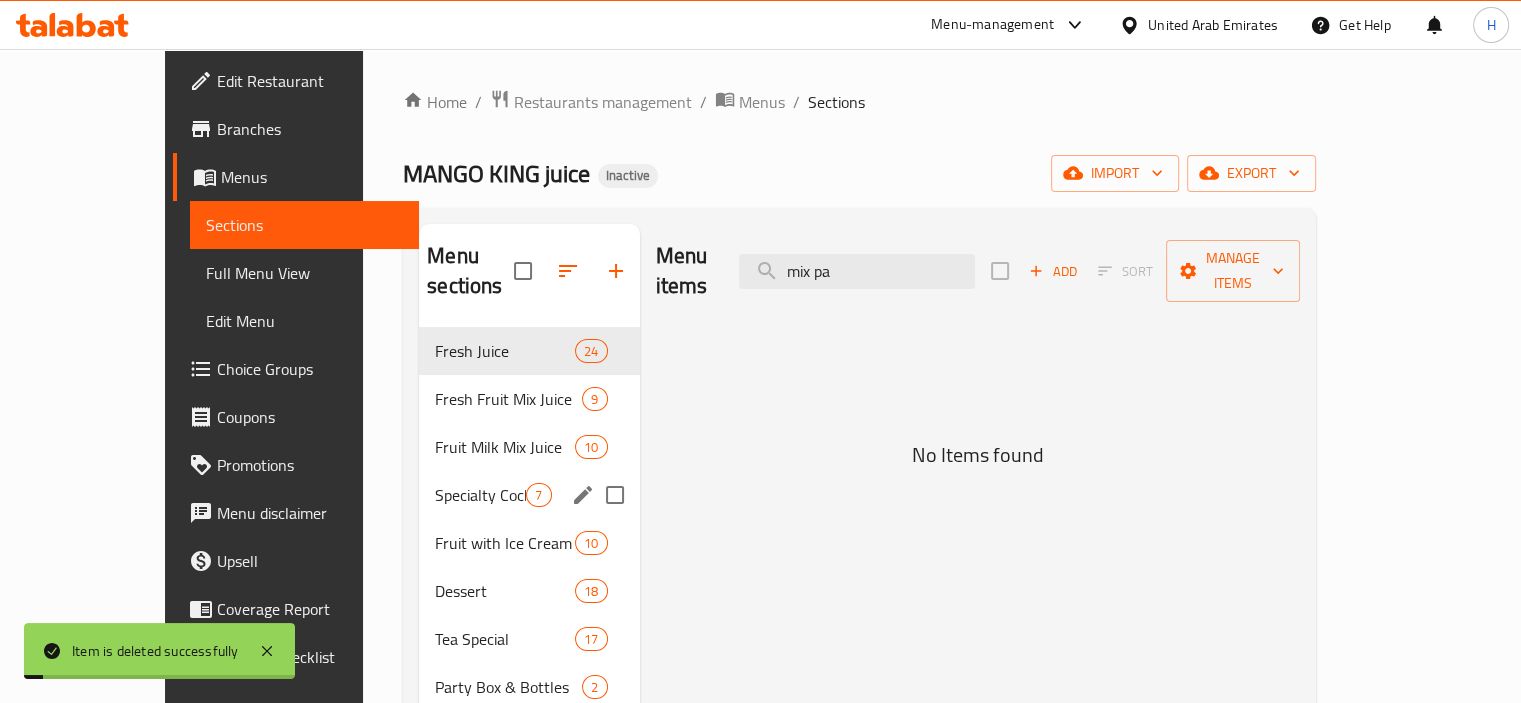 scroll, scrollTop: 123, scrollLeft: 0, axis: vertical 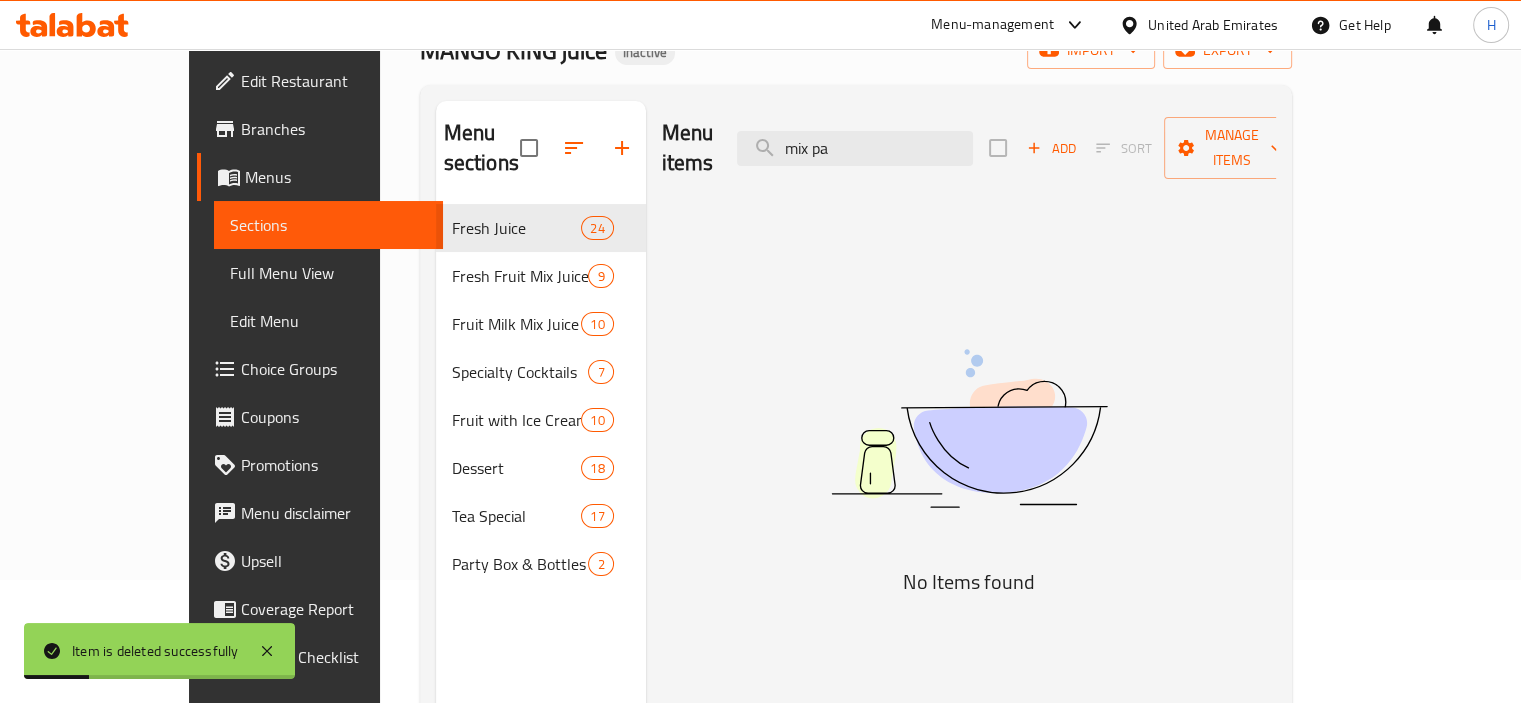 click on "Full Menu View" at bounding box center [328, 273] 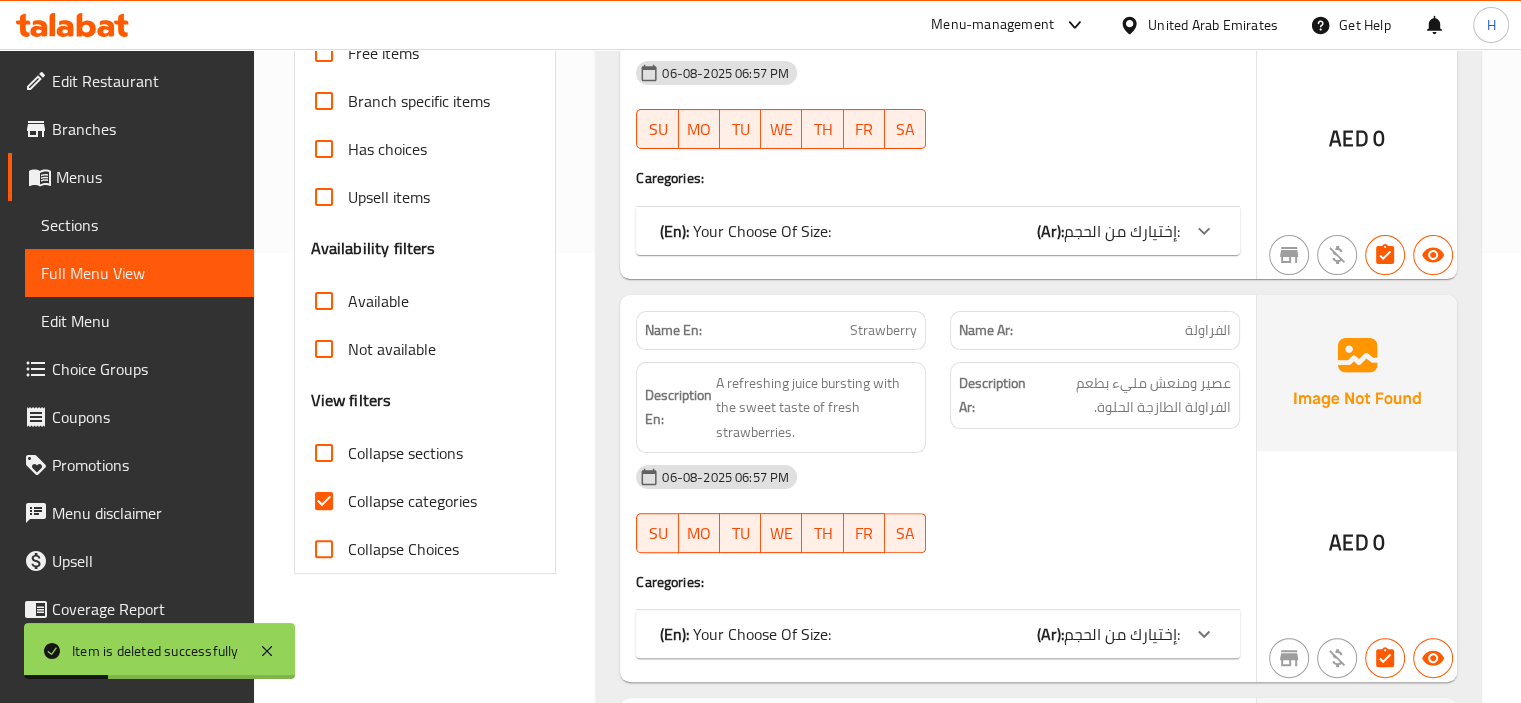 scroll, scrollTop: 598, scrollLeft: 0, axis: vertical 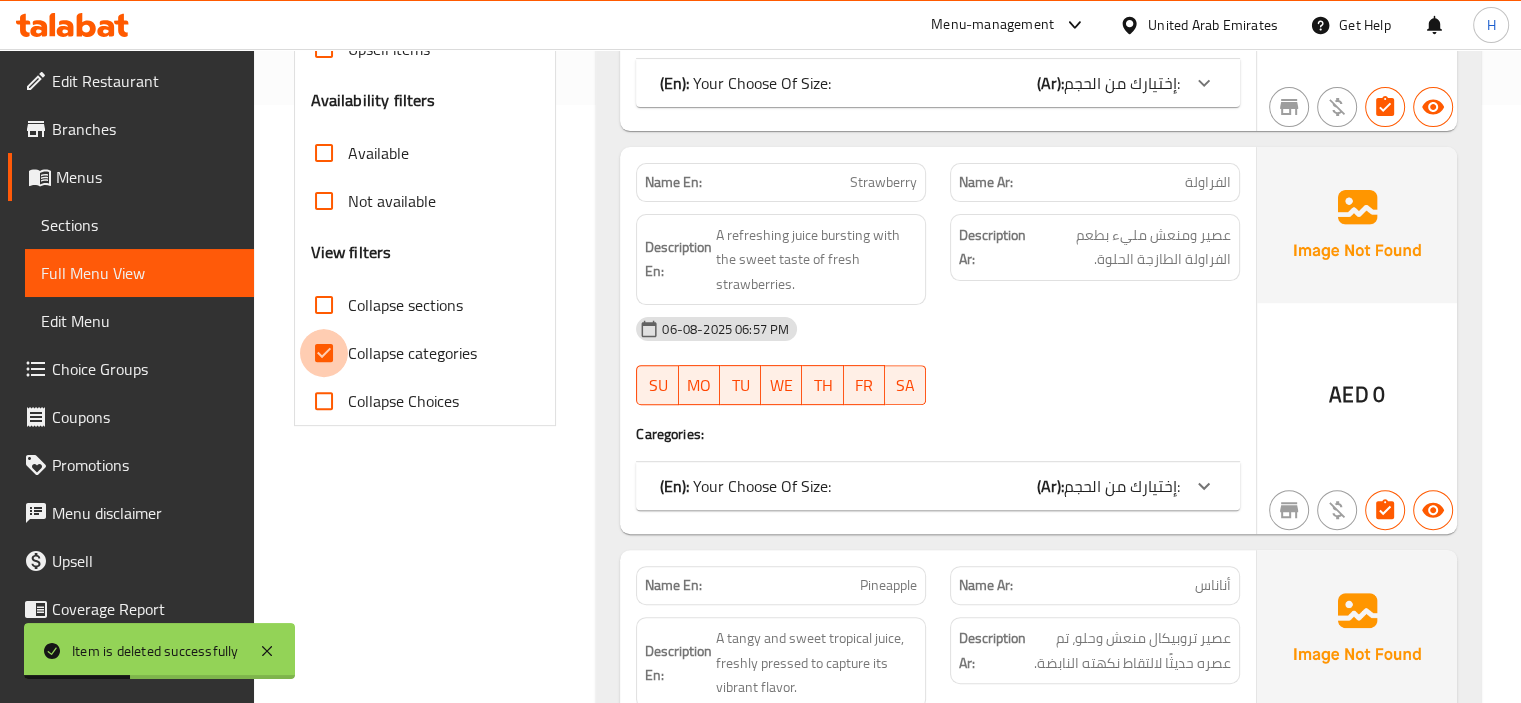 click on "Collapse categories" at bounding box center [324, 353] 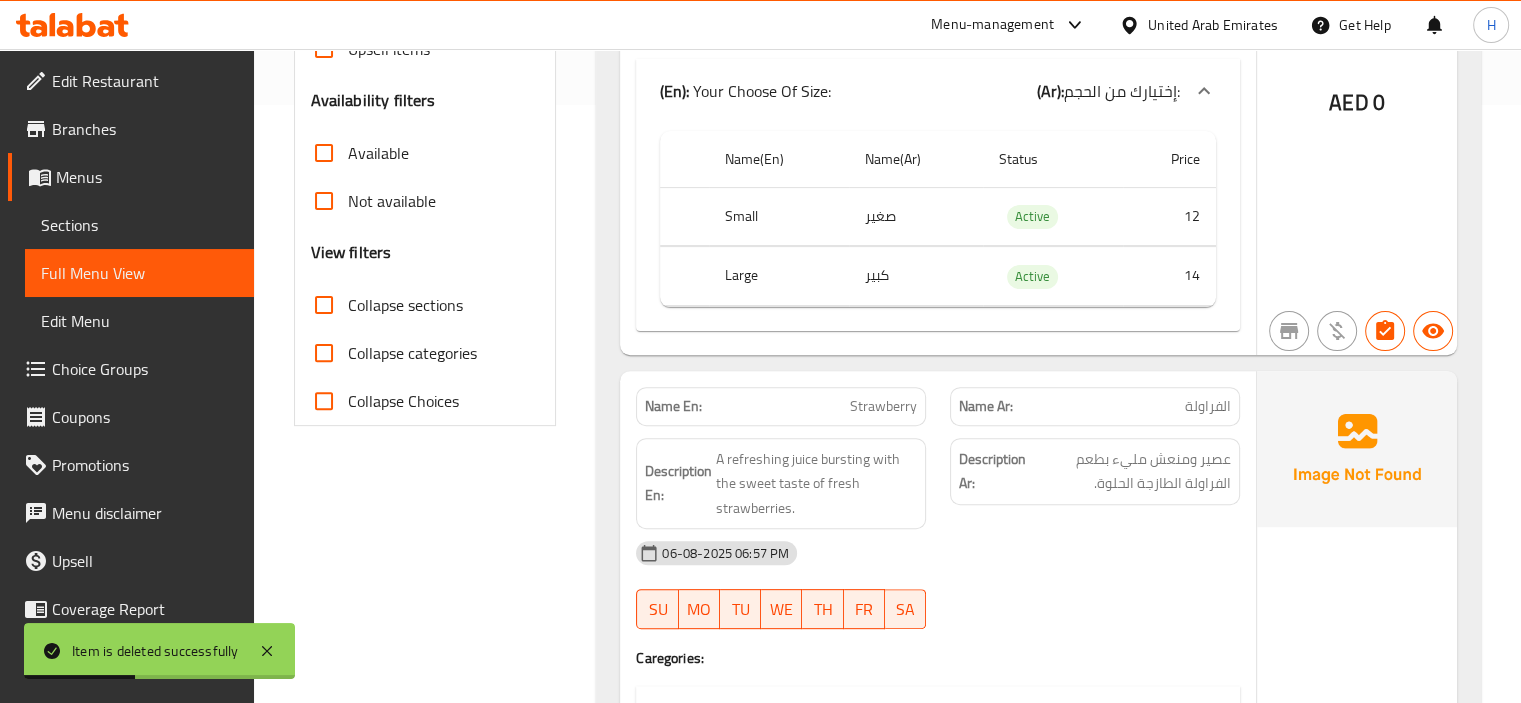 click on "Collapse sections" at bounding box center (324, 305) 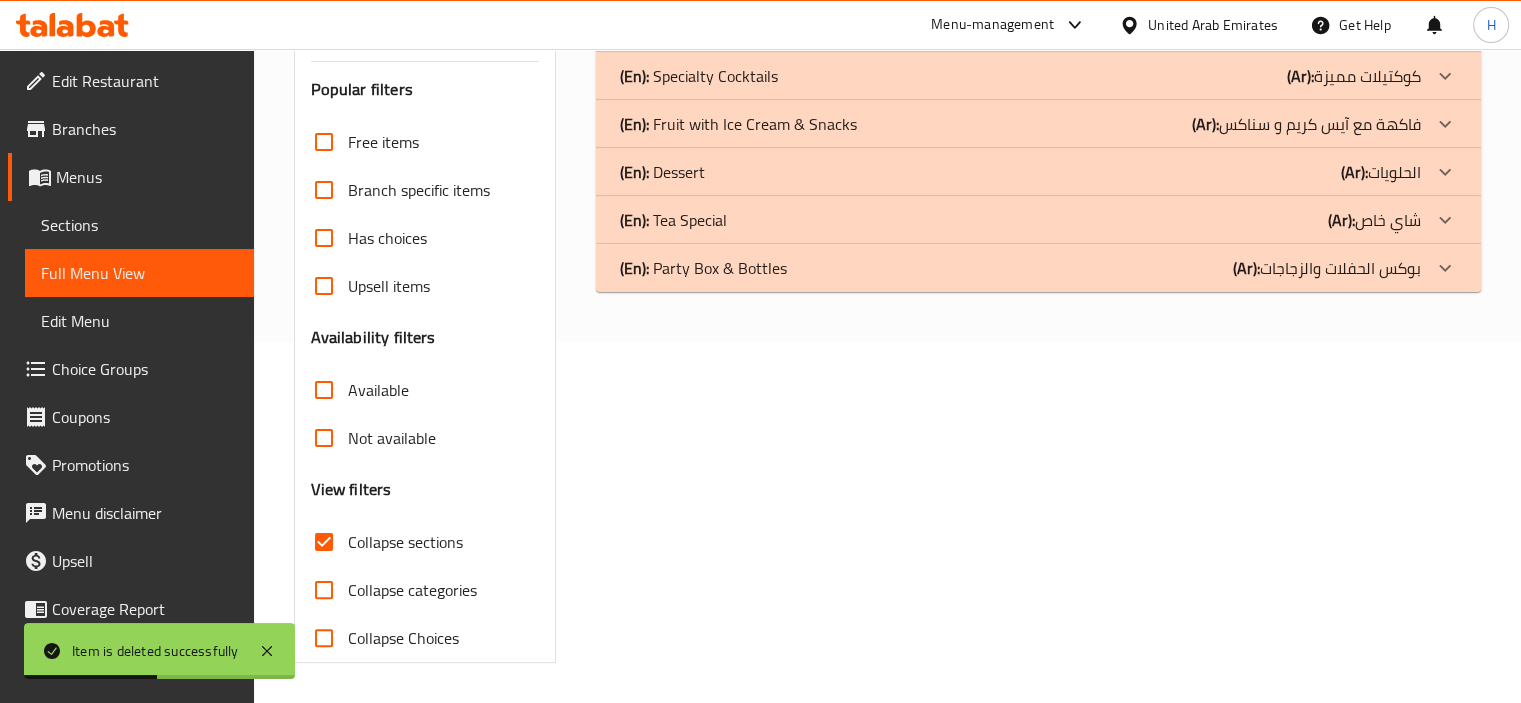 scroll, scrollTop: 360, scrollLeft: 0, axis: vertical 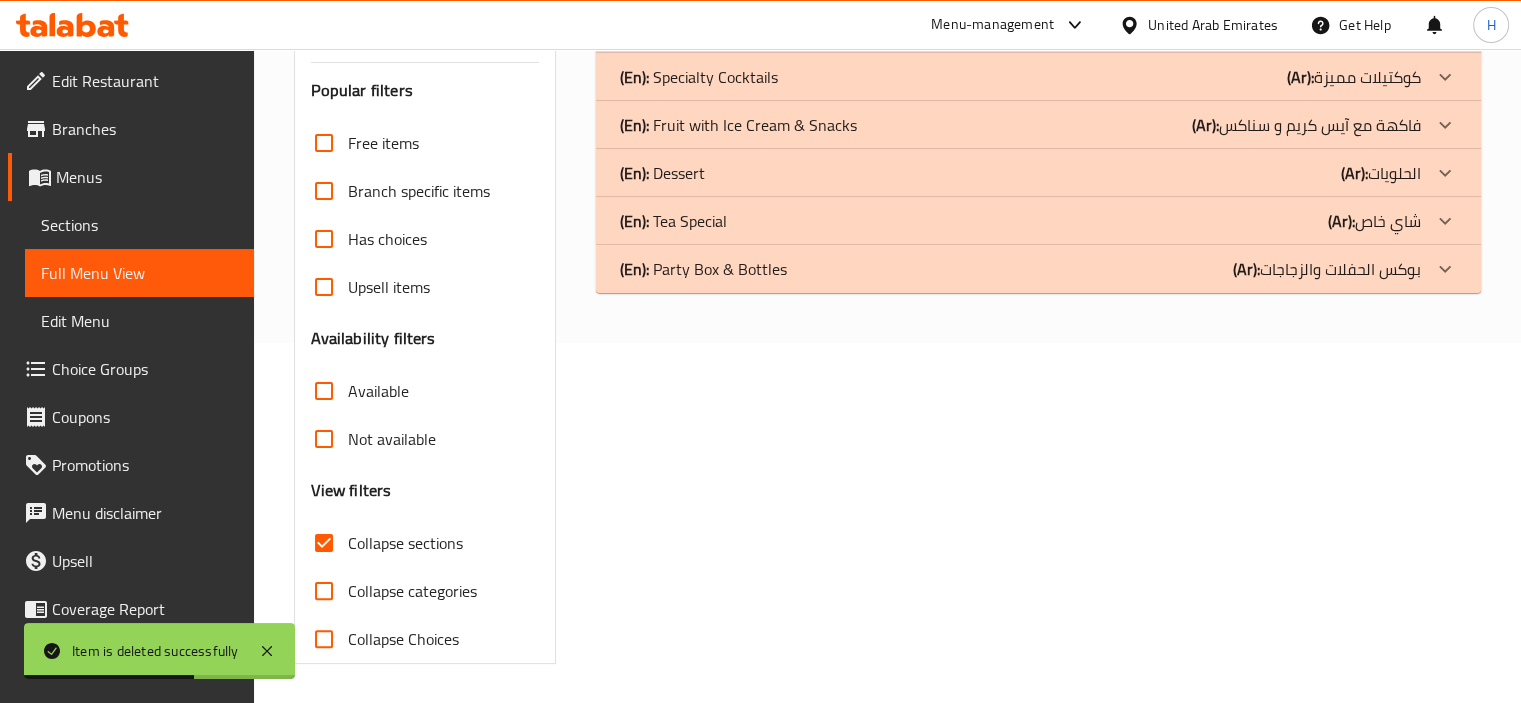 click on "(En):   Dessert (Ar): الحلويات" at bounding box center [1020, -67] 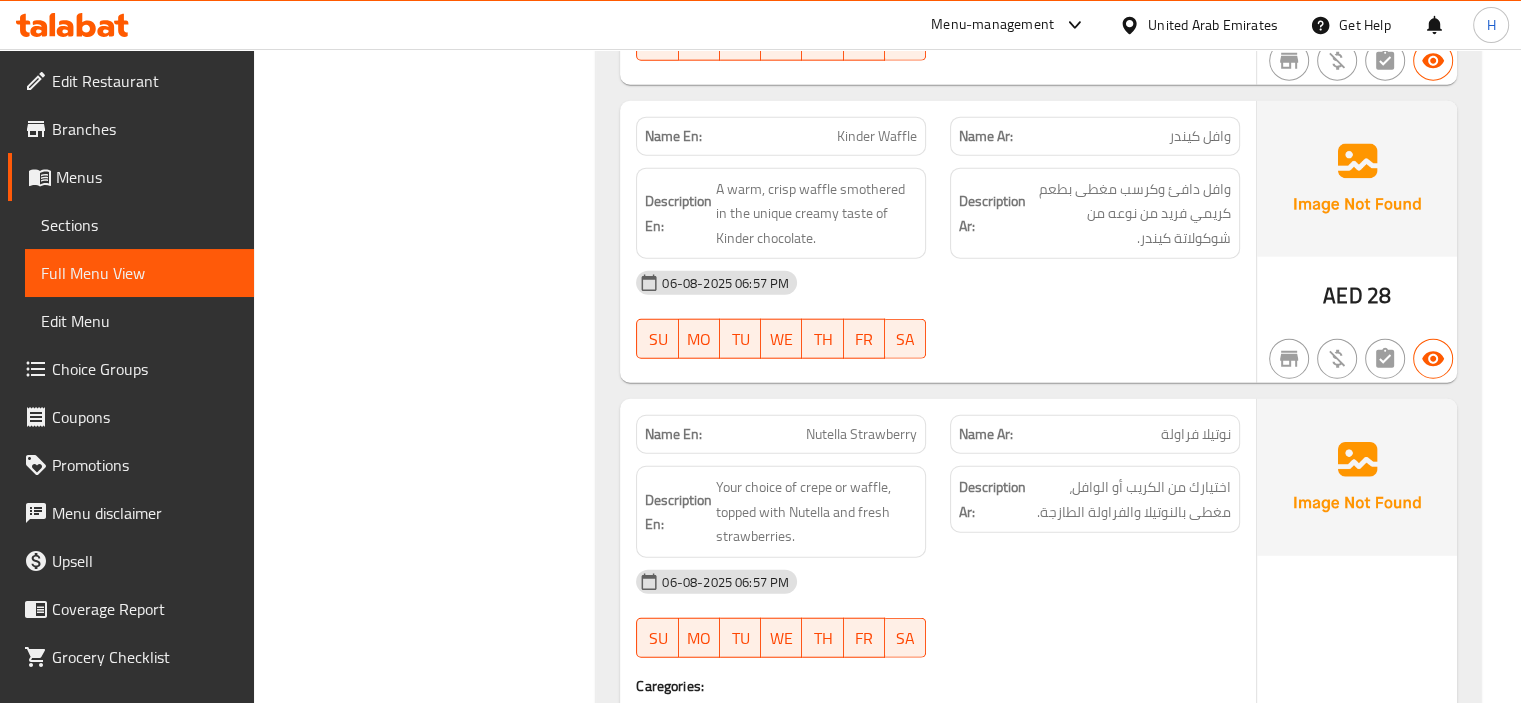 scroll, scrollTop: 4916, scrollLeft: 0, axis: vertical 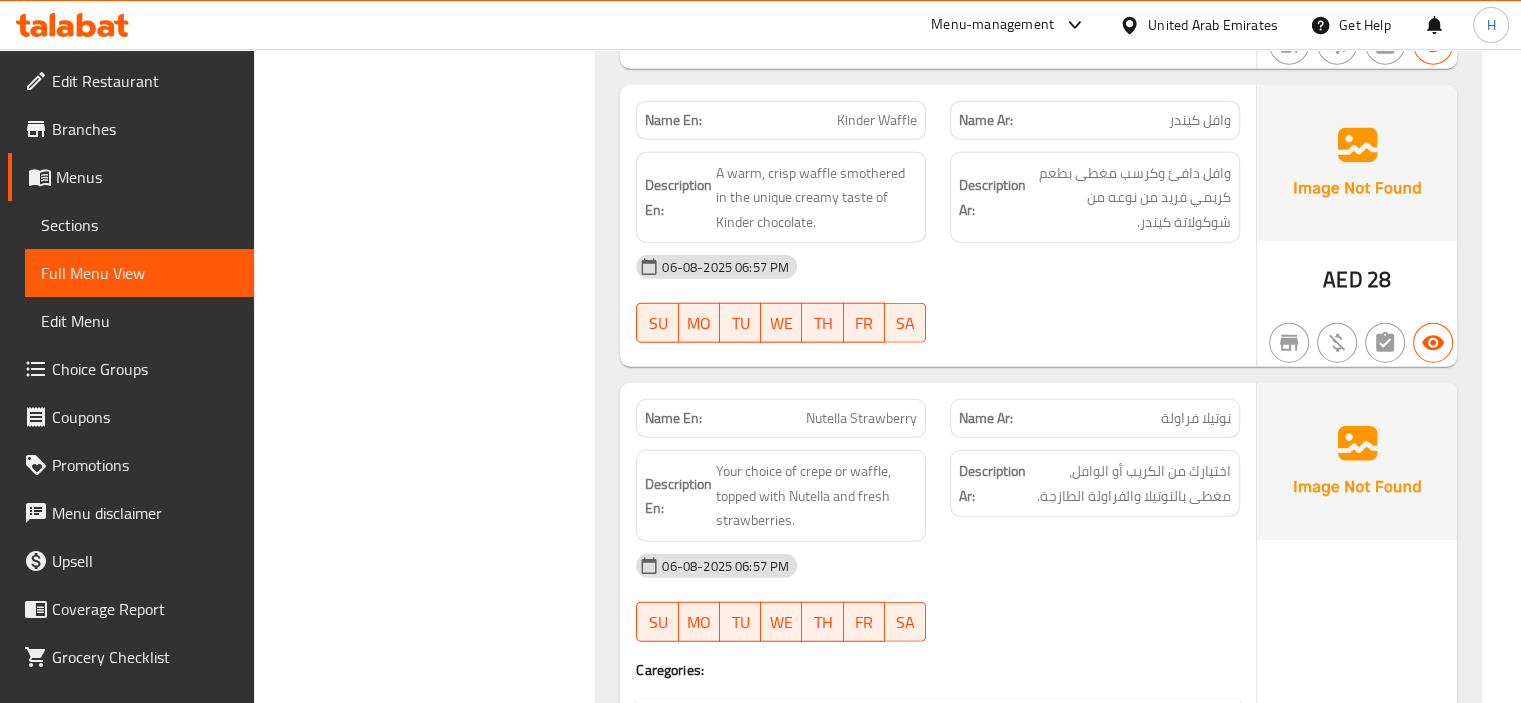 click on "06-08-2025 06:57 PM" at bounding box center [938, 267] 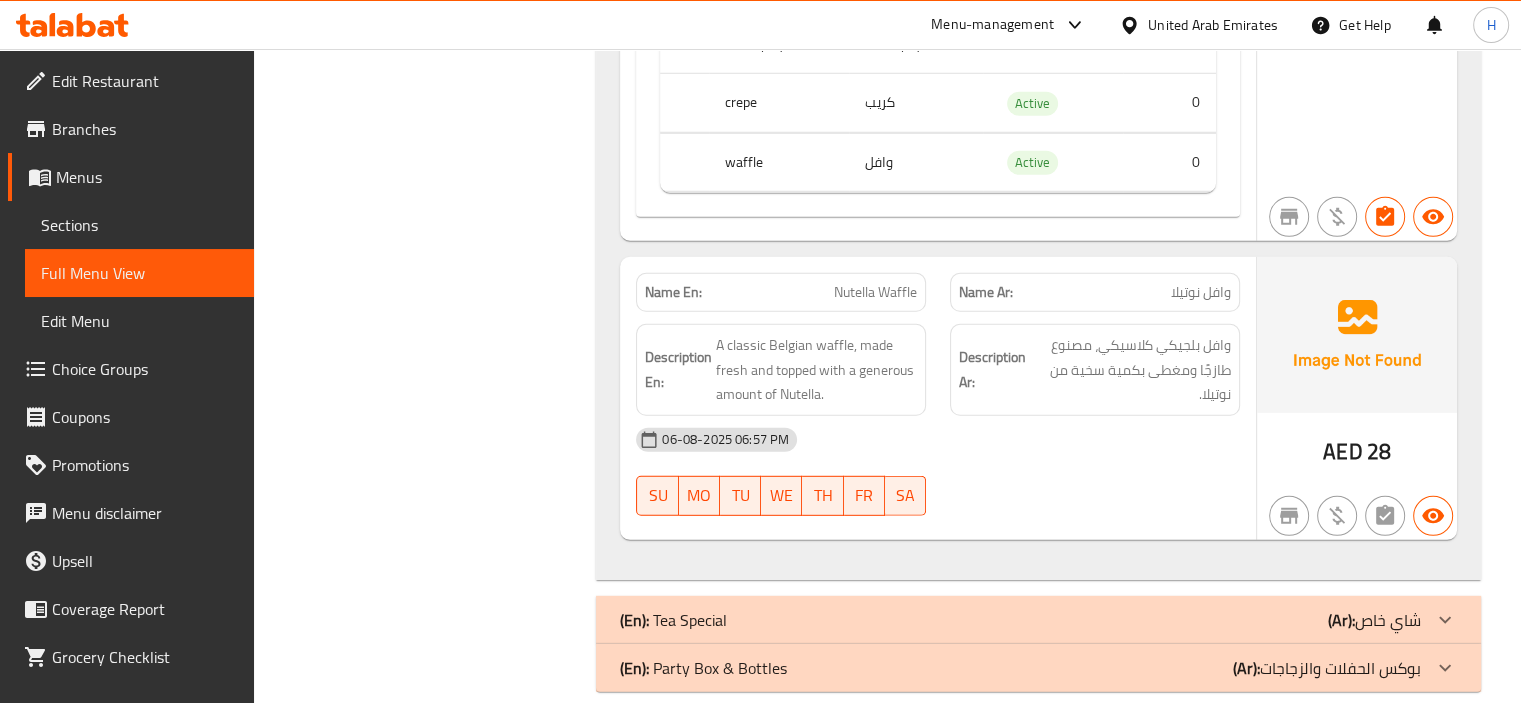 scroll, scrollTop: 5684, scrollLeft: 0, axis: vertical 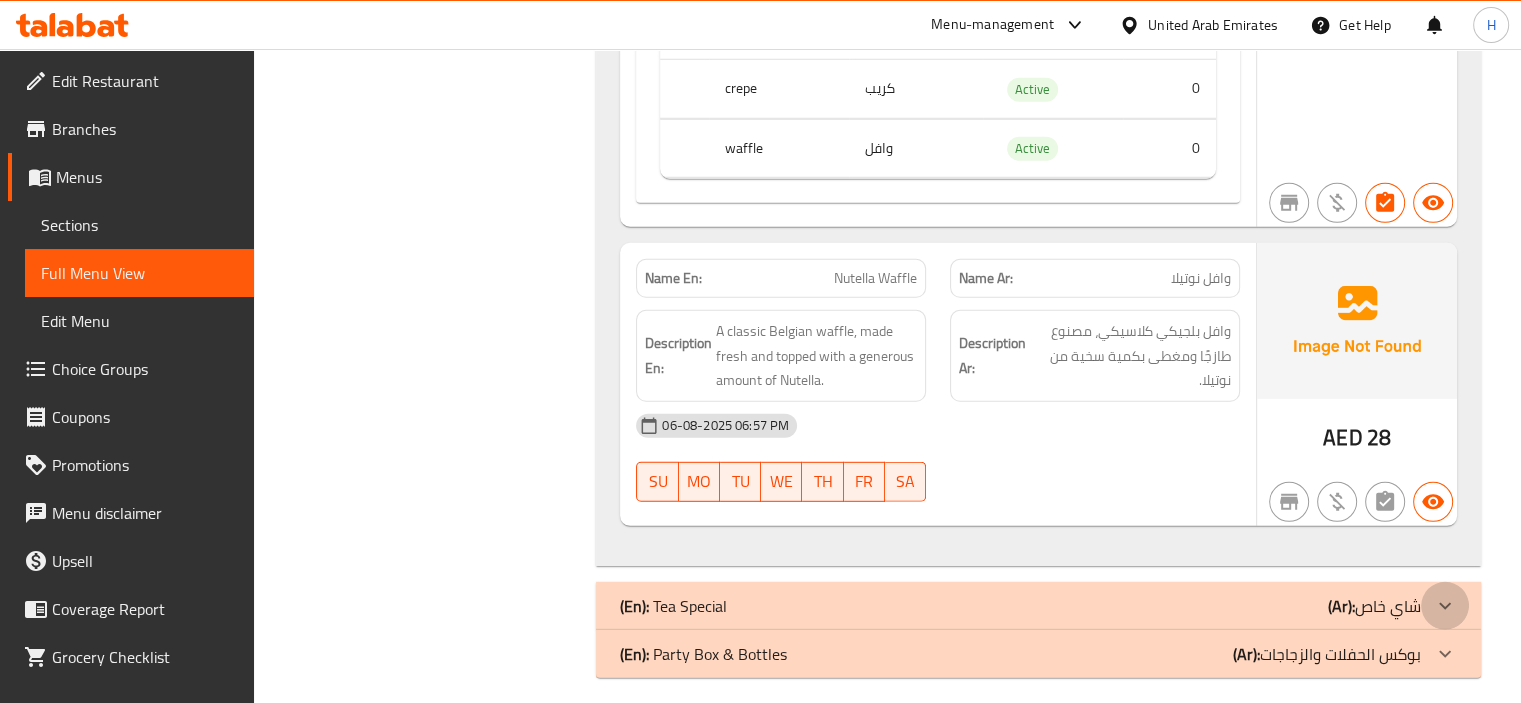 click at bounding box center [1445, -5391] 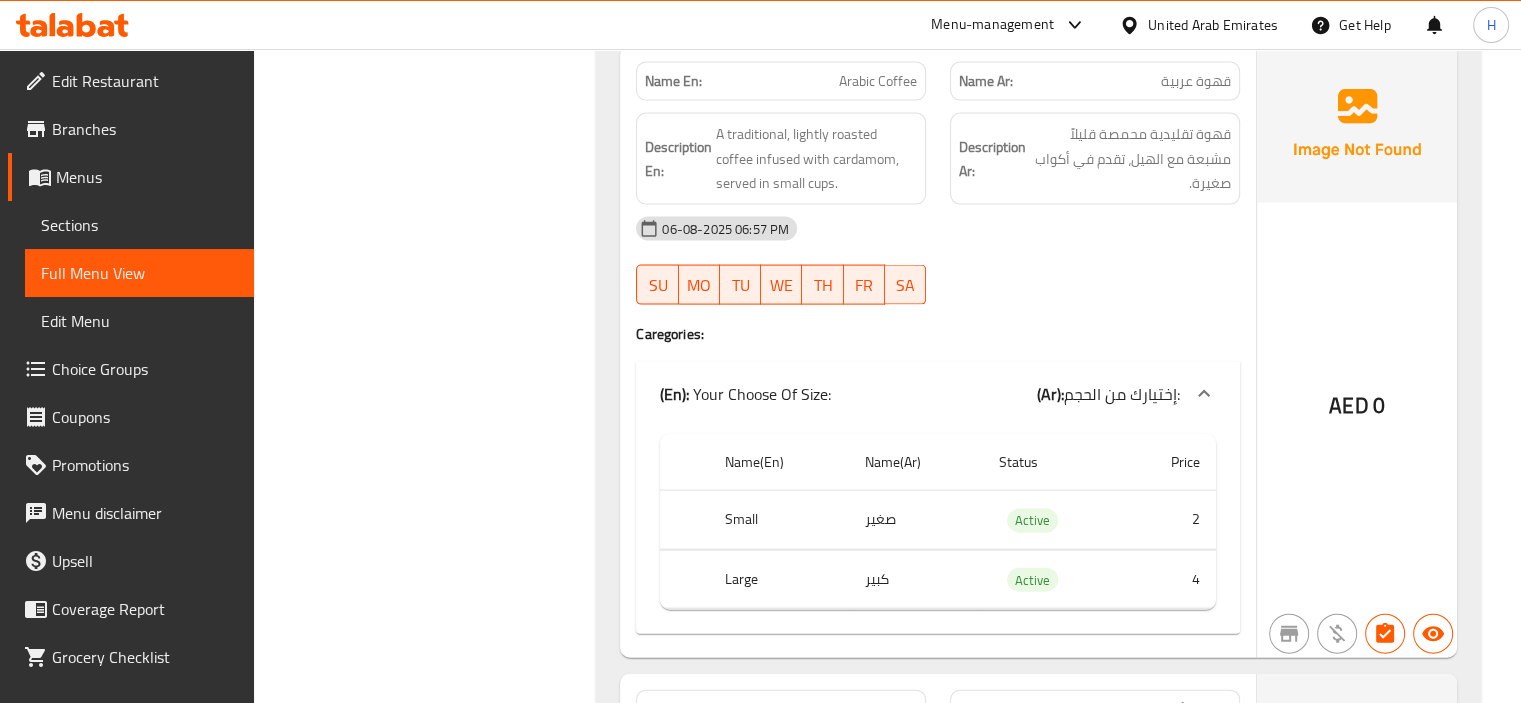 scroll, scrollTop: 11842, scrollLeft: 0, axis: vertical 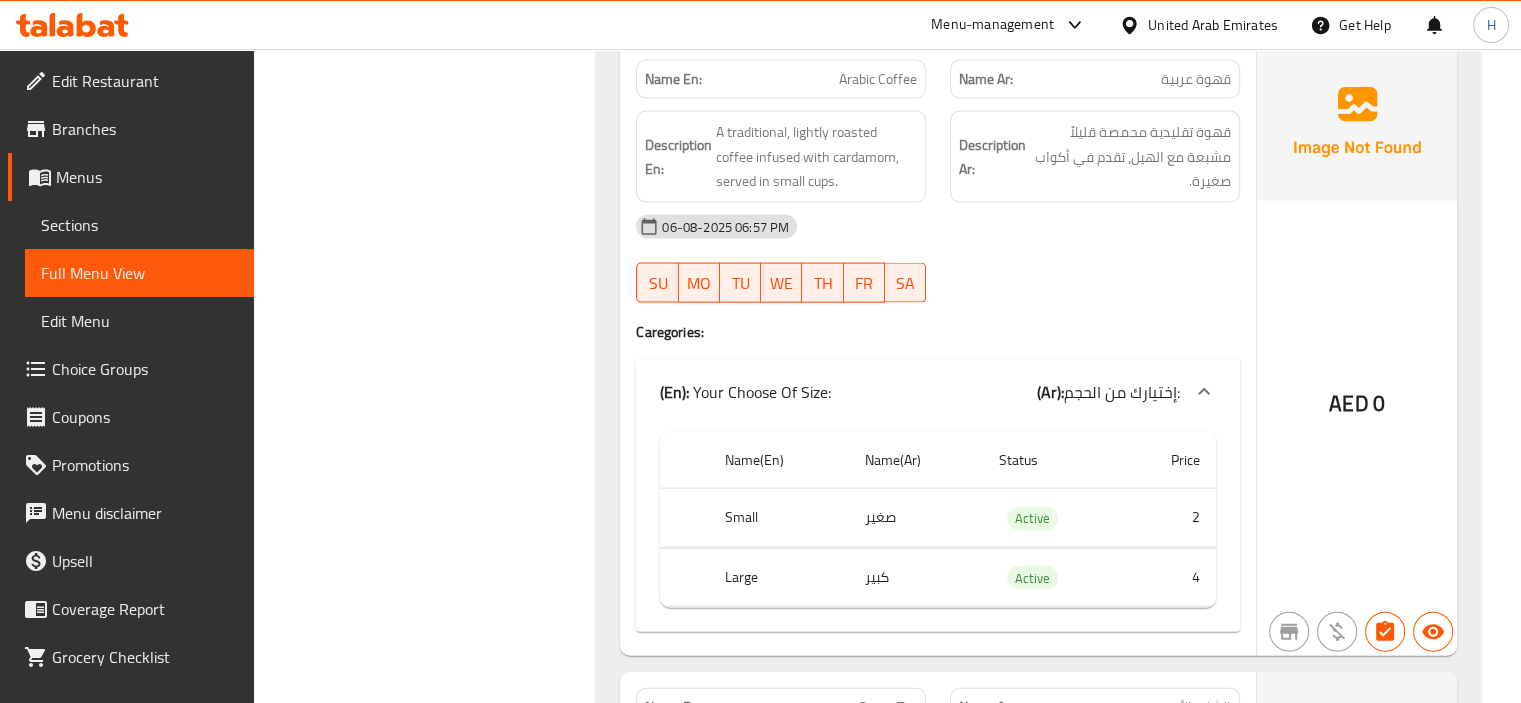 click on "Description Ar:" at bounding box center (992, -8794) 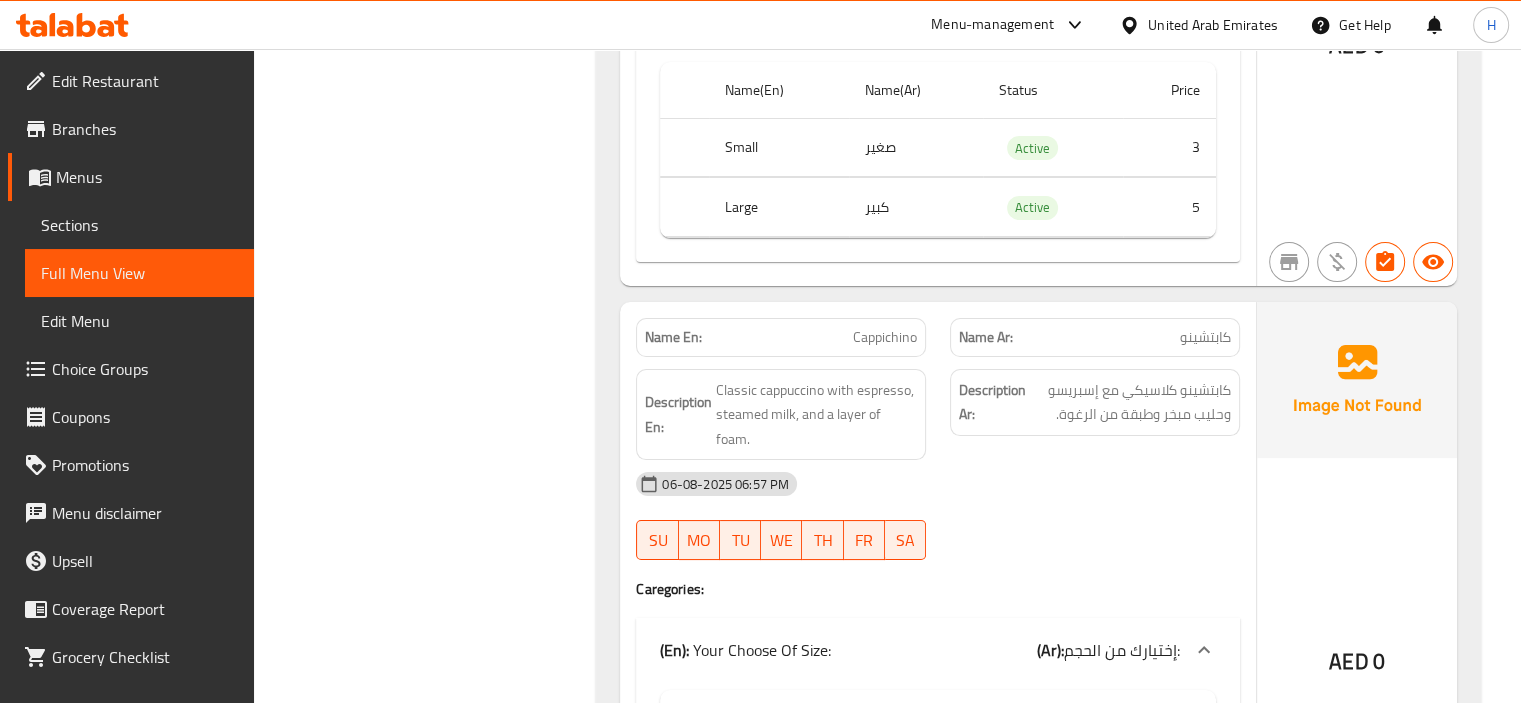 scroll, scrollTop: 15212, scrollLeft: 0, axis: vertical 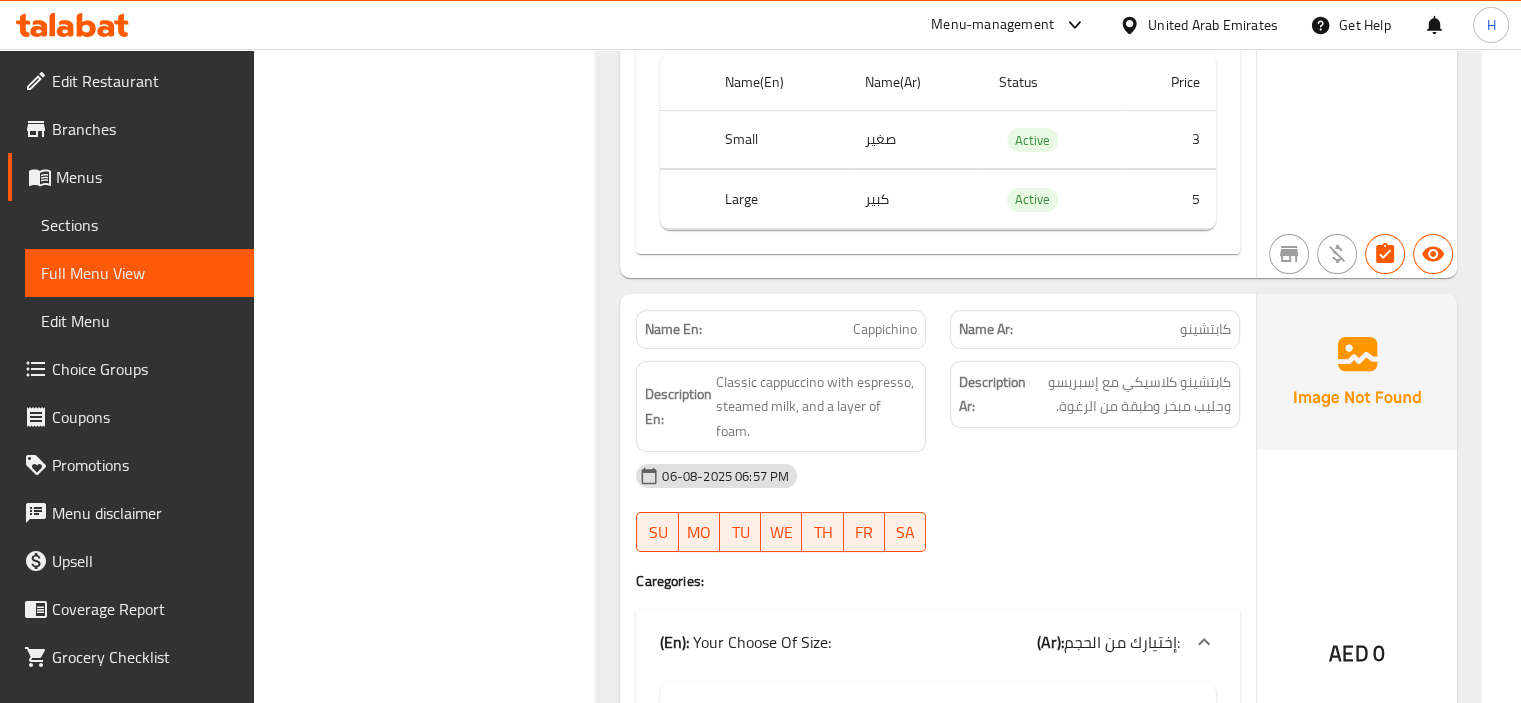 click on "Filter Branches Branches Popular filters Free items Branch specific items Has choices Upsell items Availability filters Available Not available View filters Collapse sections Collapse categories Collapse Choices" at bounding box center [433, -6195] 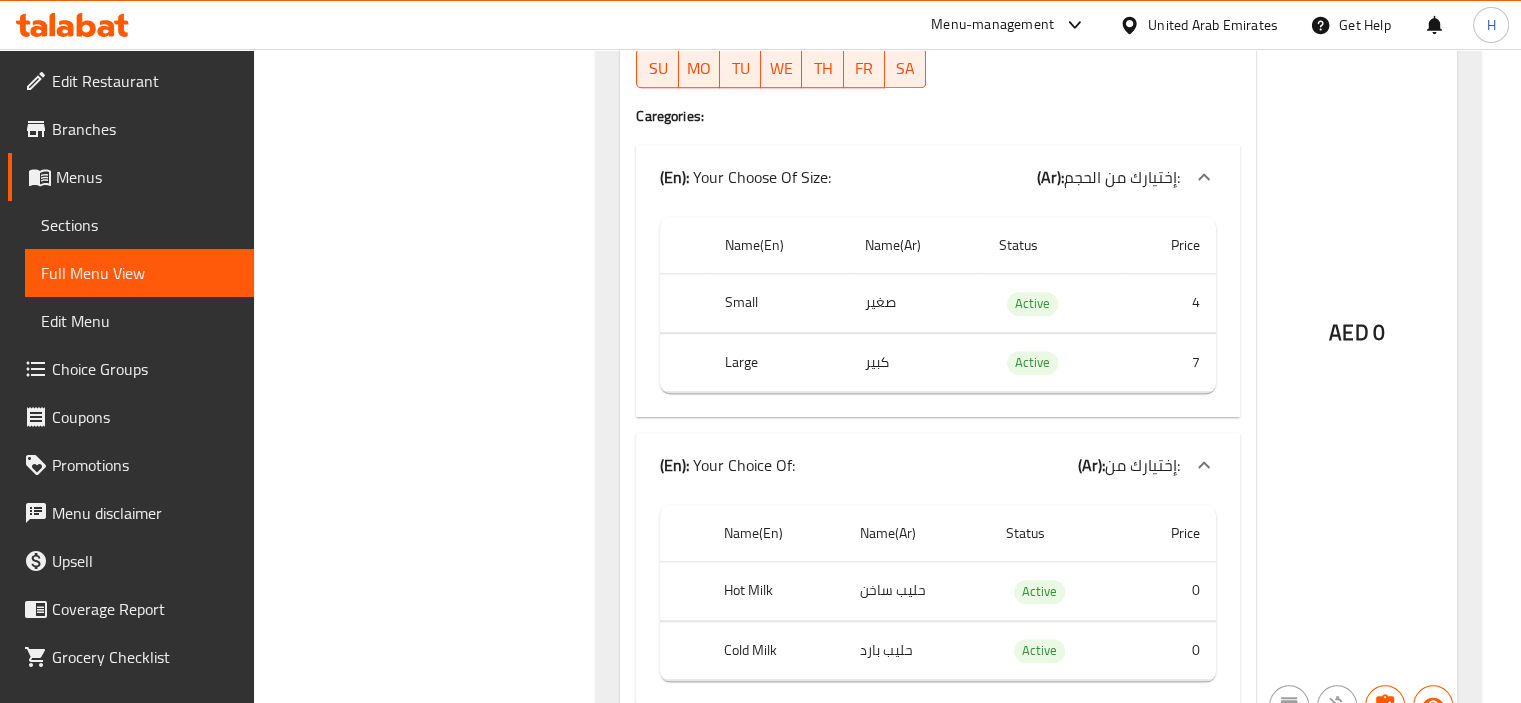 scroll, scrollTop: 17053, scrollLeft: 0, axis: vertical 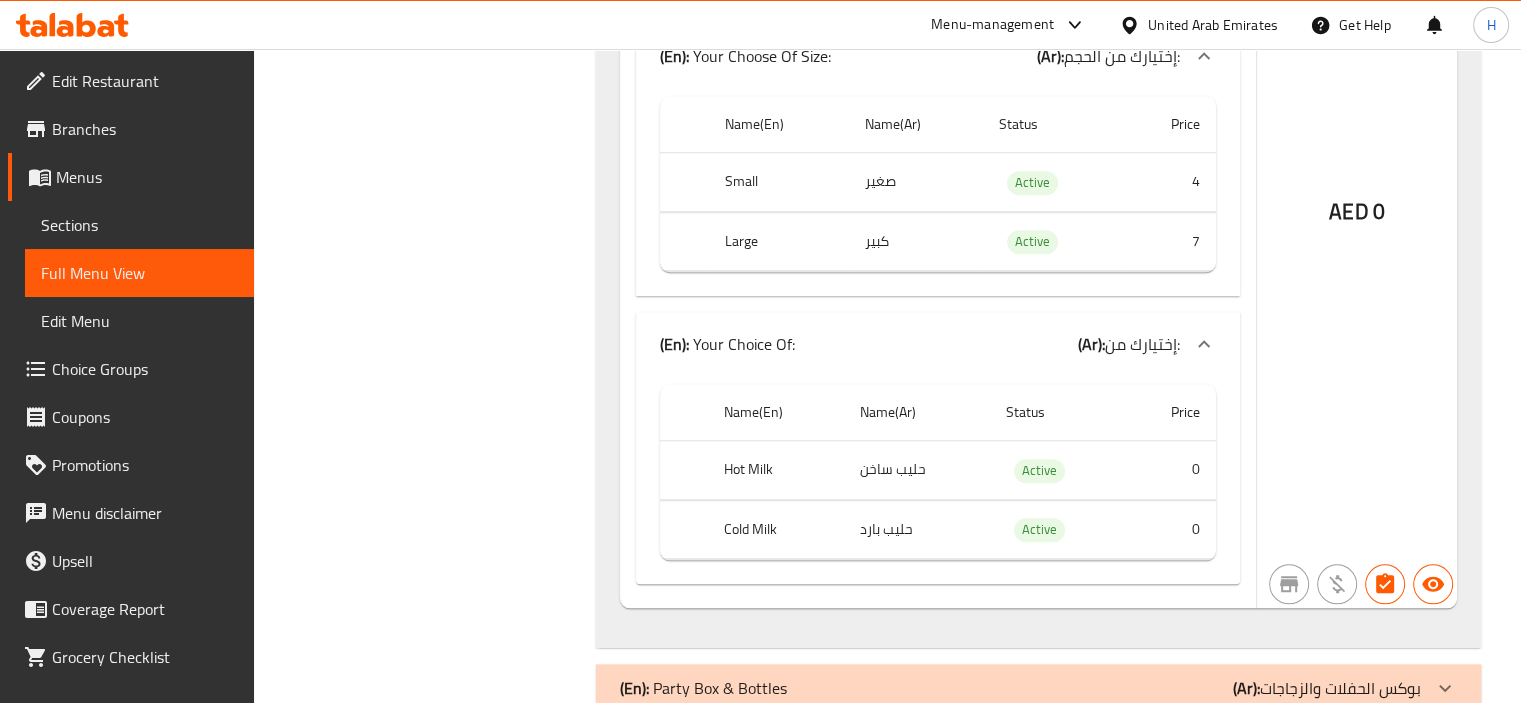 click on "(Ar): بوكس الحفلات والزجاجات" at bounding box center [1373, -16760] 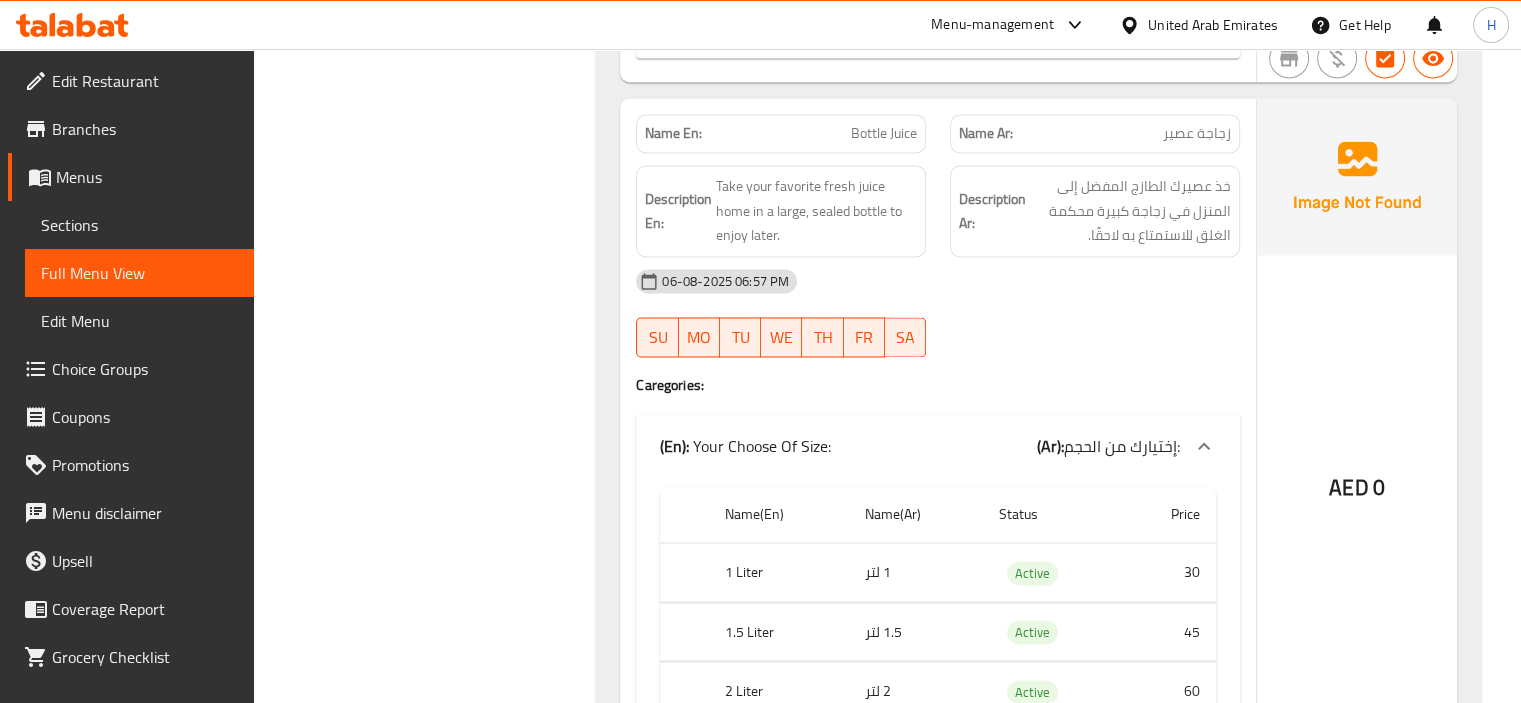 scroll, scrollTop: 18463, scrollLeft: 0, axis: vertical 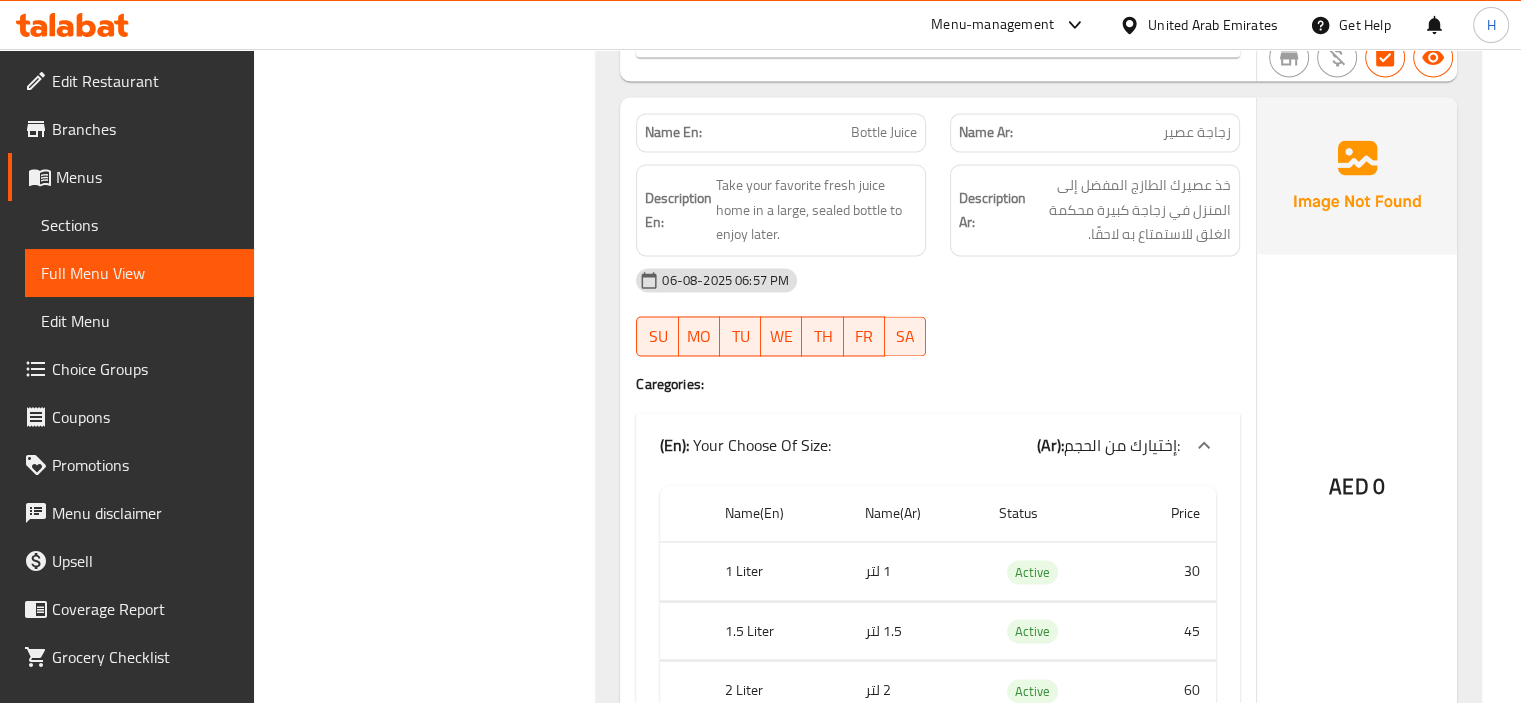 click on "Bottle Juice" at bounding box center (888, -17533) 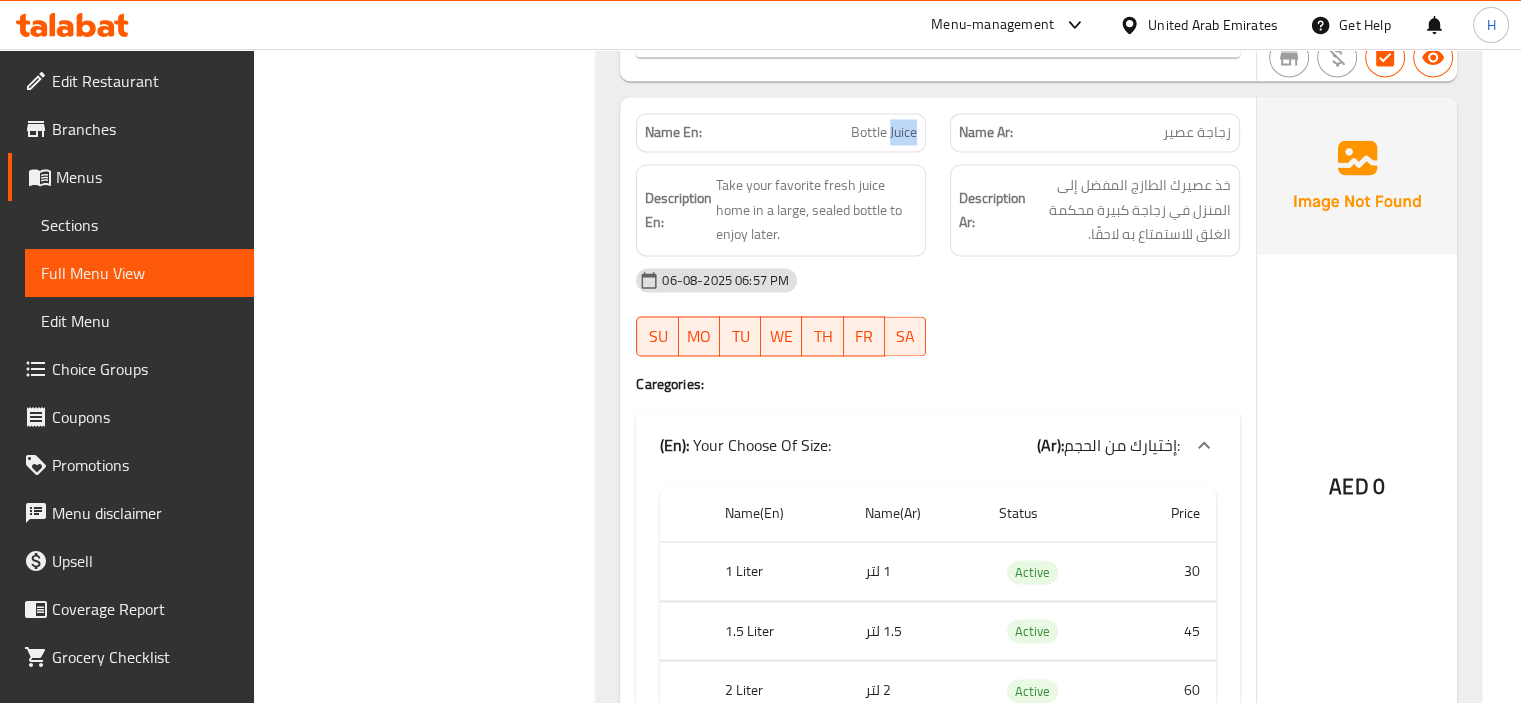 click on "Bottle Juice" at bounding box center [888, -17533] 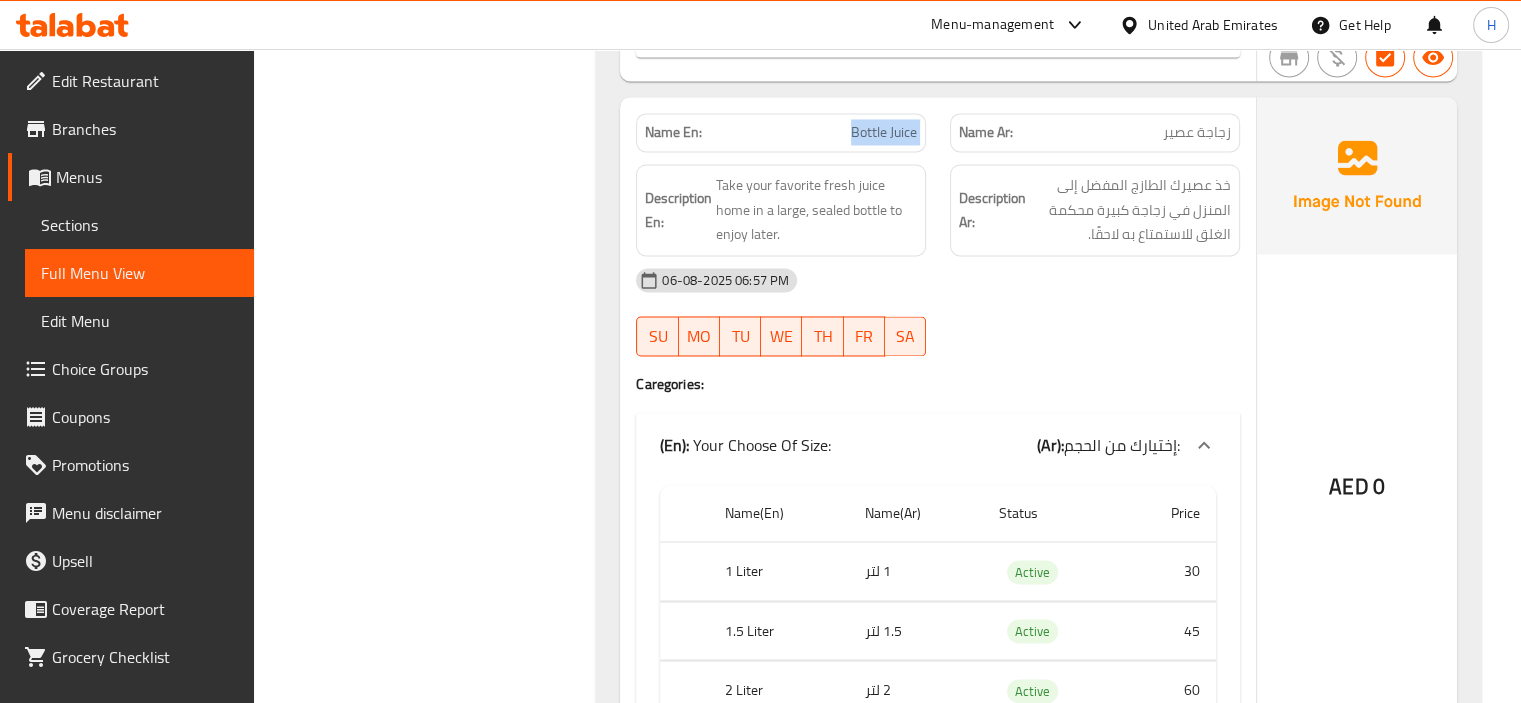 copy on "Bottle Juice" 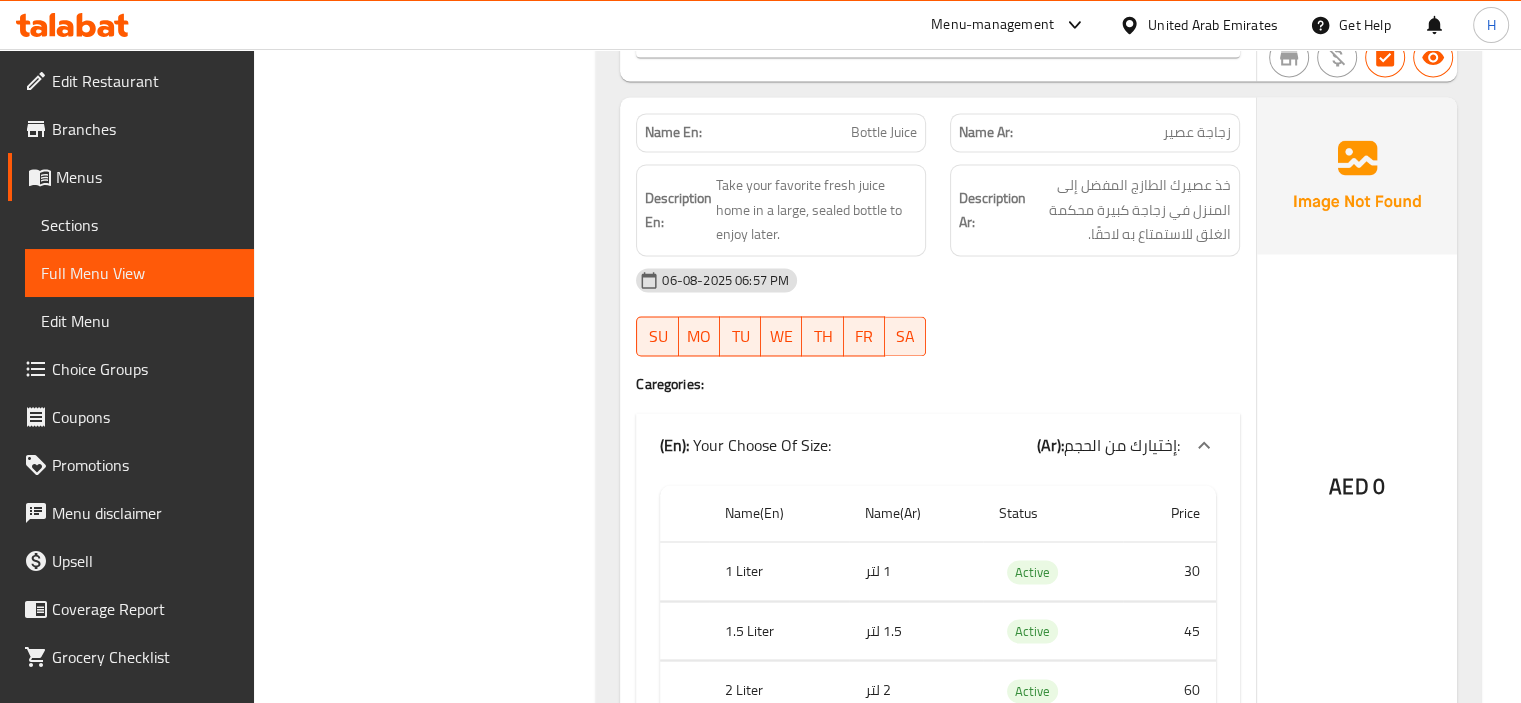 click on "Name En: Bottle Juice Name Ar: زجاجة عصير Description En: Take your favorite fresh juice home in a large, sealed bottle to enjoy later. Description Ar: خذ عصيرك الطازج المفضل إلى المنزل في زجاجة كبيرة محكمة الغلق للاستمتاع به لاحقًا. 06-08-2025 06:57 PM SU MO TU WE TH FR SA Caregories: (En):   Your Choose Of Size: (Ar): إختيارك من الحجم: Name(En) Name(Ar) Status Price 1 Liter 1 لتر Active 30 1.5 Liter 1.5 لتر Active 45 2 Liter 2 لتر Active 60" at bounding box center [938, -17427] 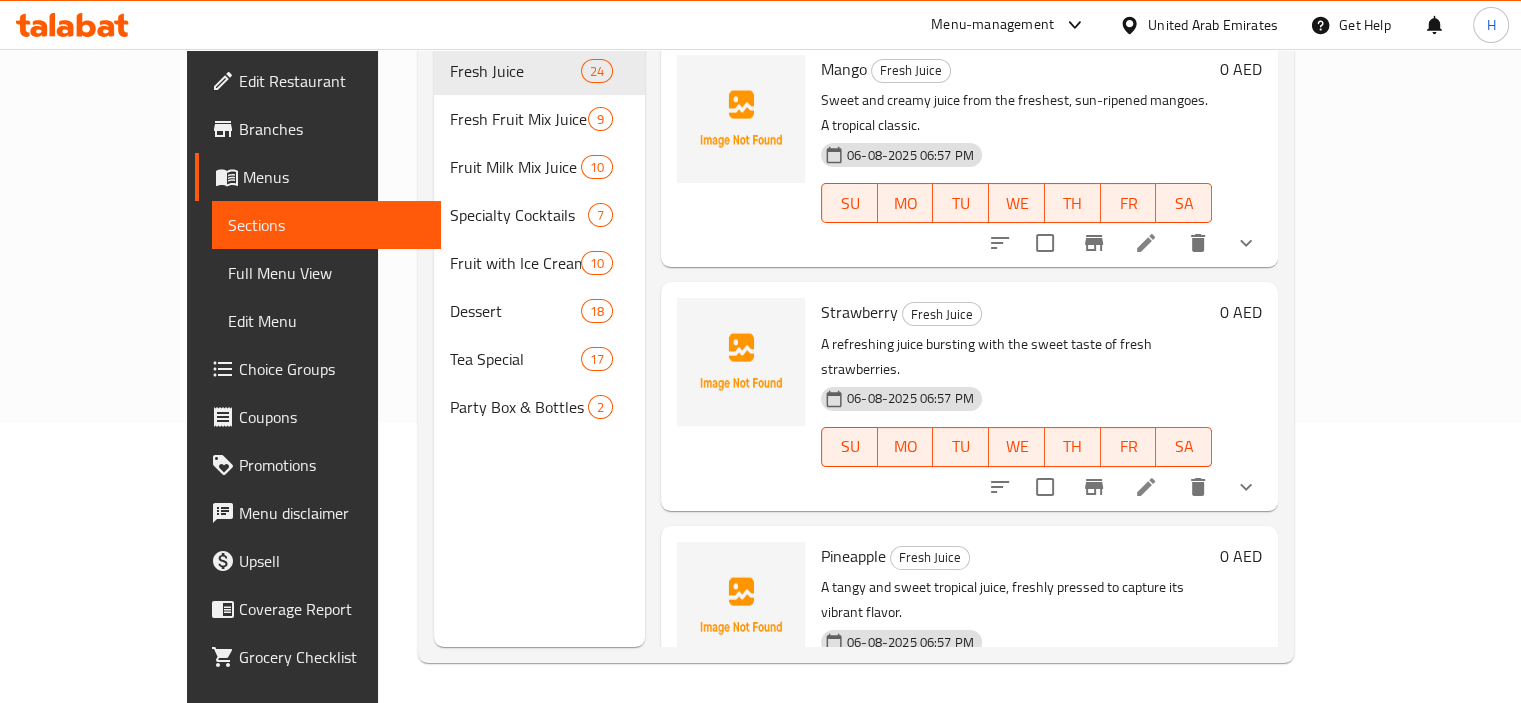 scroll, scrollTop: 280, scrollLeft: 0, axis: vertical 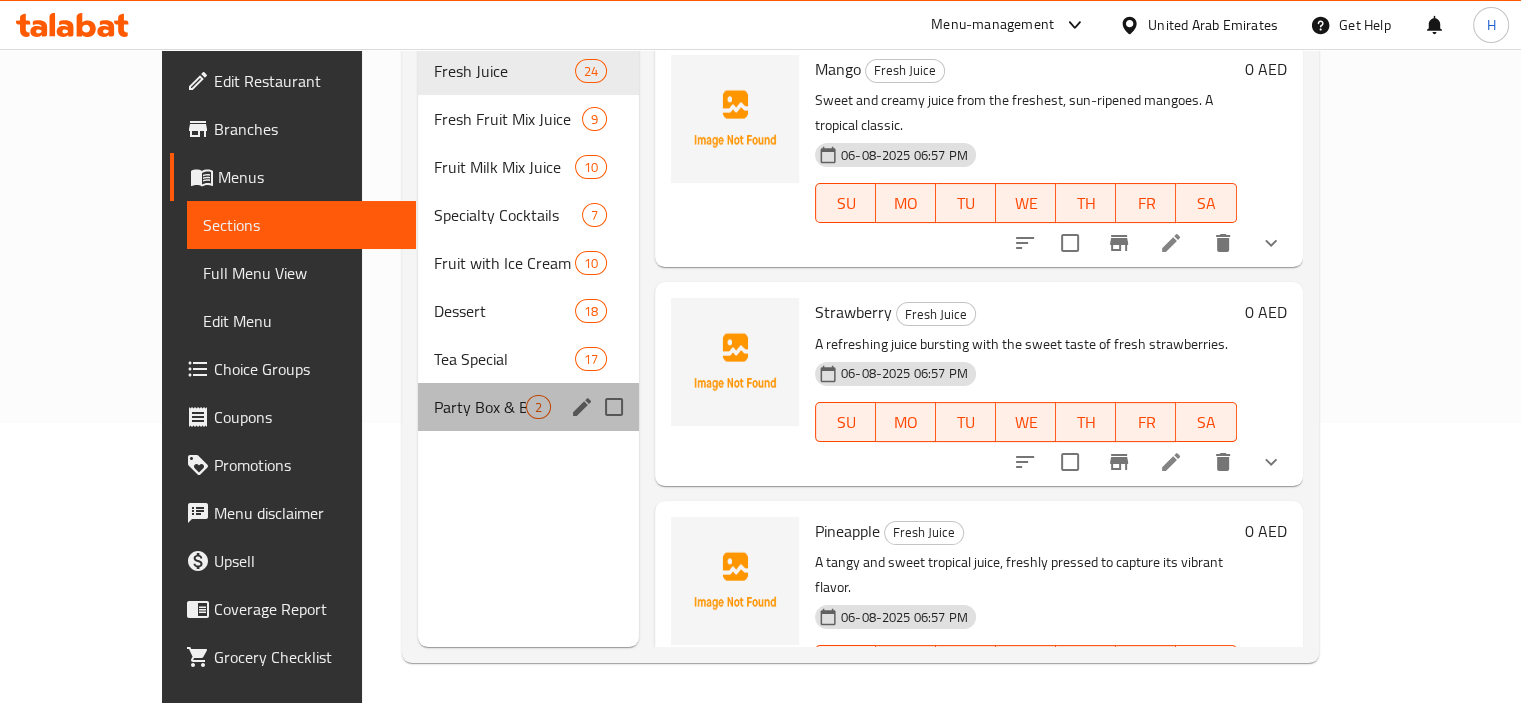 click on "Party Box & Bottles 2" at bounding box center (528, 407) 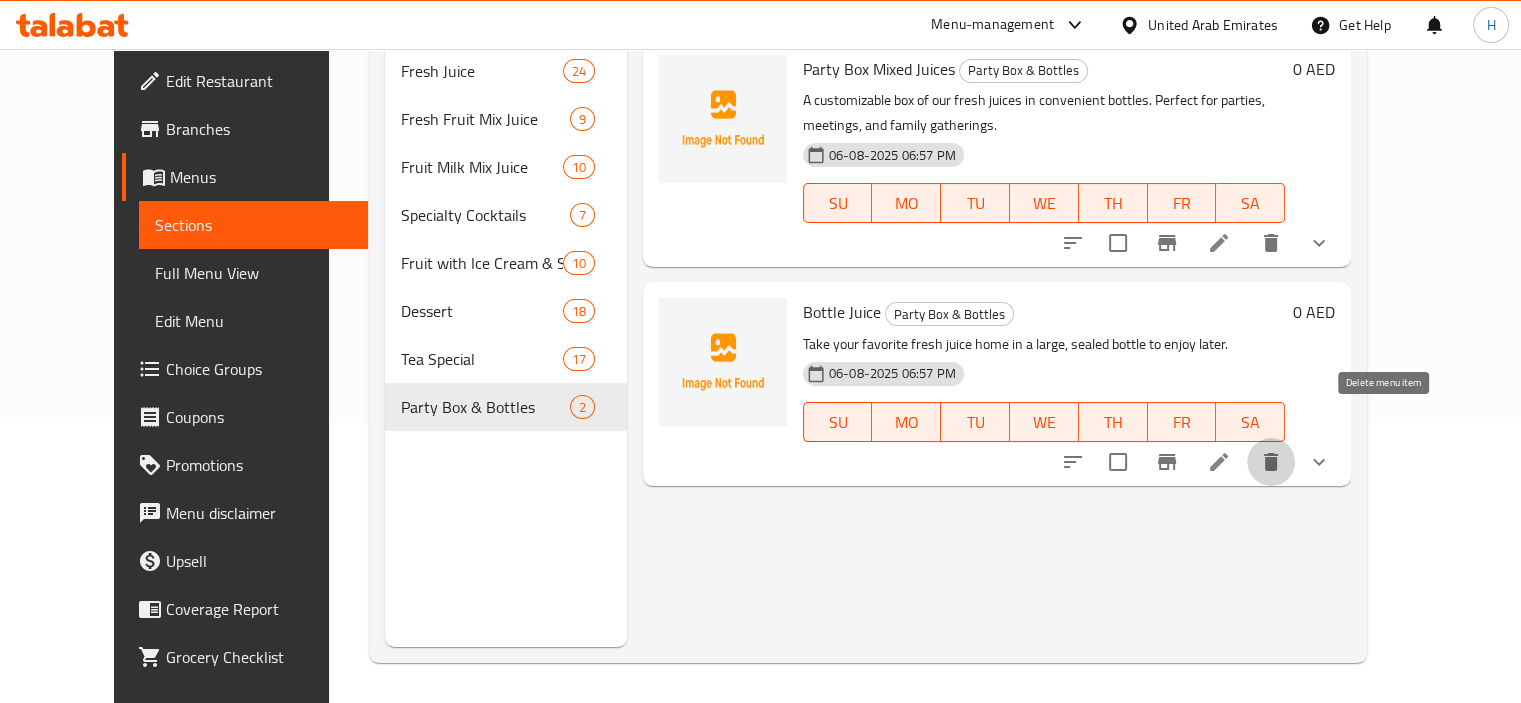 click at bounding box center [1271, 462] 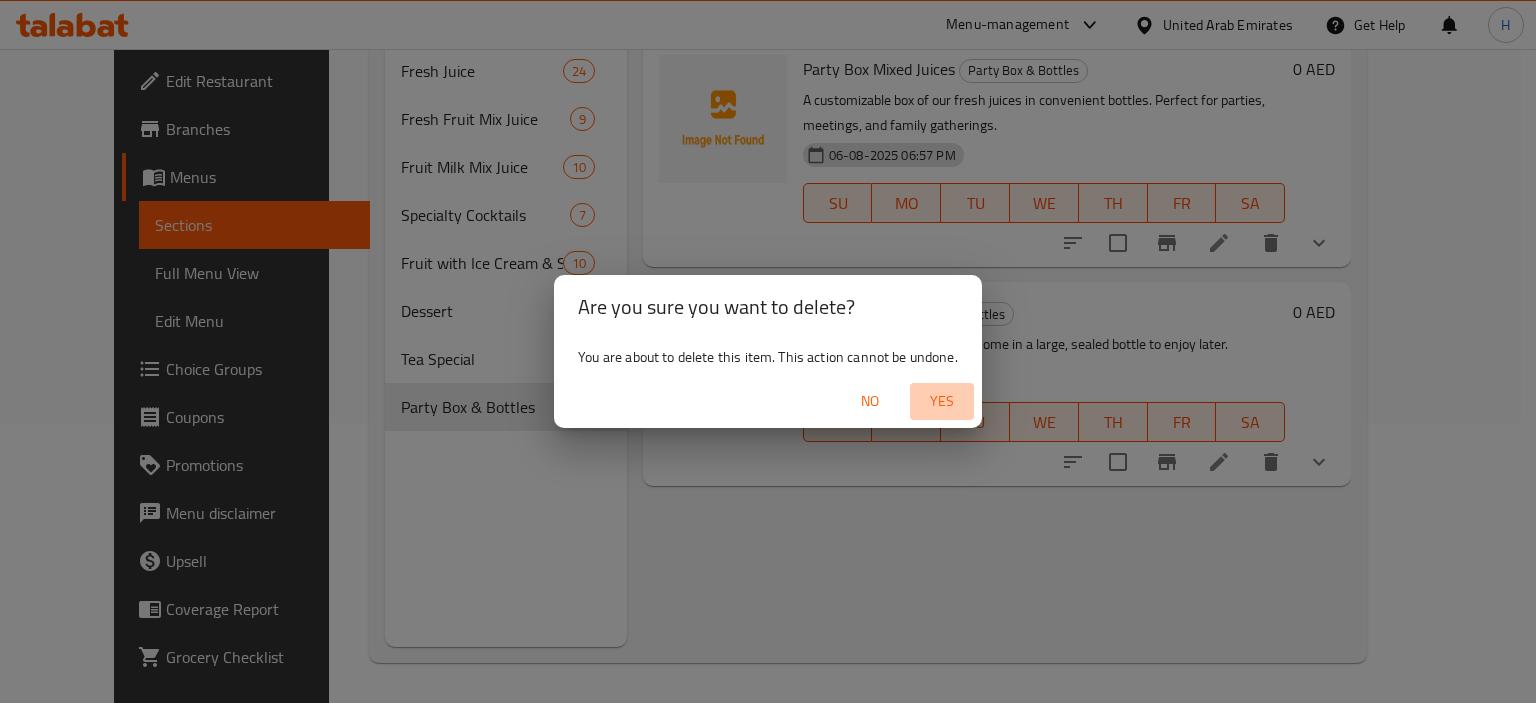 click on "Yes" at bounding box center [942, 401] 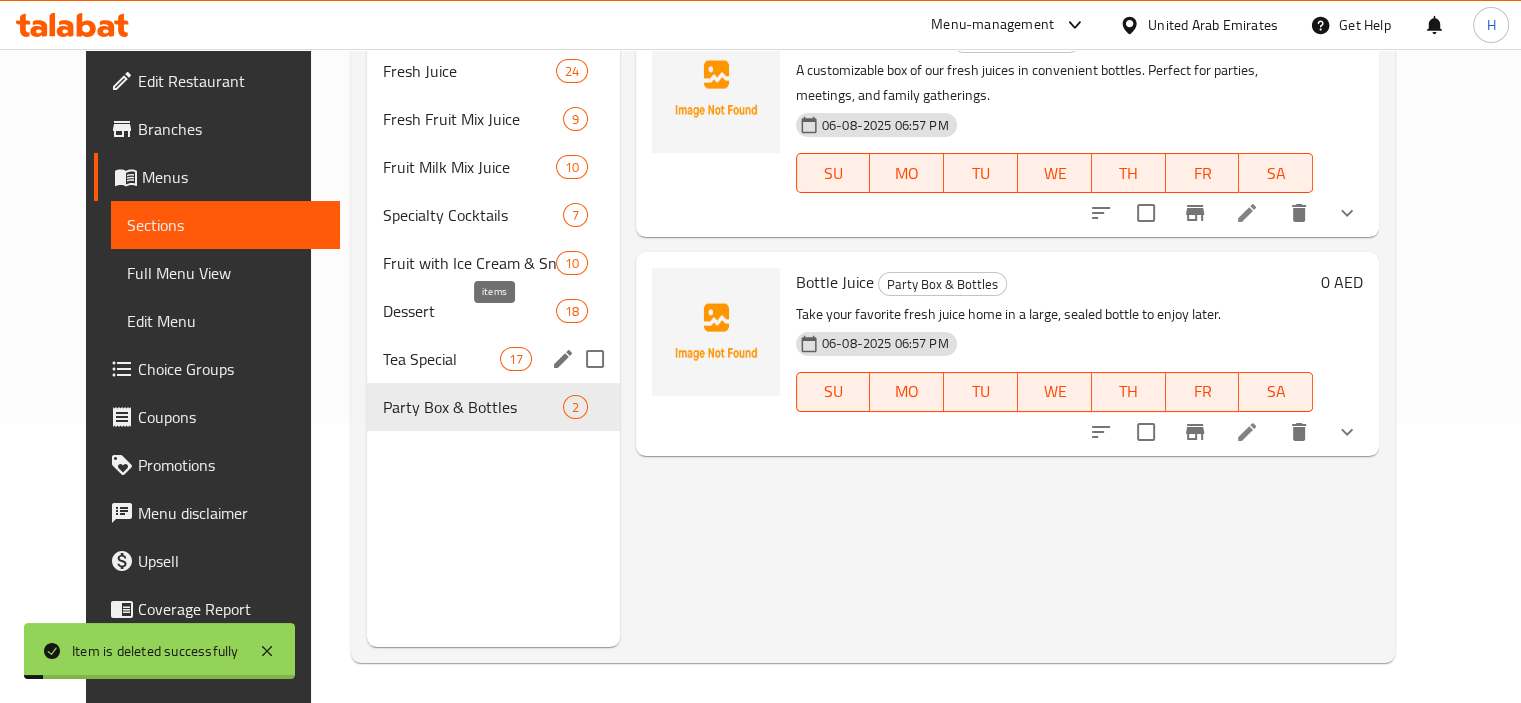 scroll, scrollTop: 0, scrollLeft: 0, axis: both 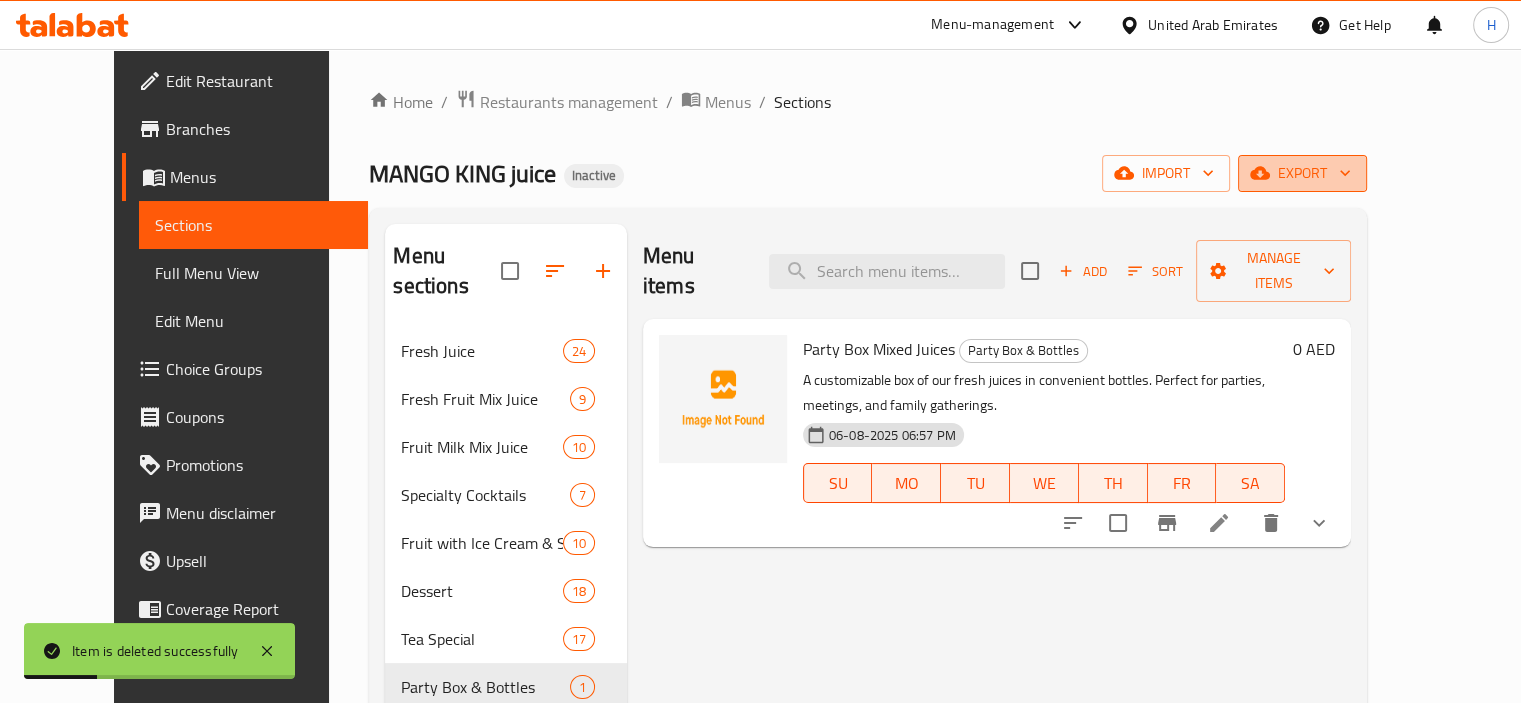 click on "export" at bounding box center (1302, 173) 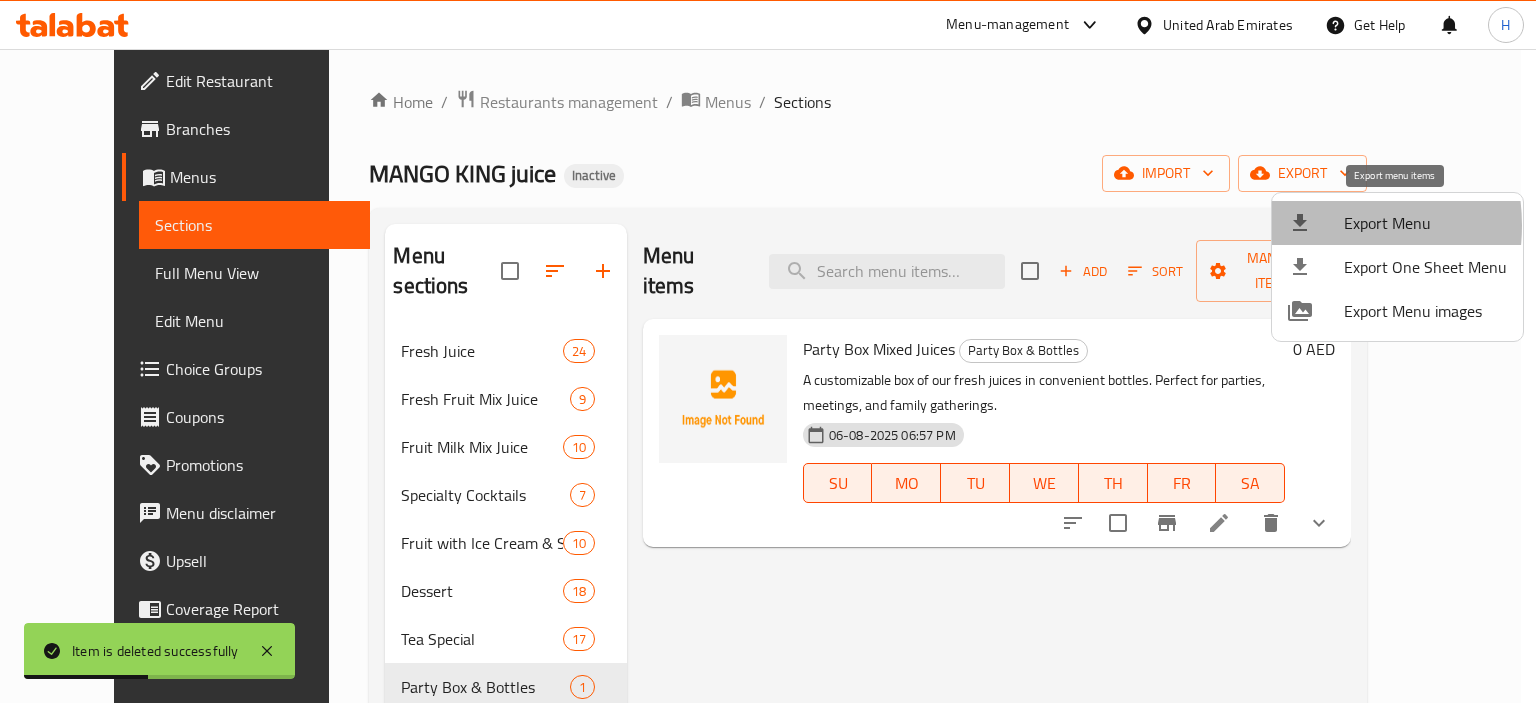 click at bounding box center (1316, 223) 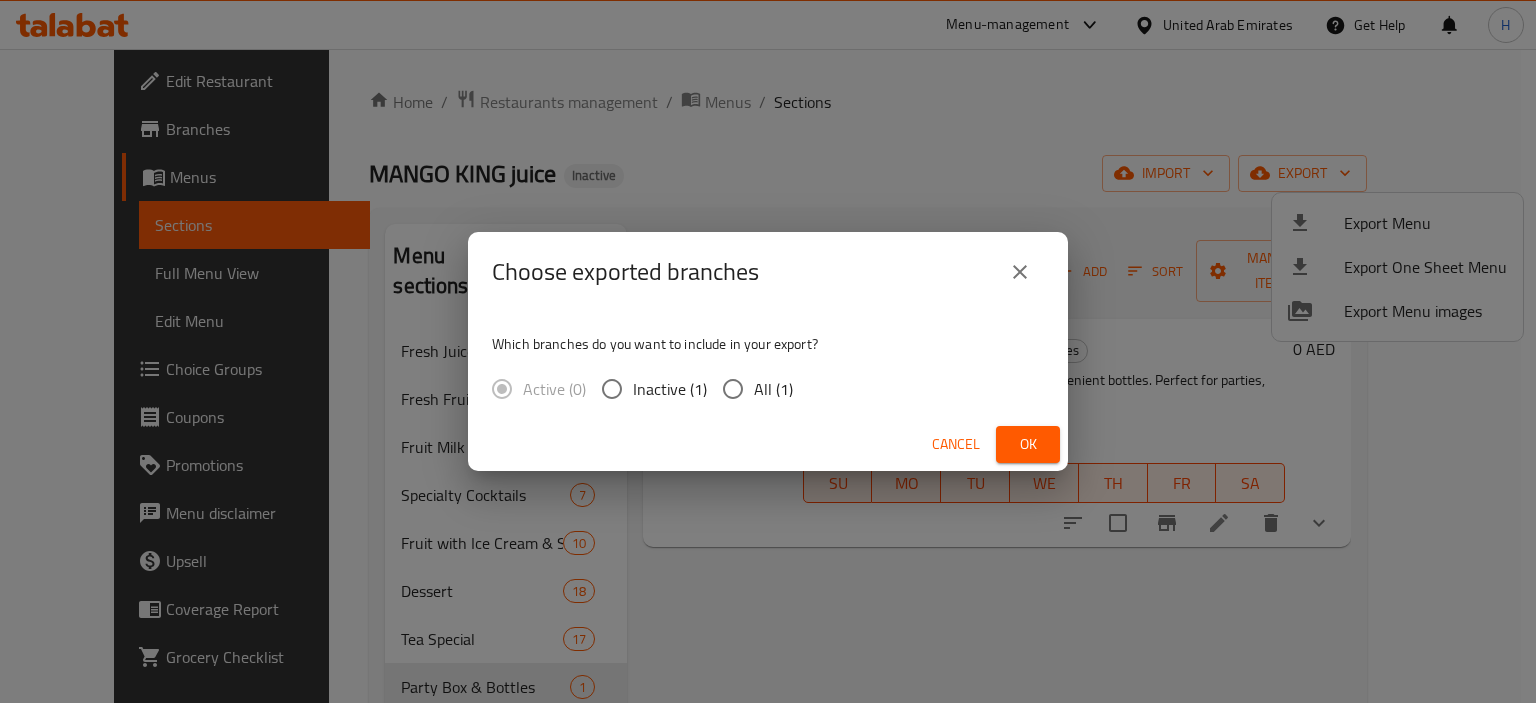 click on "All (1)" at bounding box center [733, 389] 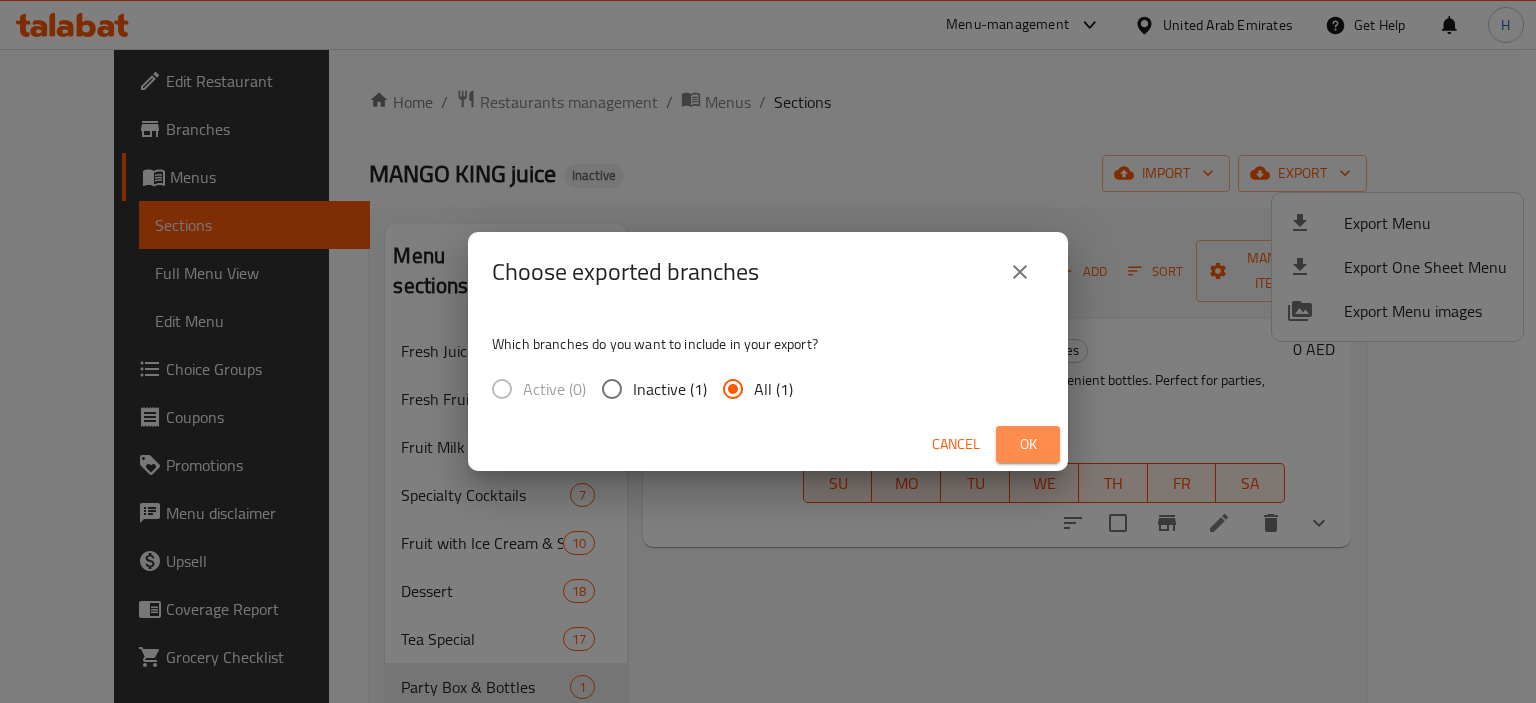 click on "Ok" at bounding box center (1028, 444) 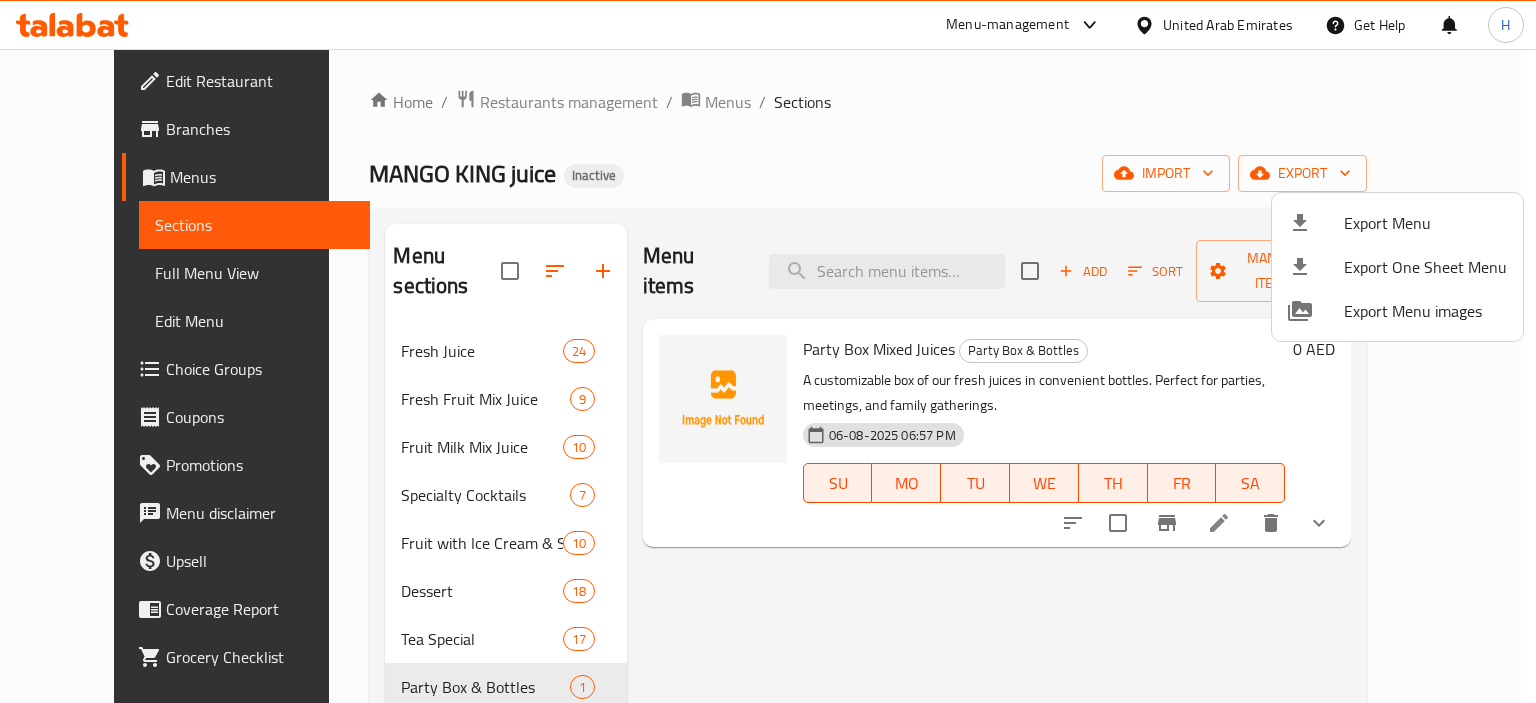click at bounding box center (768, 351) 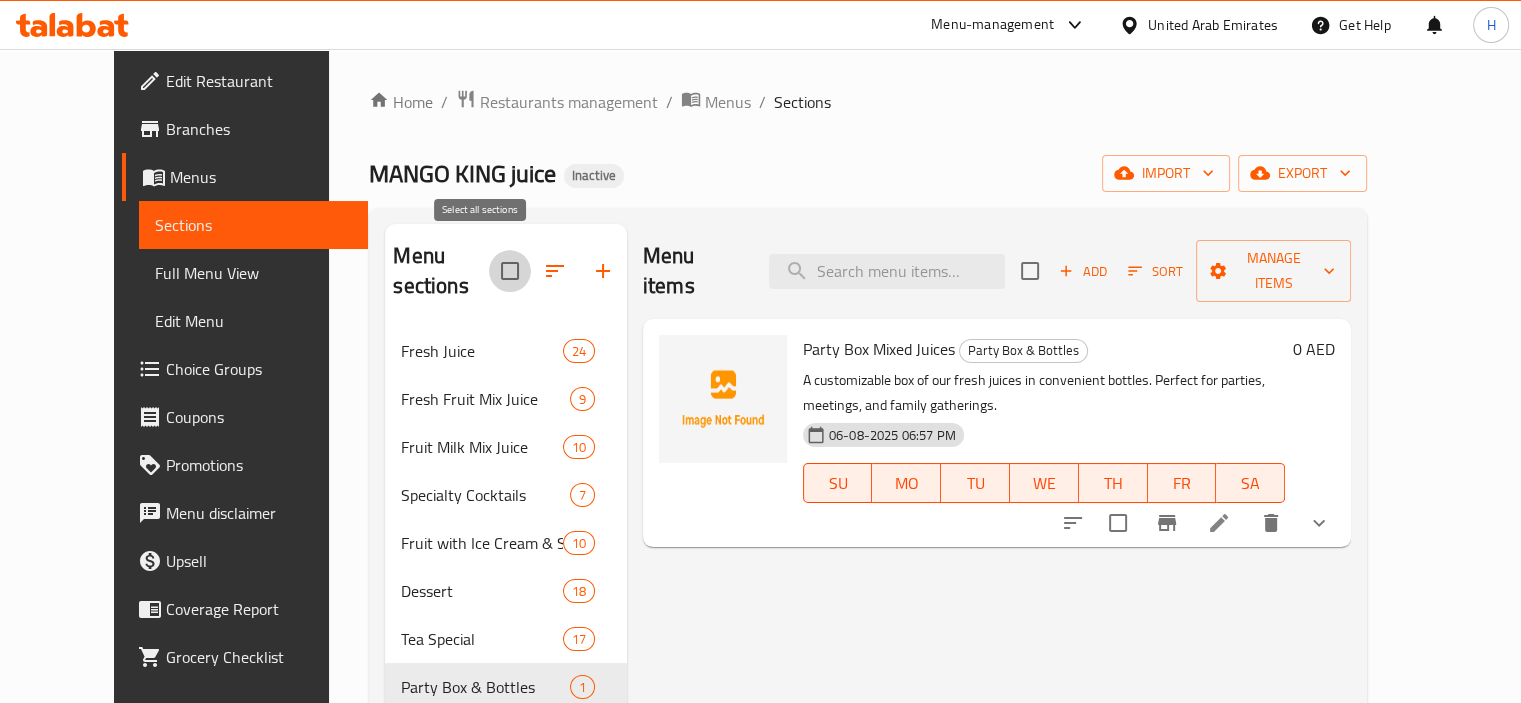 click at bounding box center (510, 271) 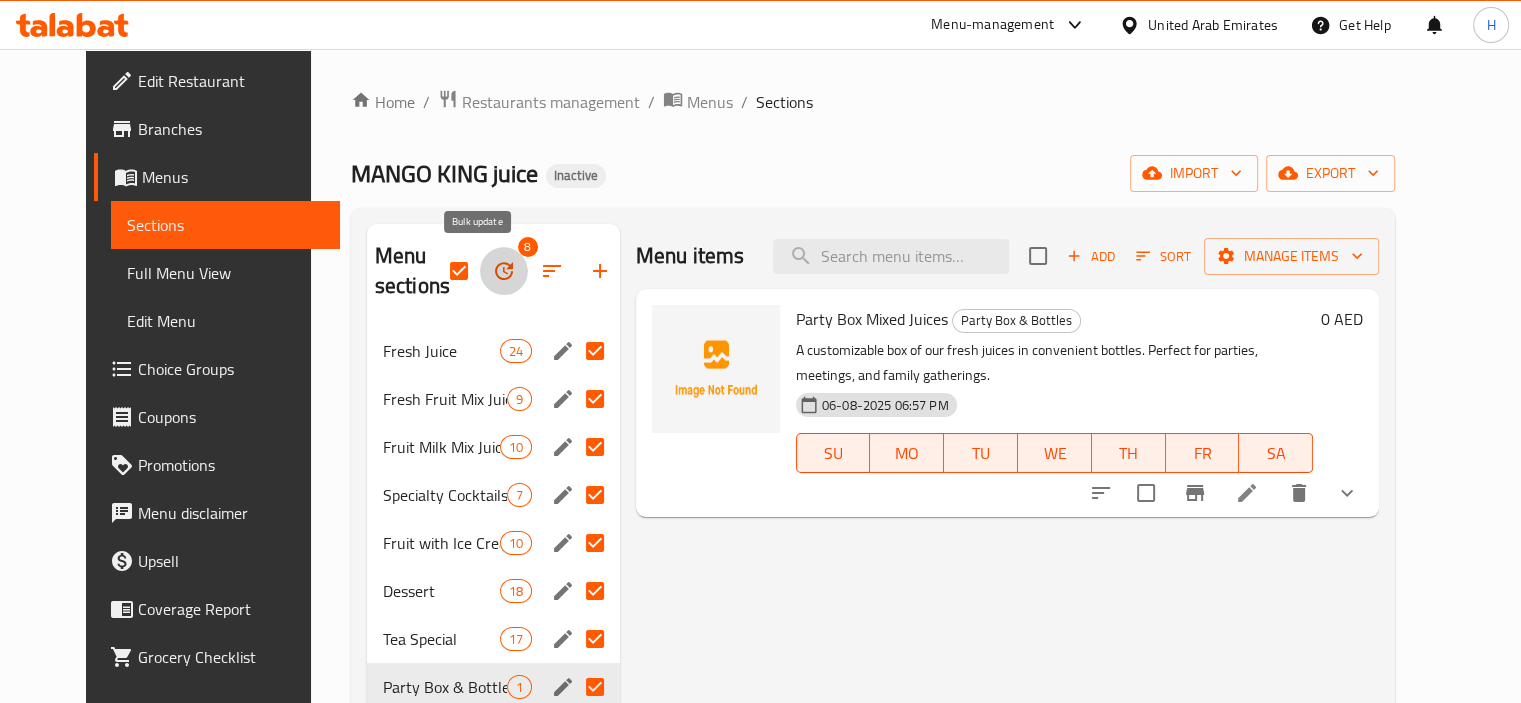 click at bounding box center [504, 271] 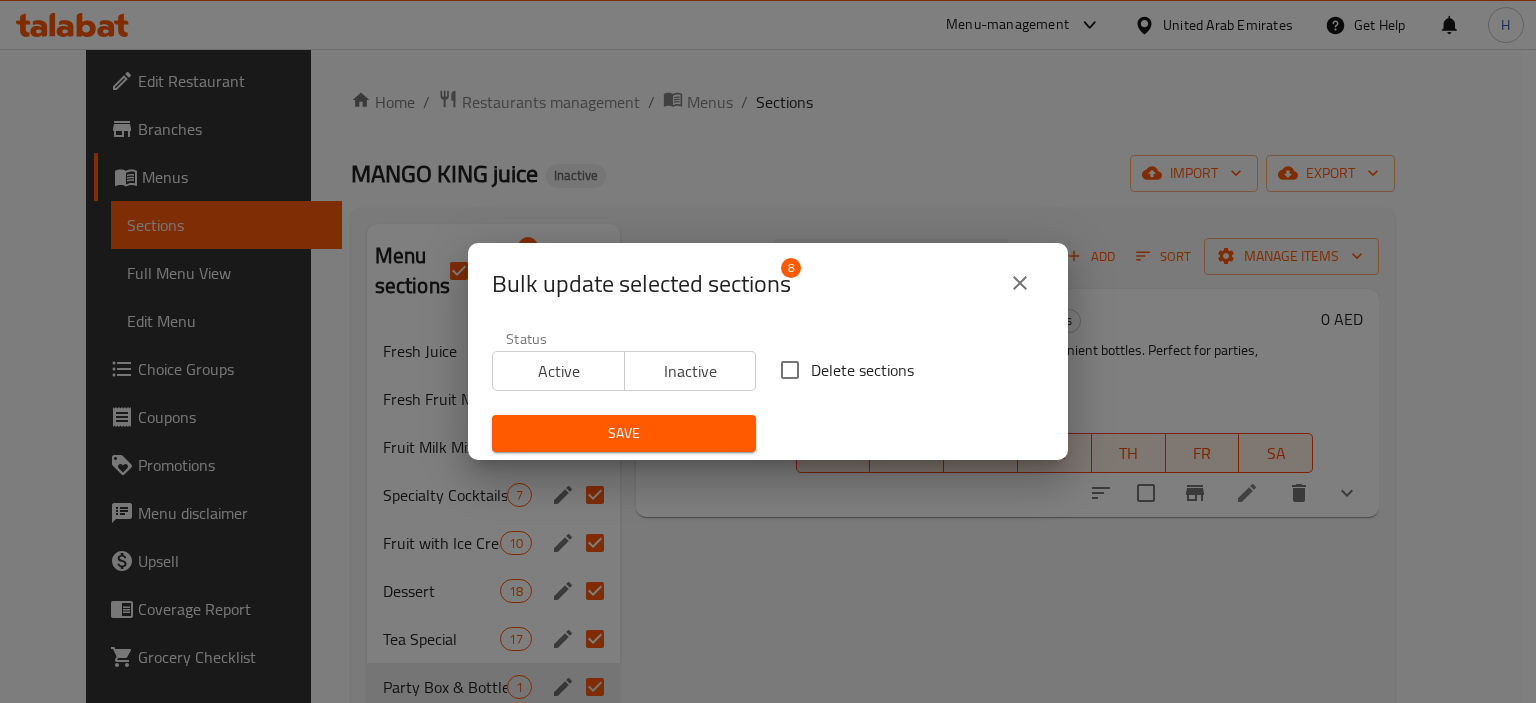 click on "Delete sections" at bounding box center [790, 370] 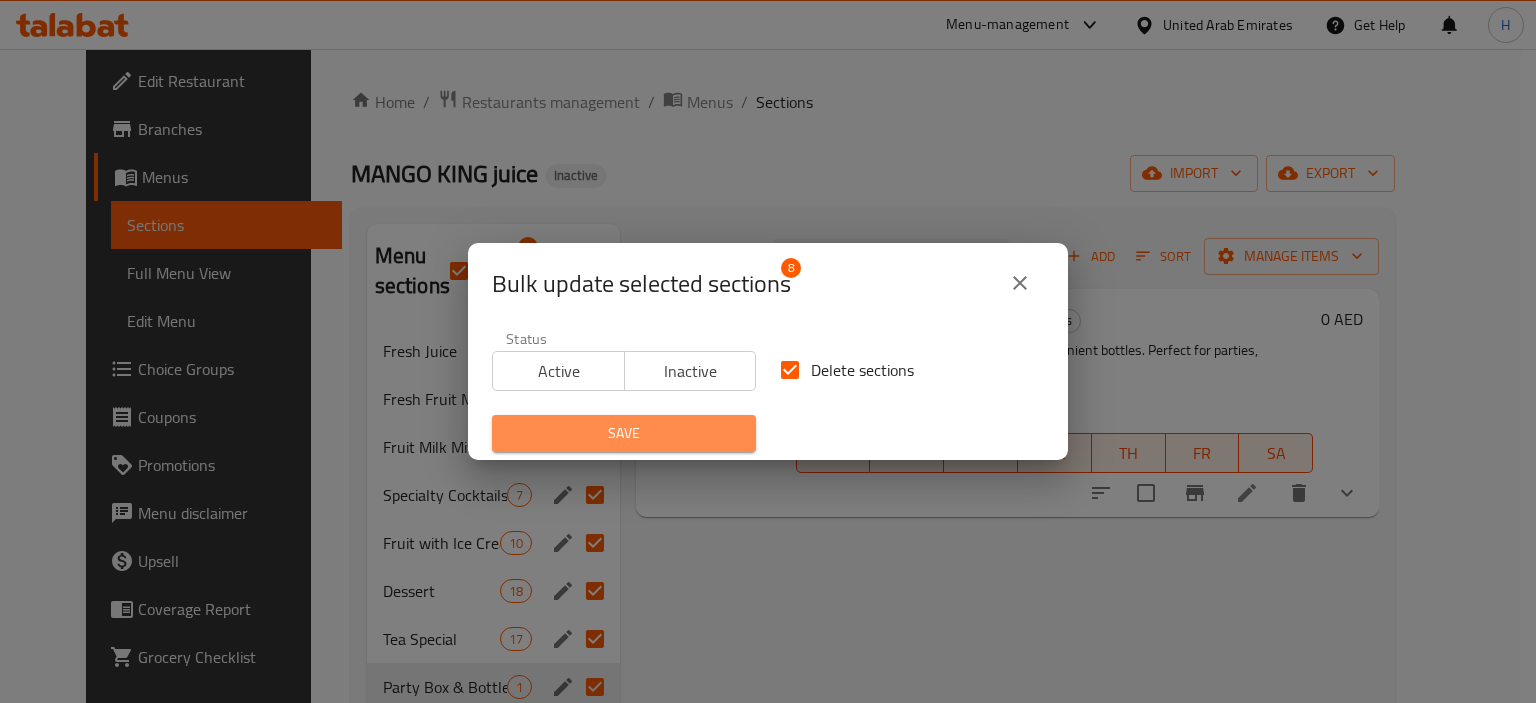click on "Save" at bounding box center (624, 433) 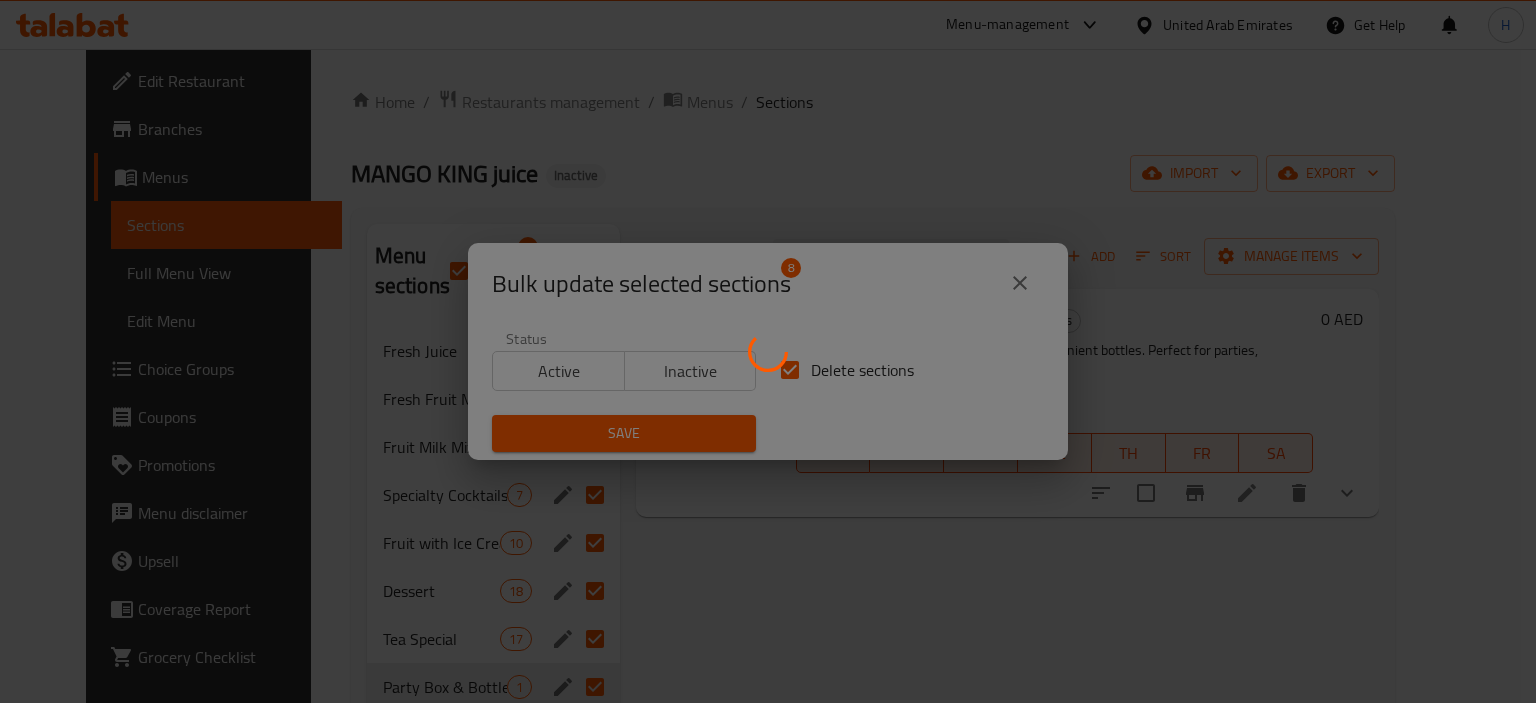 checkbox on "false" 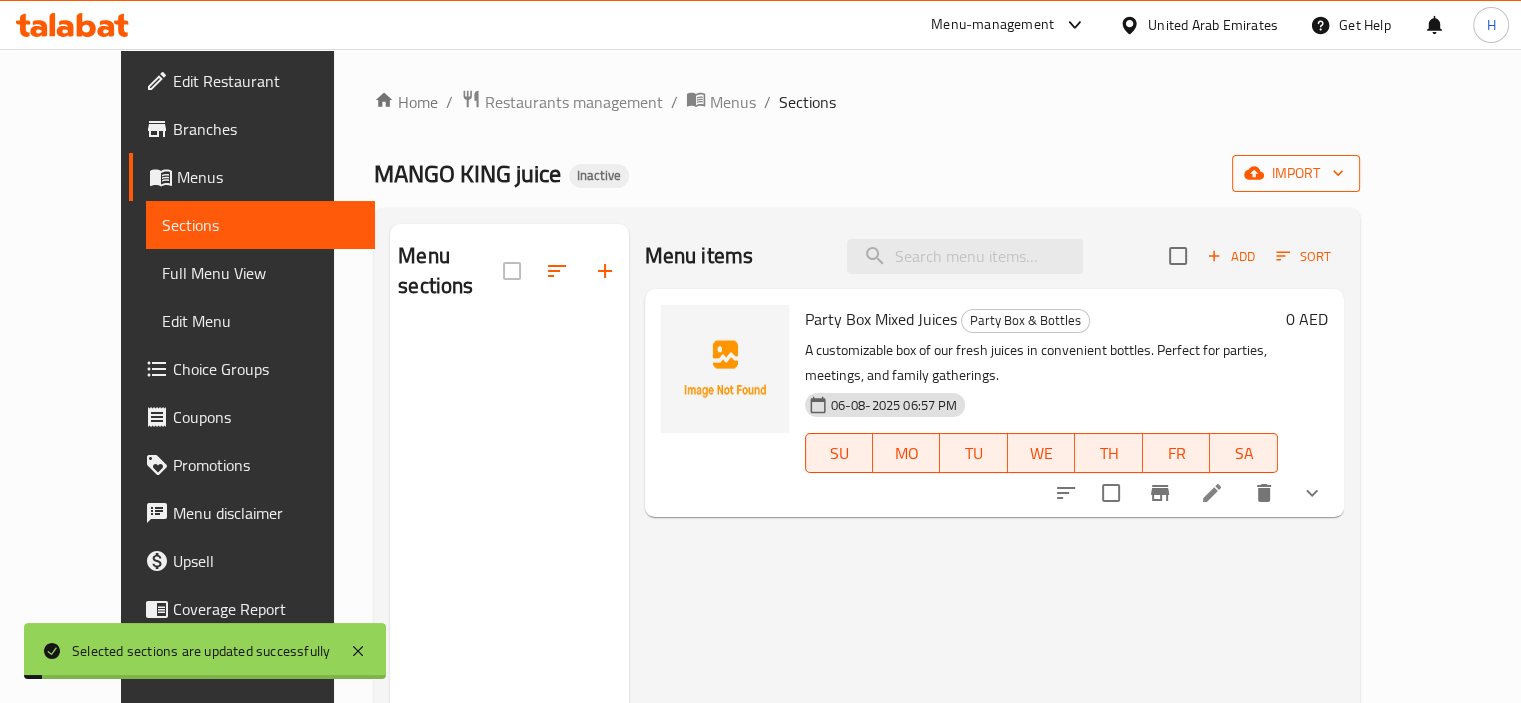 click on "MANGO KING juice Inactive import" at bounding box center (867, 173) 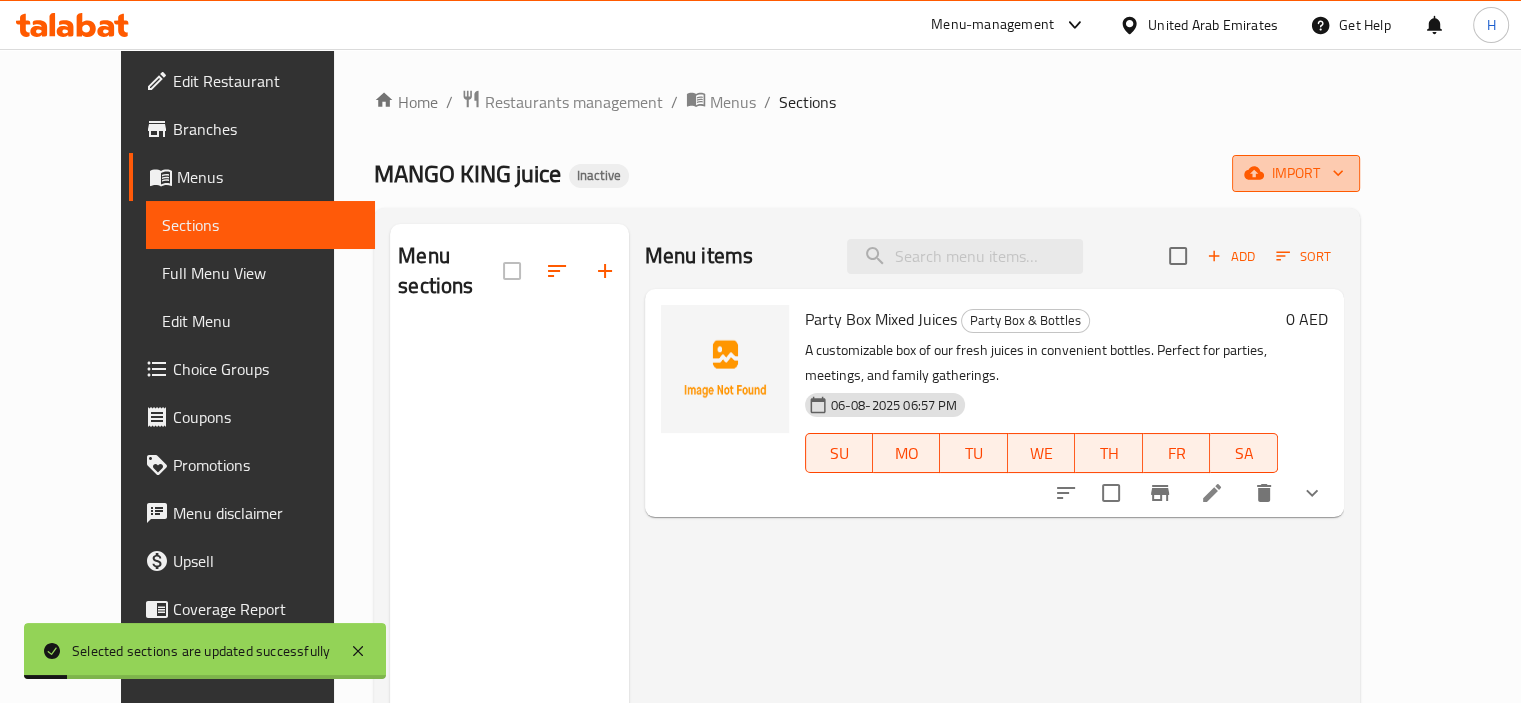 click on "import" at bounding box center (1296, 173) 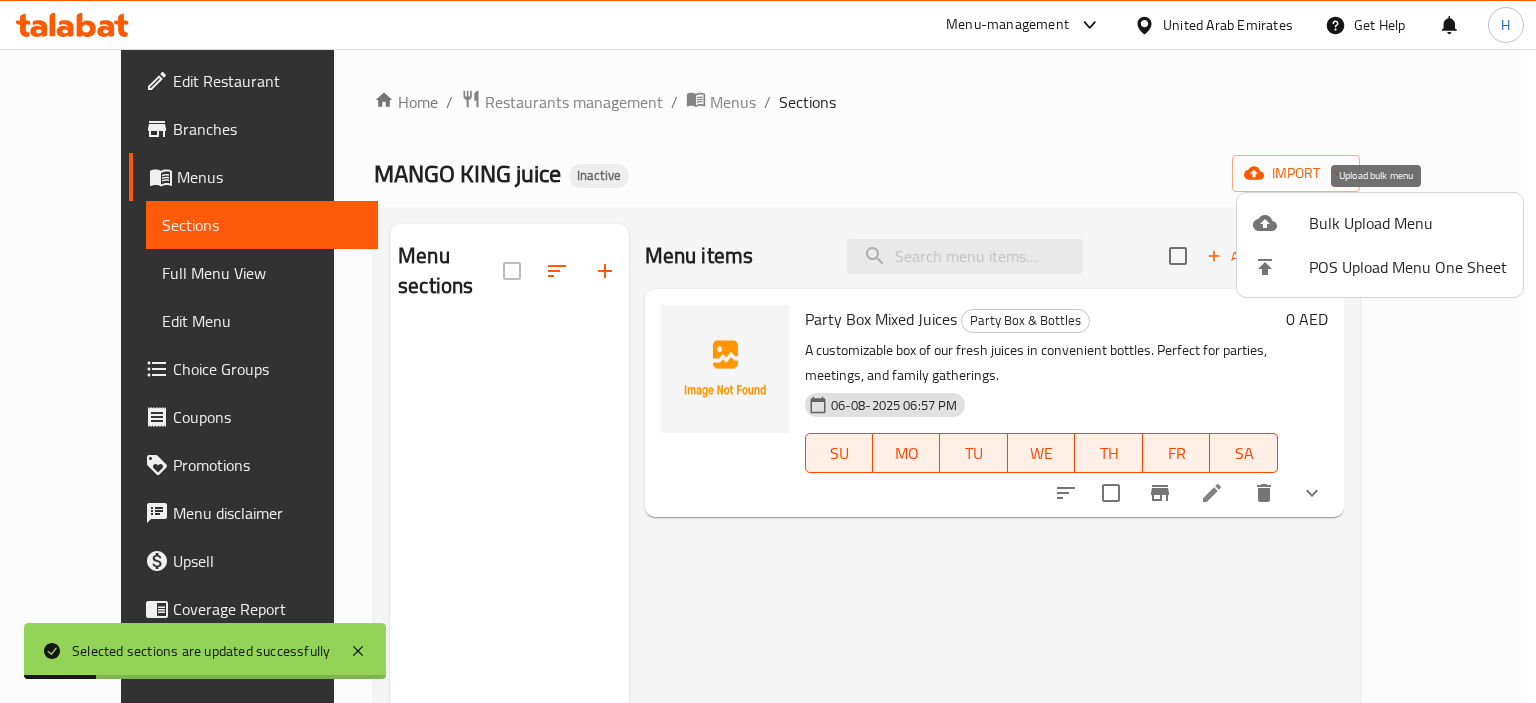 click on "Bulk Upload Menu" at bounding box center [1408, 223] 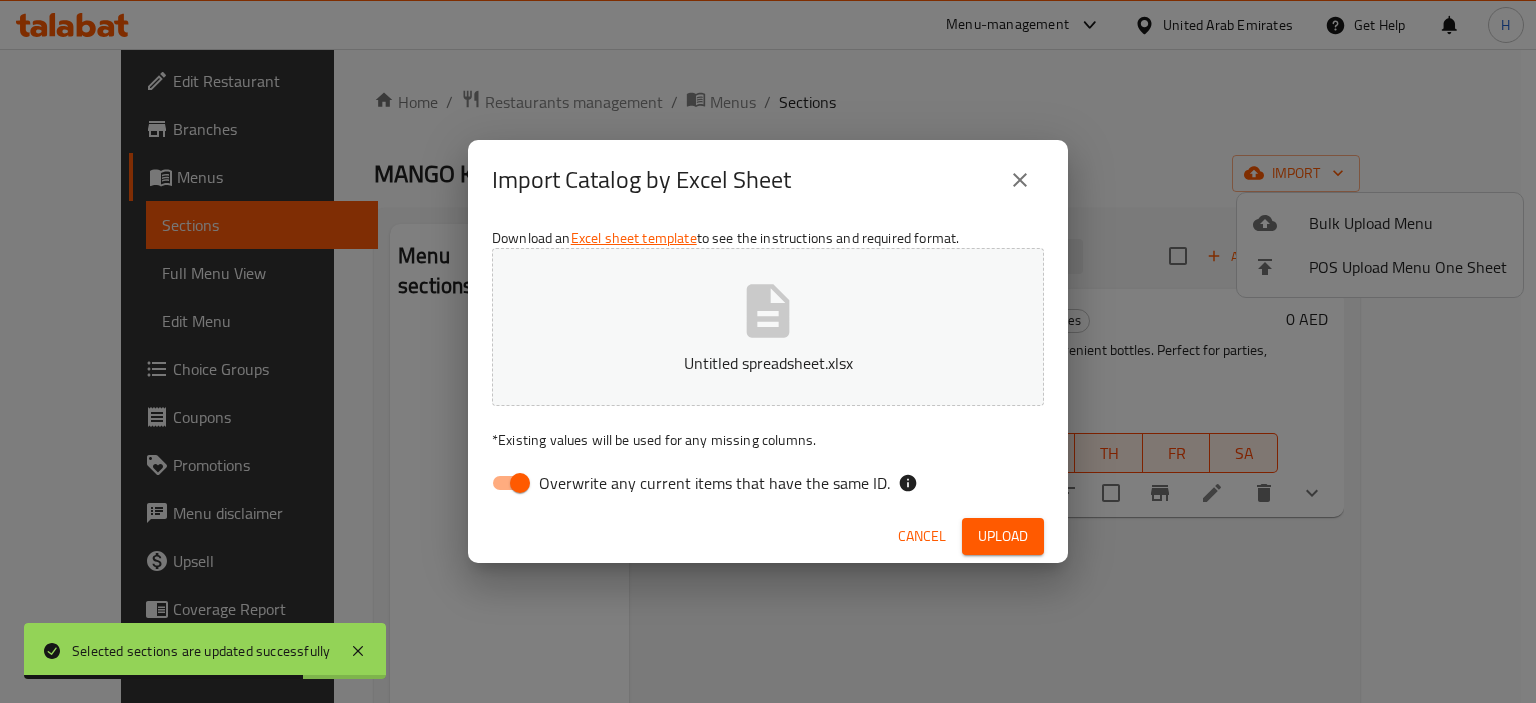 click on "Overwrite any current items that have the same ID." at bounding box center (714, 483) 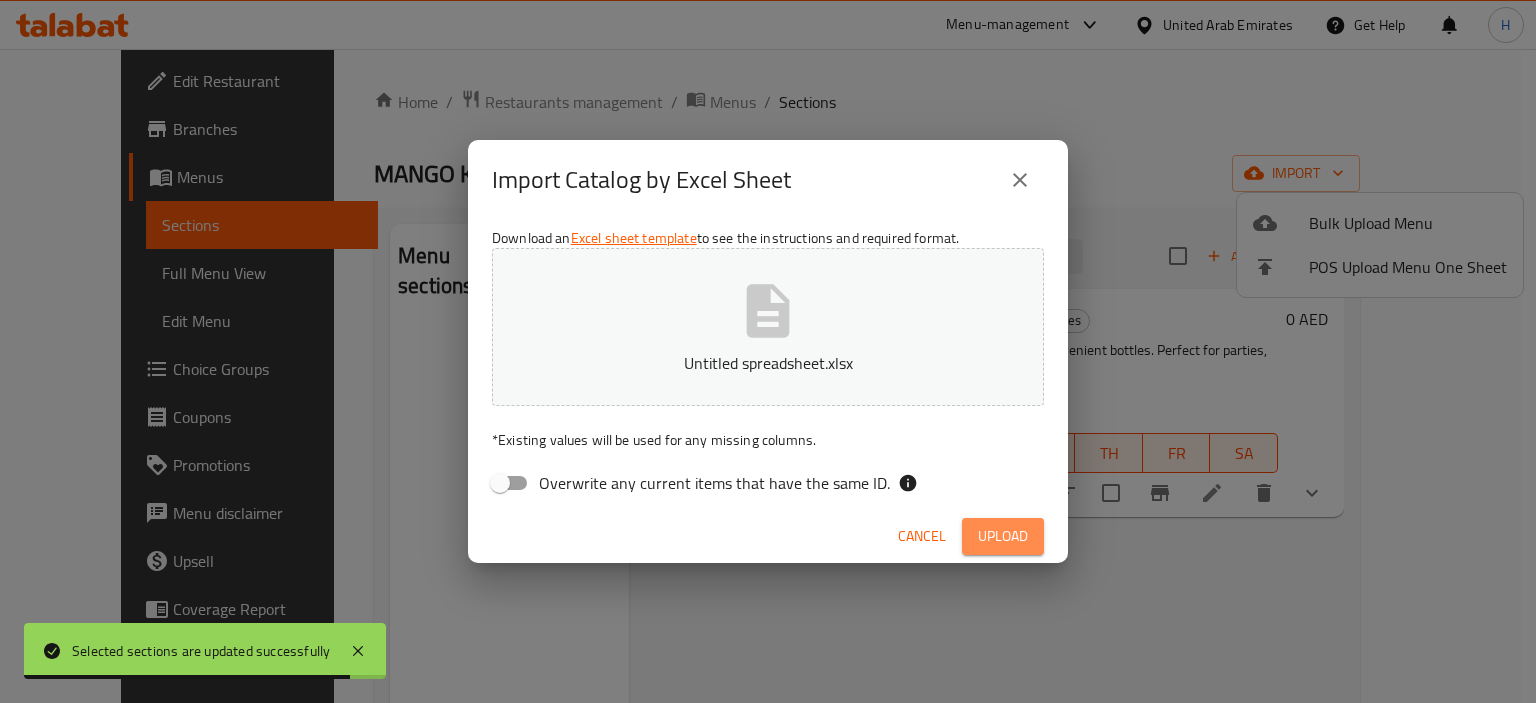 click on "Upload" at bounding box center [1003, 536] 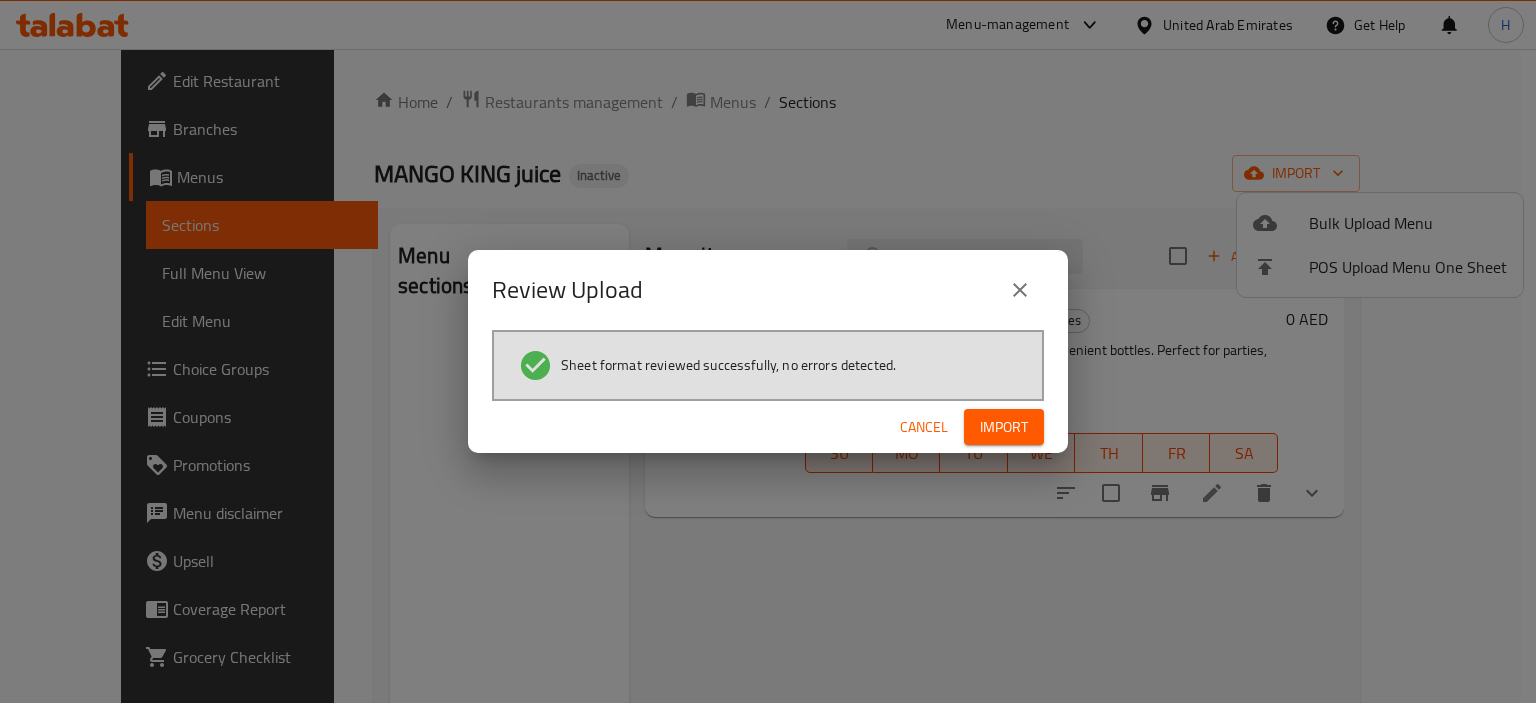click on "Import" at bounding box center (1004, 427) 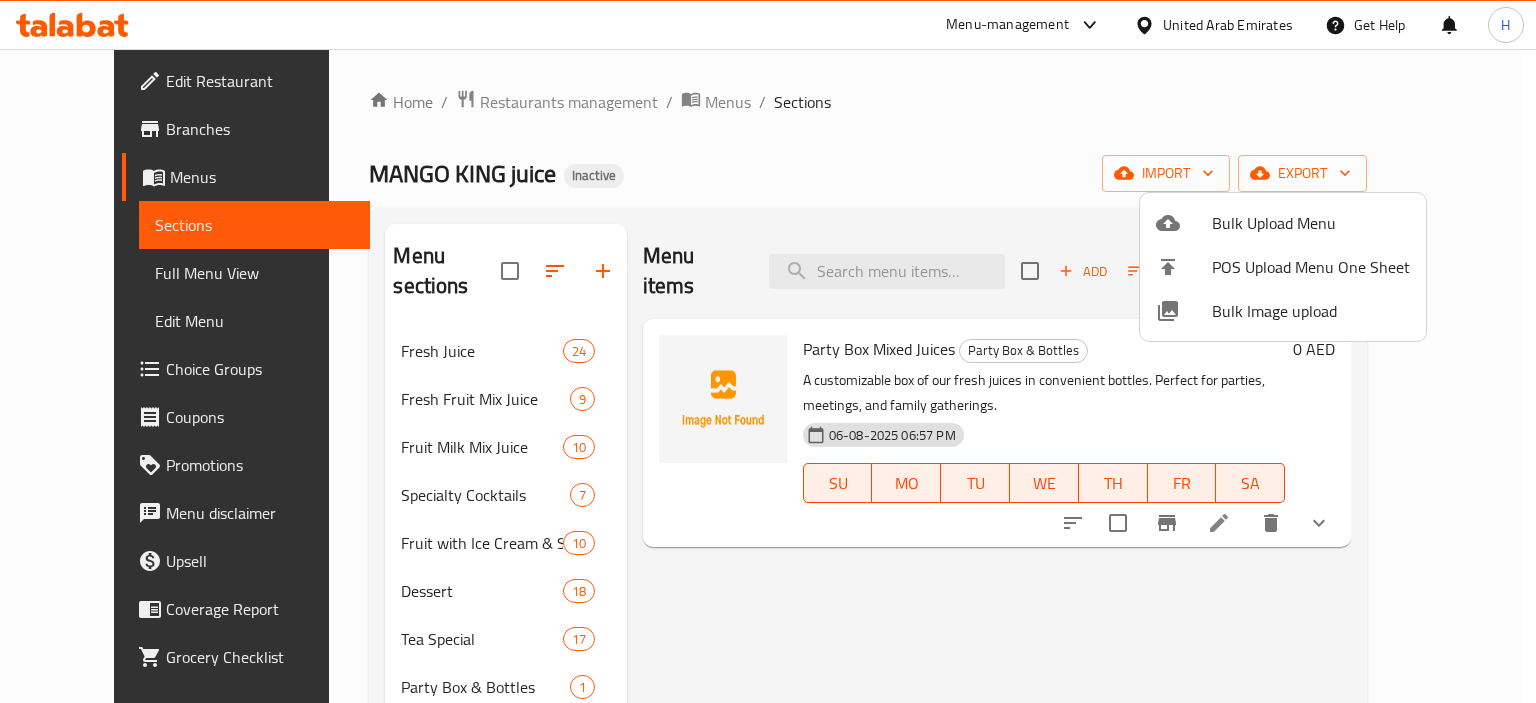 click at bounding box center [768, 351] 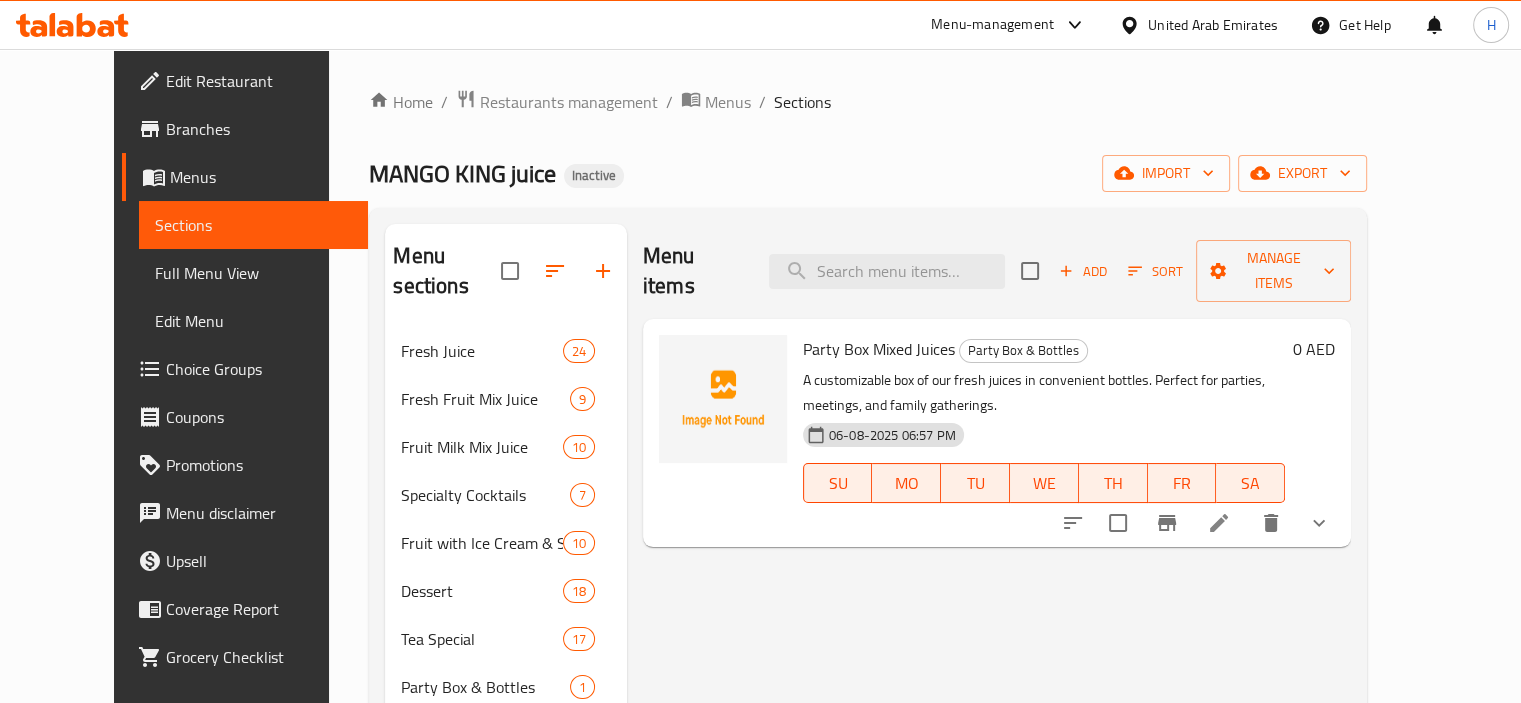 click on "Full Menu View" at bounding box center [253, 273] 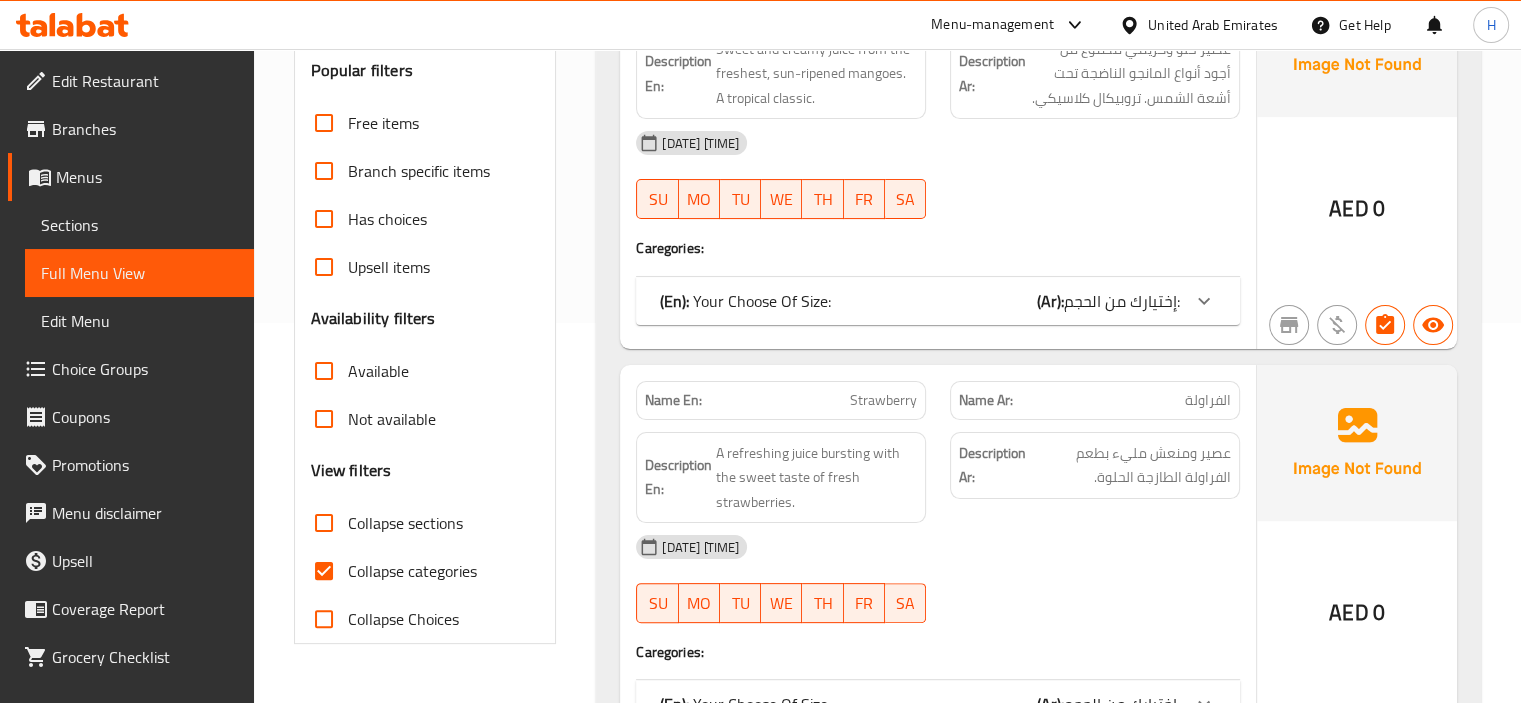 scroll, scrollTop: 412, scrollLeft: 0, axis: vertical 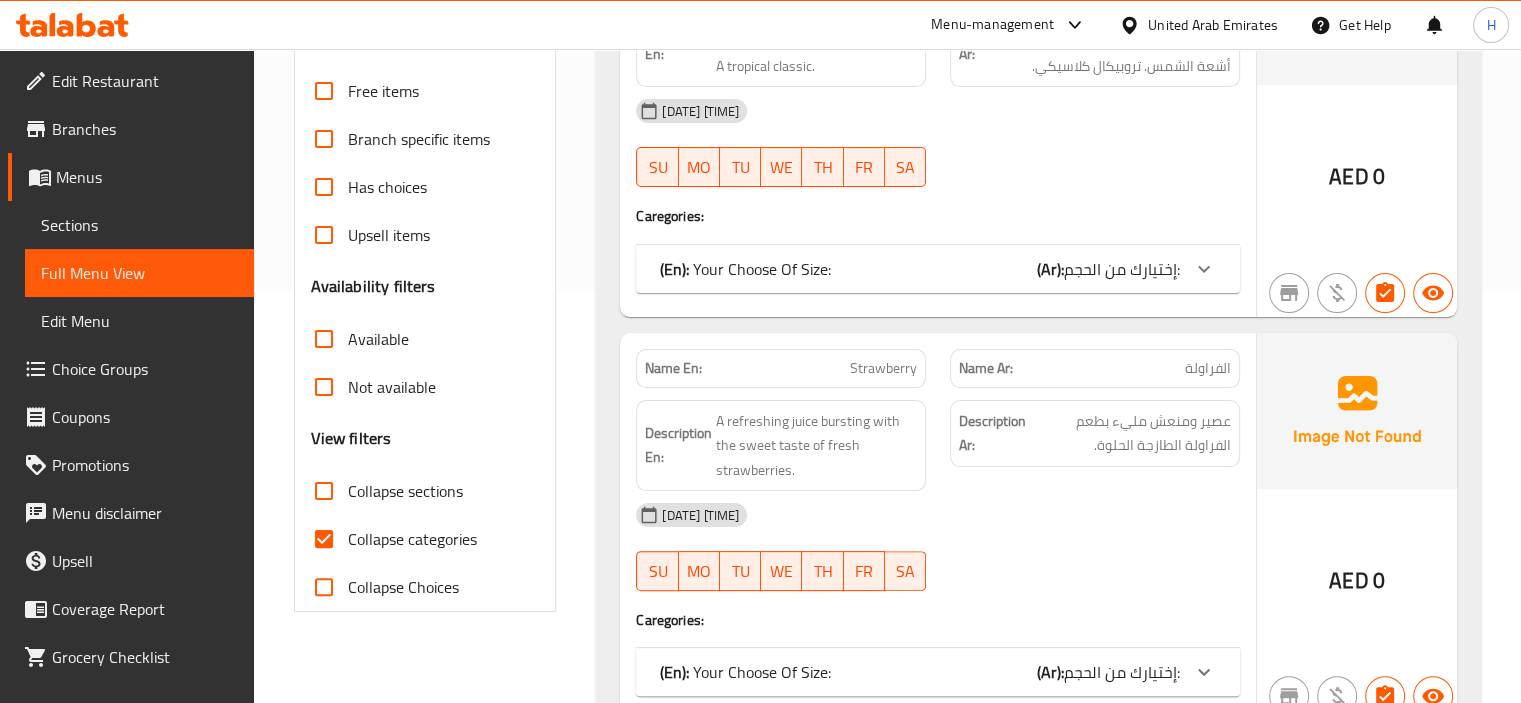 click on "Collapse categories" at bounding box center [324, 539] 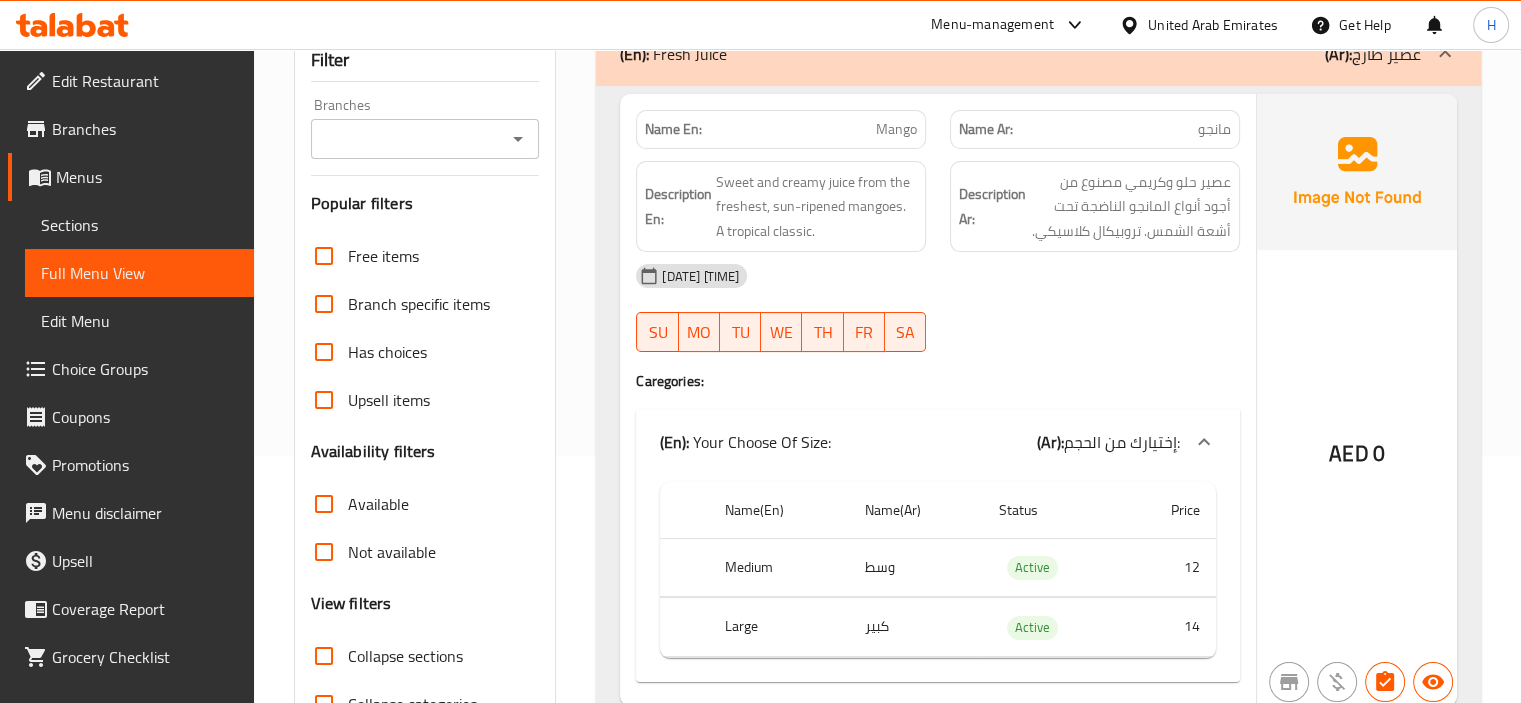scroll, scrollTop: 214, scrollLeft: 0, axis: vertical 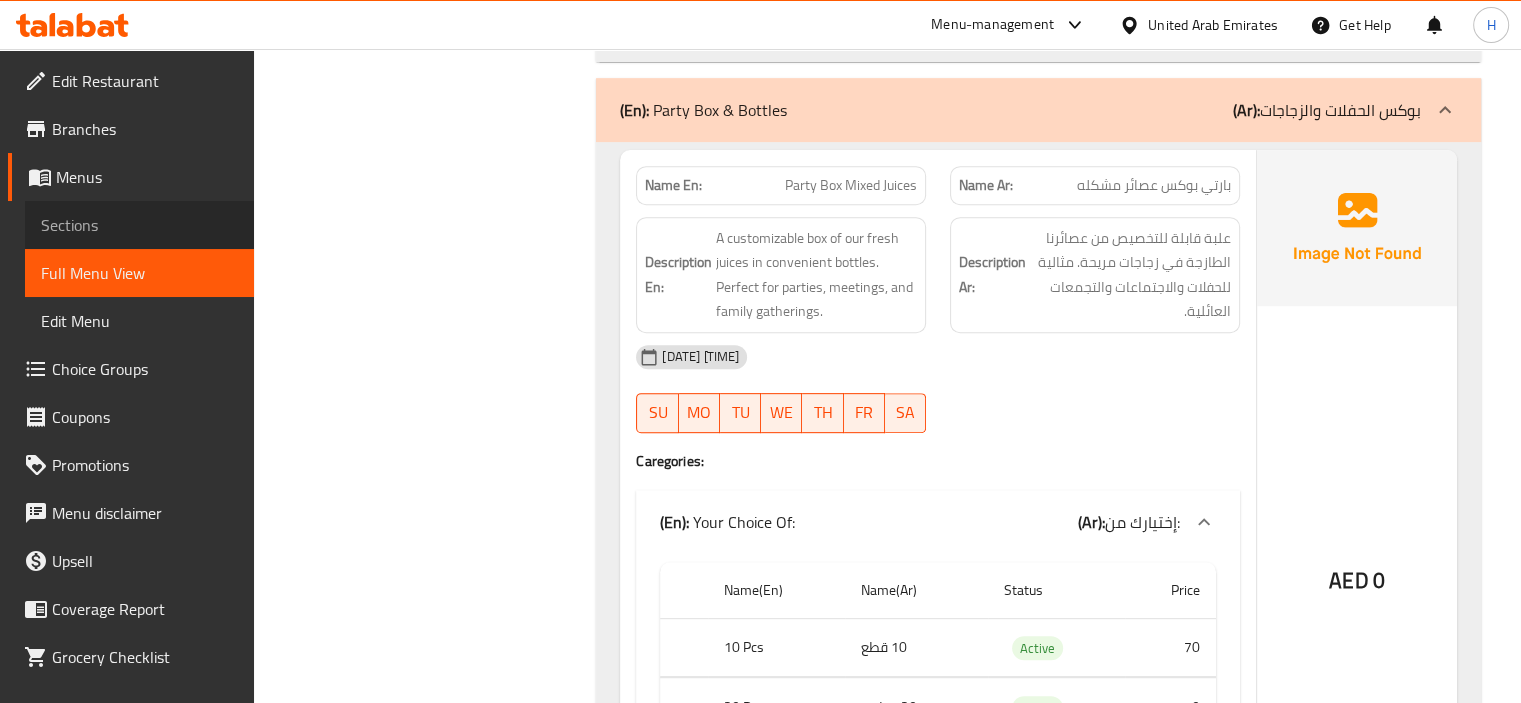 click on "Sections" at bounding box center (139, 225) 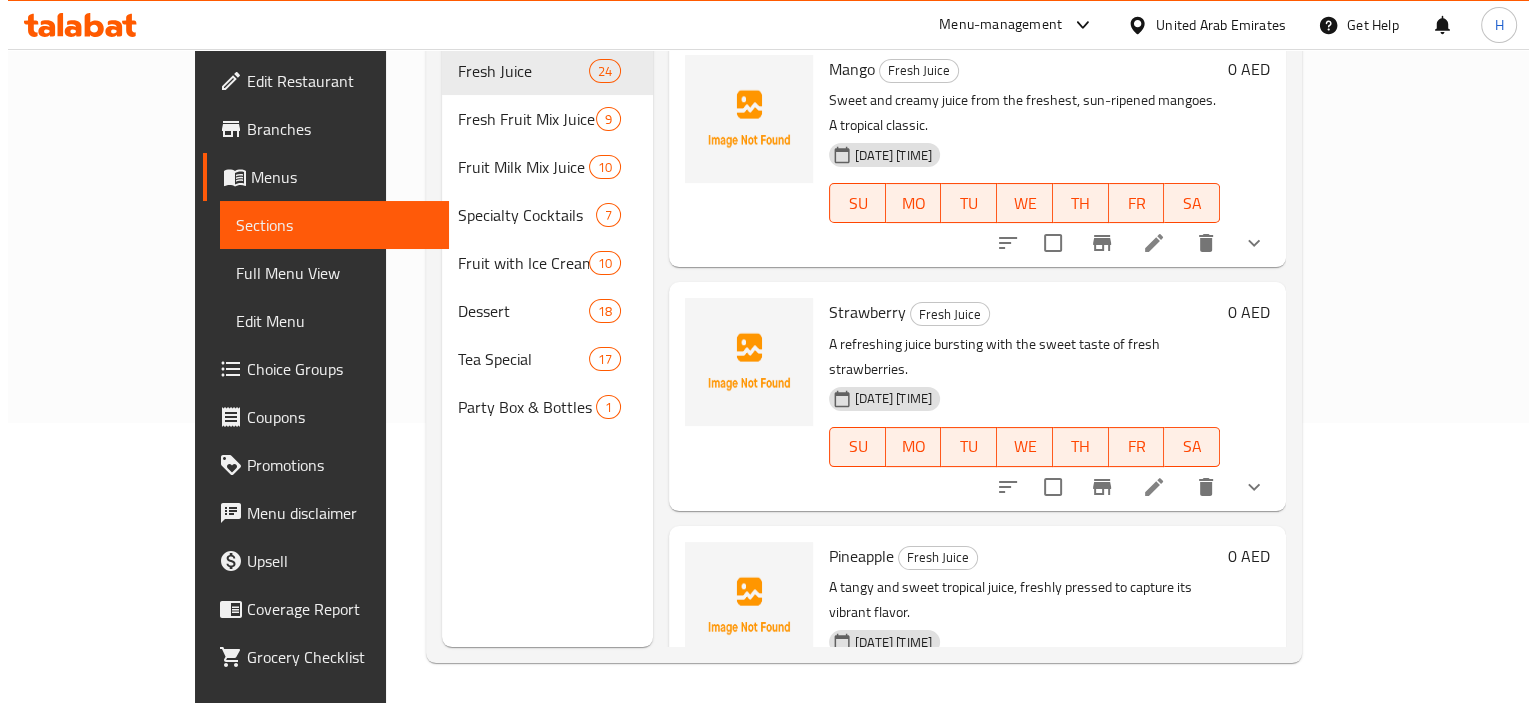 scroll, scrollTop: 0, scrollLeft: 0, axis: both 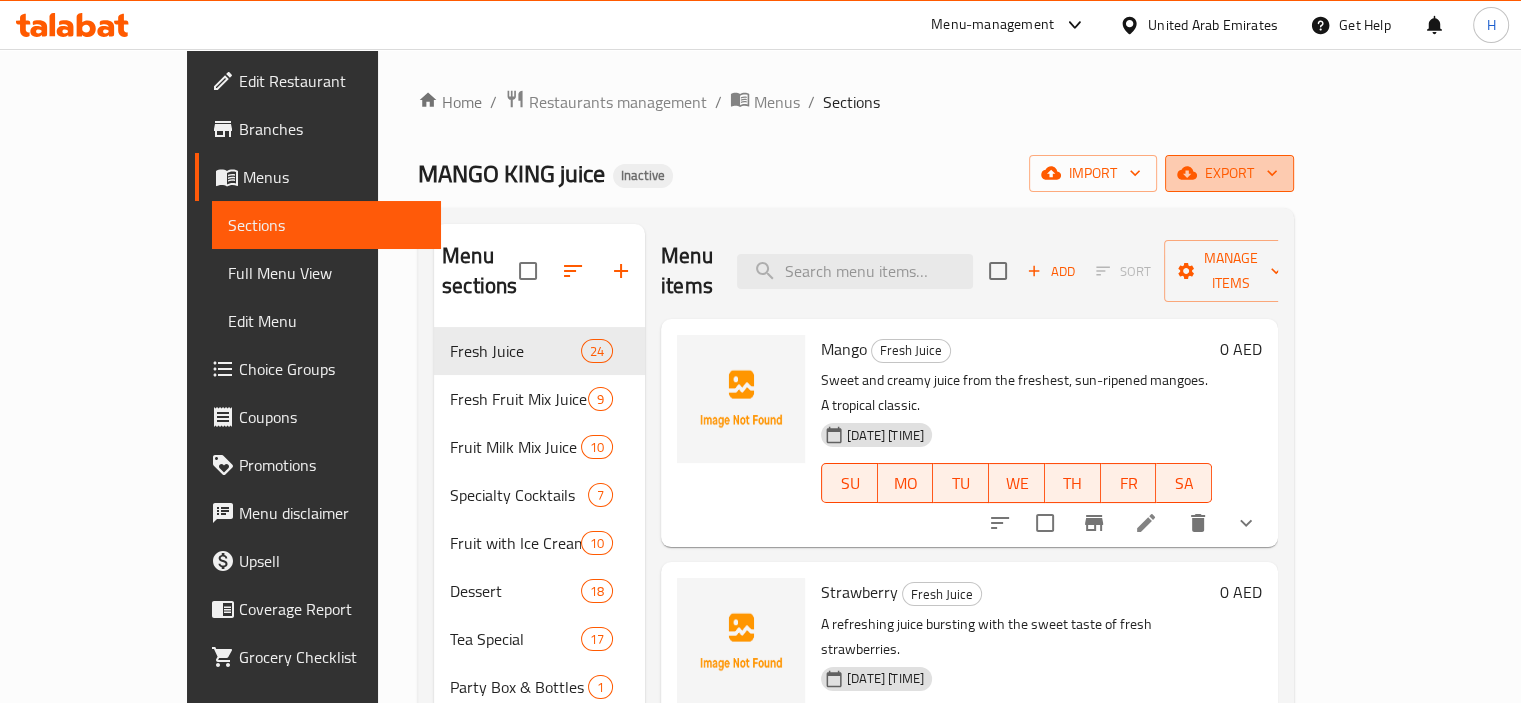 click on "export" at bounding box center (1229, 173) 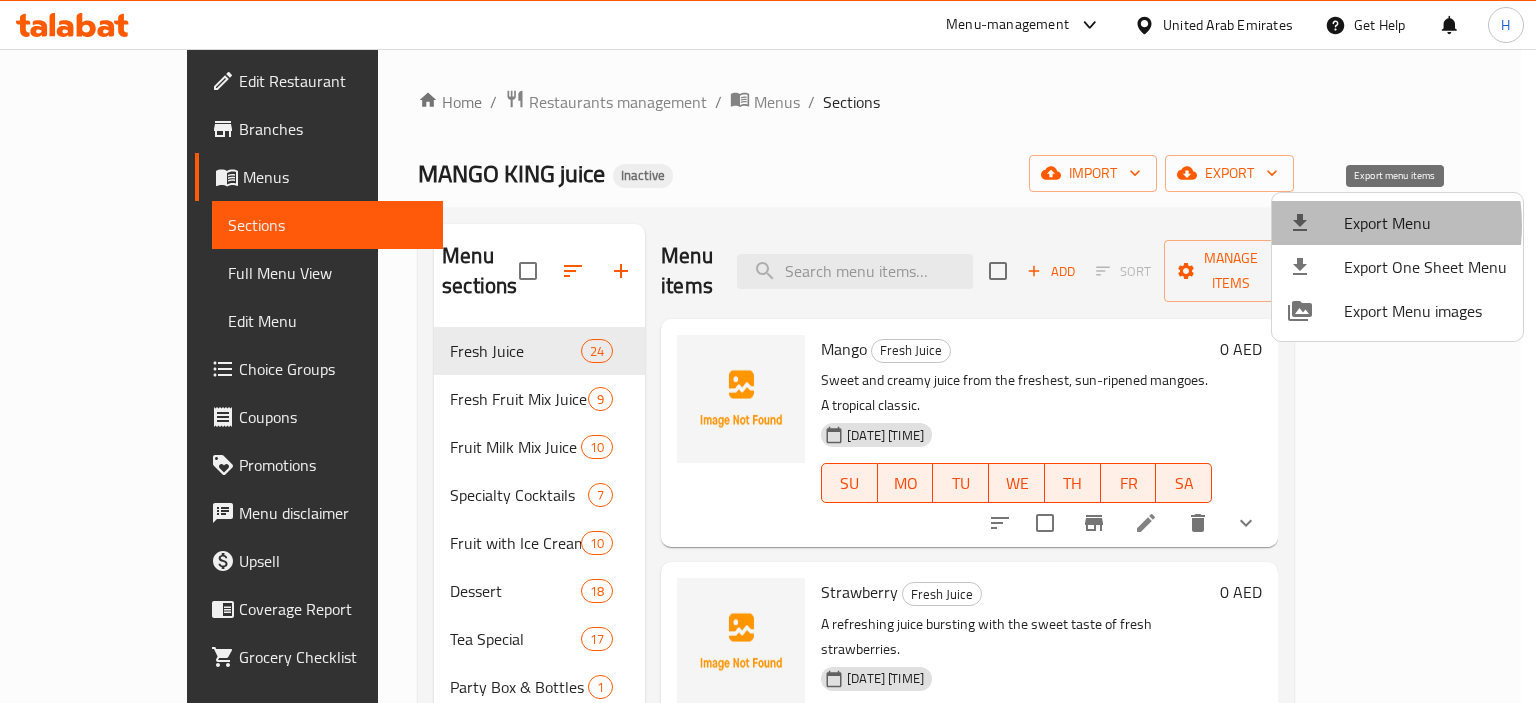 click at bounding box center (1316, 223) 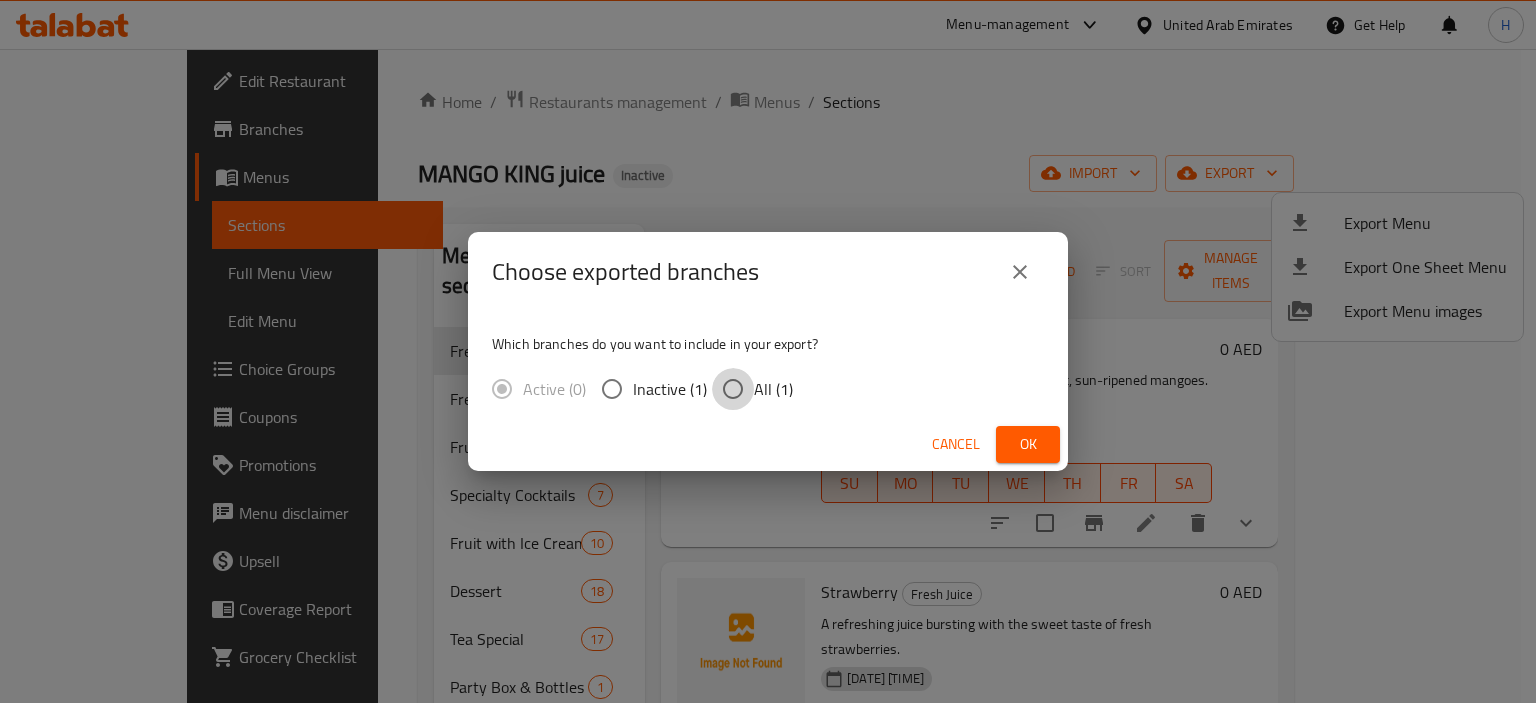click on "All (1)" at bounding box center (733, 389) 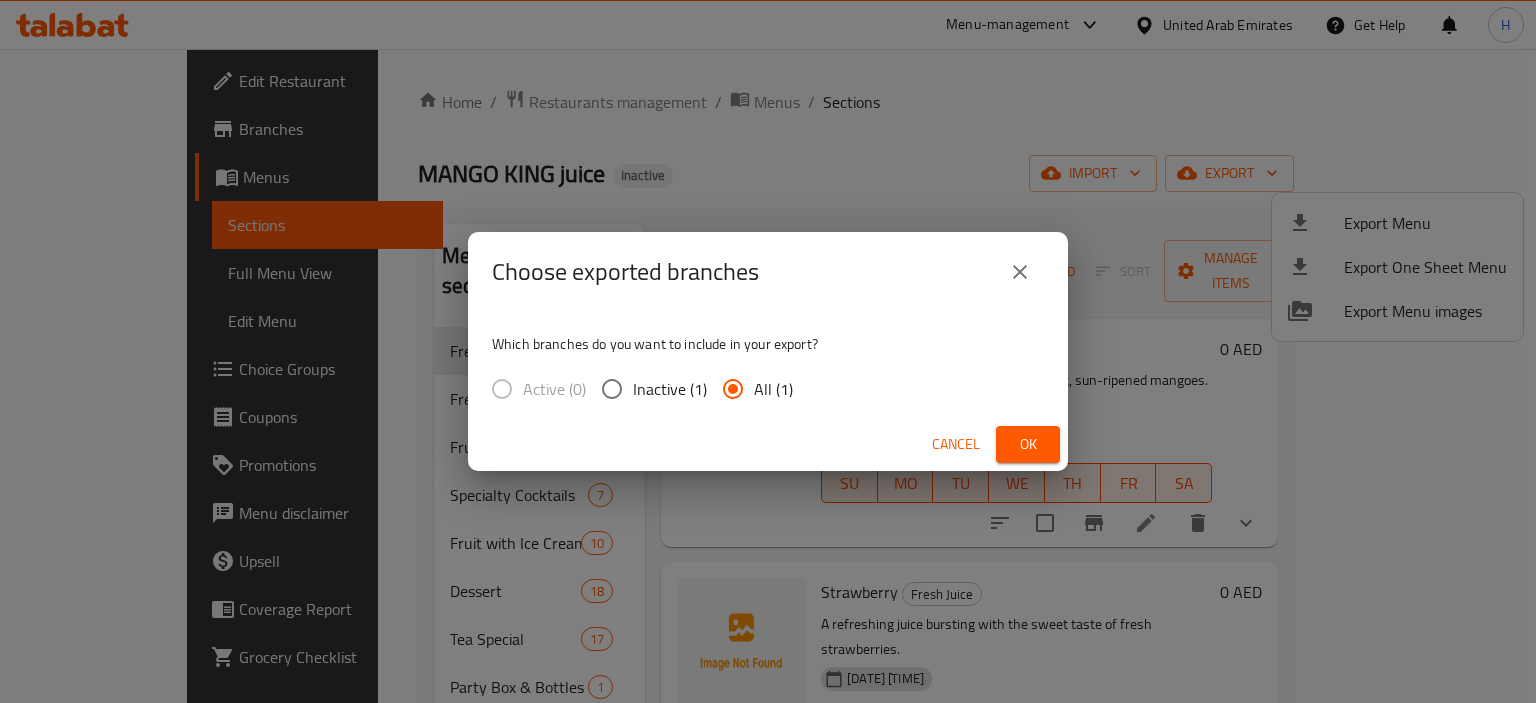 click on "Cancel Ok" at bounding box center [768, 444] 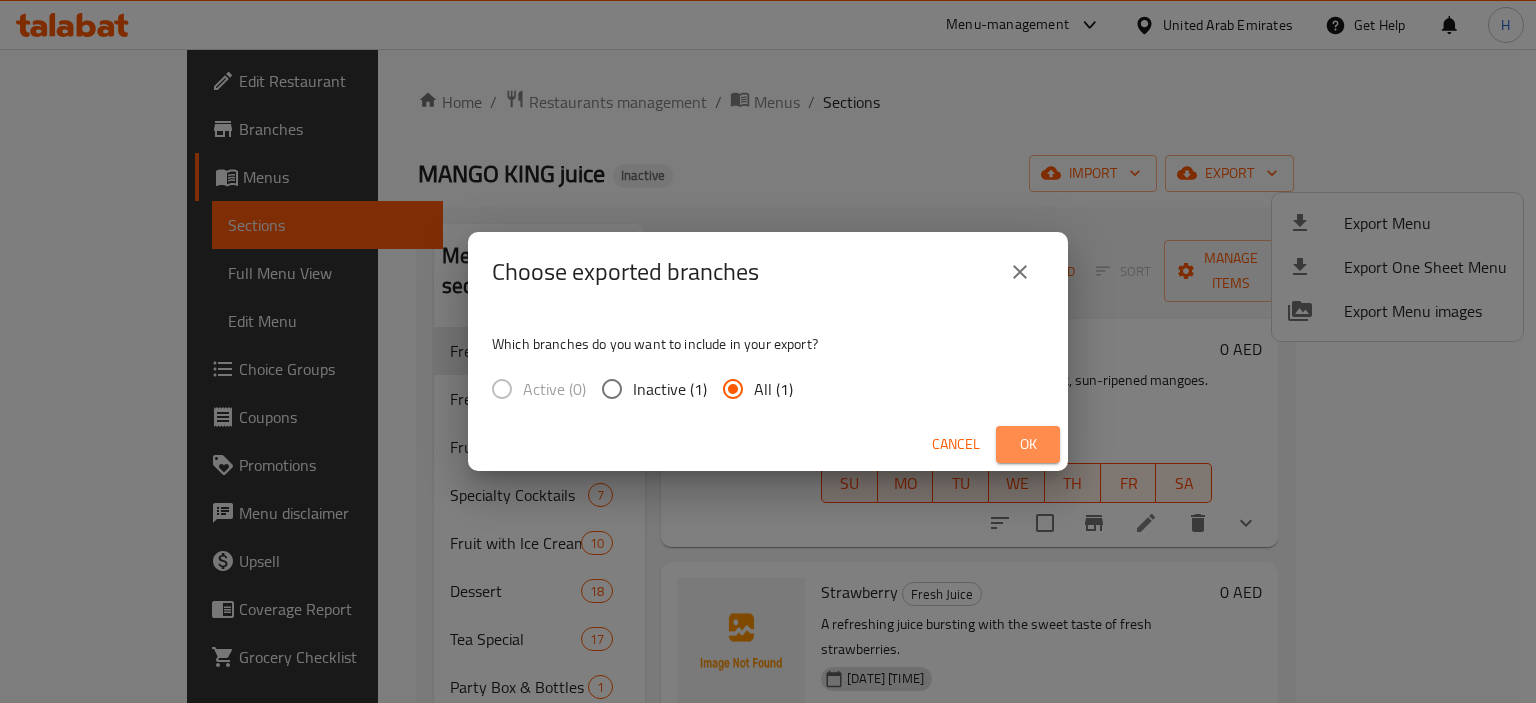 click on "Ok" at bounding box center [1028, 444] 